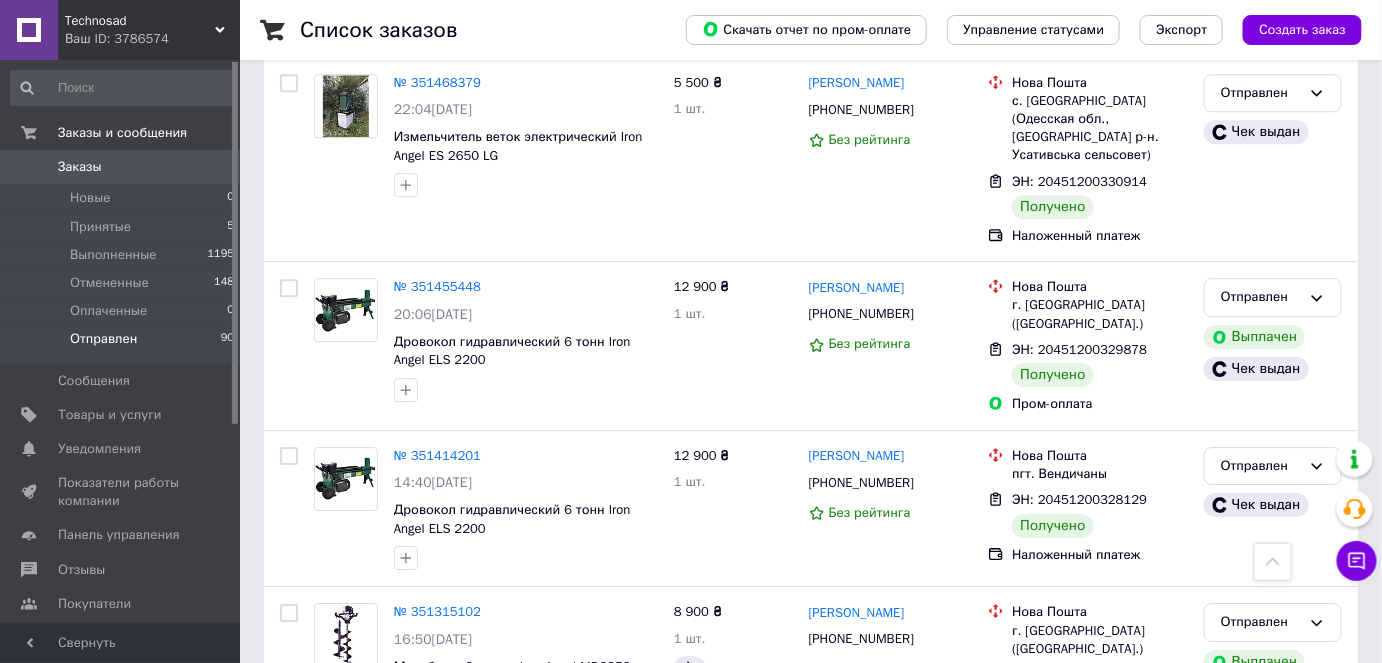 scroll, scrollTop: 1545, scrollLeft: 0, axis: vertical 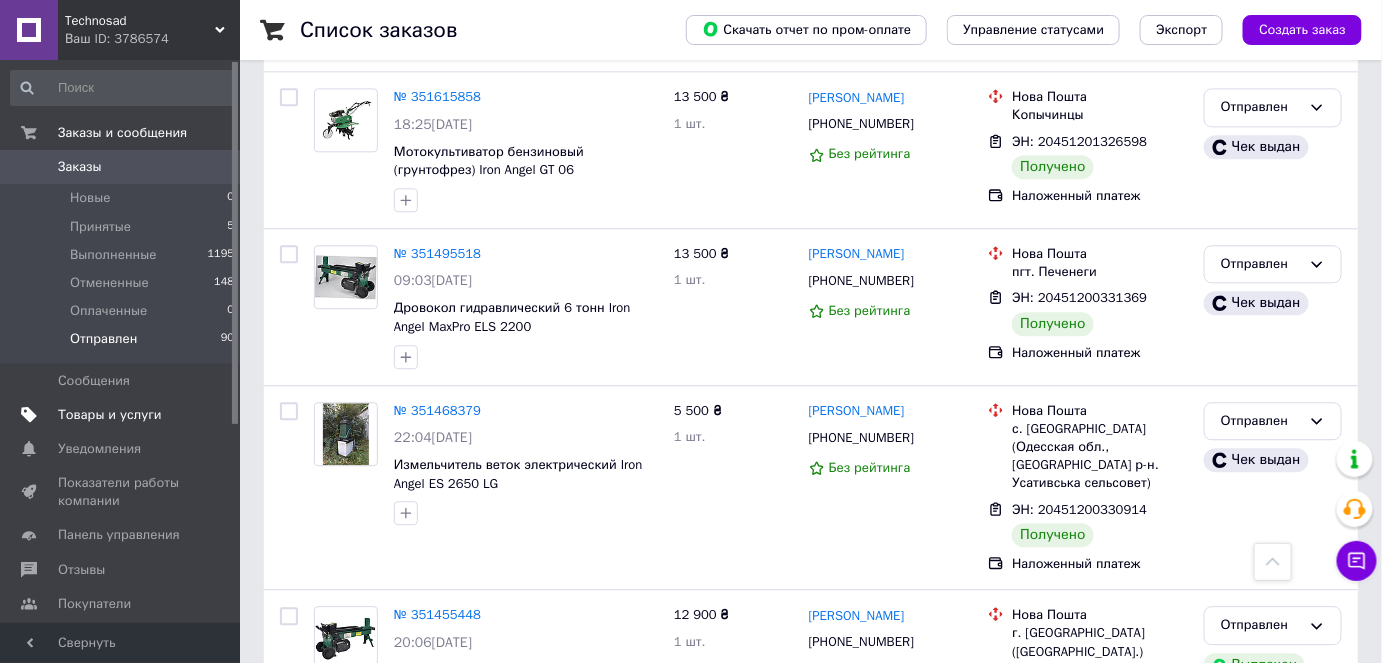 click on "Товары и услуги" at bounding box center [110, 415] 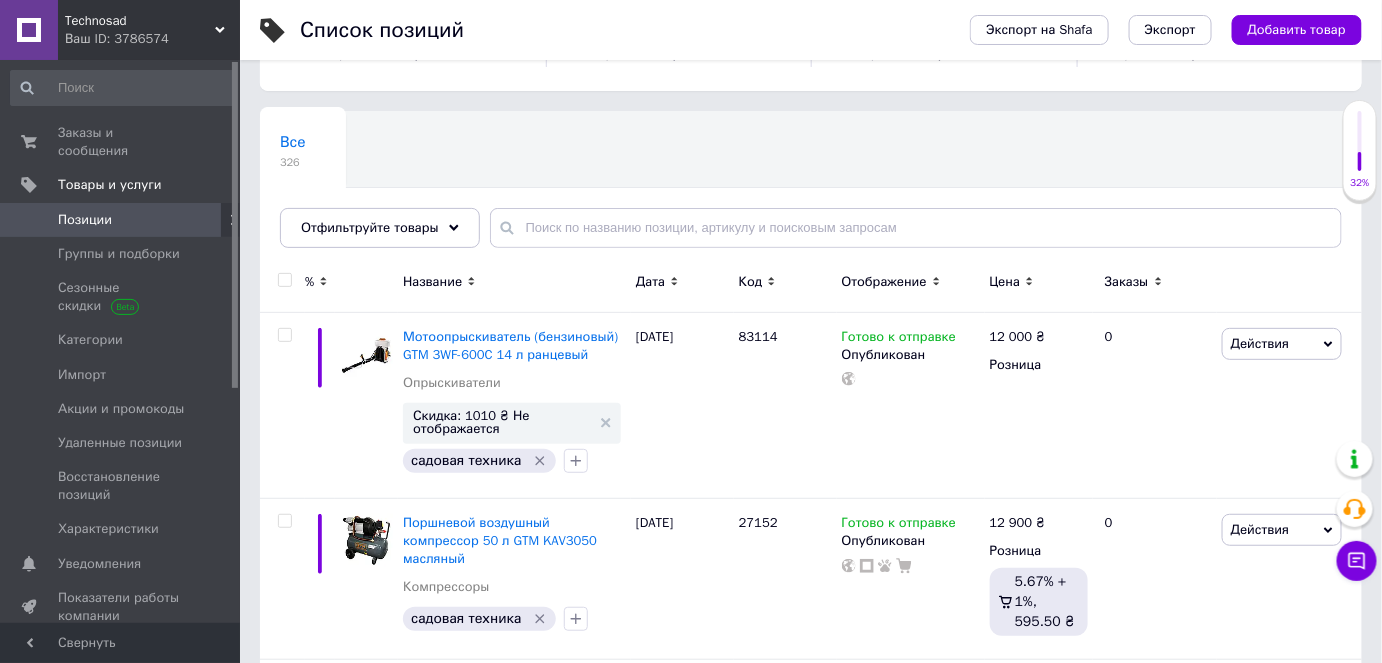 scroll, scrollTop: 181, scrollLeft: 0, axis: vertical 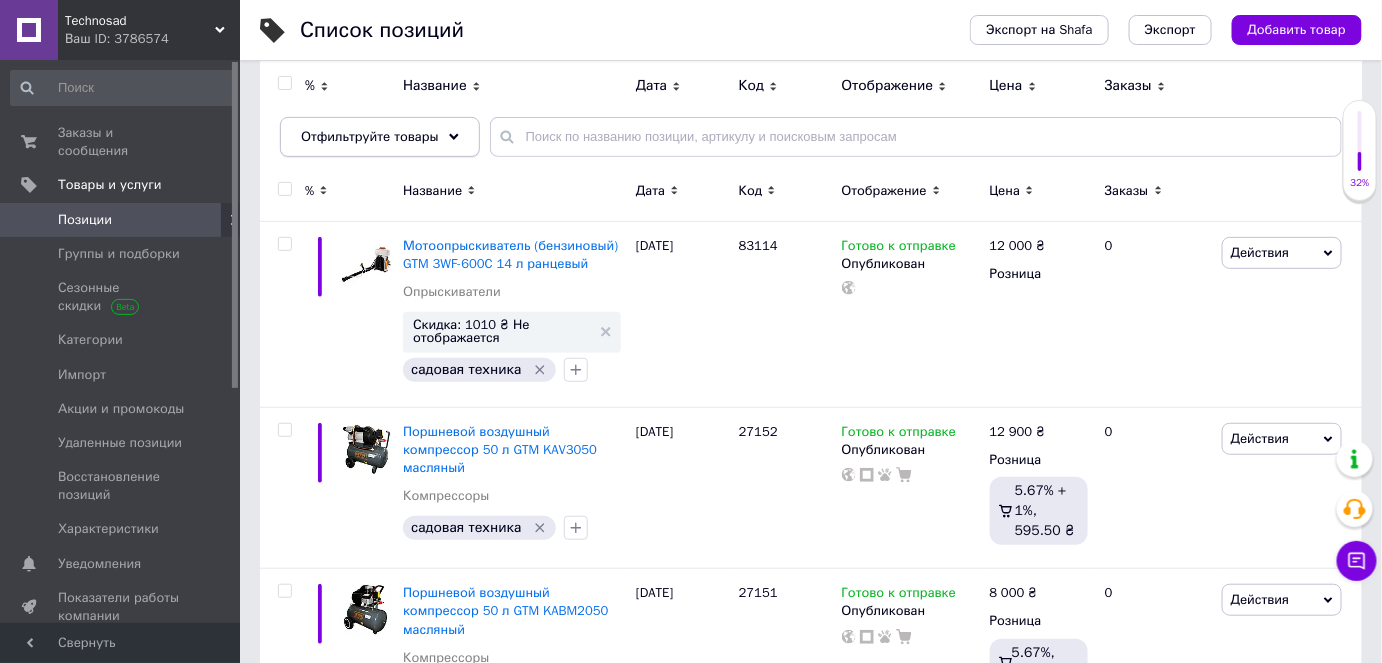 click on "Отфильтруйте товары" at bounding box center (380, 137) 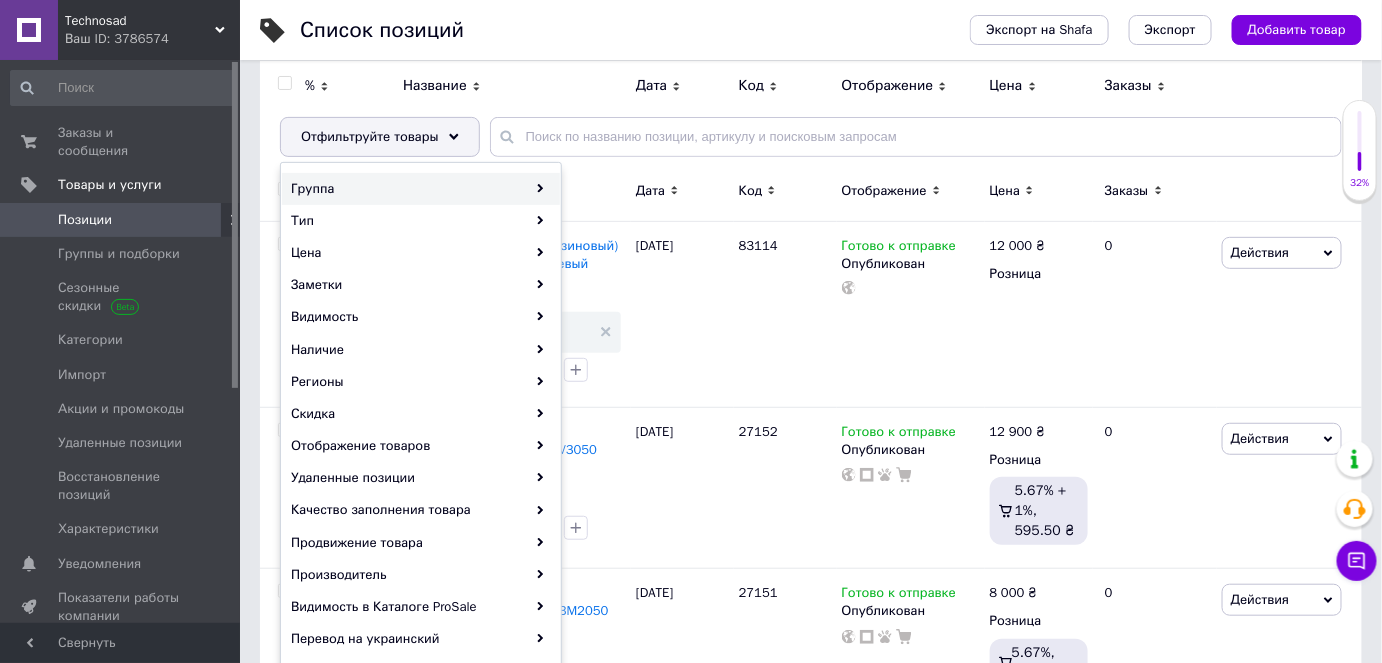 click on "Группа" at bounding box center [421, 189] 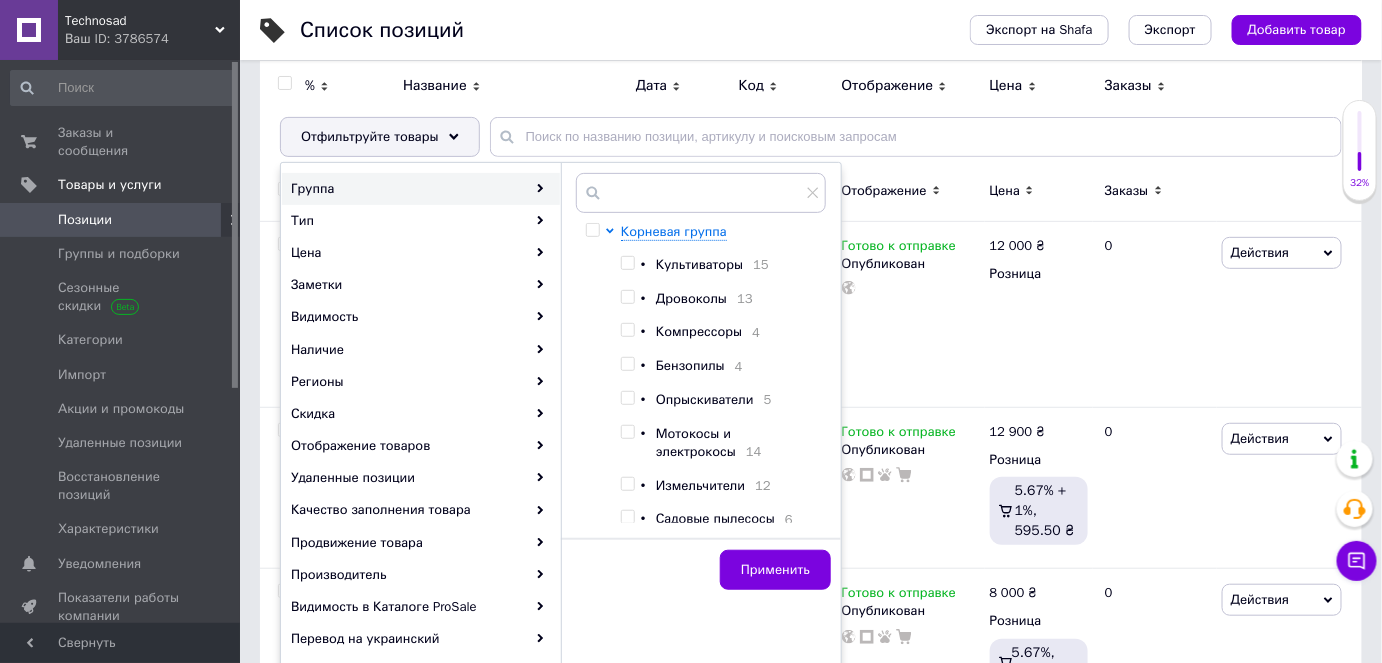click at bounding box center [627, 263] 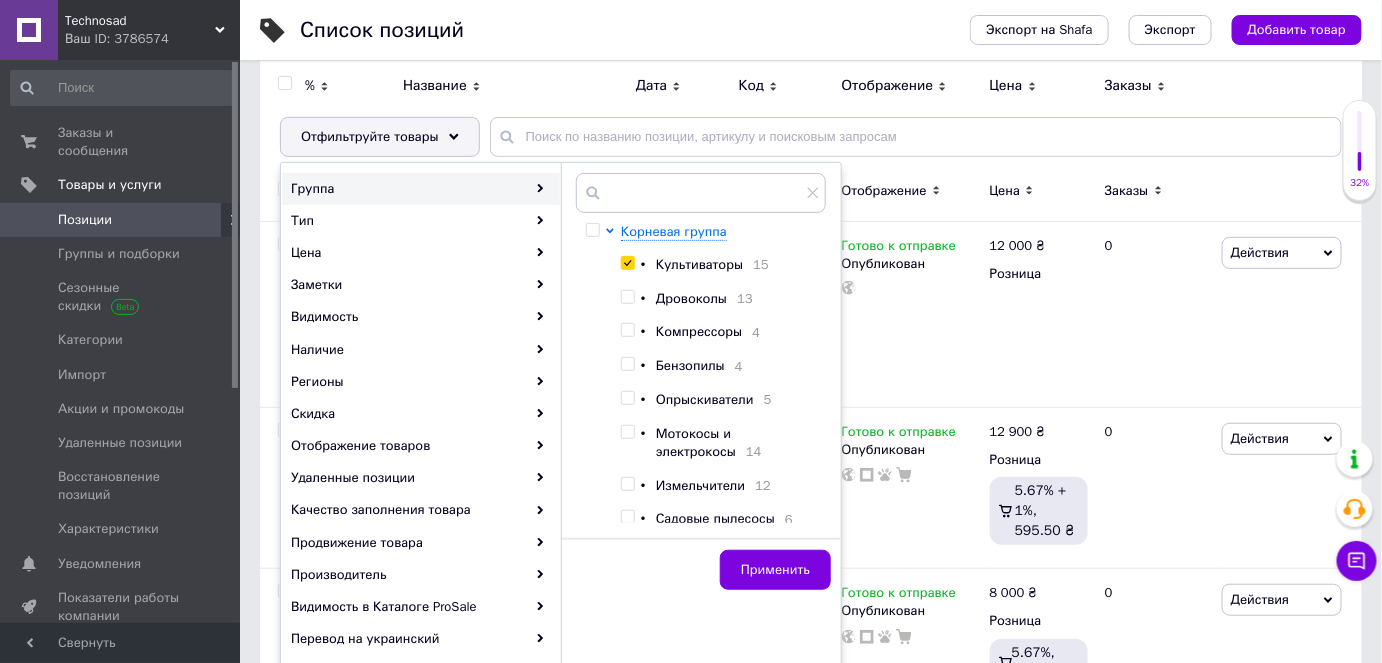 checkbox on "true" 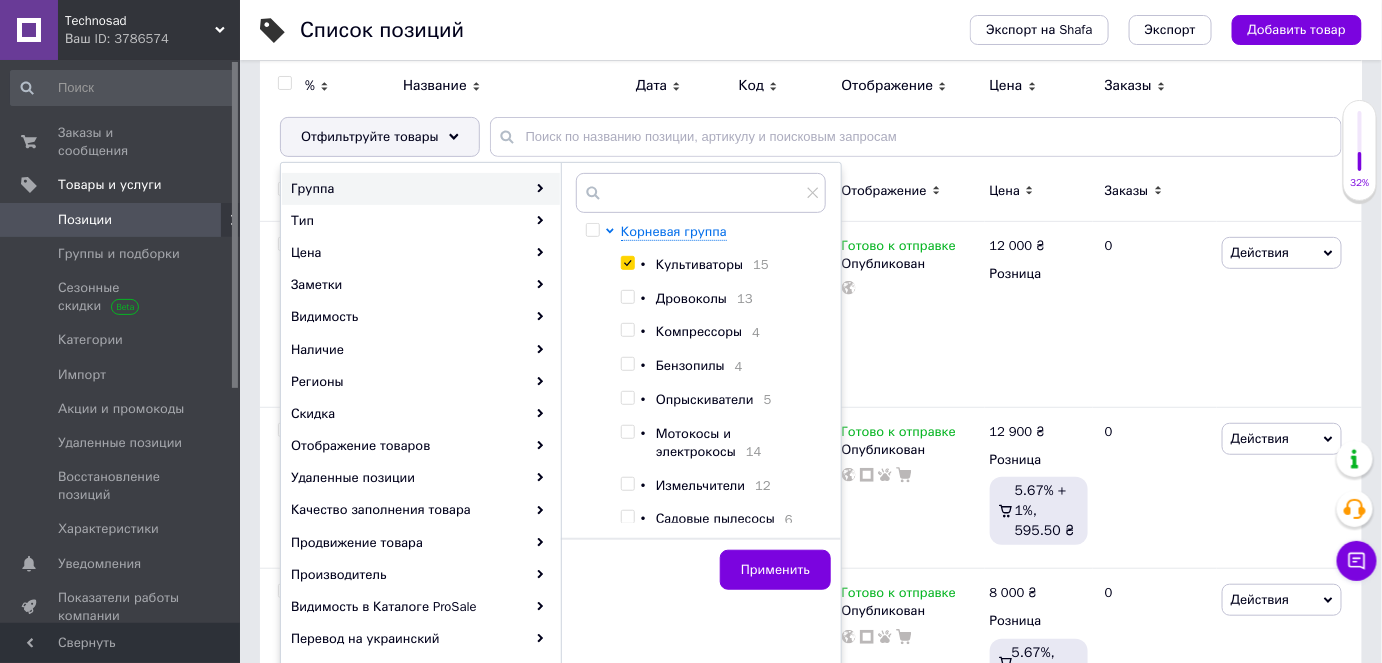 click at bounding box center [631, 299] 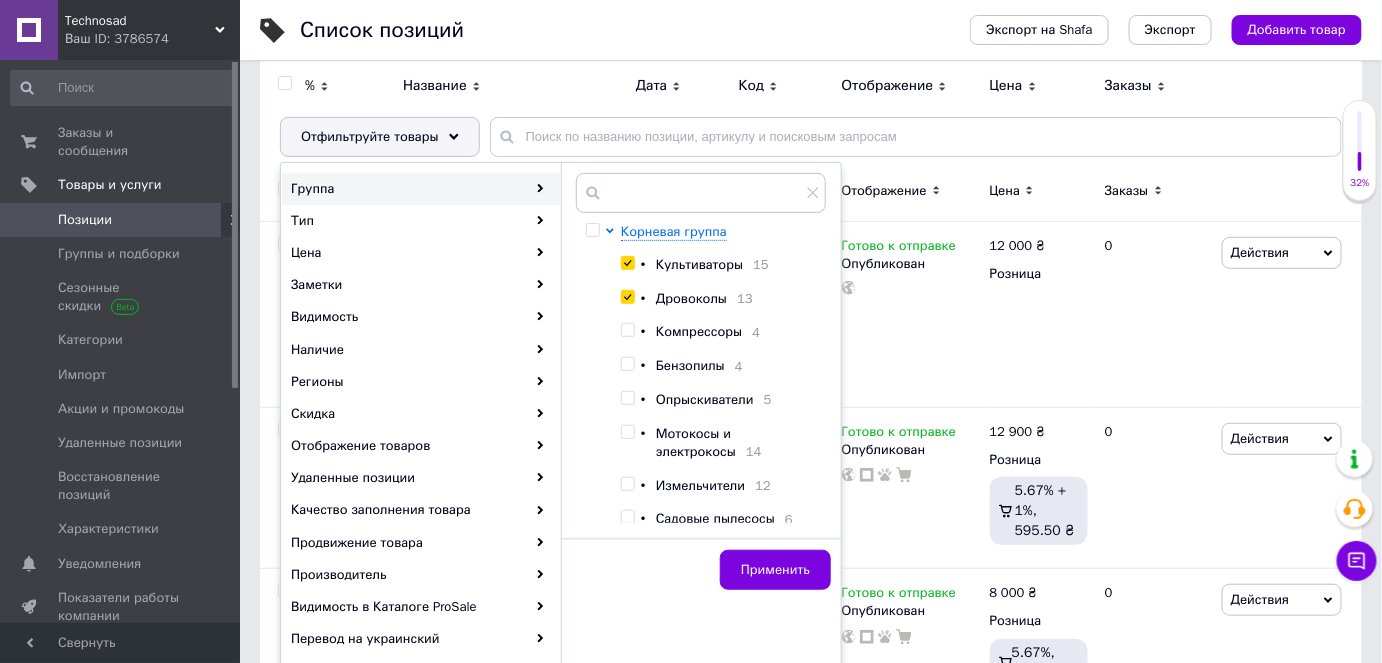checkbox on "true" 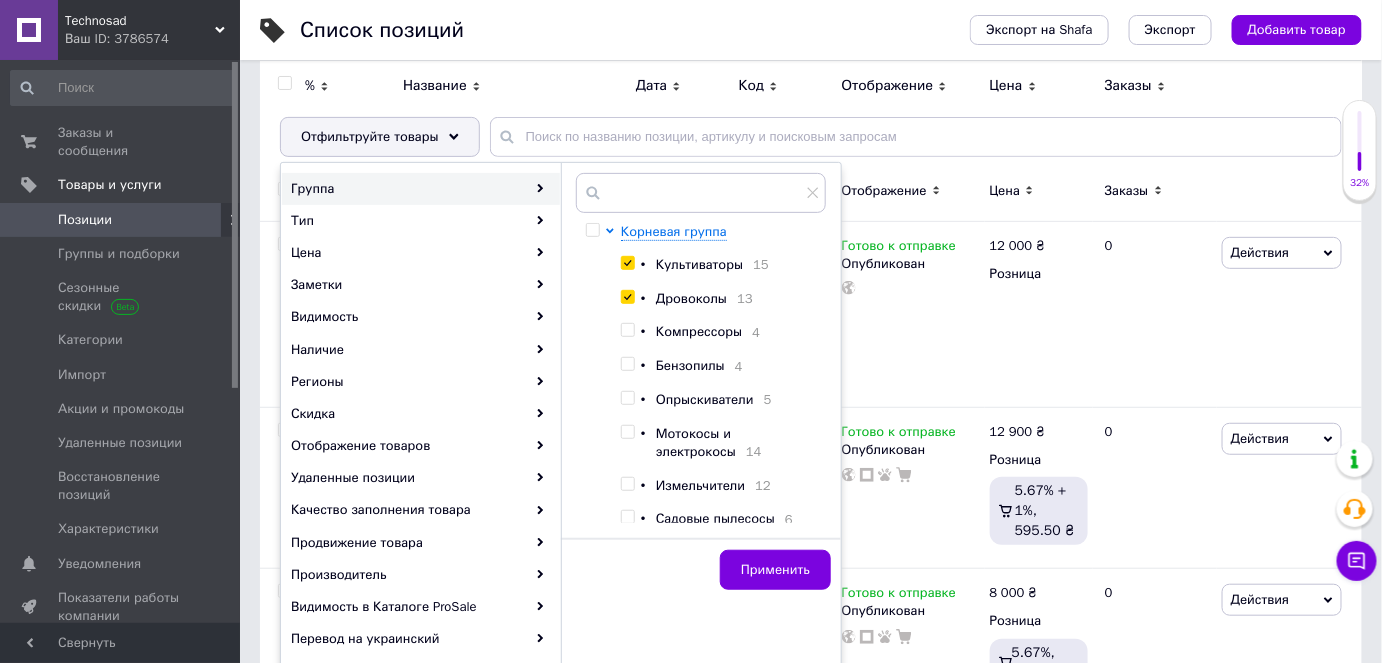 click at bounding box center (592, 230) 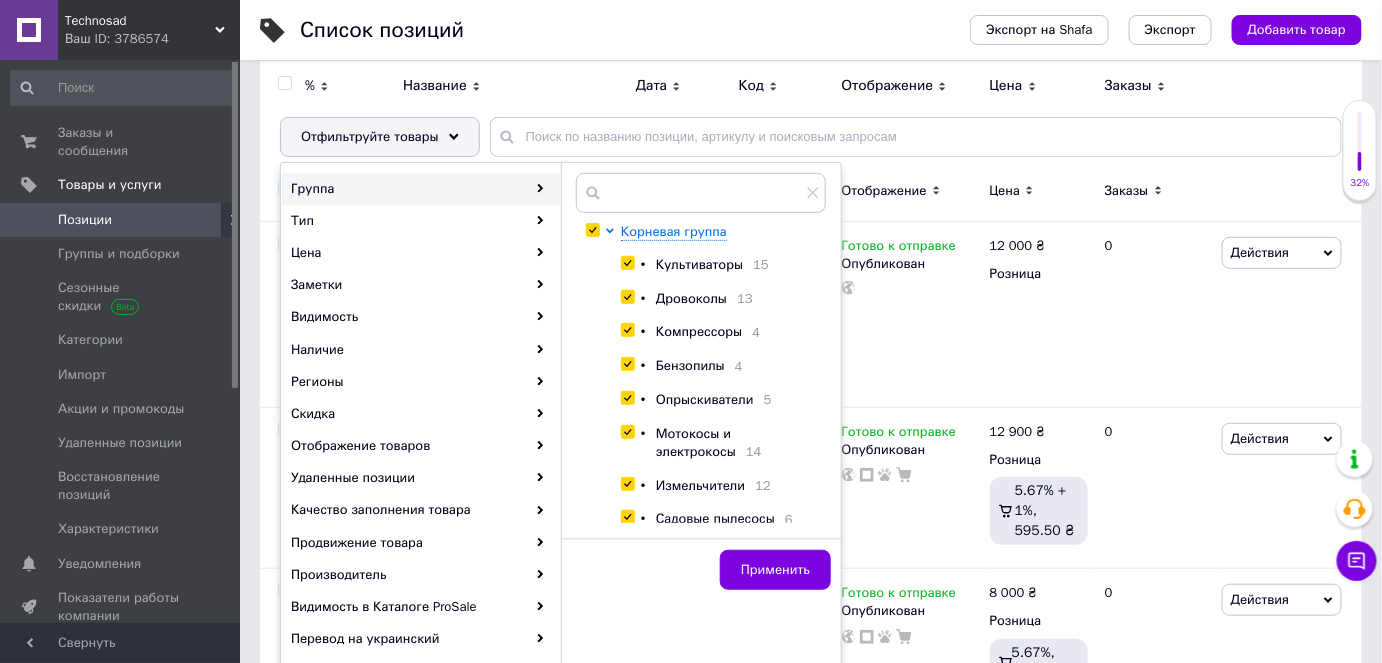 checkbox on "true" 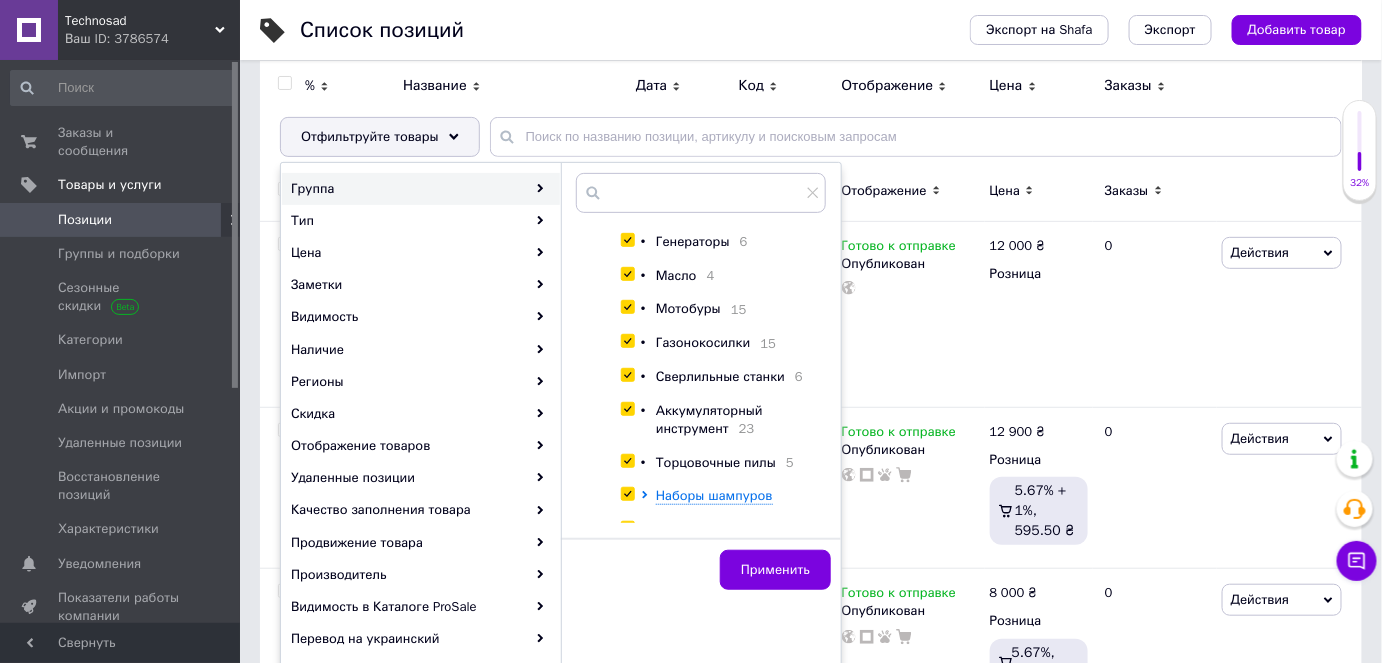 scroll, scrollTop: 421, scrollLeft: 0, axis: vertical 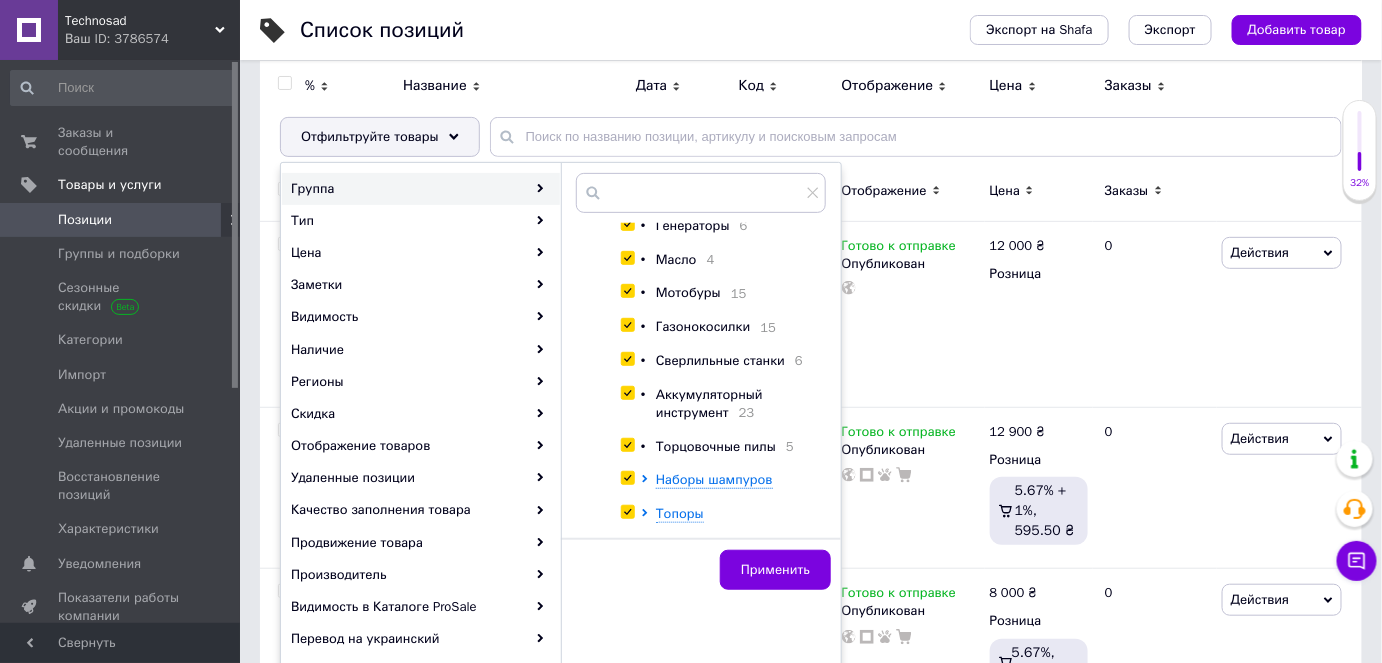 click at bounding box center (627, 512) 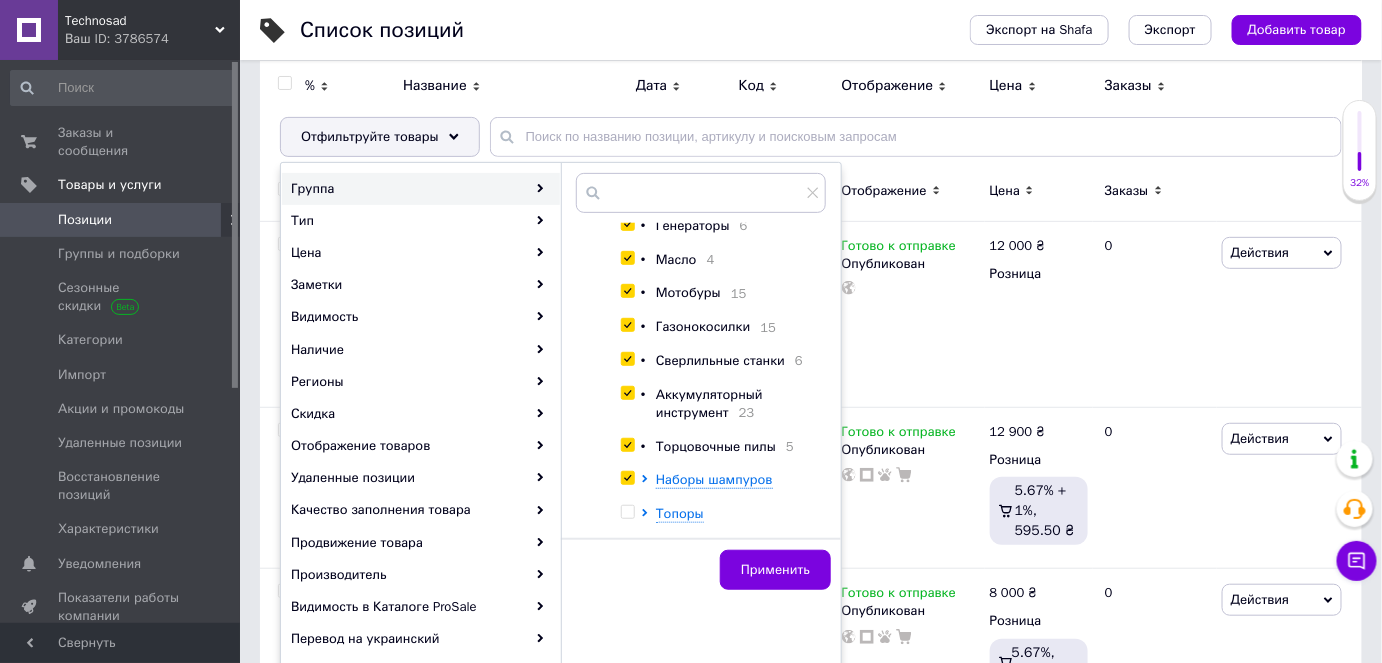 checkbox on "false" 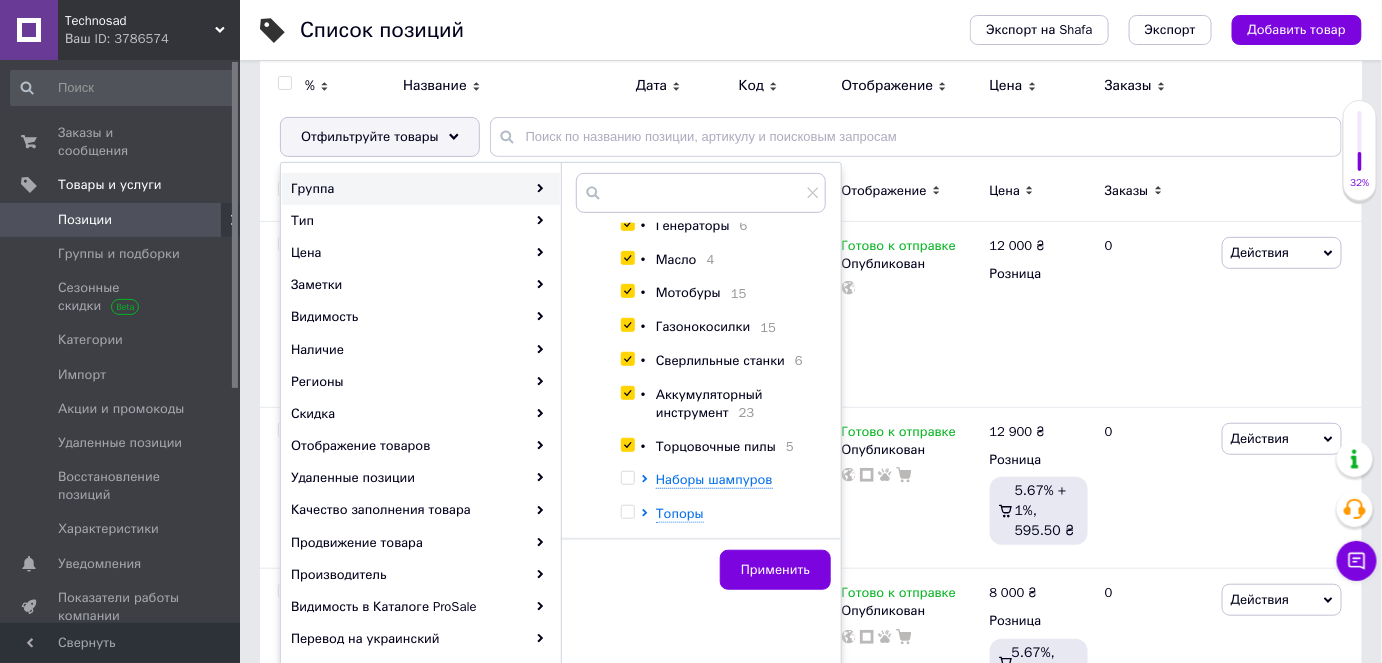 checkbox on "false" 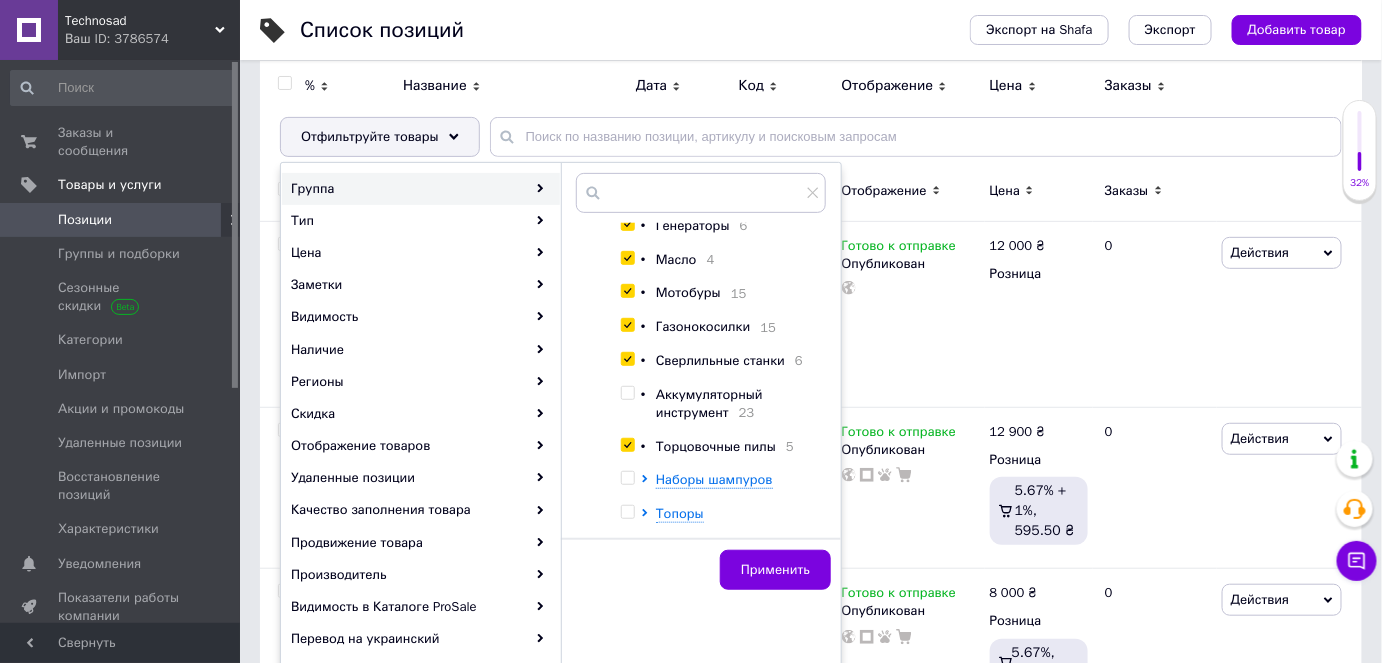 checkbox on "false" 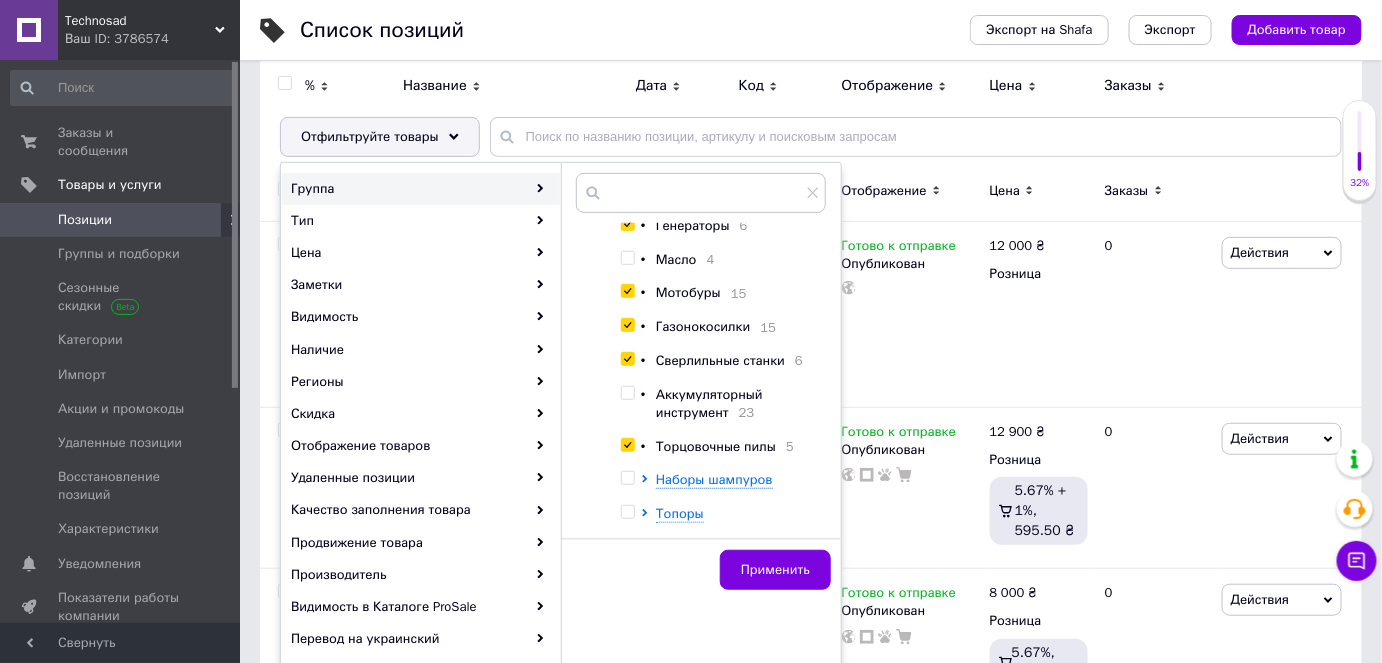 checkbox on "false" 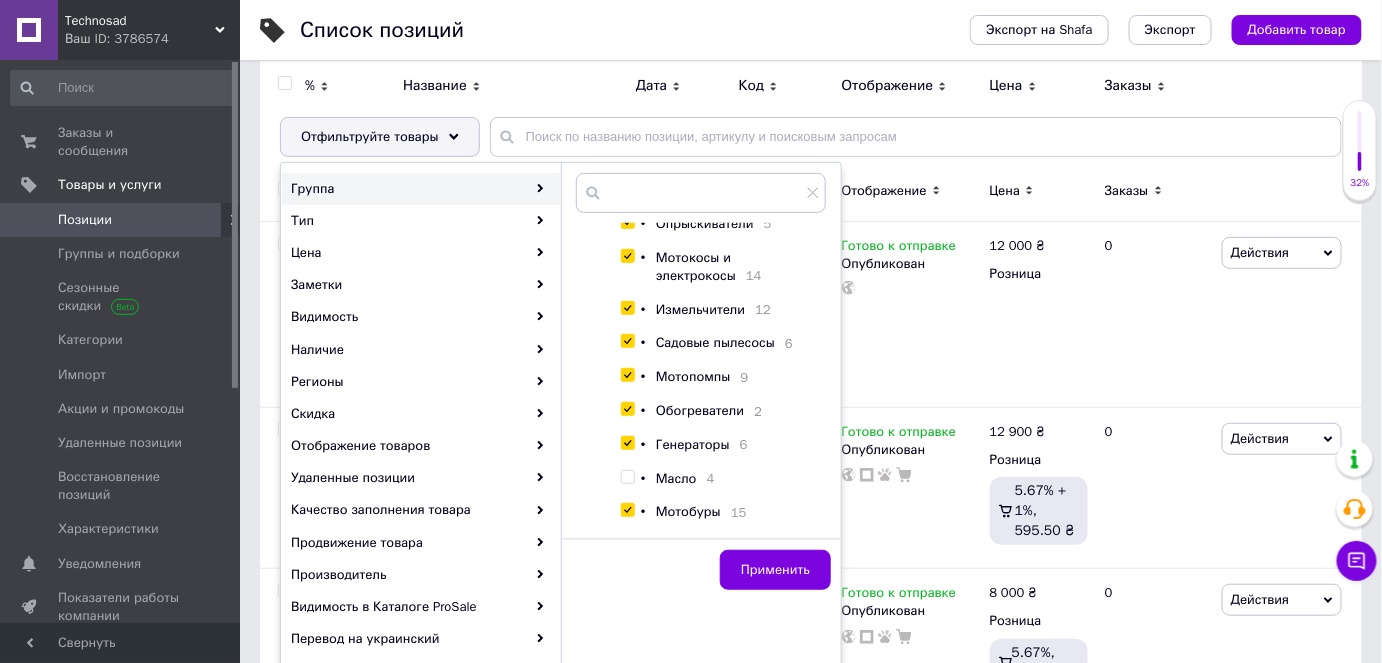 scroll, scrollTop: 149, scrollLeft: 0, axis: vertical 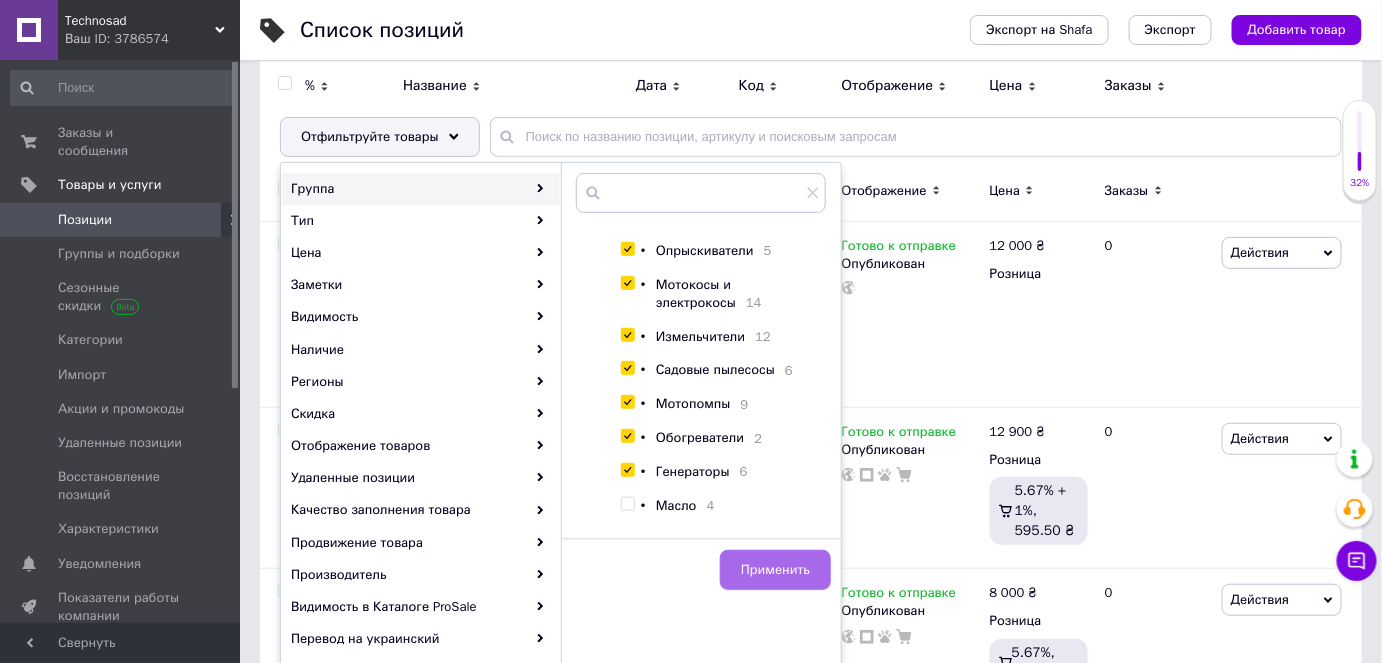 click on "Применить" at bounding box center (775, 570) 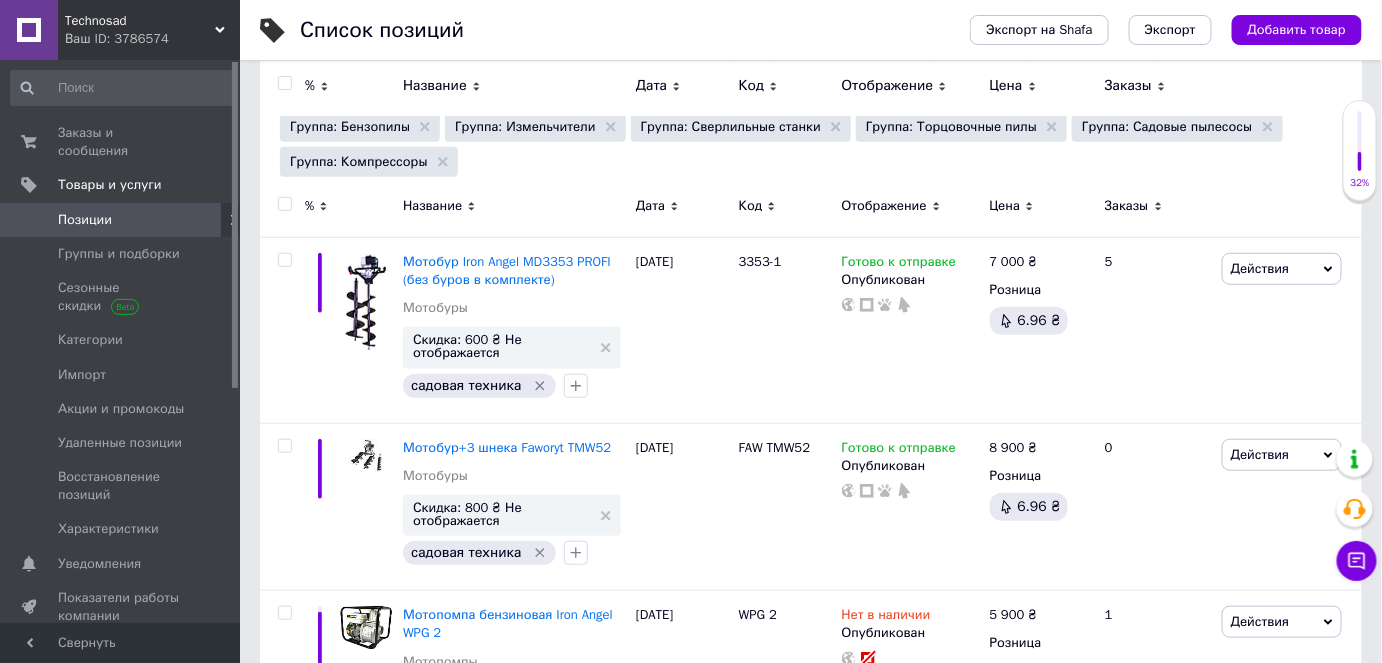 scroll, scrollTop: 363, scrollLeft: 0, axis: vertical 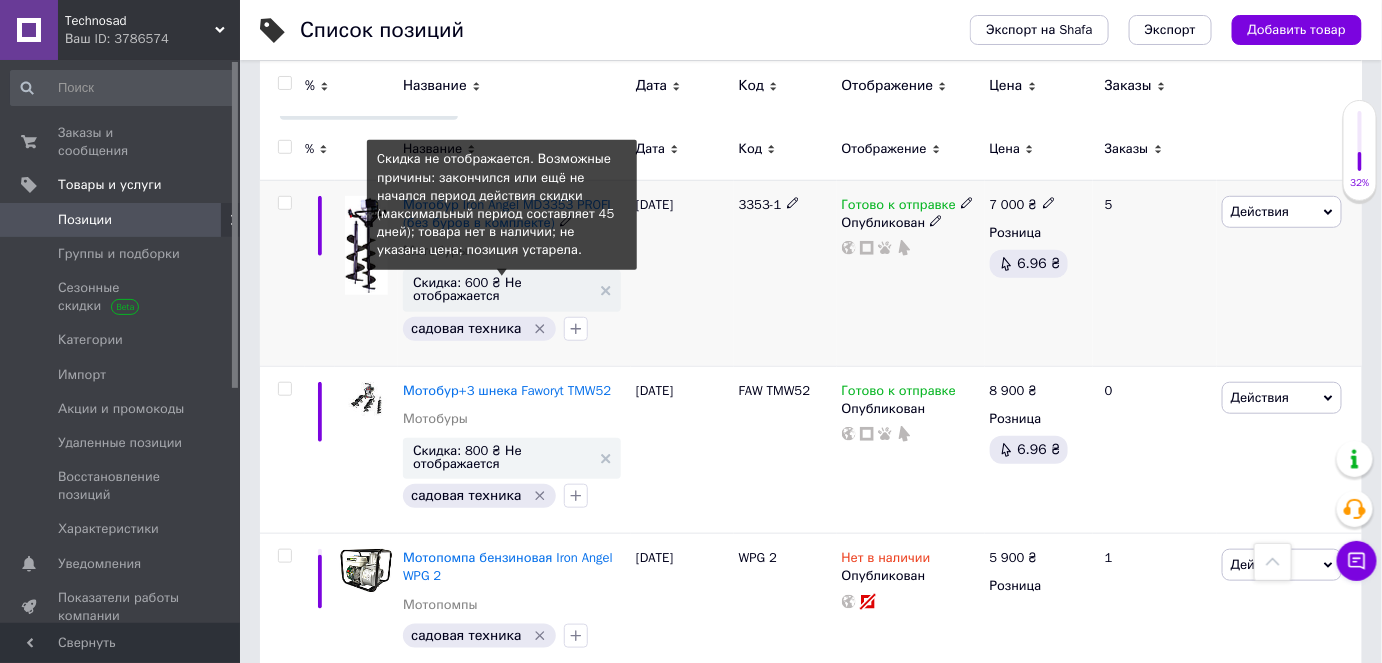 click on "Скидка: 600 ₴ Не отображается" at bounding box center [502, 289] 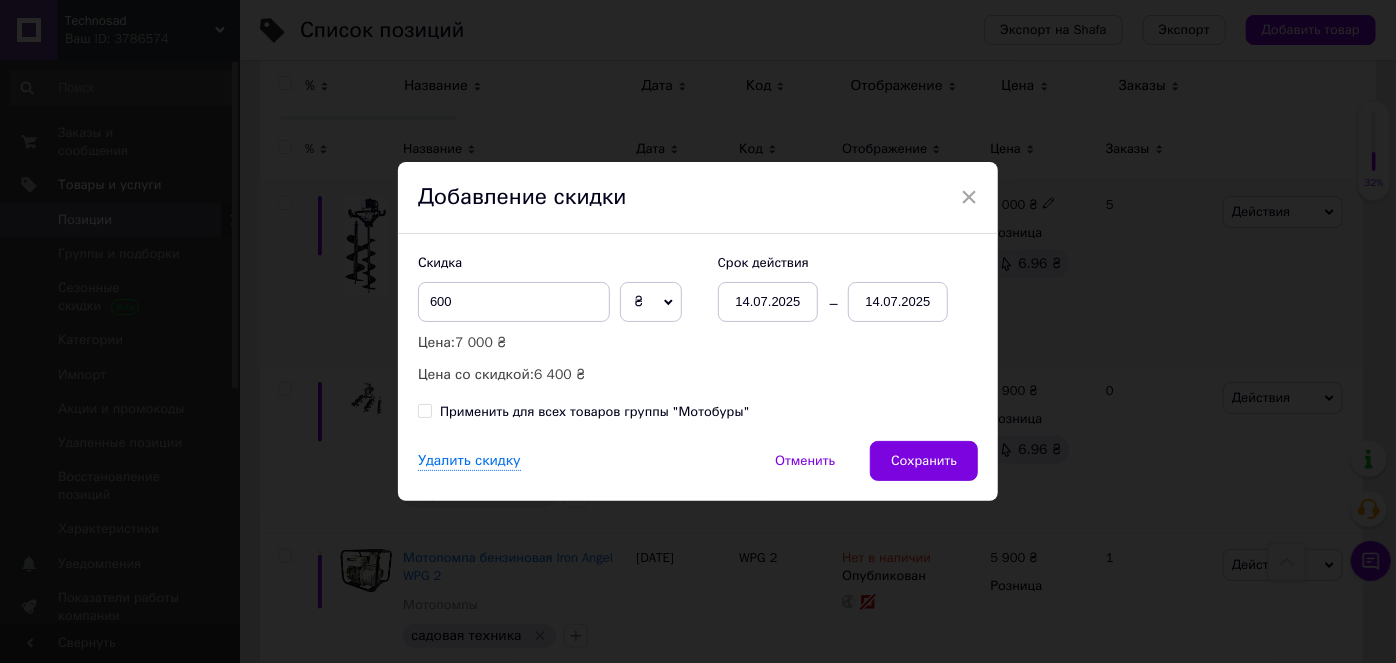 click on "14.07.2025" at bounding box center (898, 302) 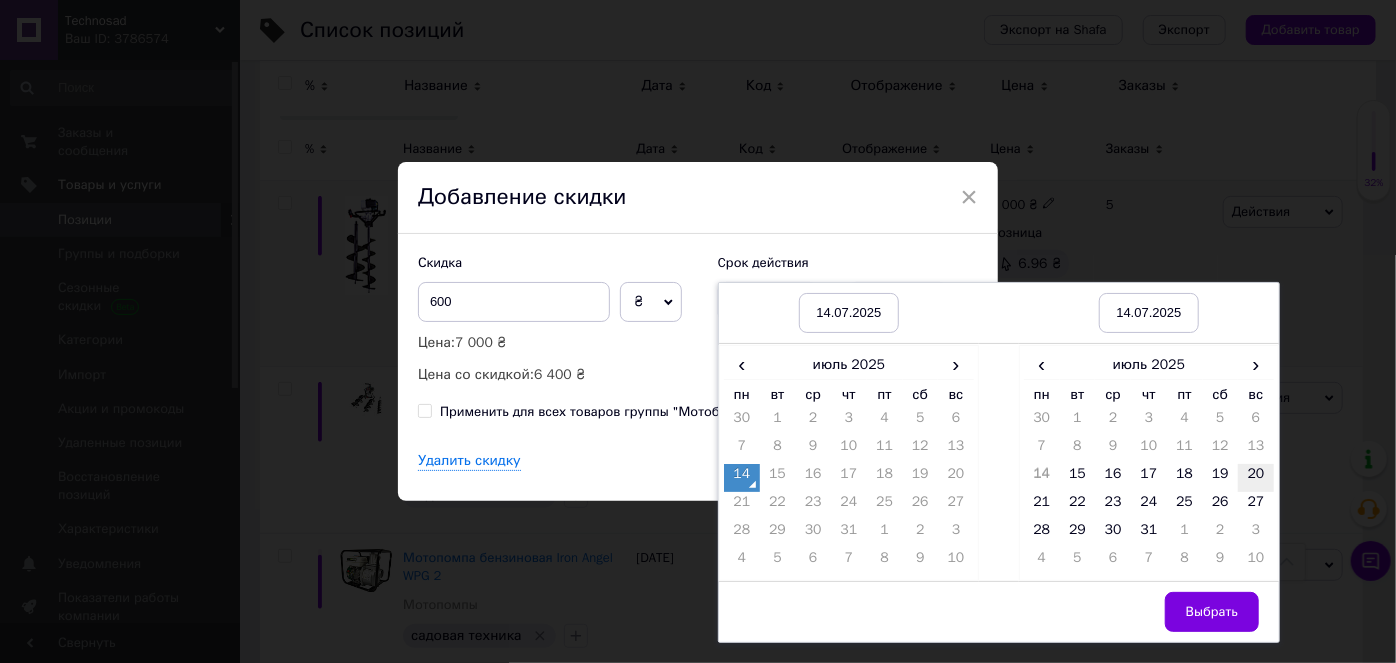 click on "20" at bounding box center [1256, 478] 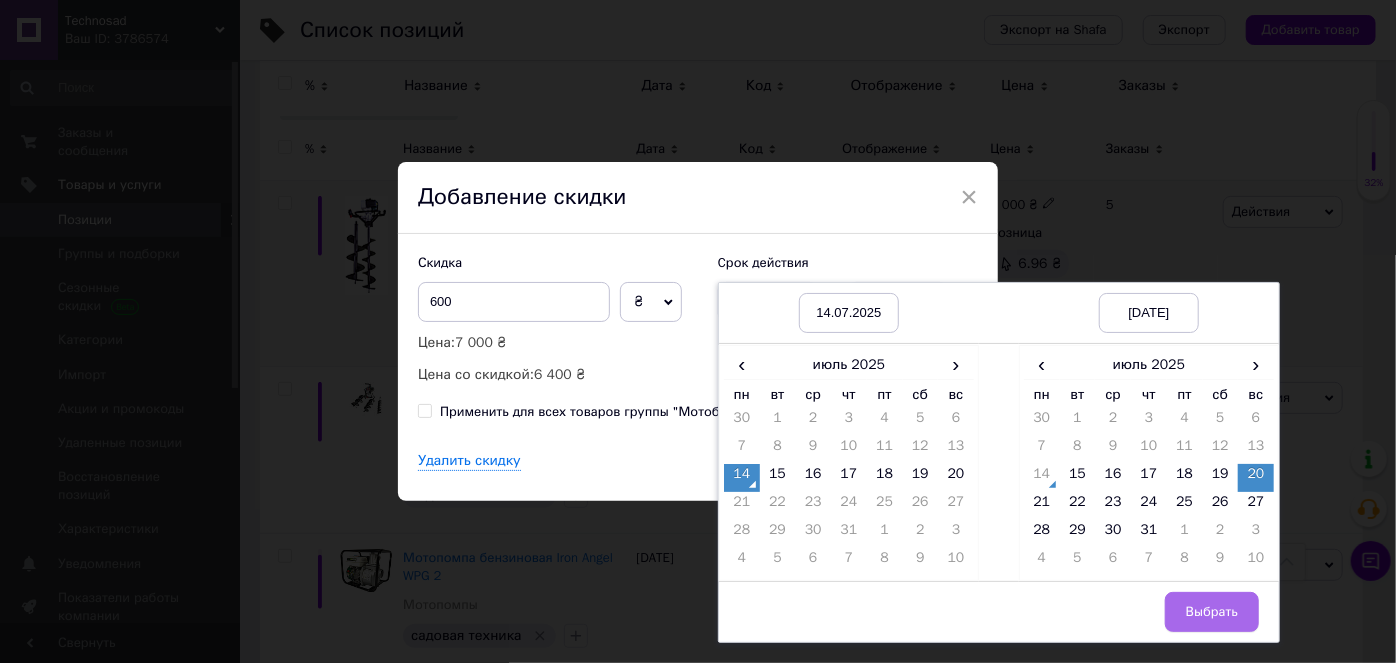 click on "Выбрать" at bounding box center [1212, 612] 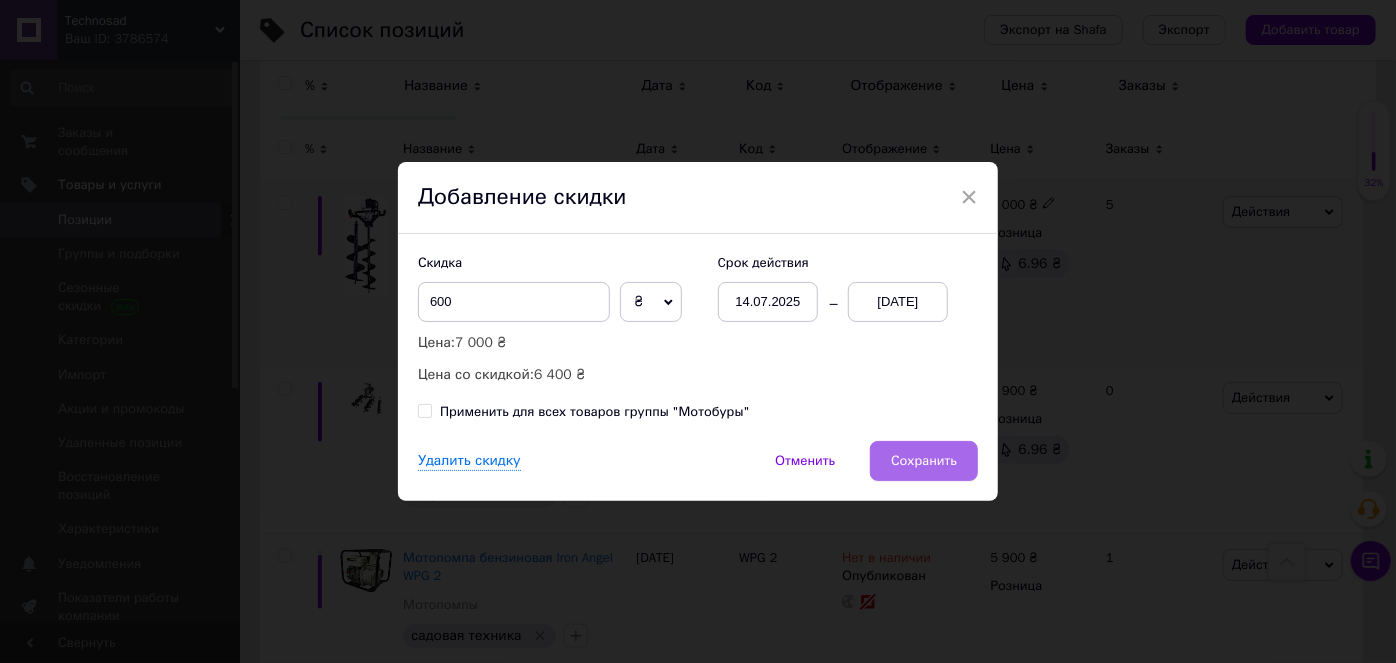 click on "Сохранить" at bounding box center (924, 461) 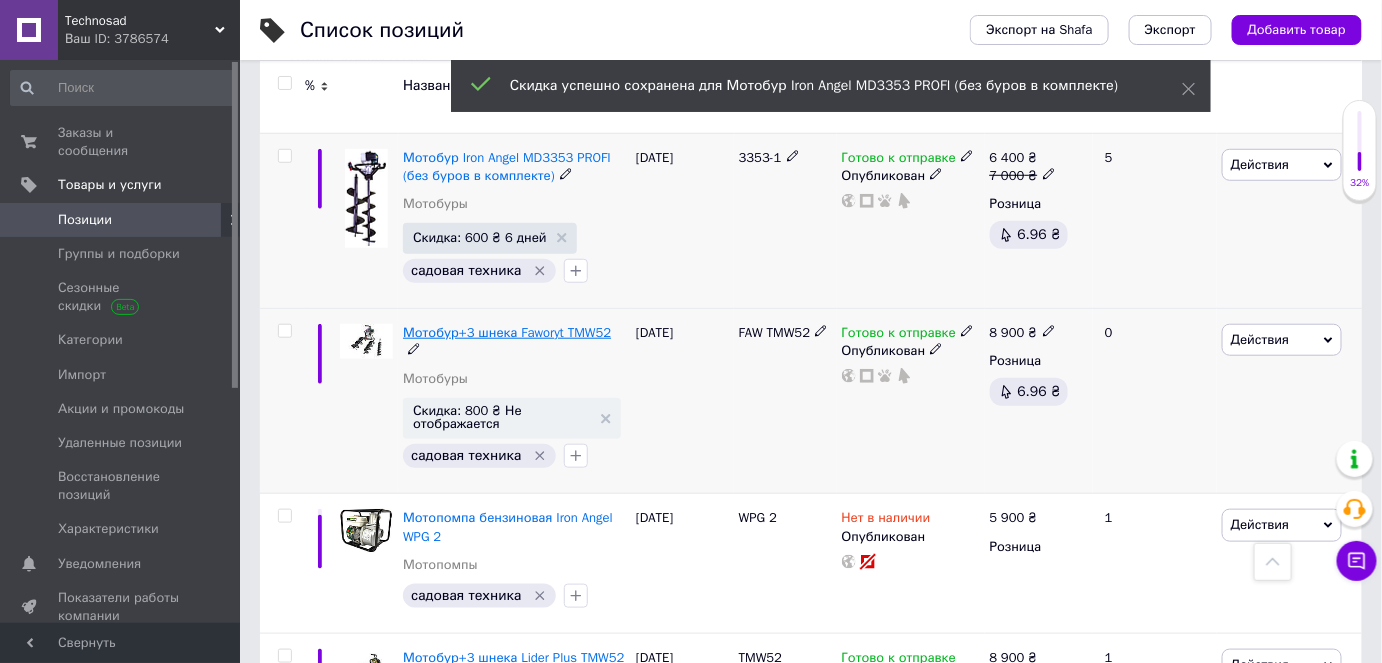 scroll, scrollTop: 454, scrollLeft: 0, axis: vertical 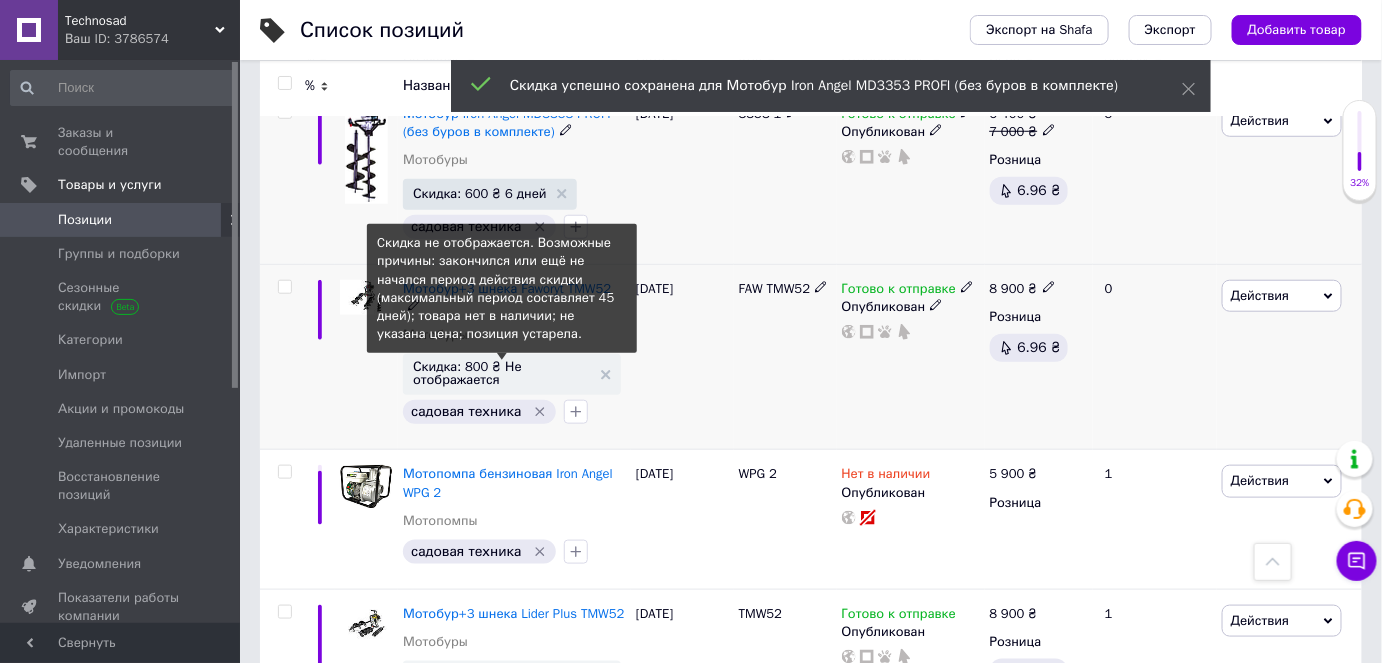 click on "Скидка: 800 ₴ Не отображается" at bounding box center (502, 373) 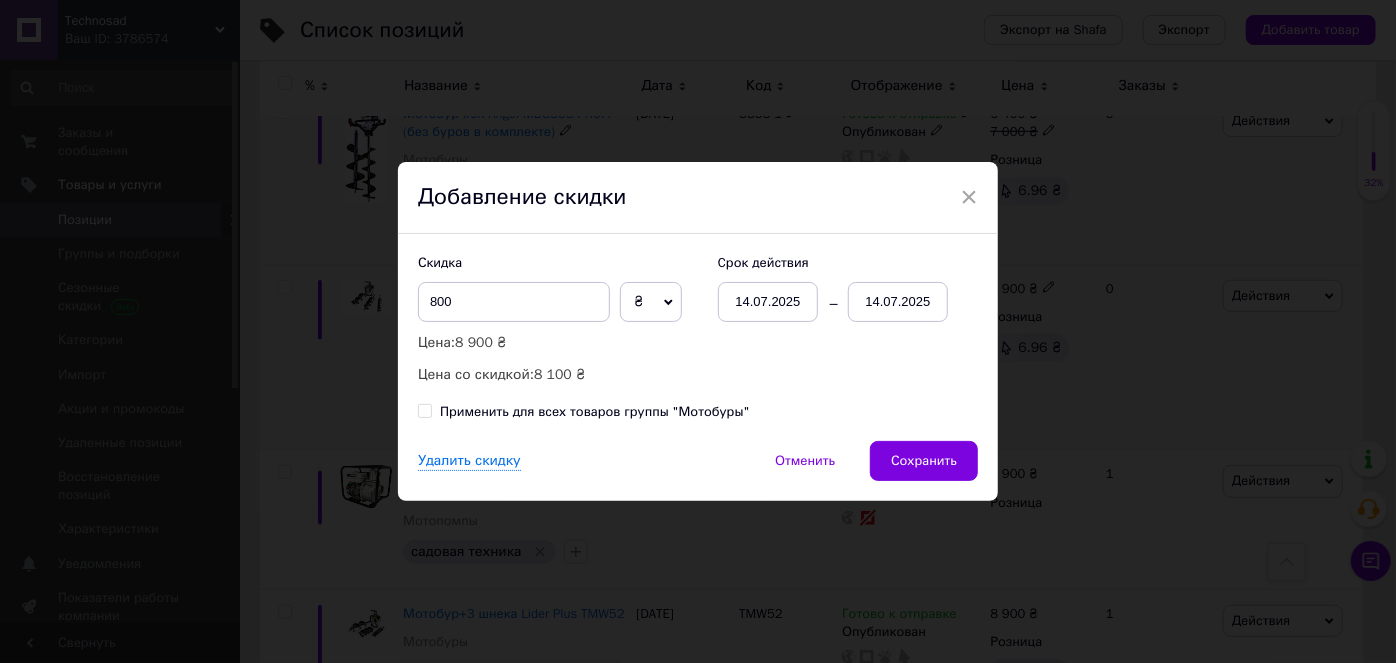 click on "14.07.2025" at bounding box center (898, 302) 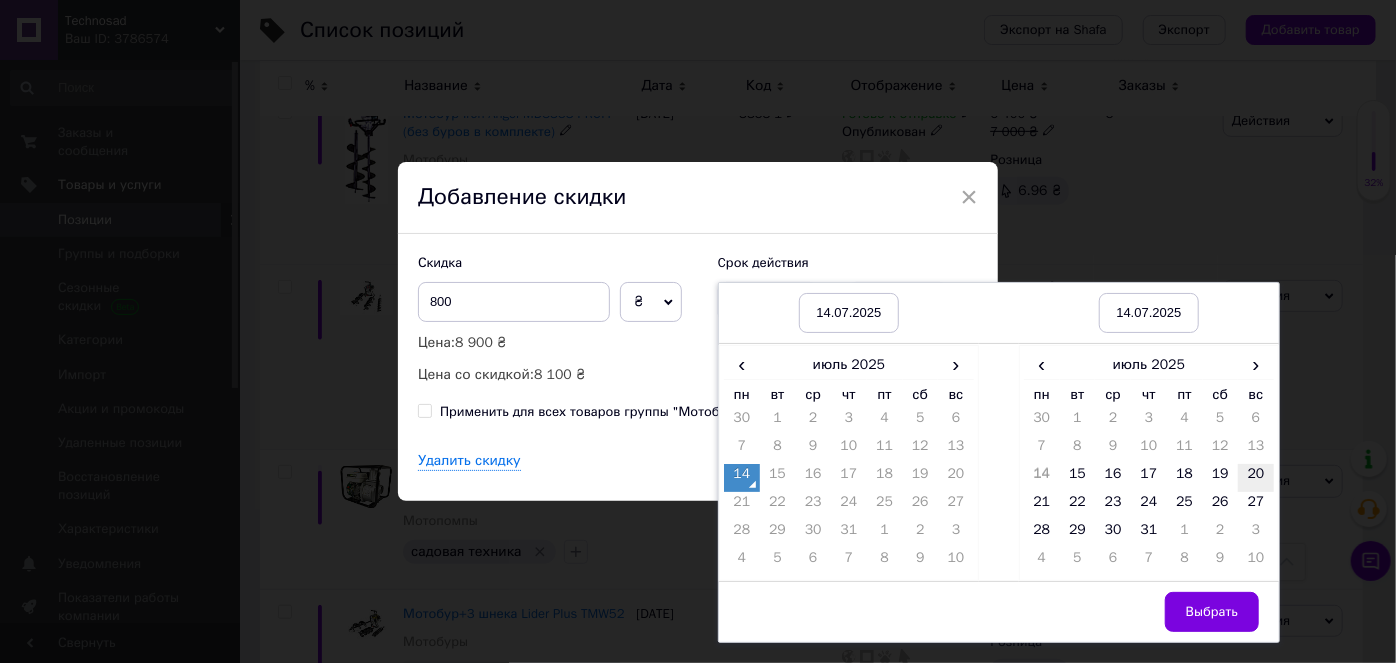 click on "20" at bounding box center [1256, 478] 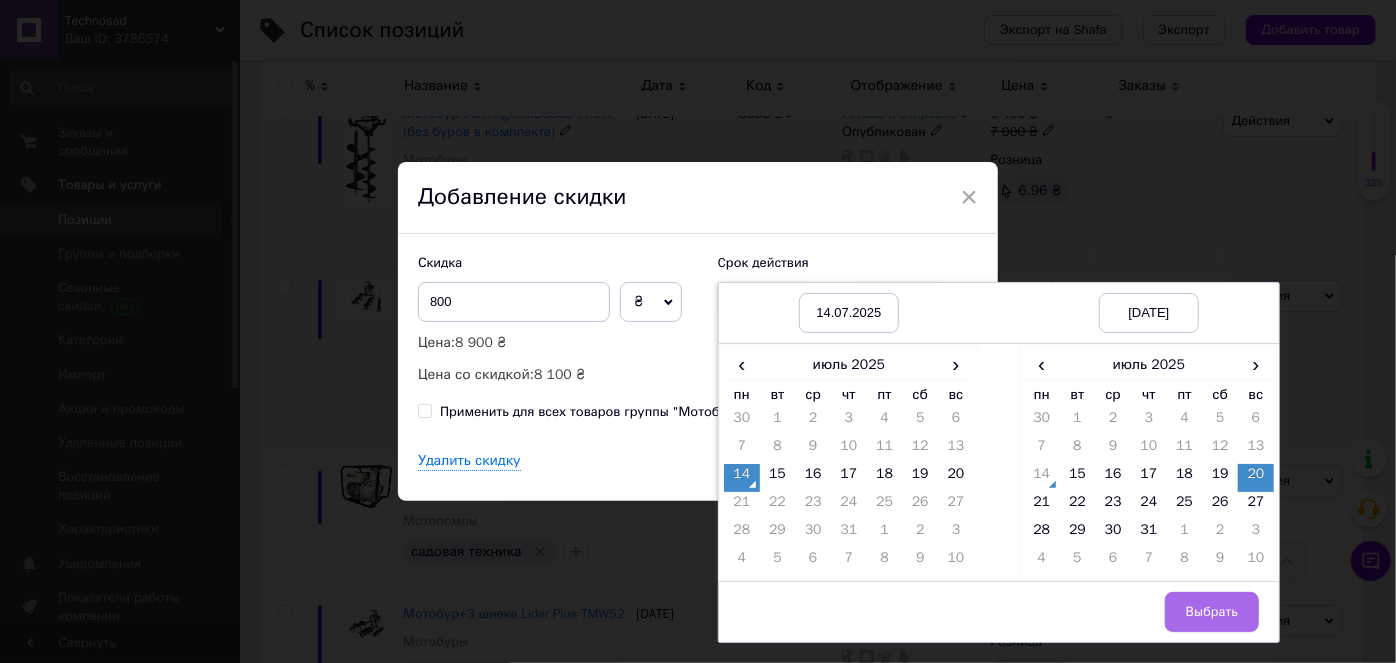 click on "Выбрать" at bounding box center [1212, 612] 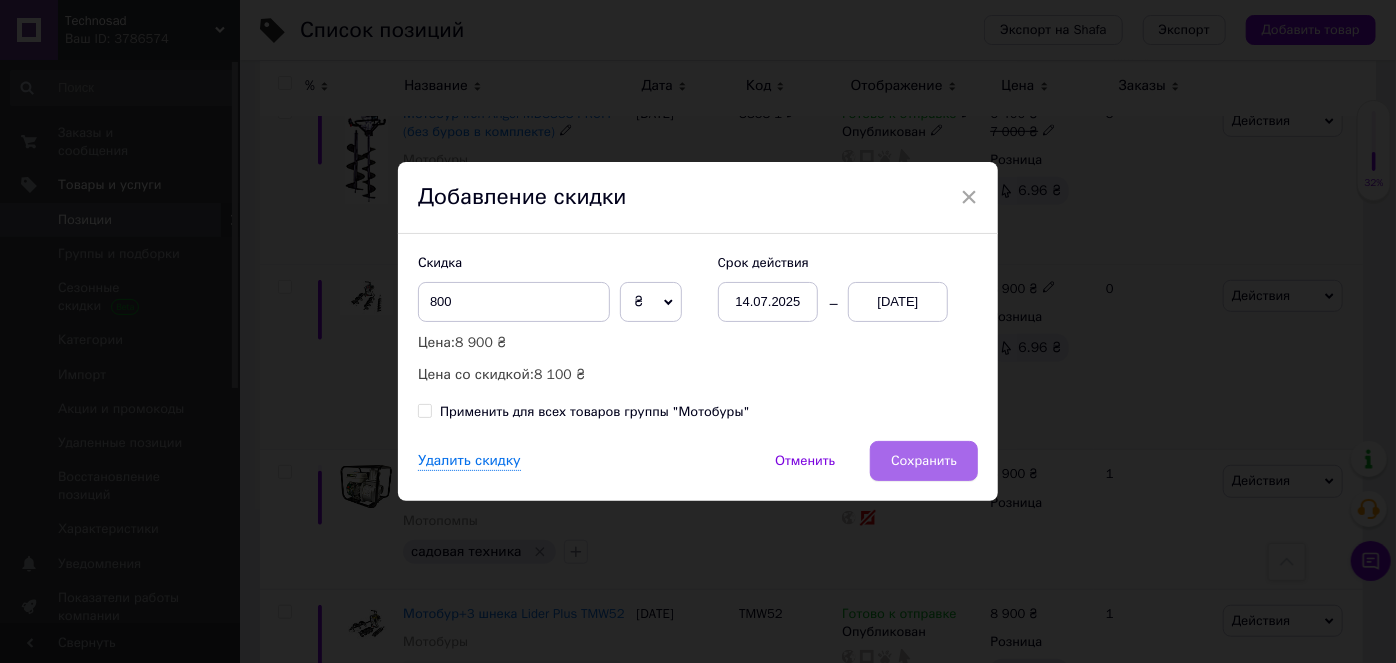 click on "Сохранить" at bounding box center [924, 461] 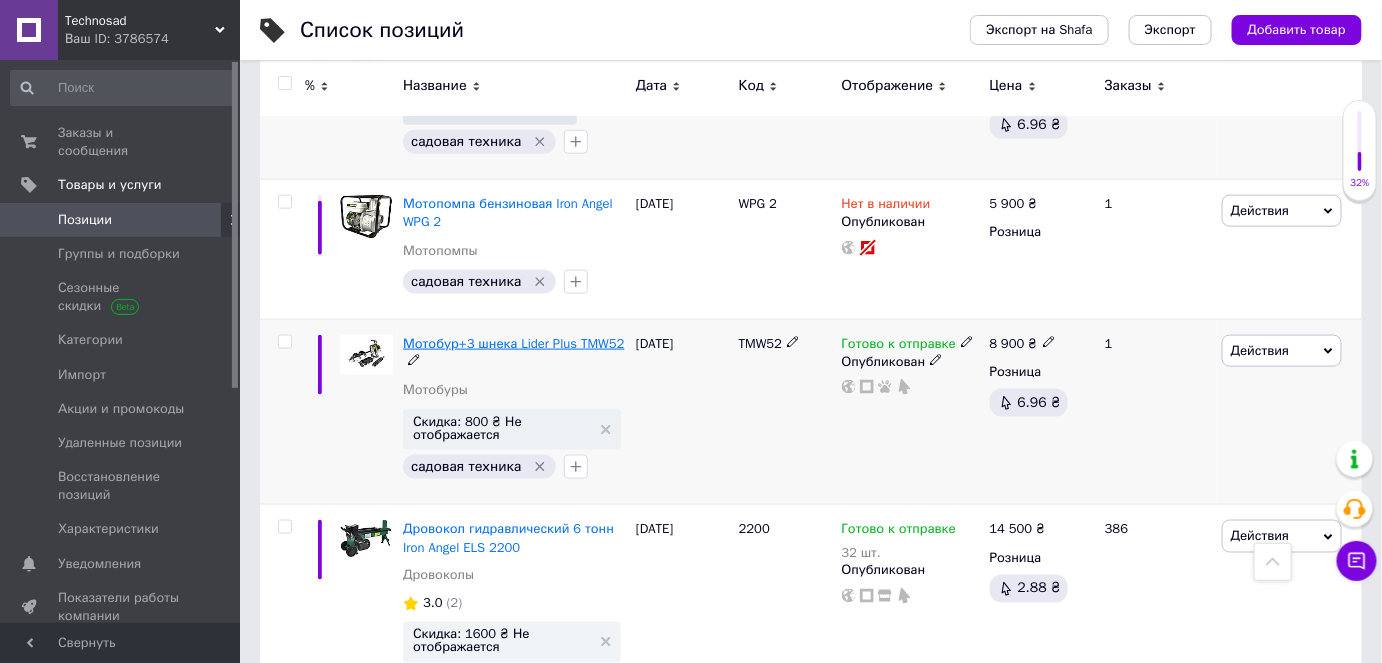 scroll, scrollTop: 727, scrollLeft: 0, axis: vertical 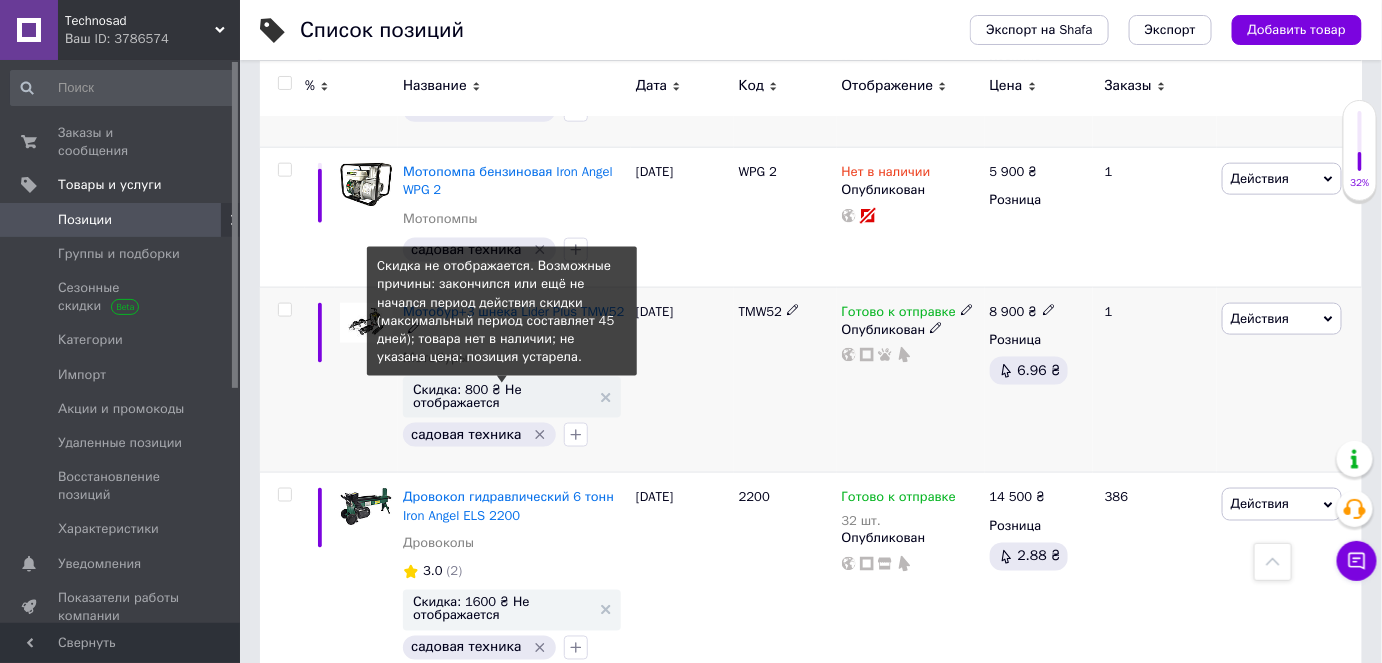 click on "Скидка: 800 ₴ Не отображается" at bounding box center [502, 396] 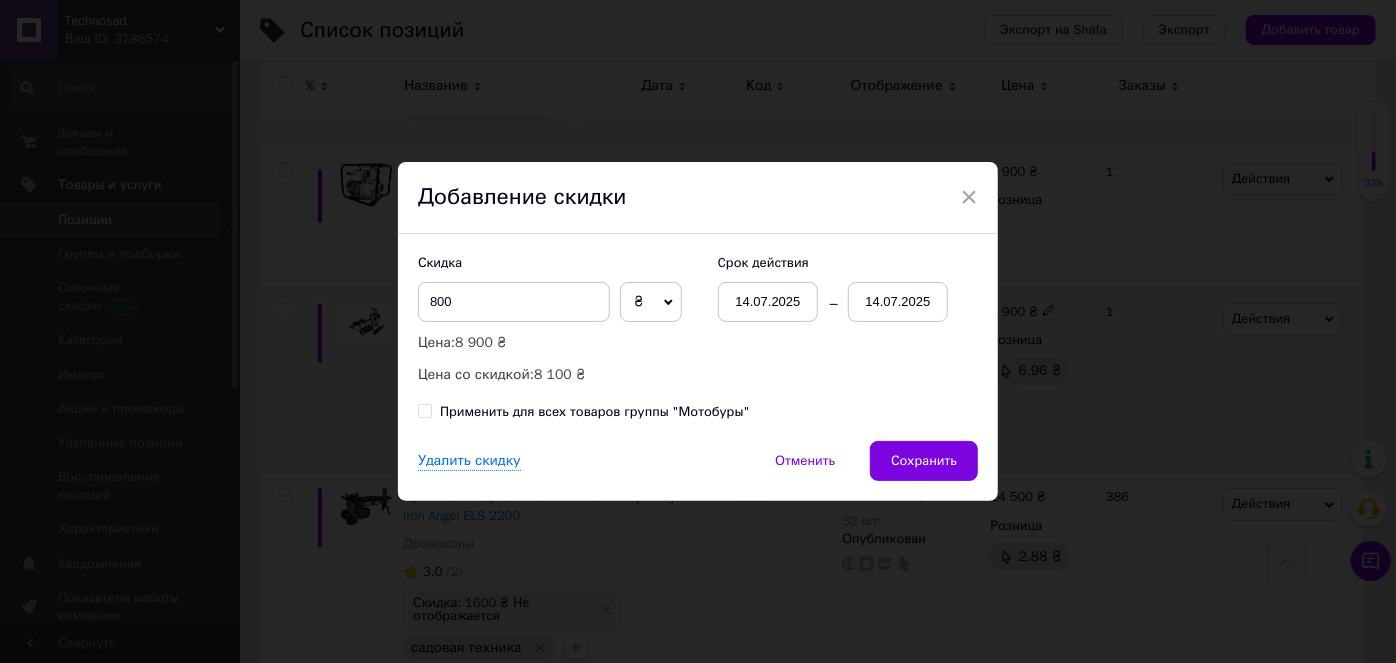 click on "14.07.2025" at bounding box center [898, 302] 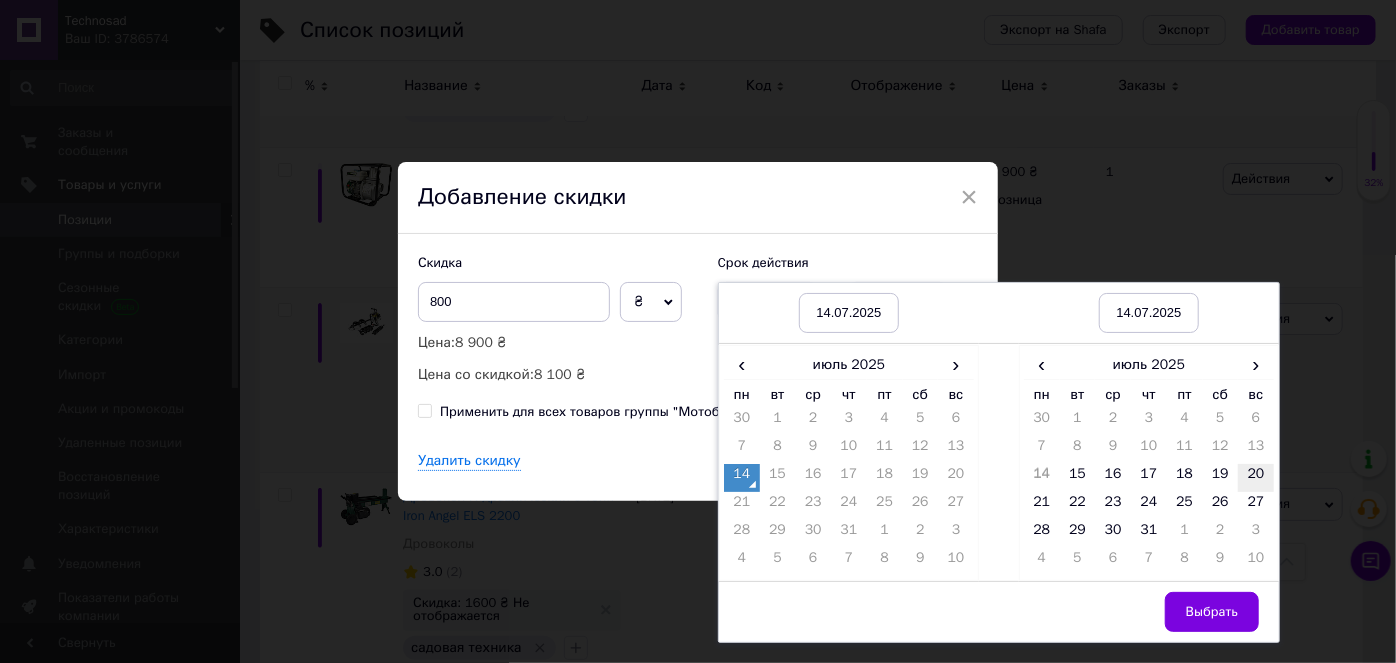 click on "20" at bounding box center (1256, 478) 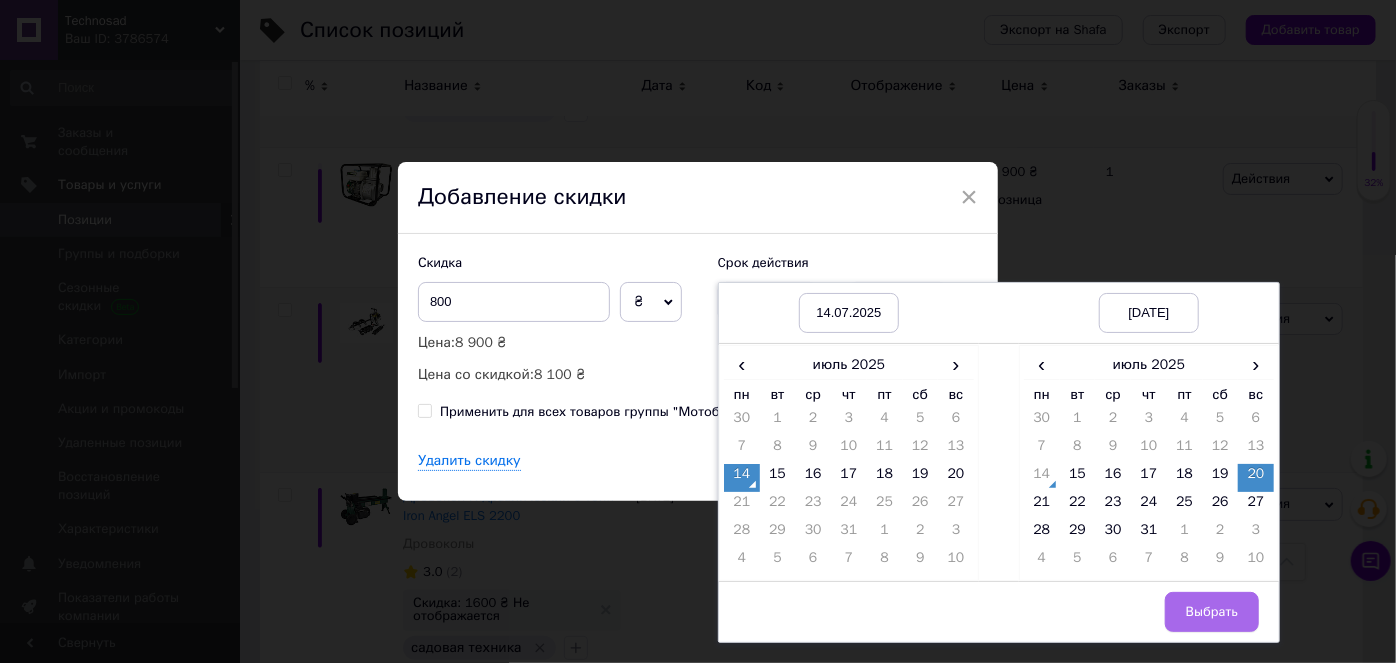click on "Выбрать" at bounding box center [1212, 612] 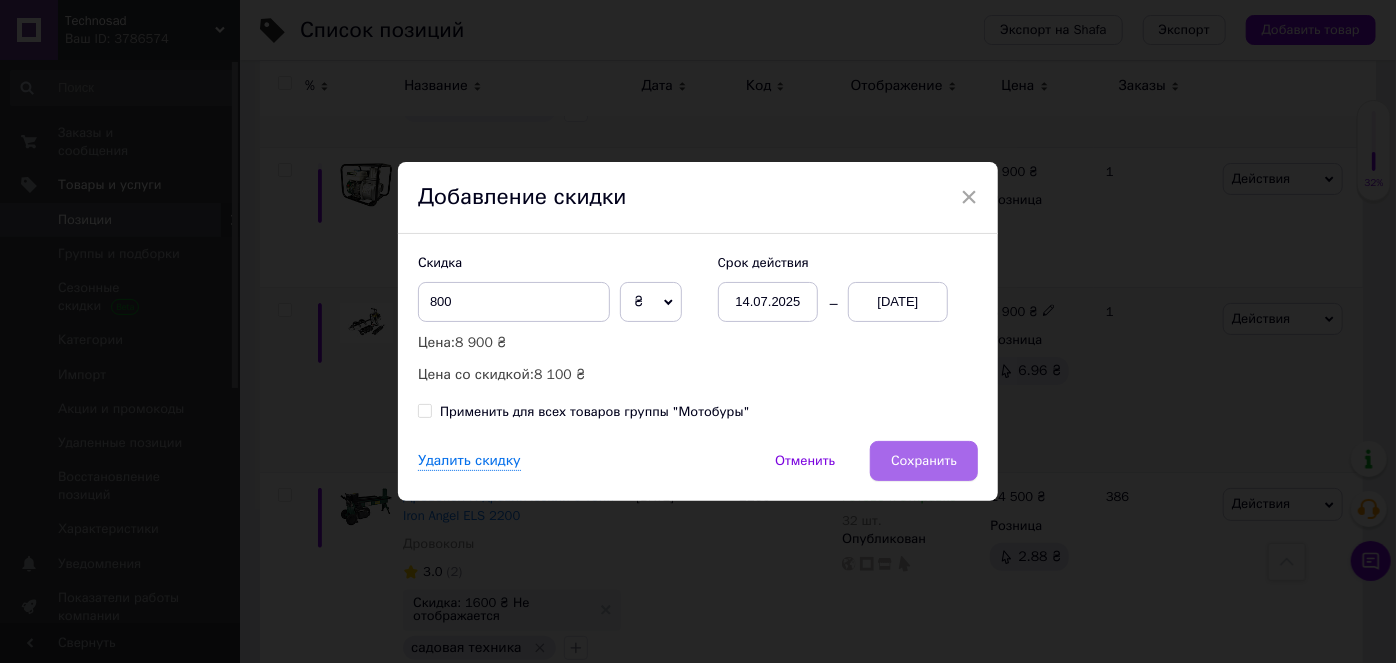 click on "Сохранить" at bounding box center (924, 461) 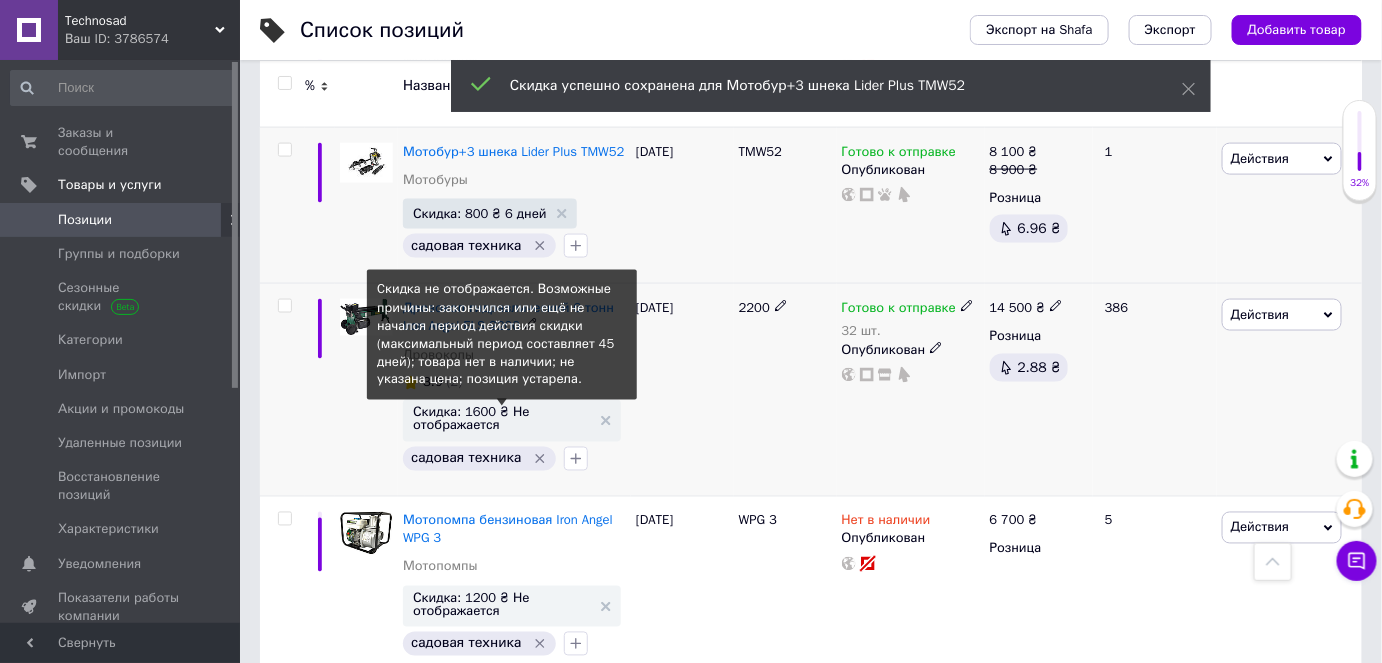 scroll, scrollTop: 909, scrollLeft: 0, axis: vertical 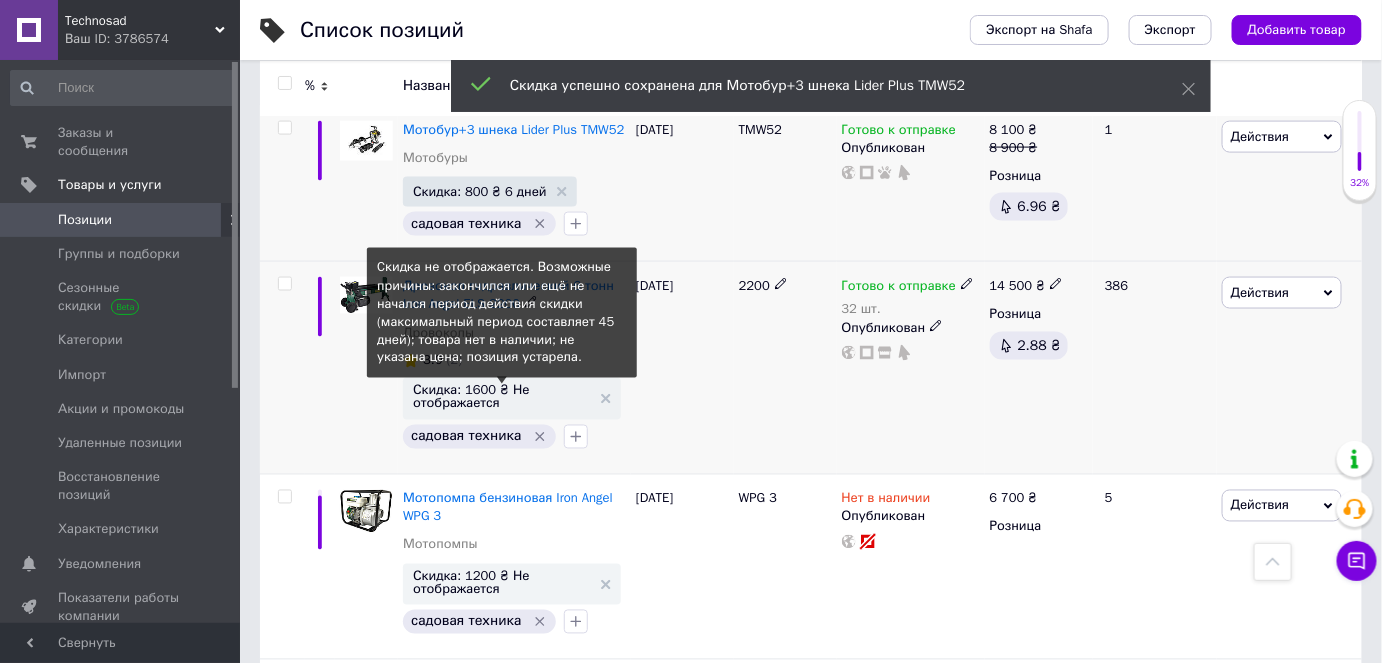 click on "Скидка: 1600 ₴ Не отображается" at bounding box center (502, 397) 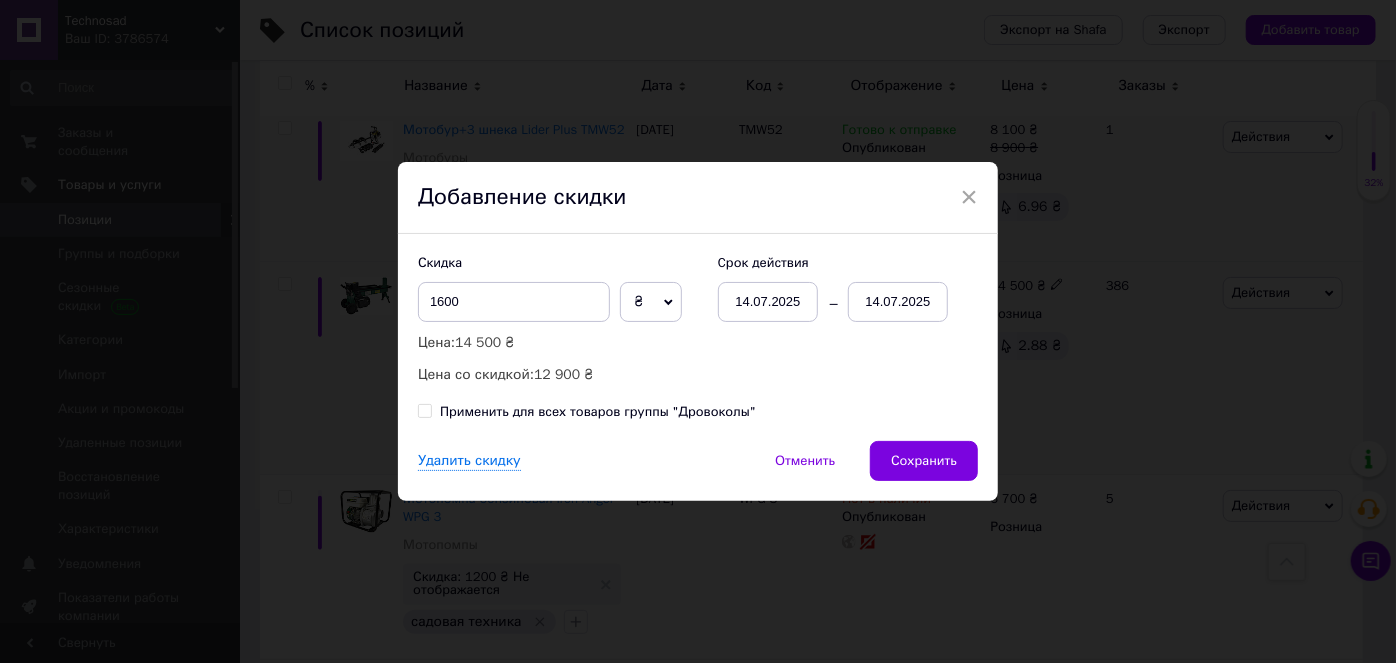 click on "14.07.2025" at bounding box center (898, 302) 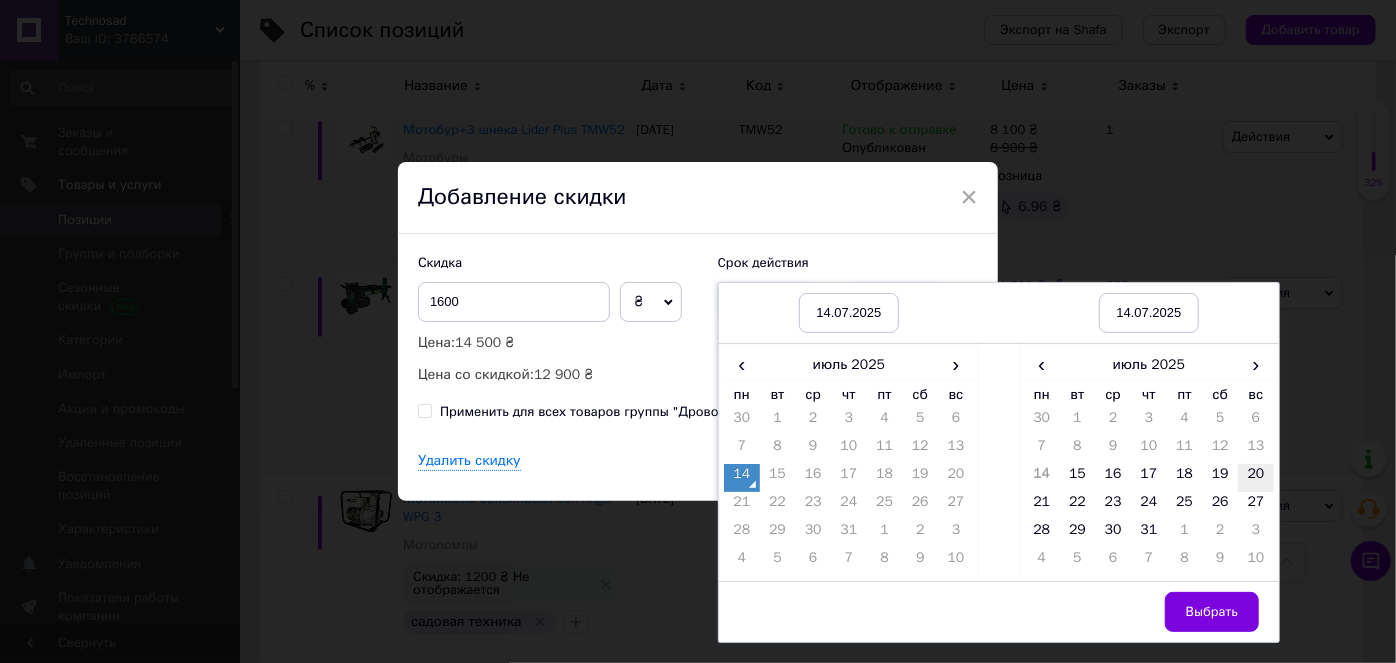click on "20" at bounding box center (1256, 478) 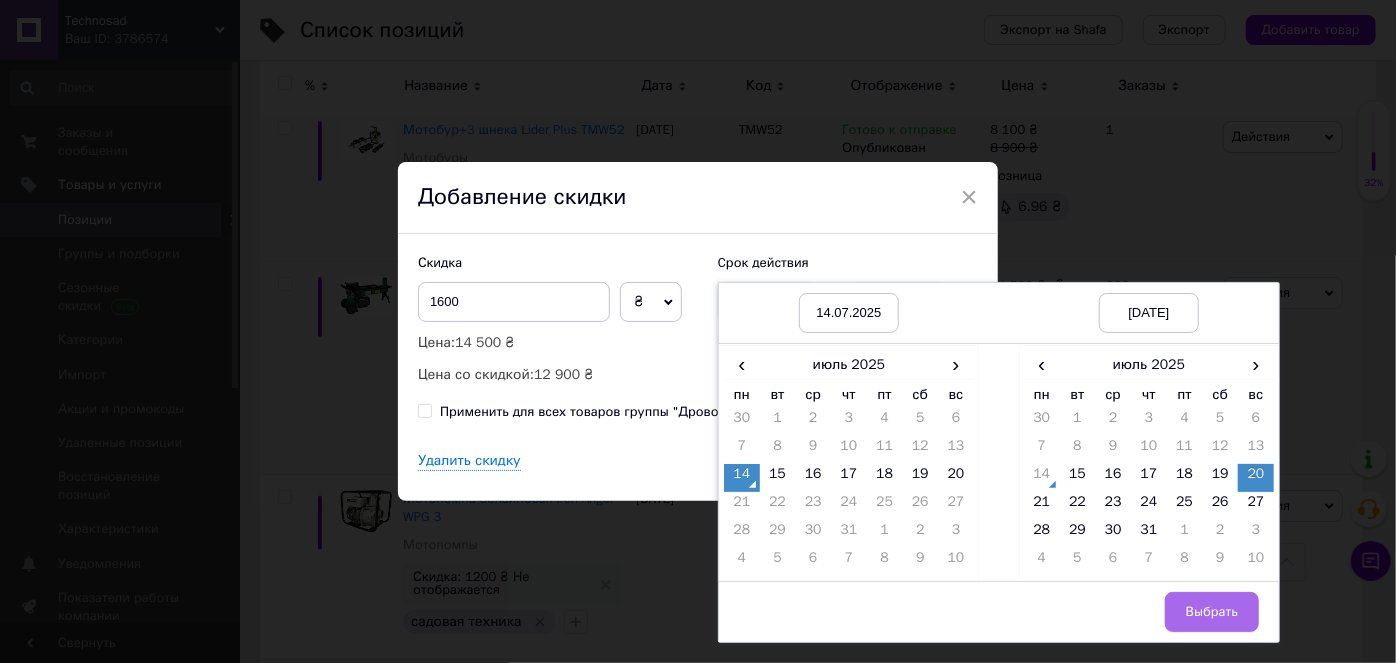 click on "Выбрать" at bounding box center [1212, 612] 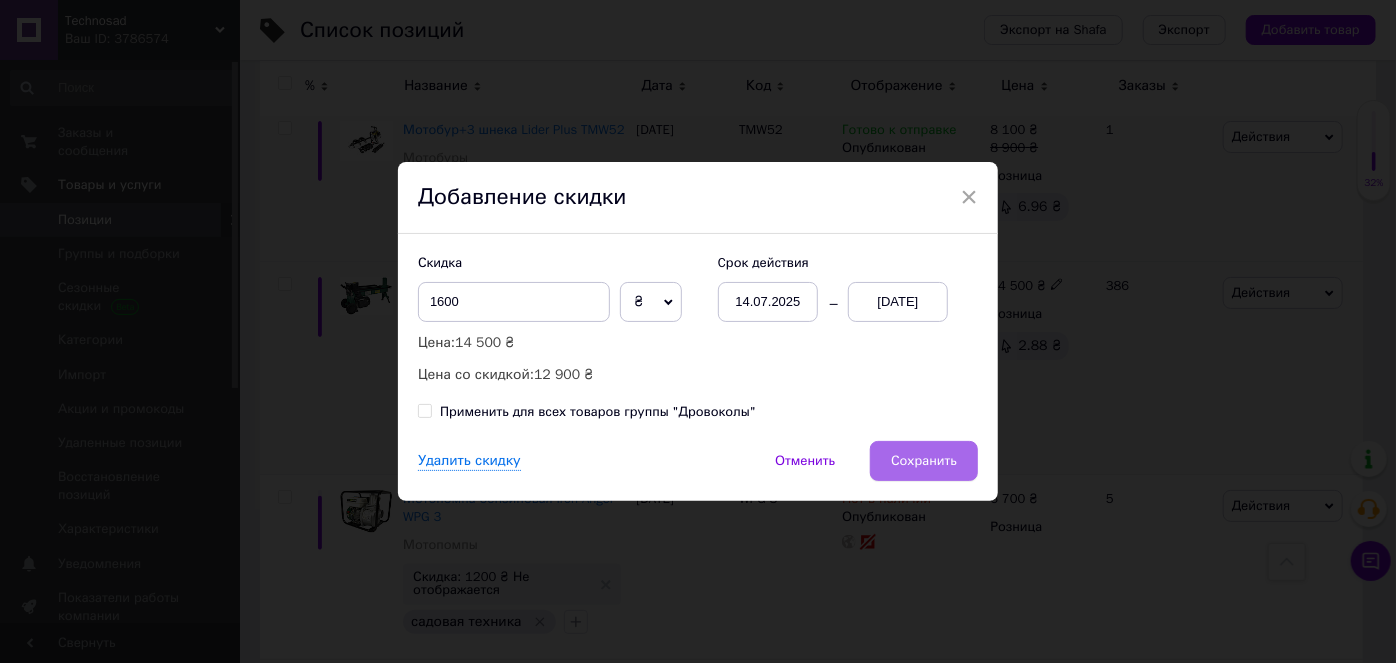 click on "Сохранить" at bounding box center (924, 461) 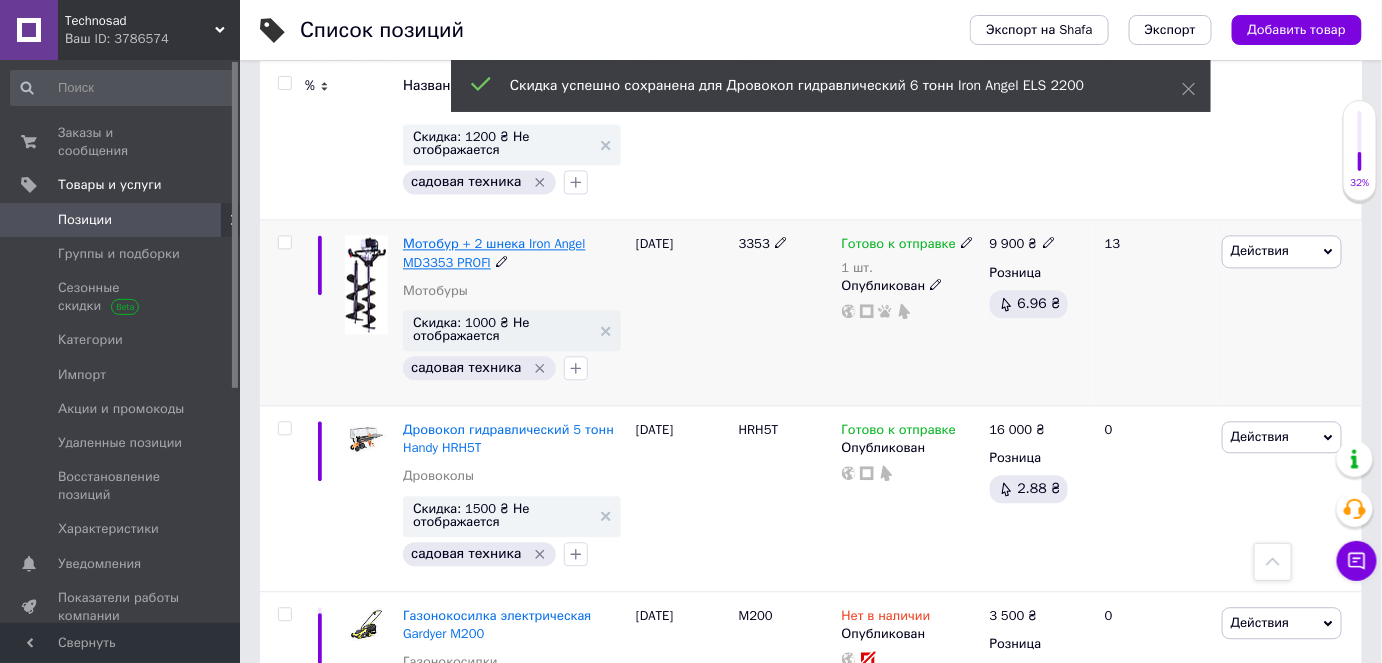scroll, scrollTop: 1363, scrollLeft: 0, axis: vertical 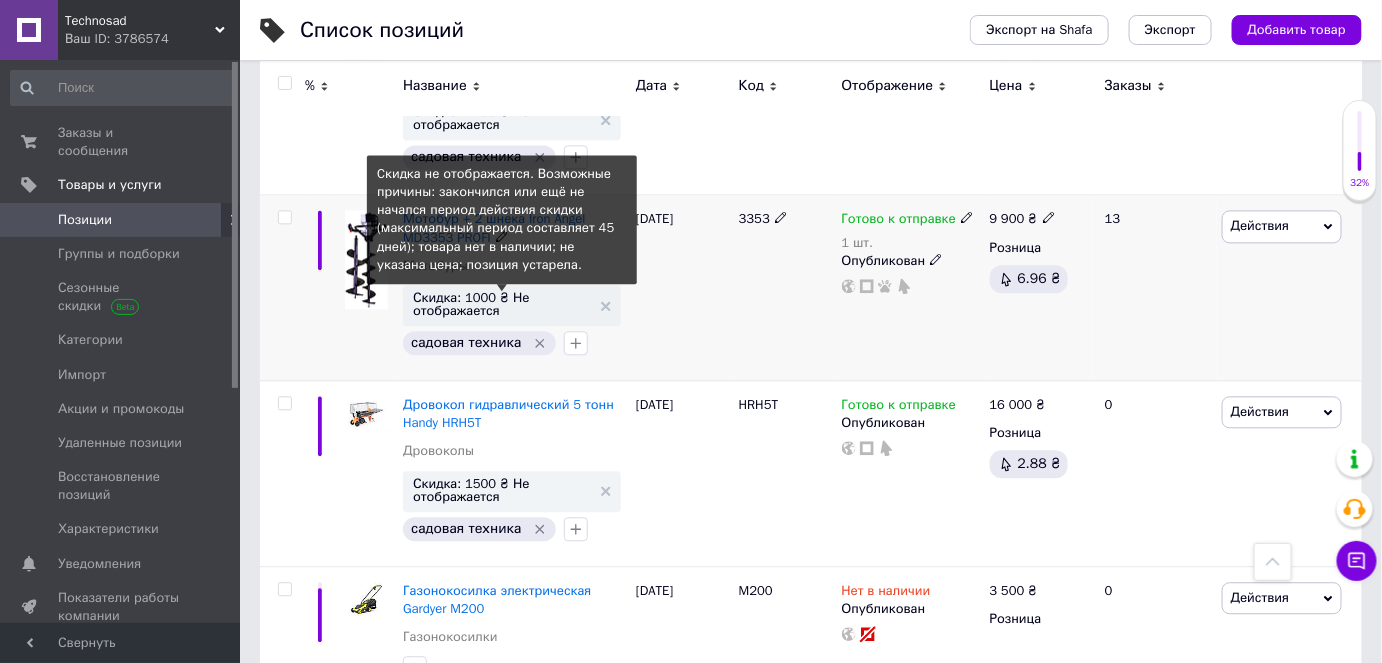 click on "Скидка: 1000 ₴ Не отображается" at bounding box center (502, 304) 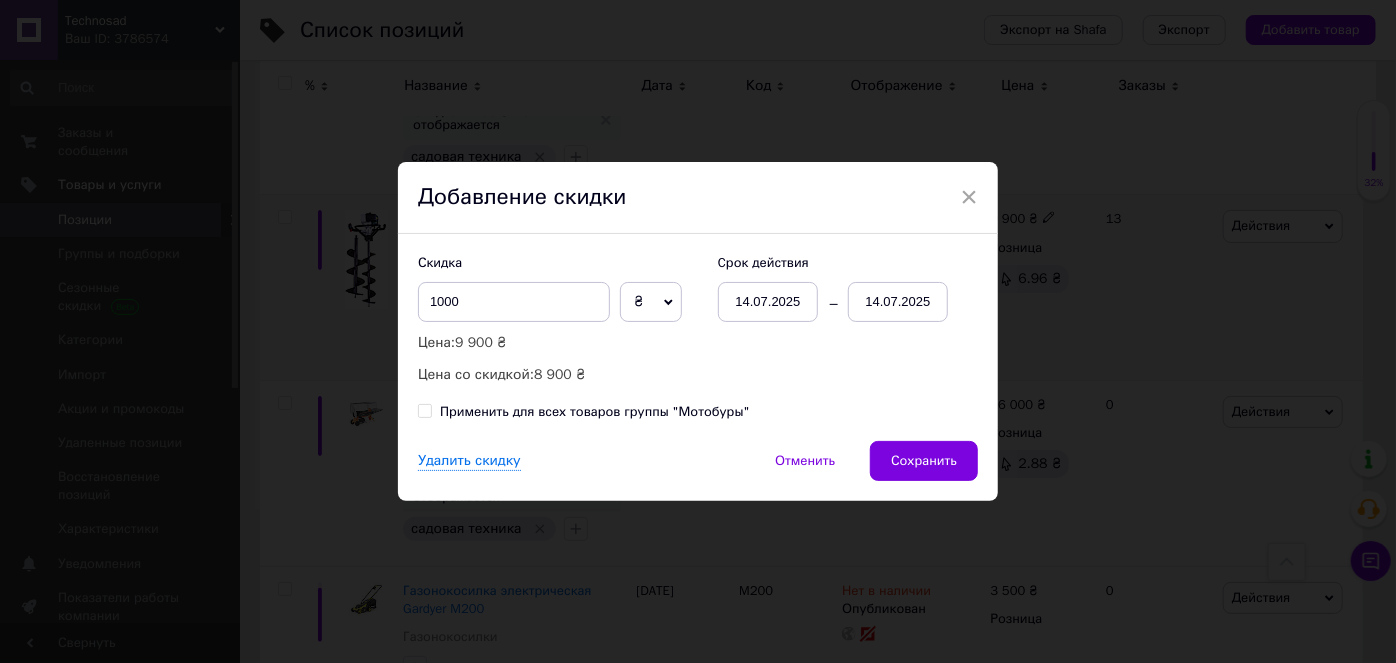 click on "14.07.2025" at bounding box center (898, 302) 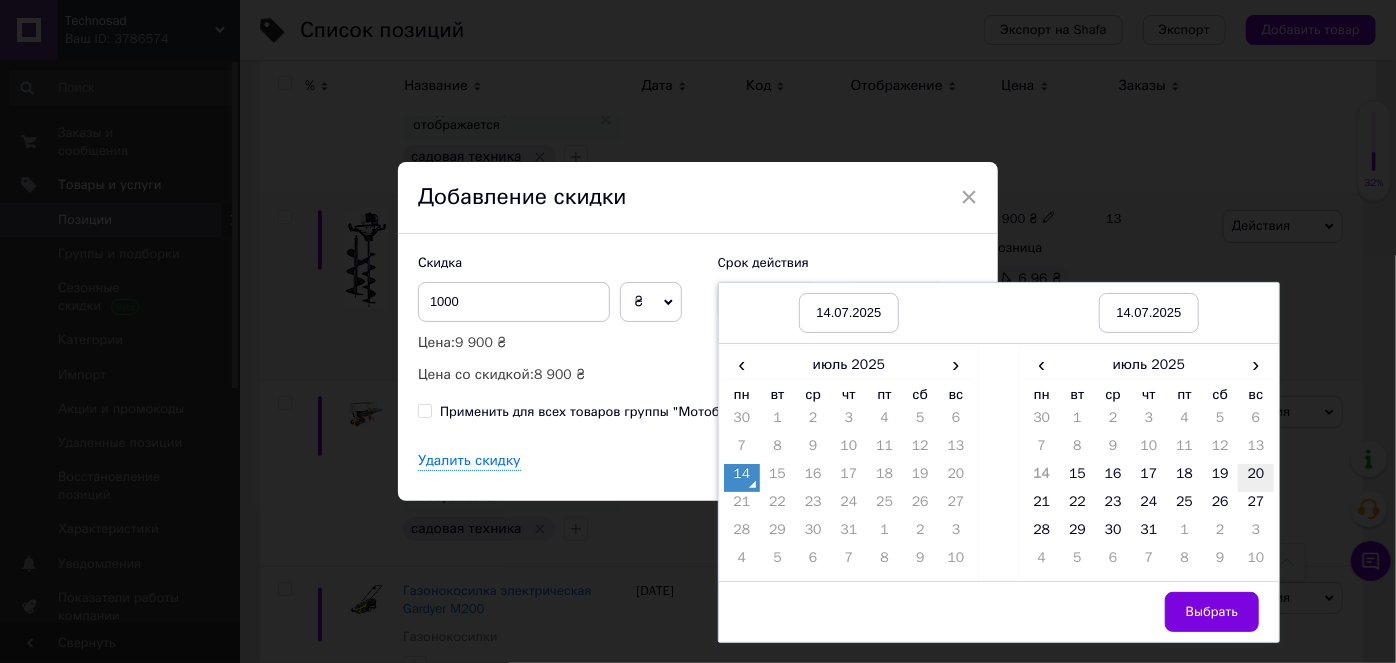click on "20" at bounding box center (1256, 478) 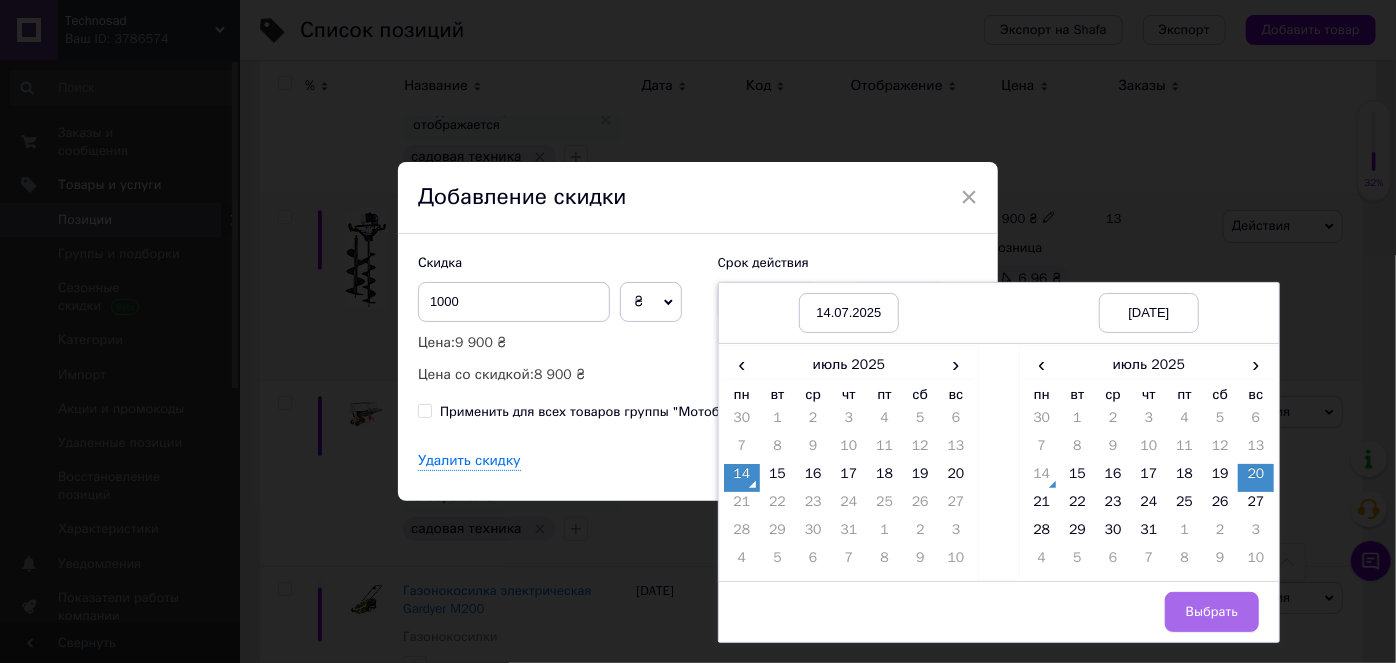 click on "Выбрать" at bounding box center [1212, 612] 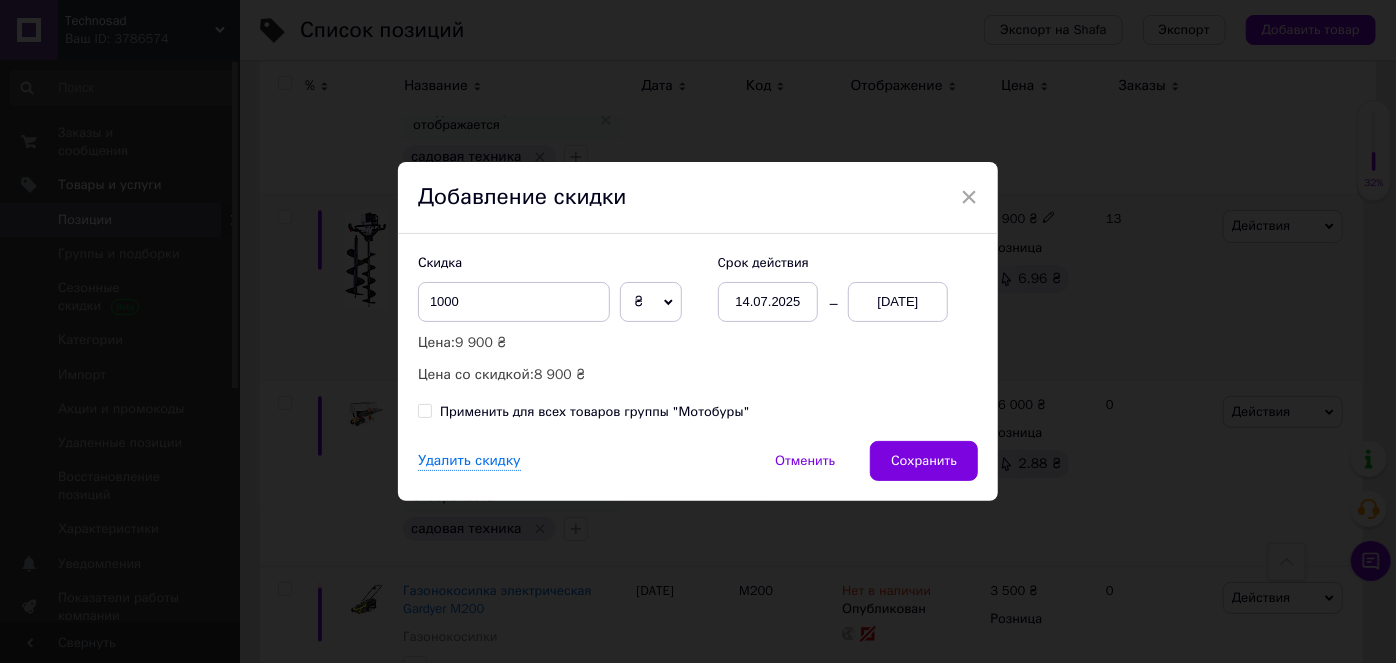 click on "Скидка 1000 ₴ % Цена:  9 900   ₴ Цена со скидкой:  8 900   ₴ Cрок действия [DATE] [DATE] Применить для всех товаров группы "Мотобуры"" at bounding box center (698, 337) 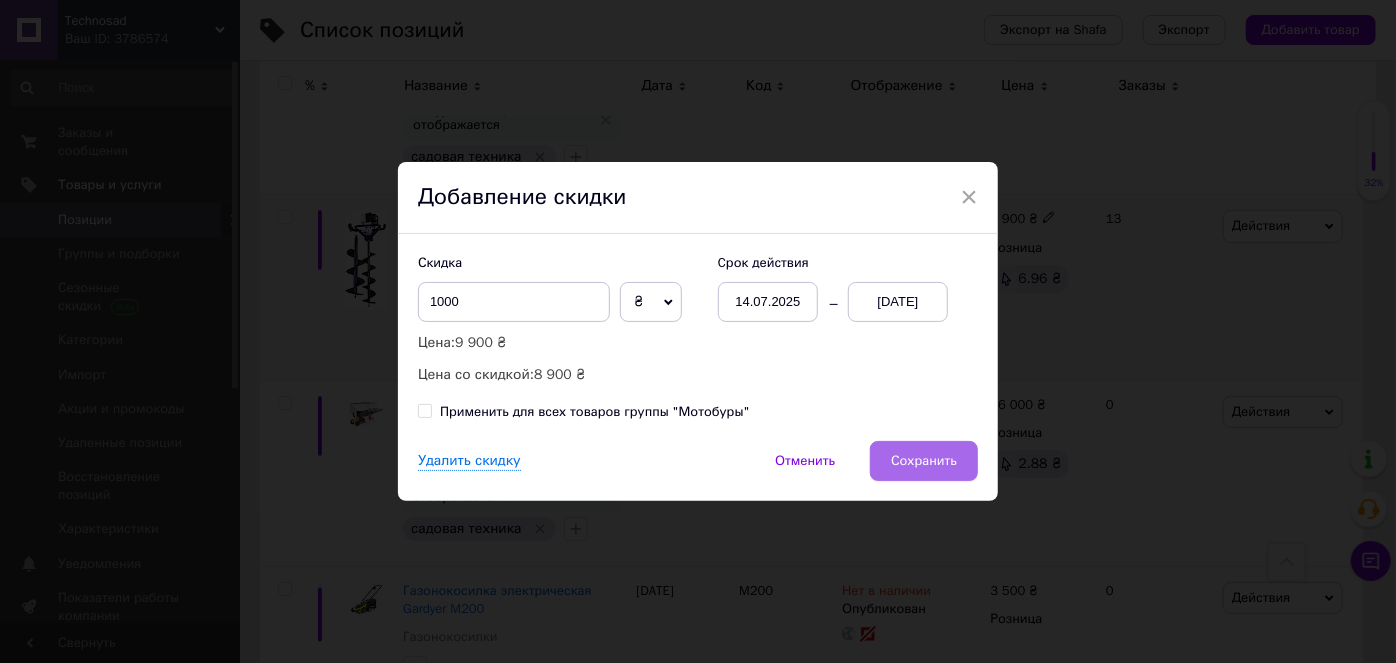 click on "Сохранить" at bounding box center [924, 461] 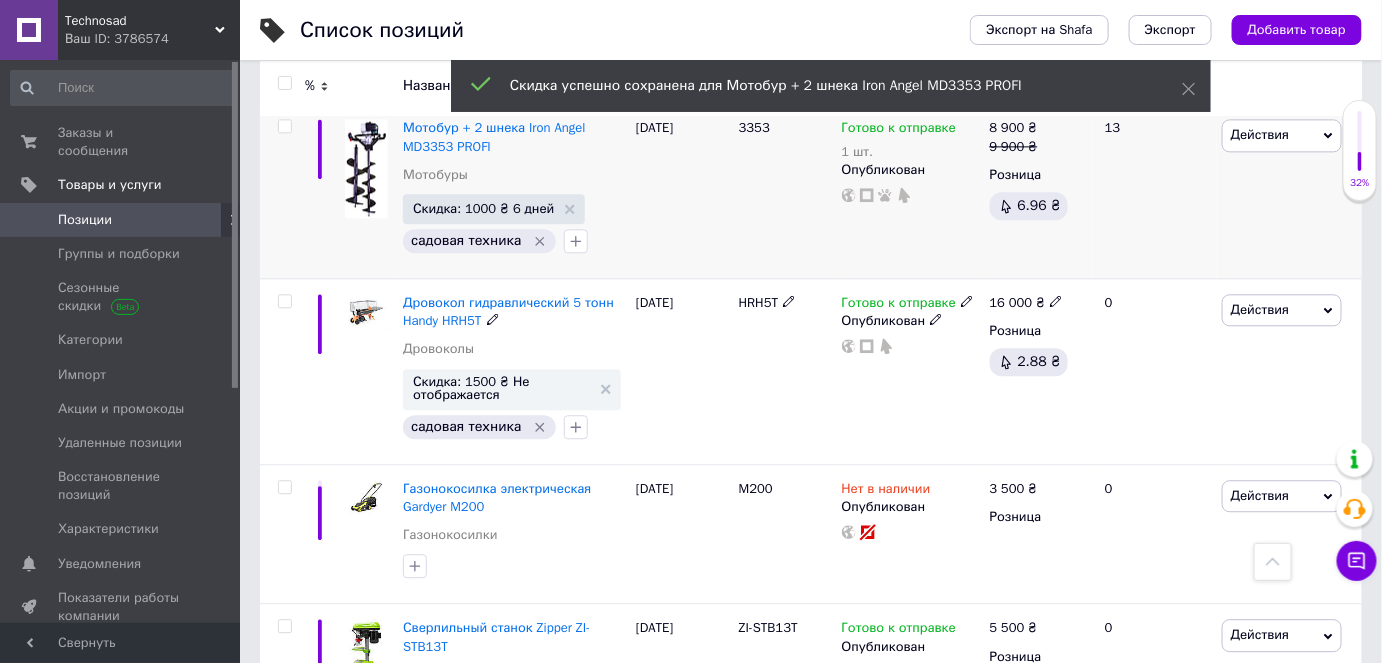 scroll, scrollTop: 1545, scrollLeft: 0, axis: vertical 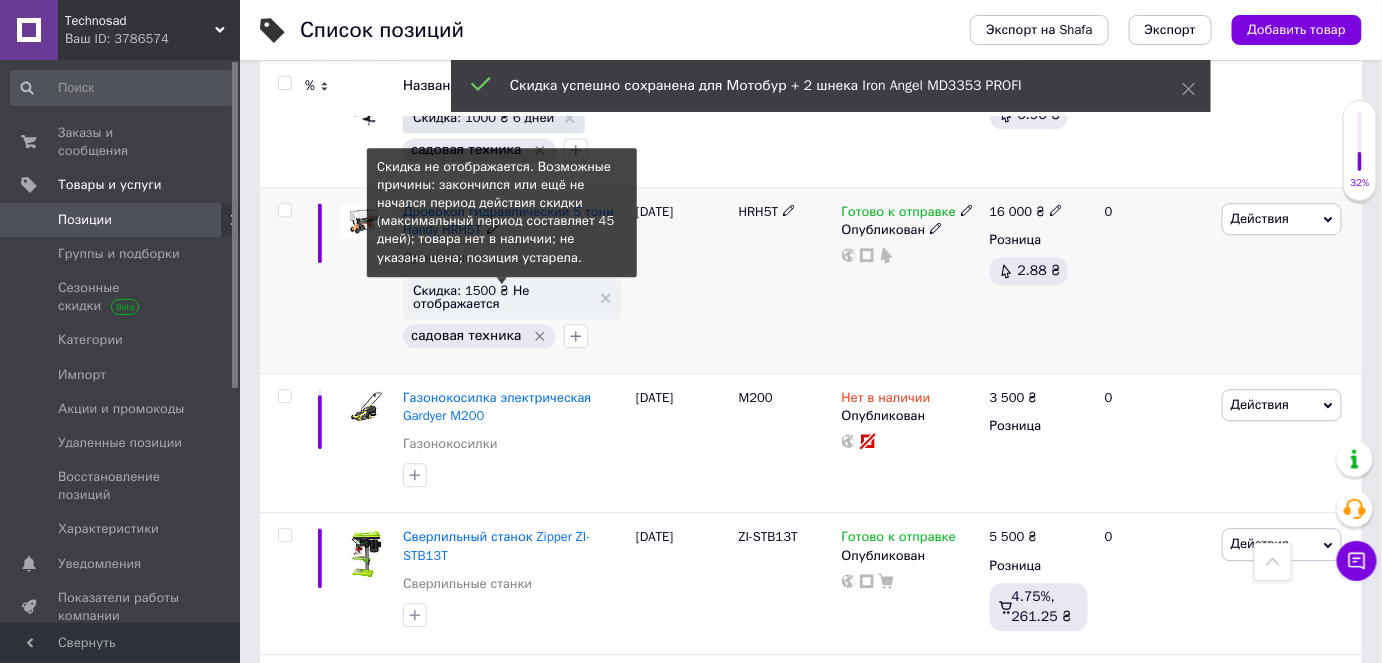 click on "Скидка: 1500 ₴ Не отображается" at bounding box center [502, 297] 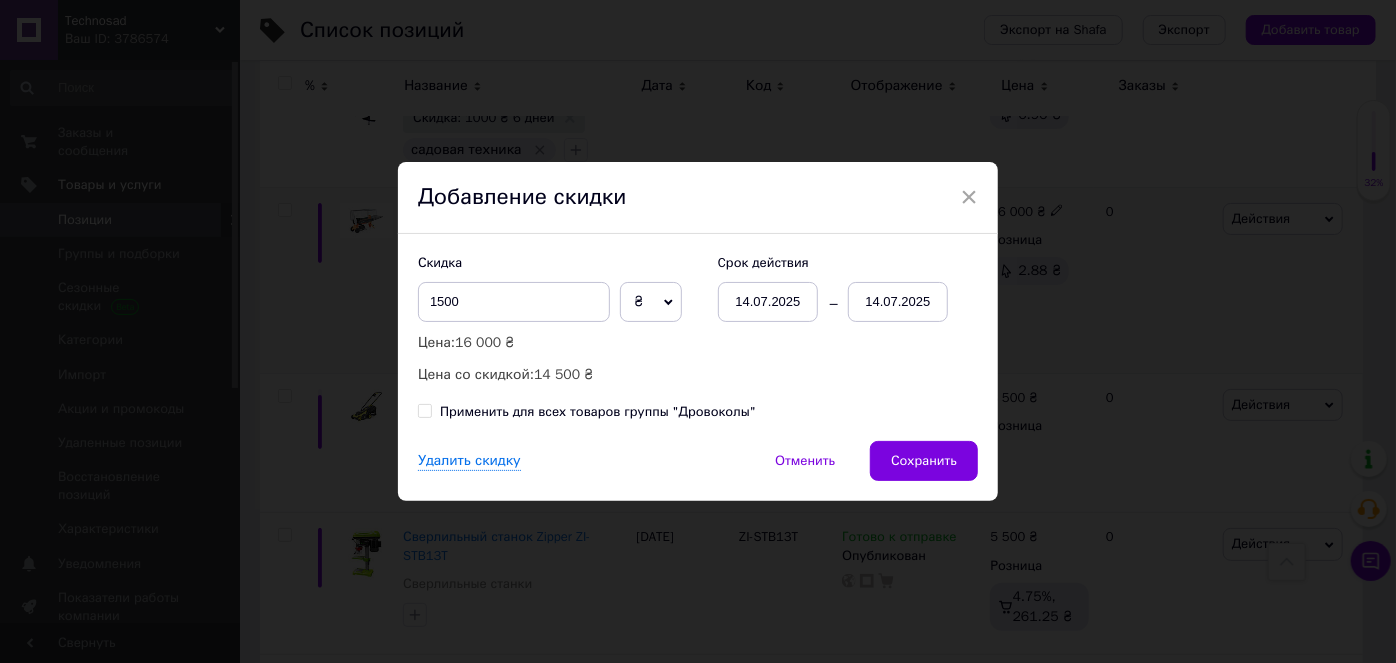 click on "14.07.2025" at bounding box center (898, 302) 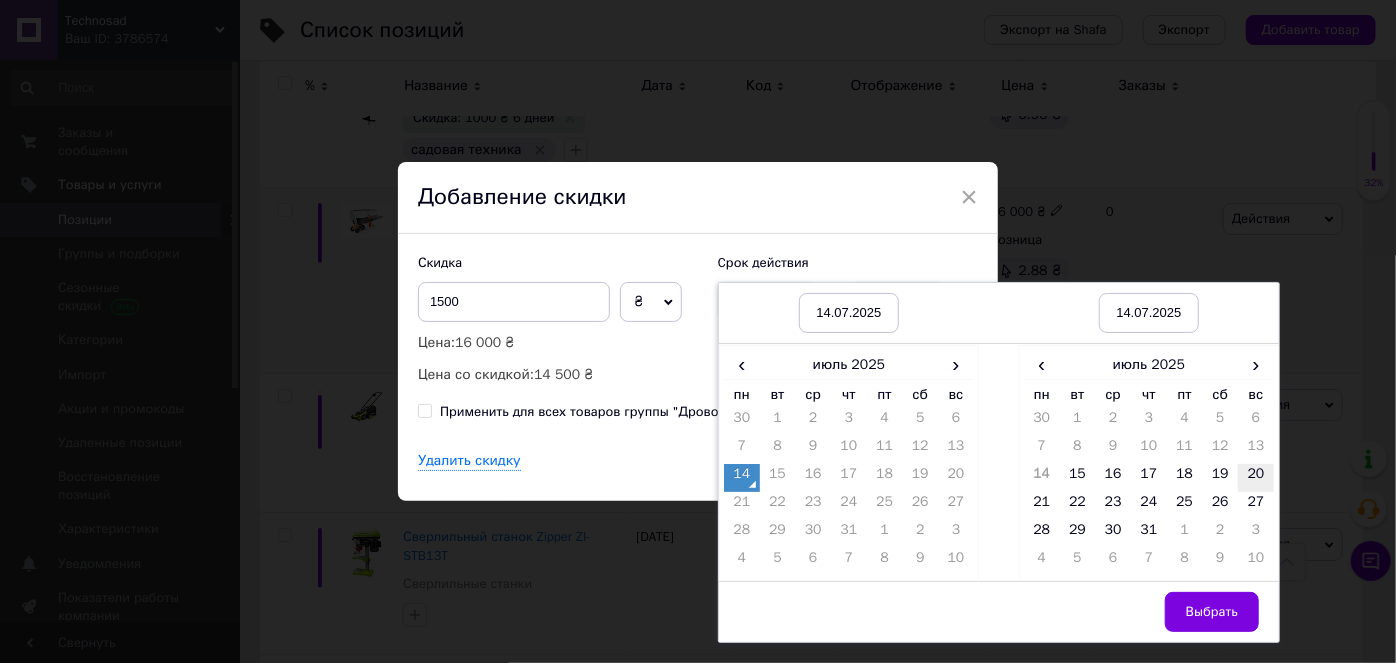 click on "20" at bounding box center [1256, 478] 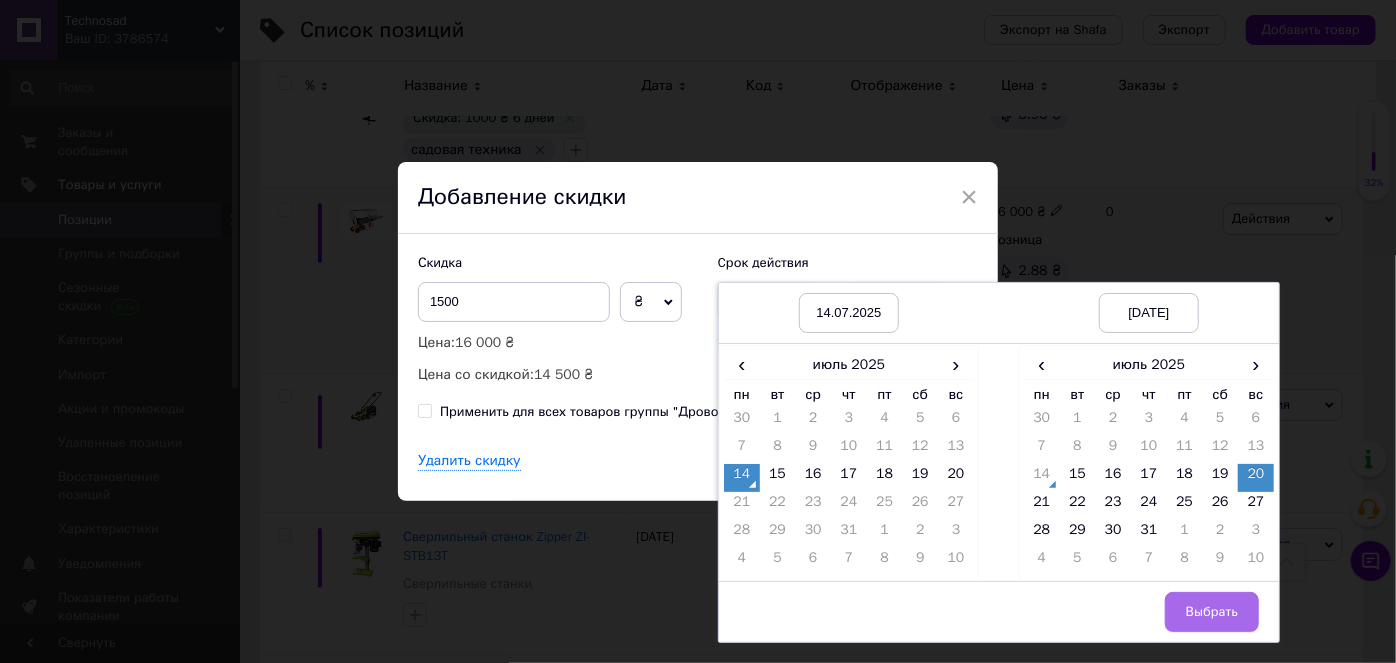 click on "Выбрать" at bounding box center (1212, 612) 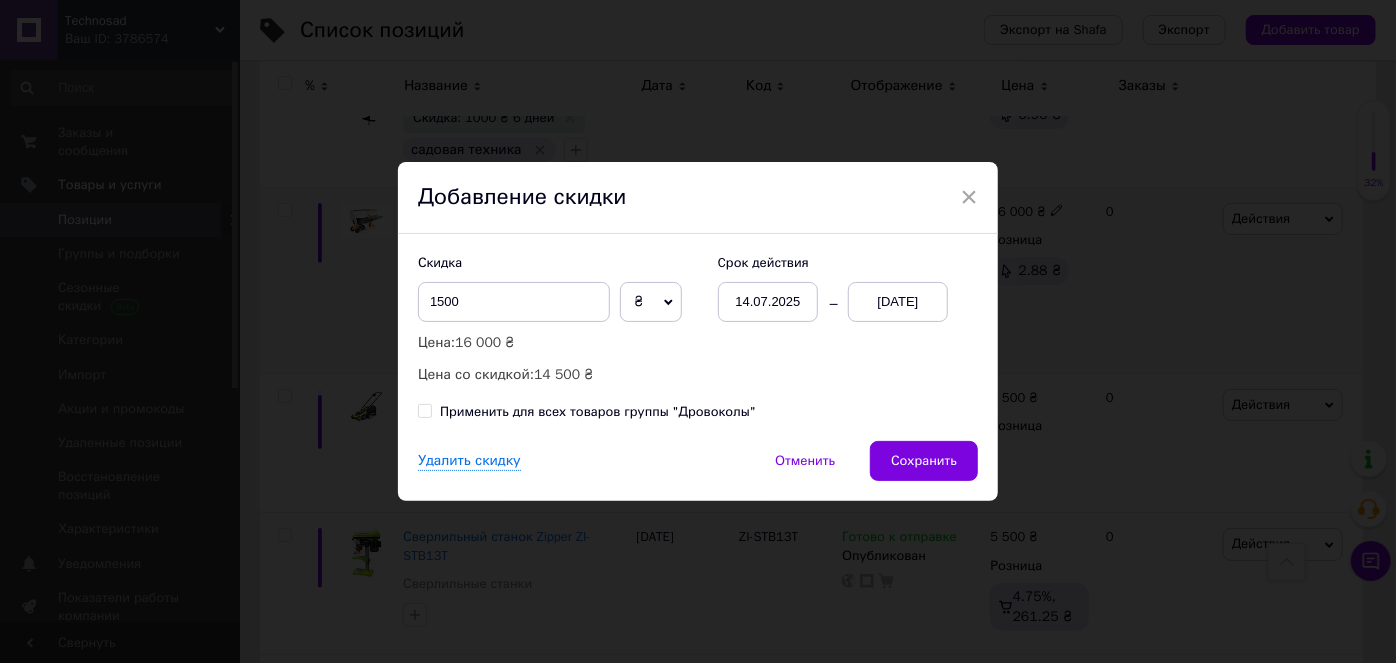 click on "Сохранить" at bounding box center [924, 461] 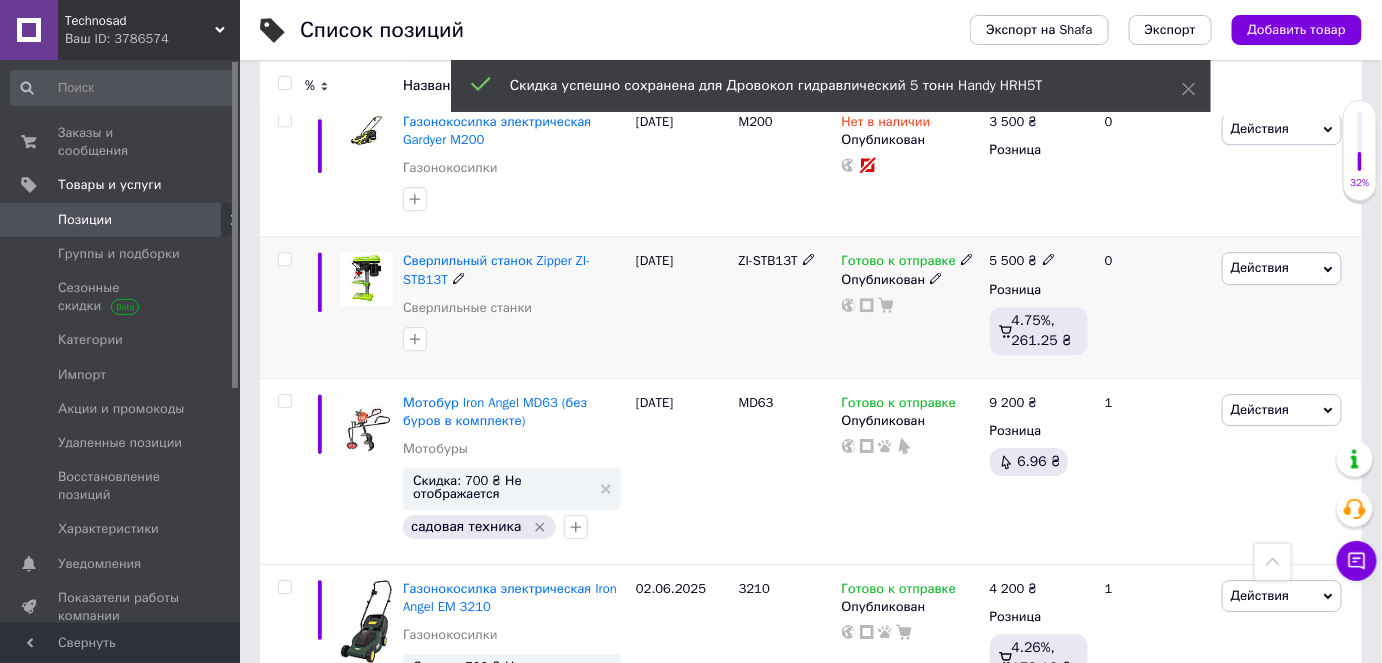 scroll, scrollTop: 1909, scrollLeft: 0, axis: vertical 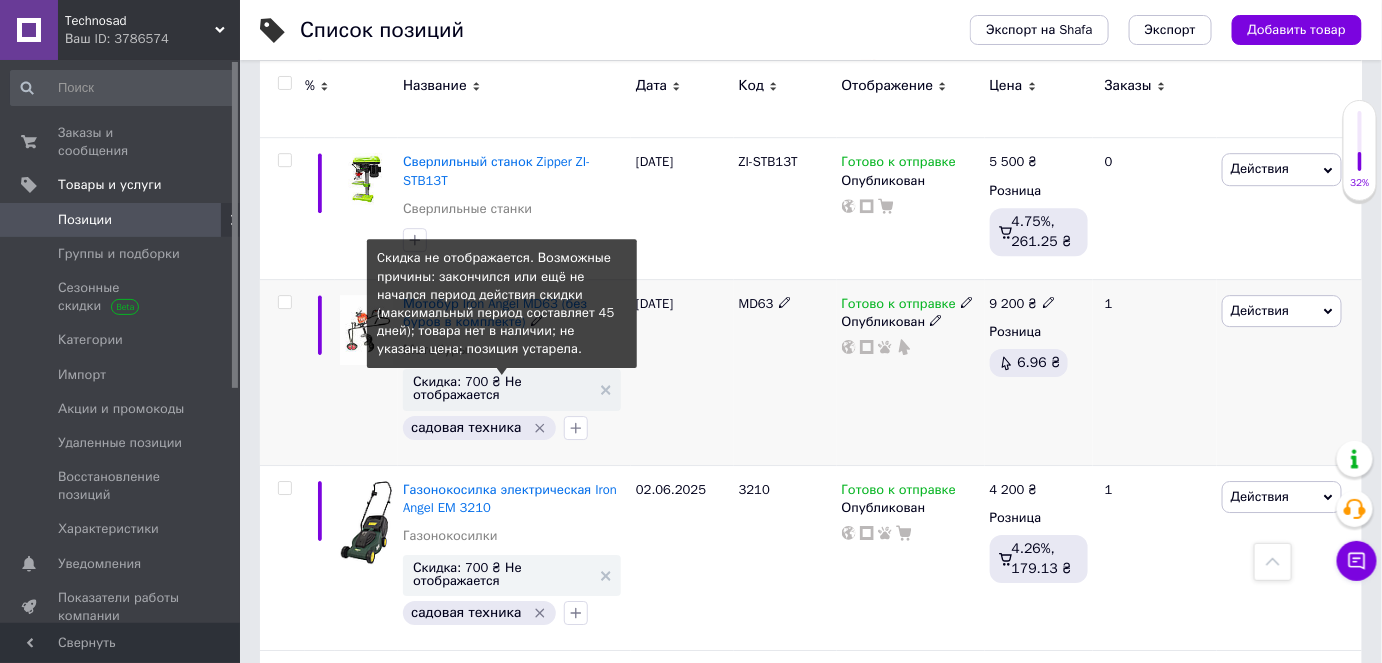 click on "Скидка: 700 ₴ Не отображается" at bounding box center [502, 388] 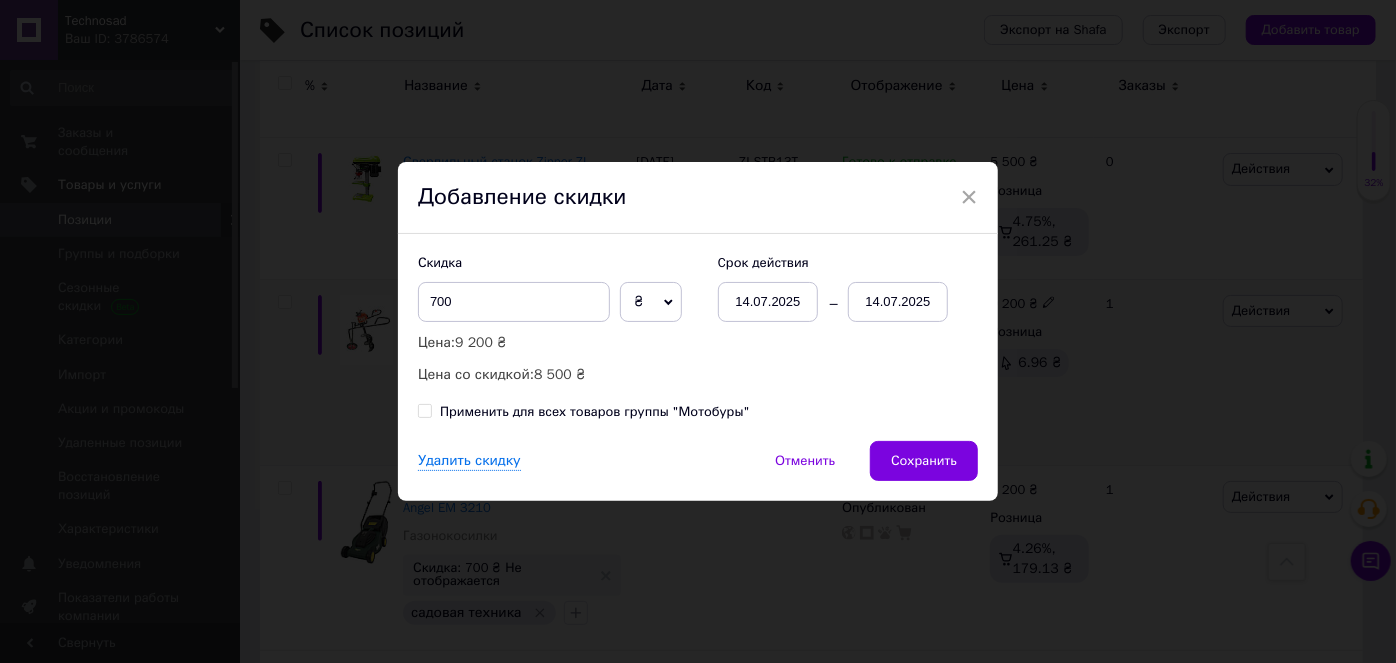 click on "14.07.2025" at bounding box center [898, 302] 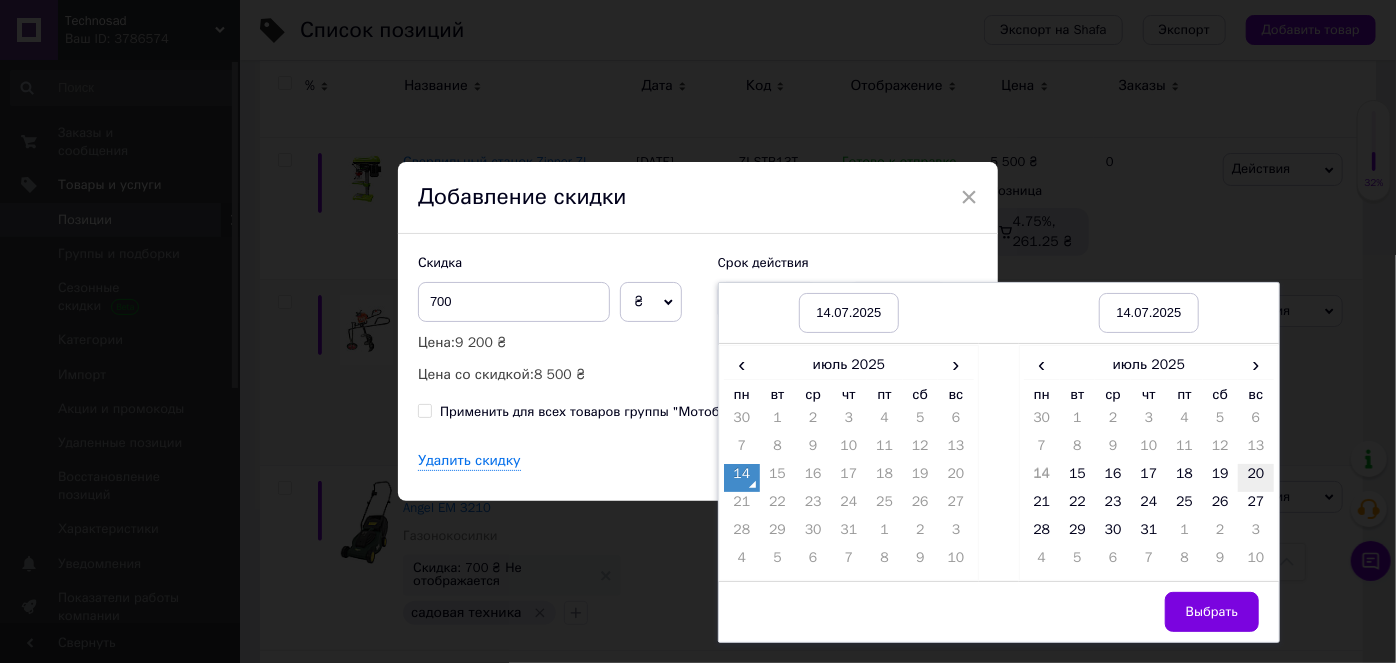click on "20" at bounding box center [1256, 478] 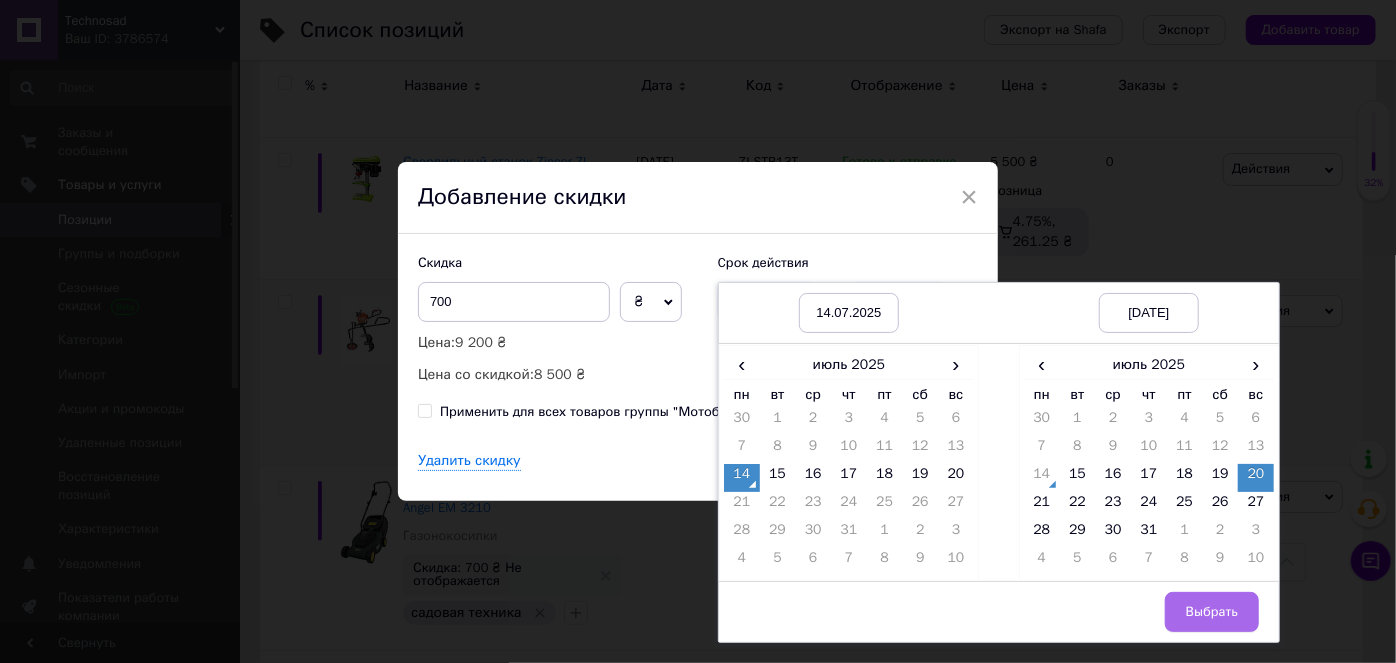 click on "Выбрать" at bounding box center (1212, 612) 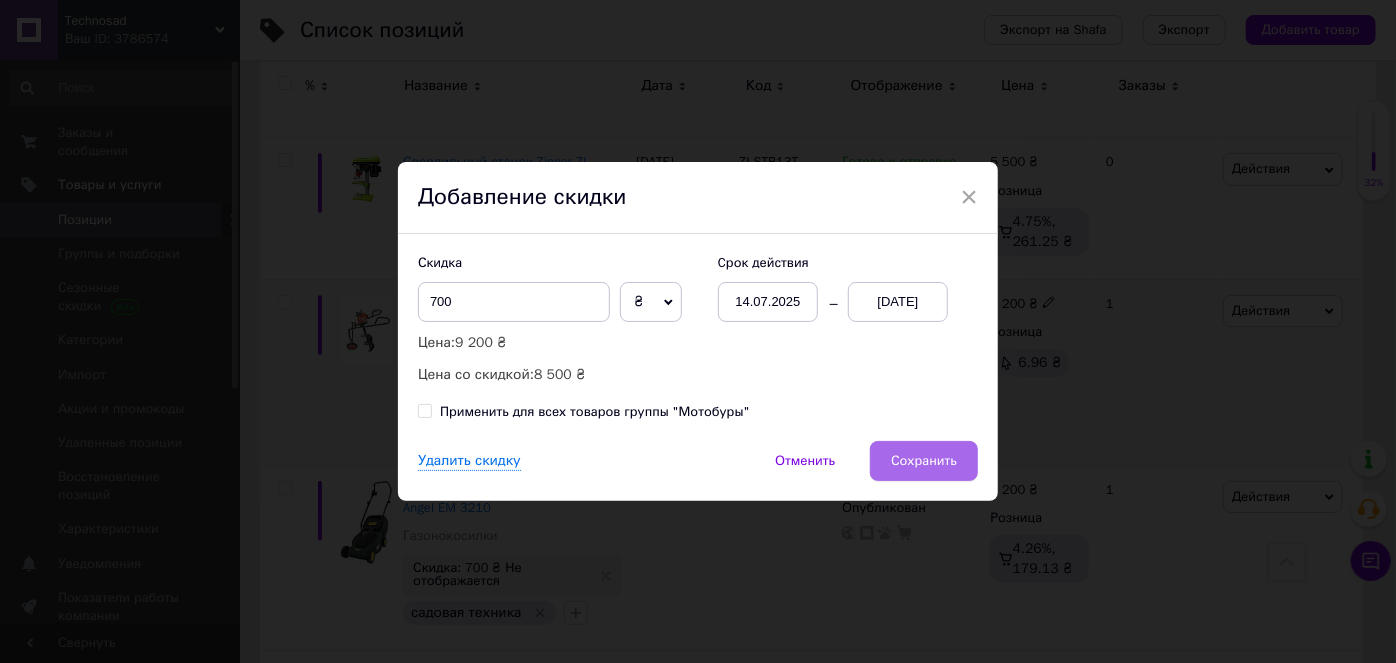 click on "Сохранить" at bounding box center [924, 461] 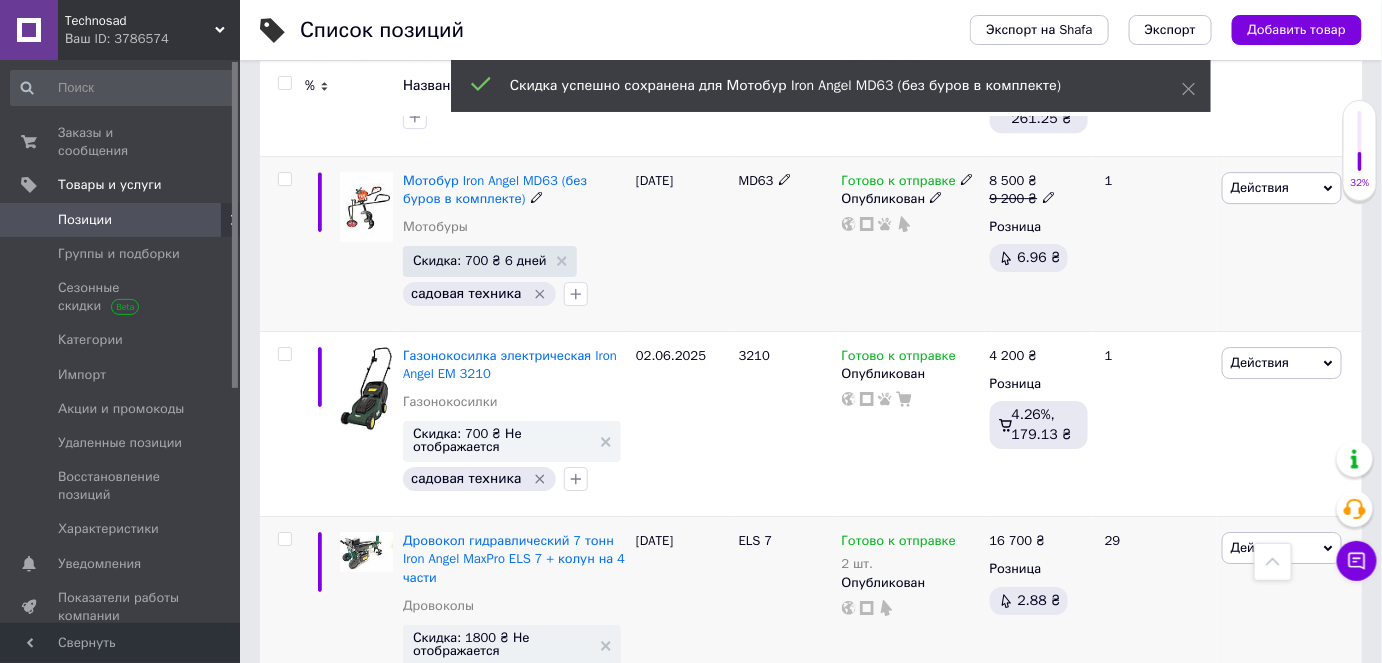 scroll, scrollTop: 2181, scrollLeft: 0, axis: vertical 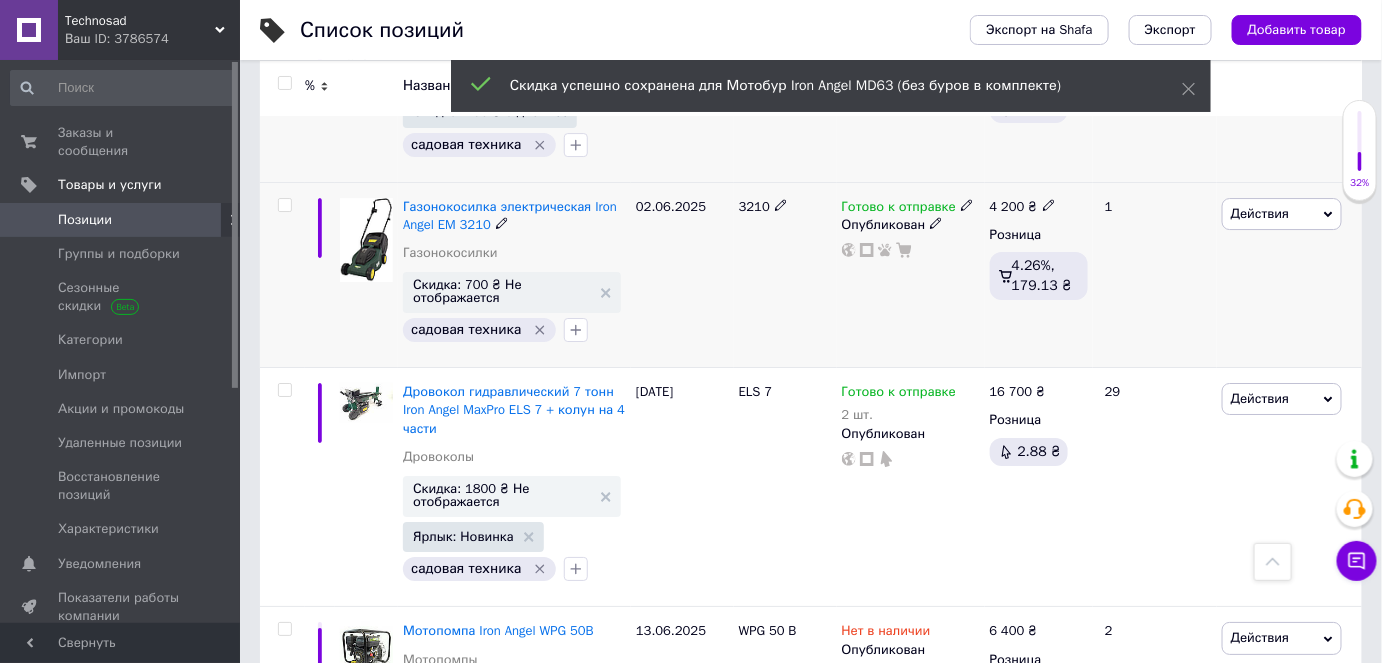 click on "Скидка: 700 ₴ Не отображается" at bounding box center [512, 292] 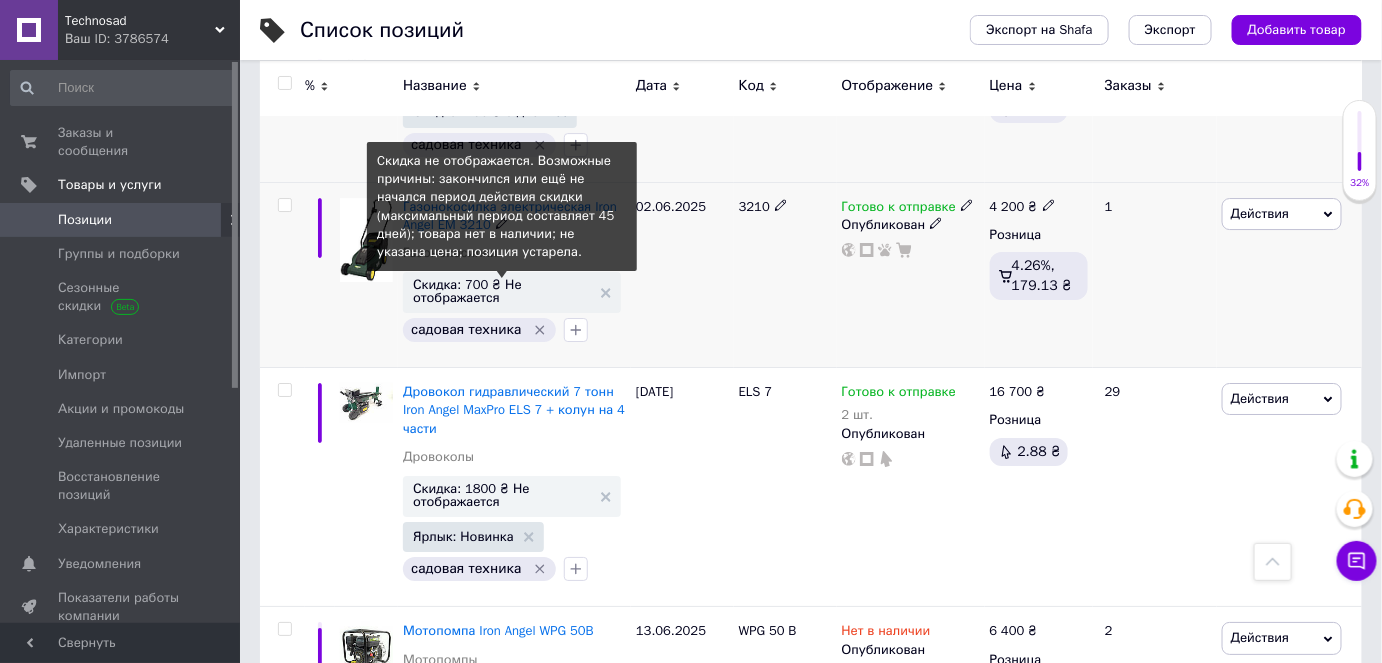 click on "Скидка: 700 ₴ Не отображается" at bounding box center [502, 291] 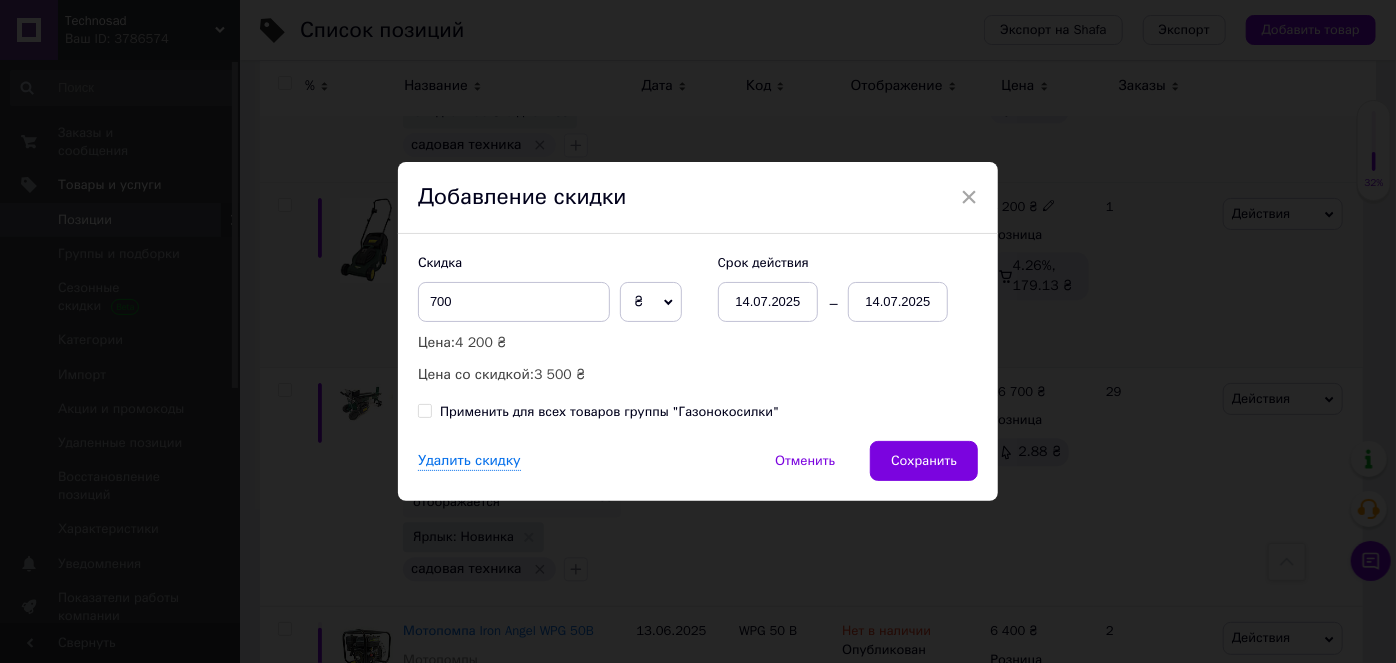 click on "14.07.2025" at bounding box center [898, 302] 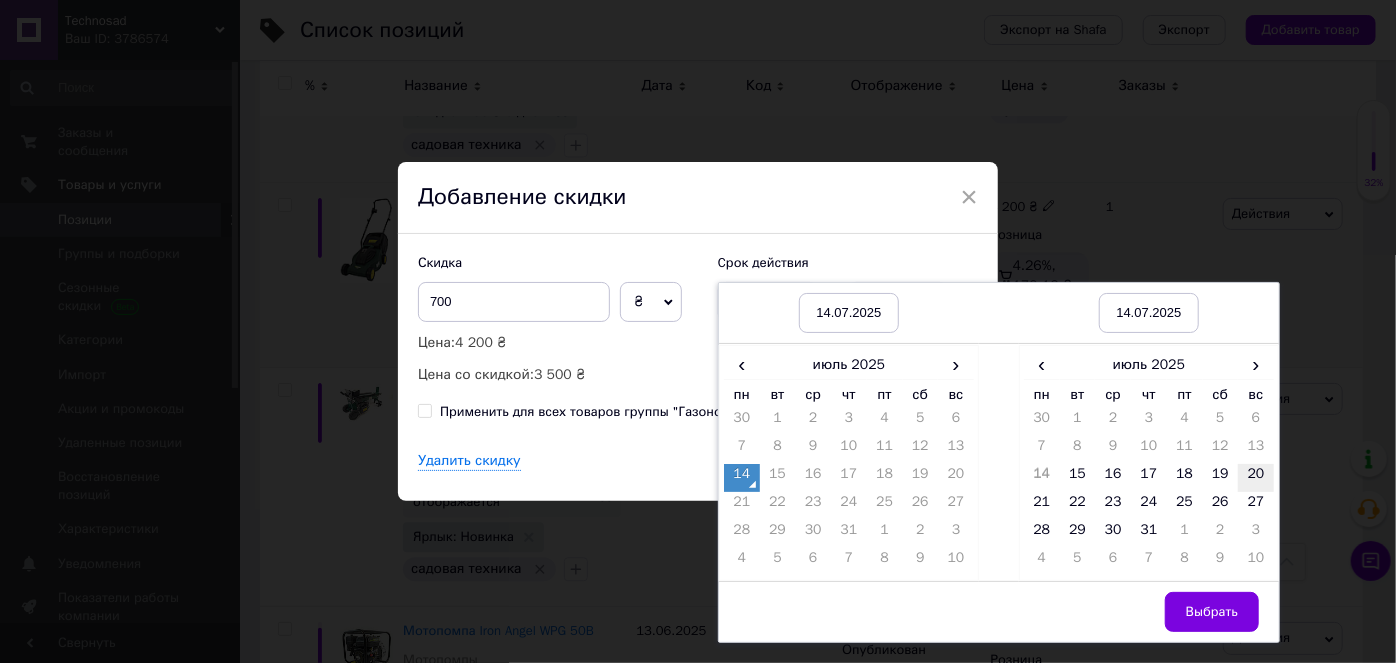 click on "20" at bounding box center (1256, 478) 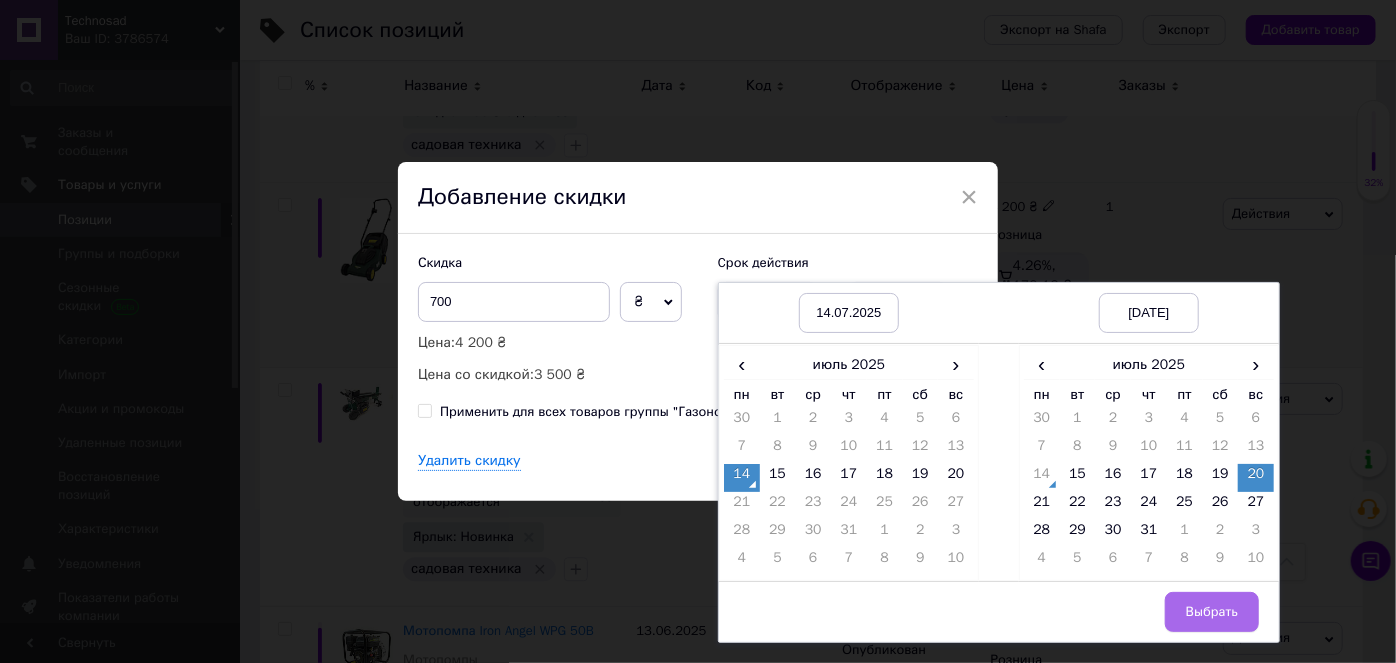 click on "Выбрать" at bounding box center (1212, 612) 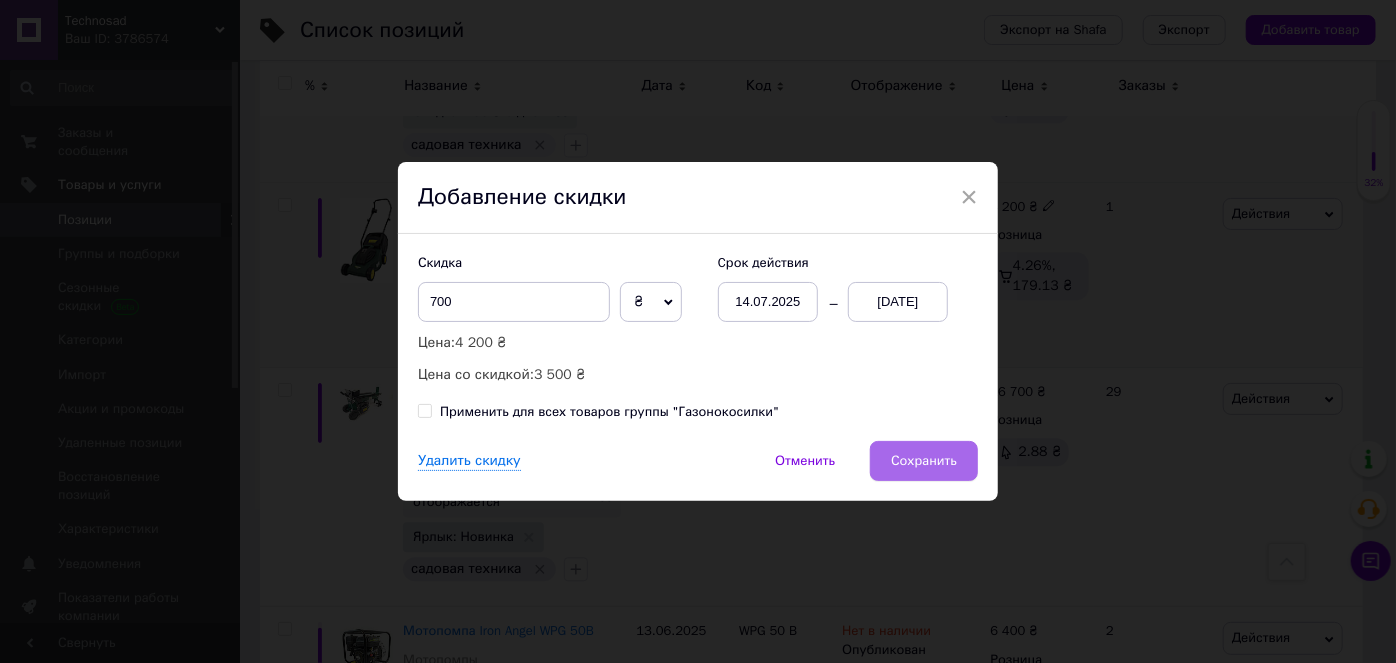 click on "Сохранить" at bounding box center [924, 461] 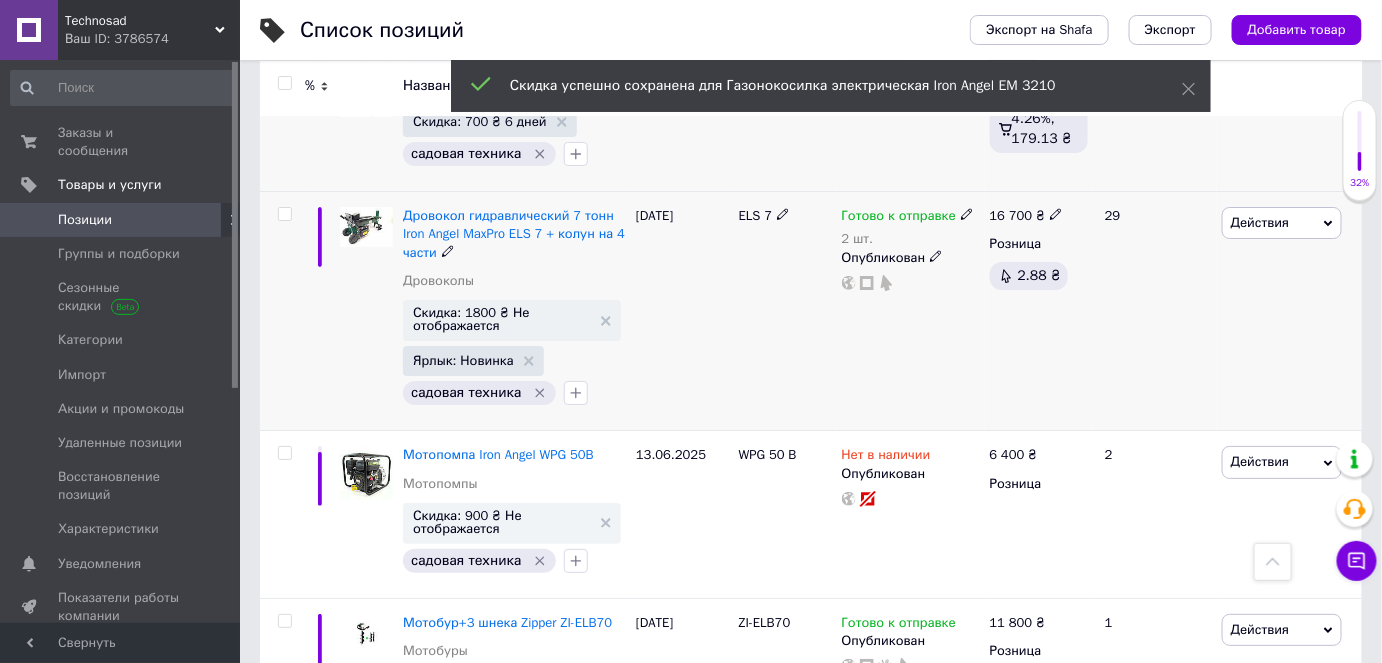 scroll, scrollTop: 2363, scrollLeft: 0, axis: vertical 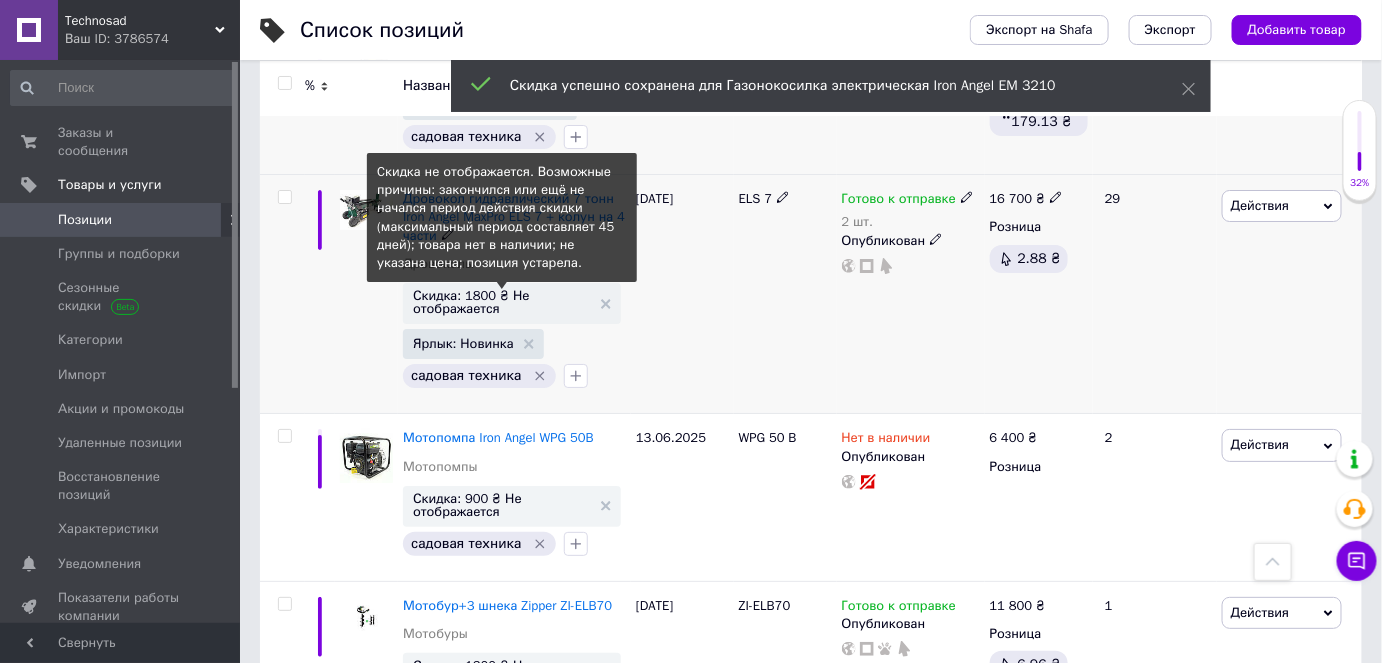 click on "Скидка: 1800 ₴ Не отображается" at bounding box center (502, 302) 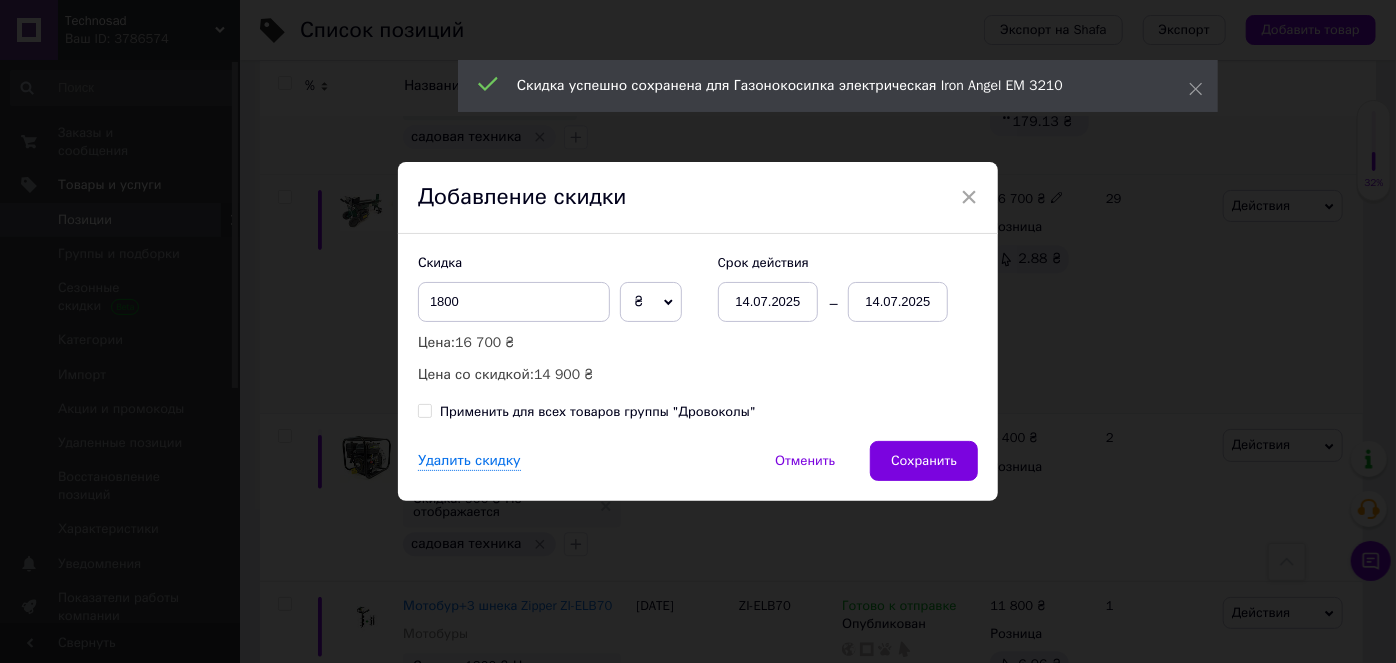 click on "14.07.2025" at bounding box center (898, 302) 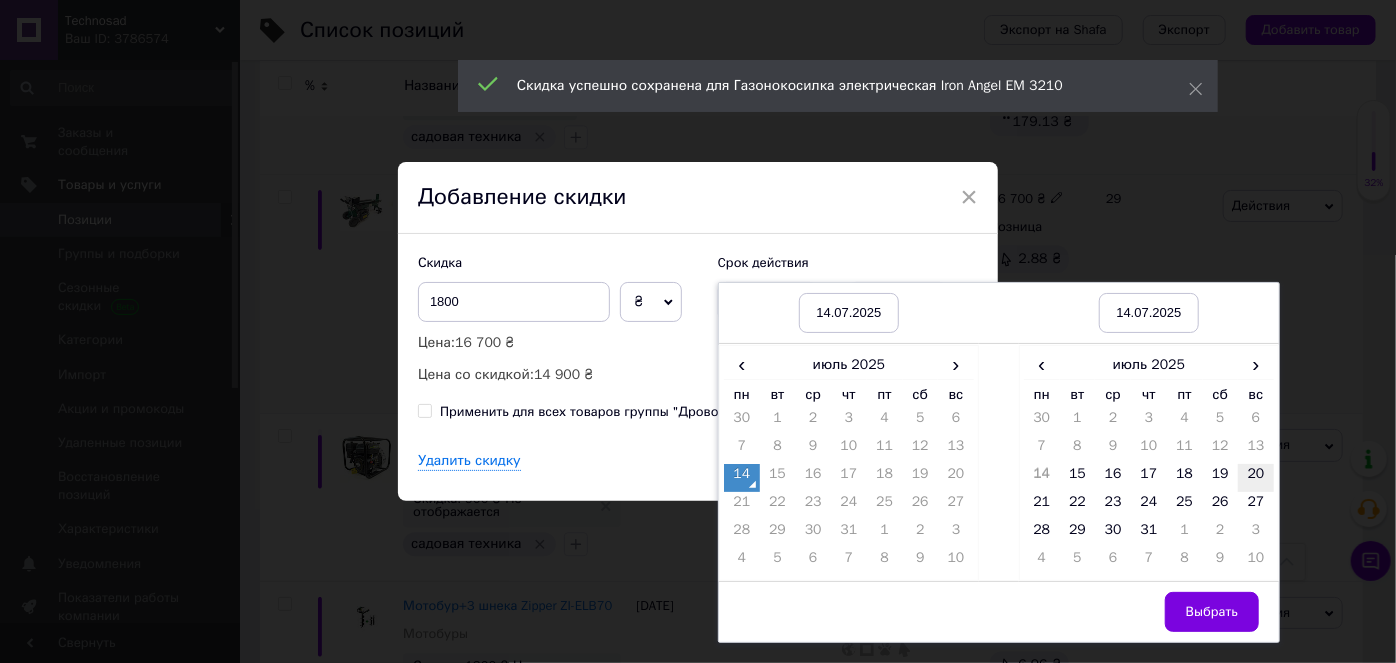 click on "20" at bounding box center [1256, 478] 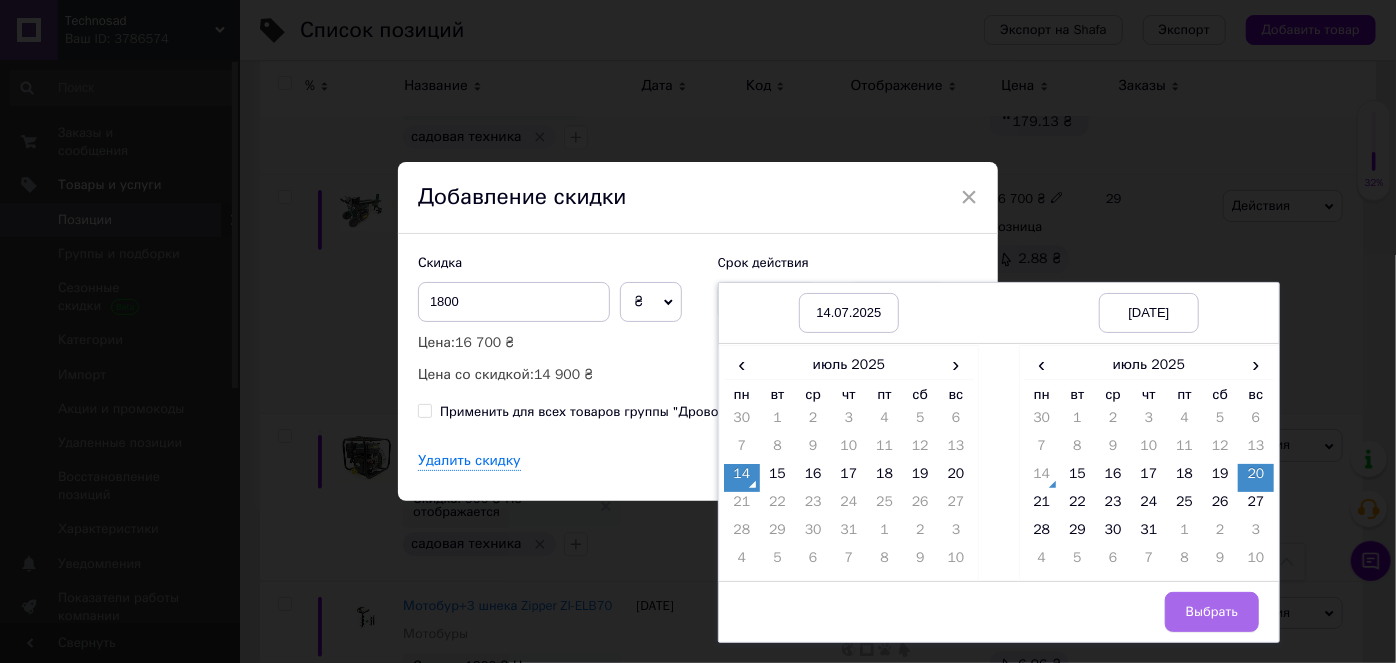 click on "Выбрать" at bounding box center (1212, 612) 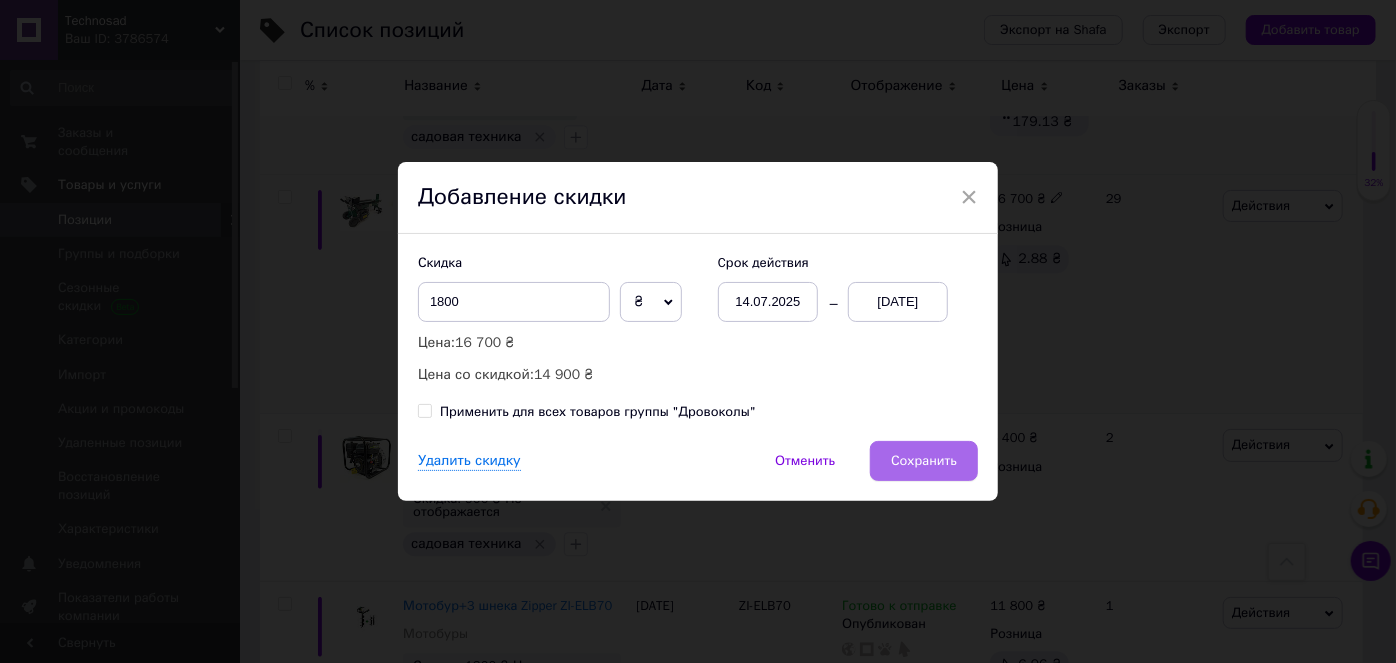 click on "Сохранить" at bounding box center (924, 461) 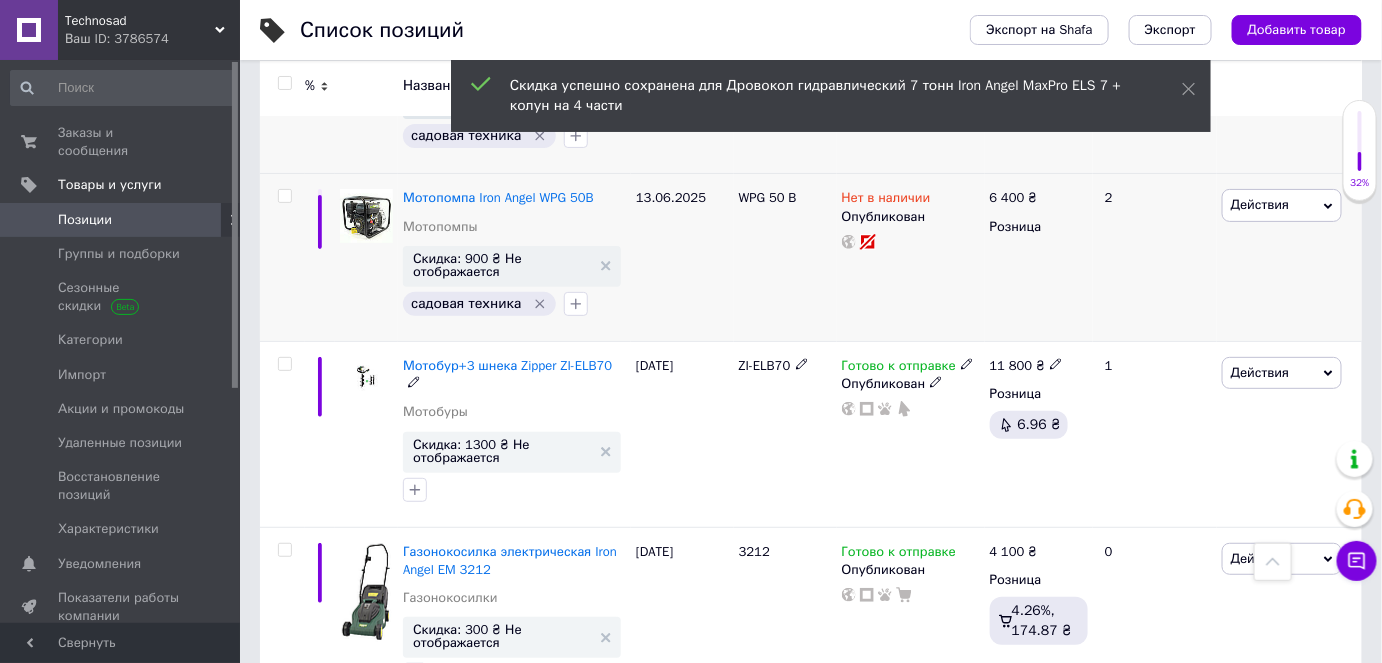 scroll, scrollTop: 2636, scrollLeft: 0, axis: vertical 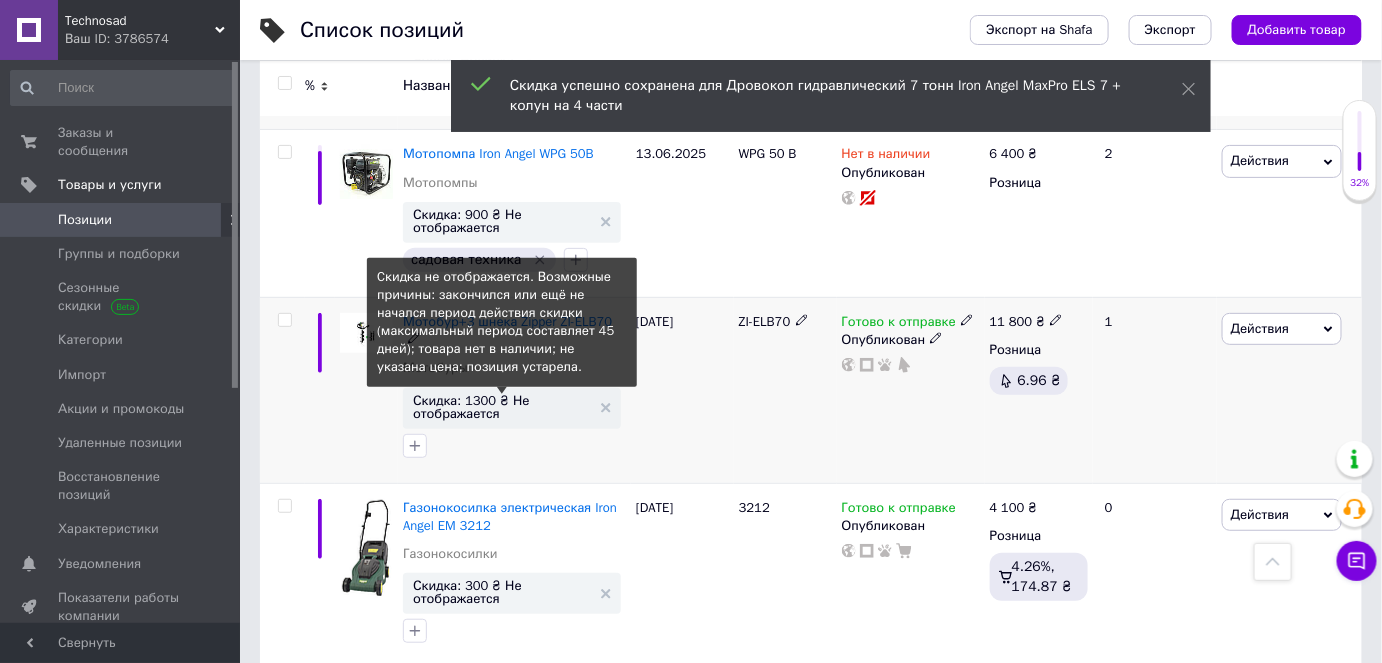 click on "Скидка: 1300 ₴ Не отображается" at bounding box center [502, 407] 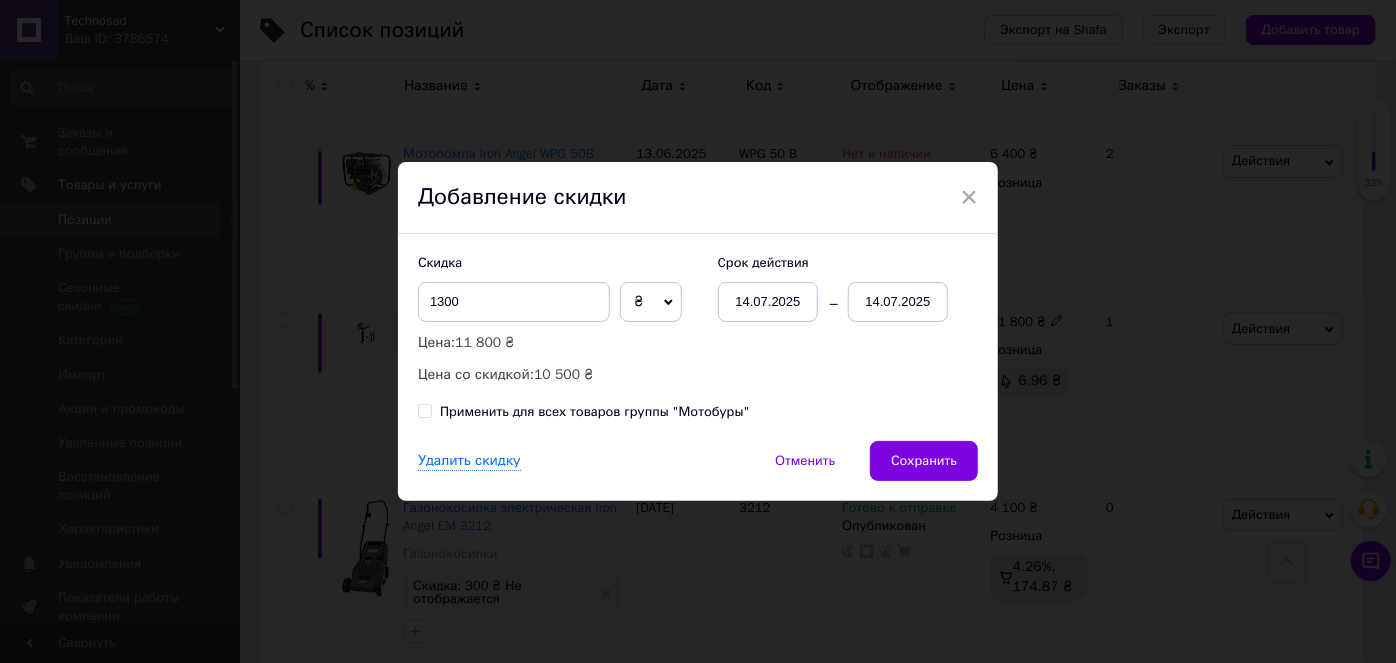 click on "14.07.2025" at bounding box center [898, 302] 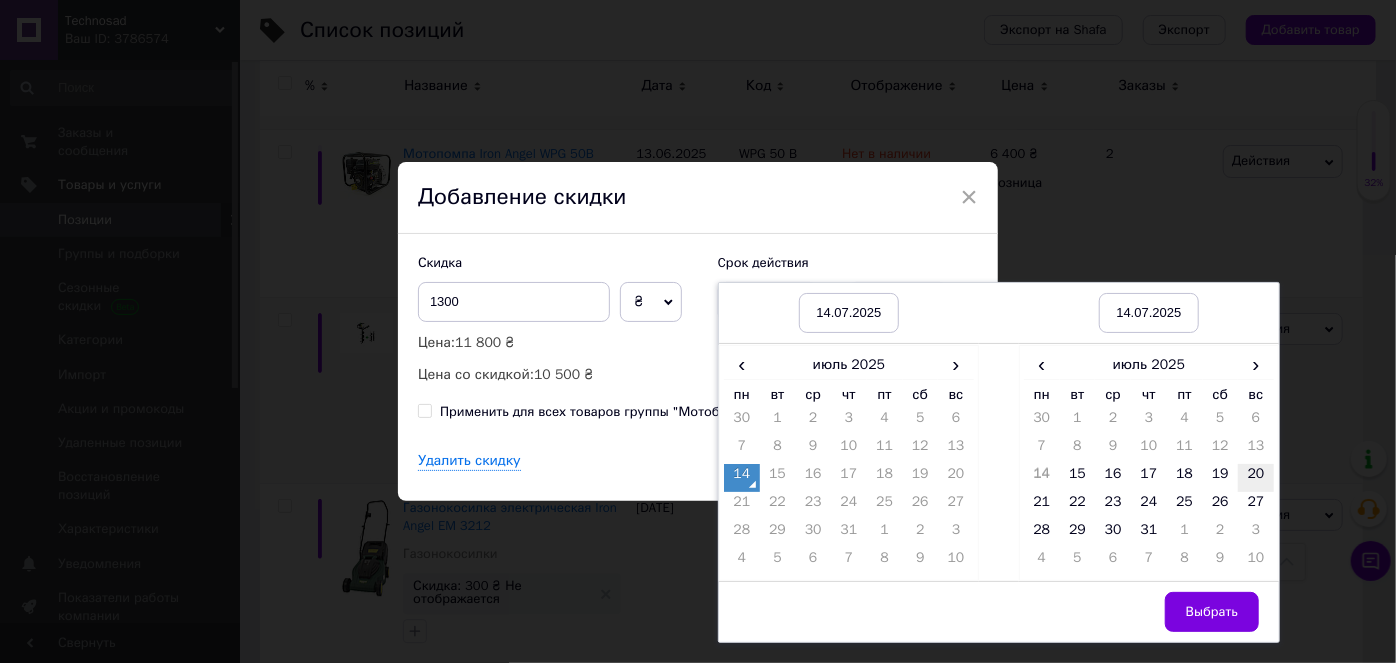click on "20" at bounding box center [1256, 478] 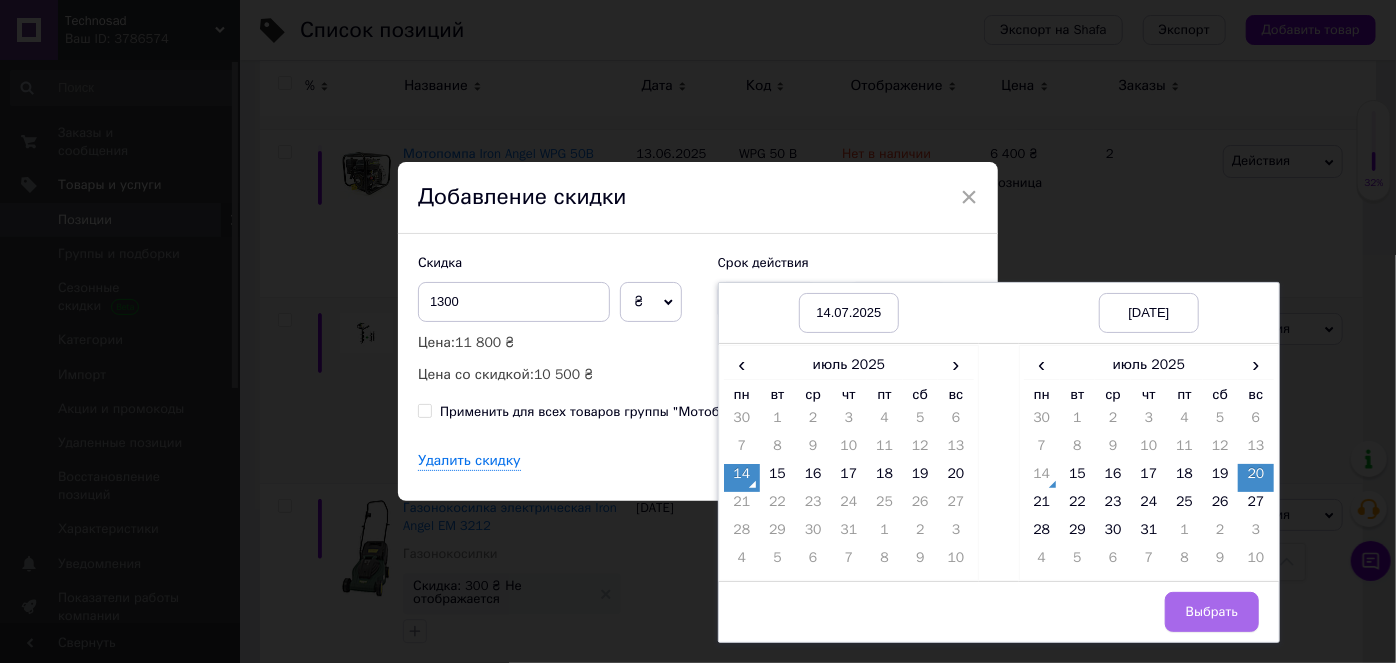 click on "Выбрать" at bounding box center (1212, 612) 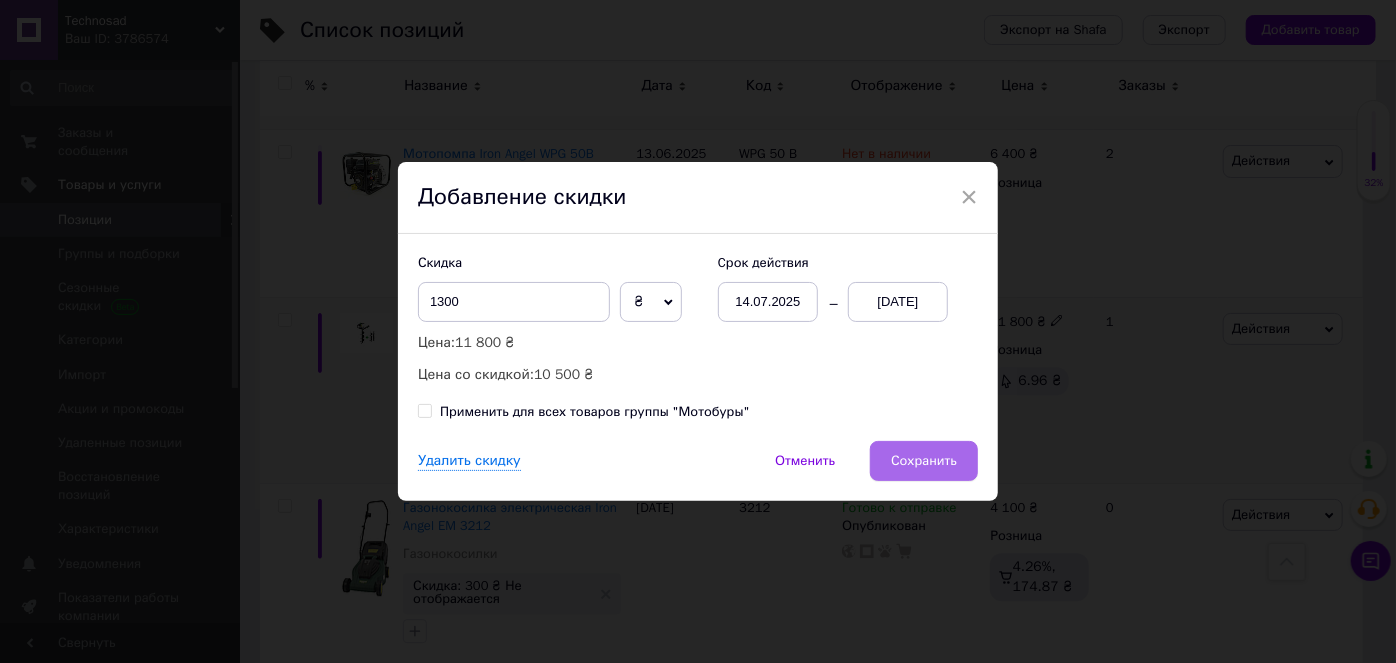 click on "Сохранить" at bounding box center [924, 461] 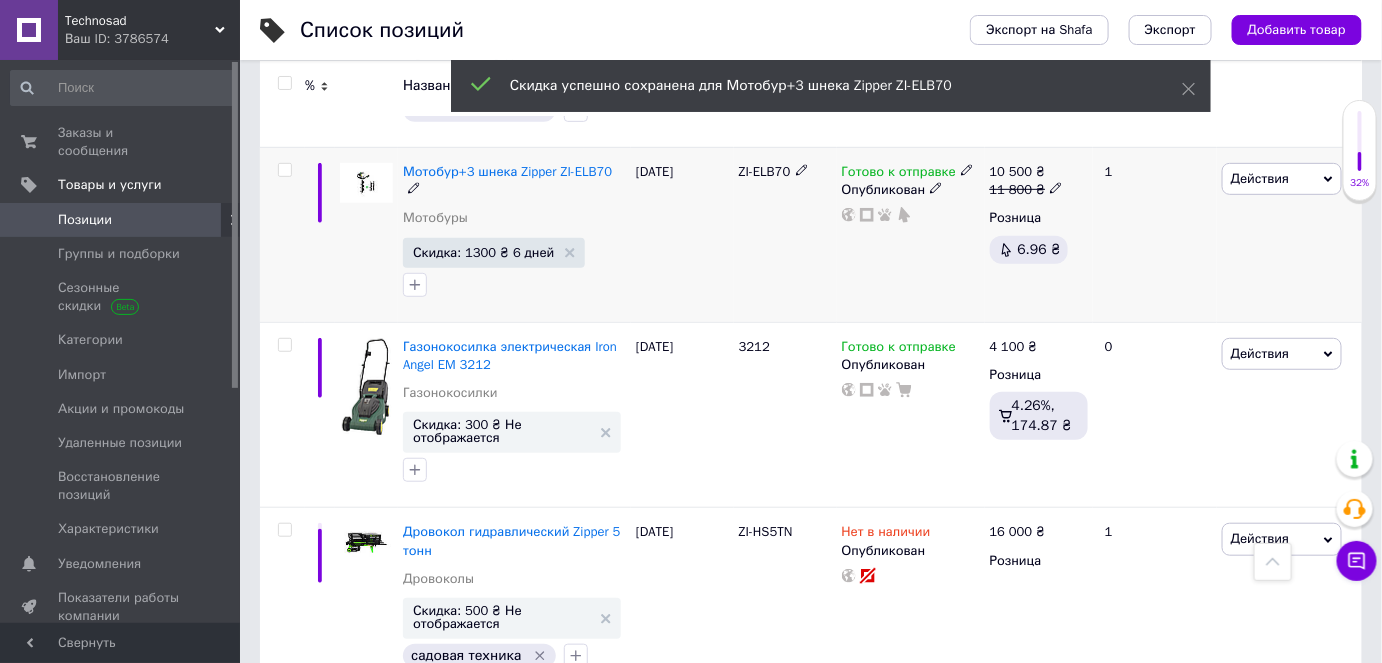 scroll, scrollTop: 2818, scrollLeft: 0, axis: vertical 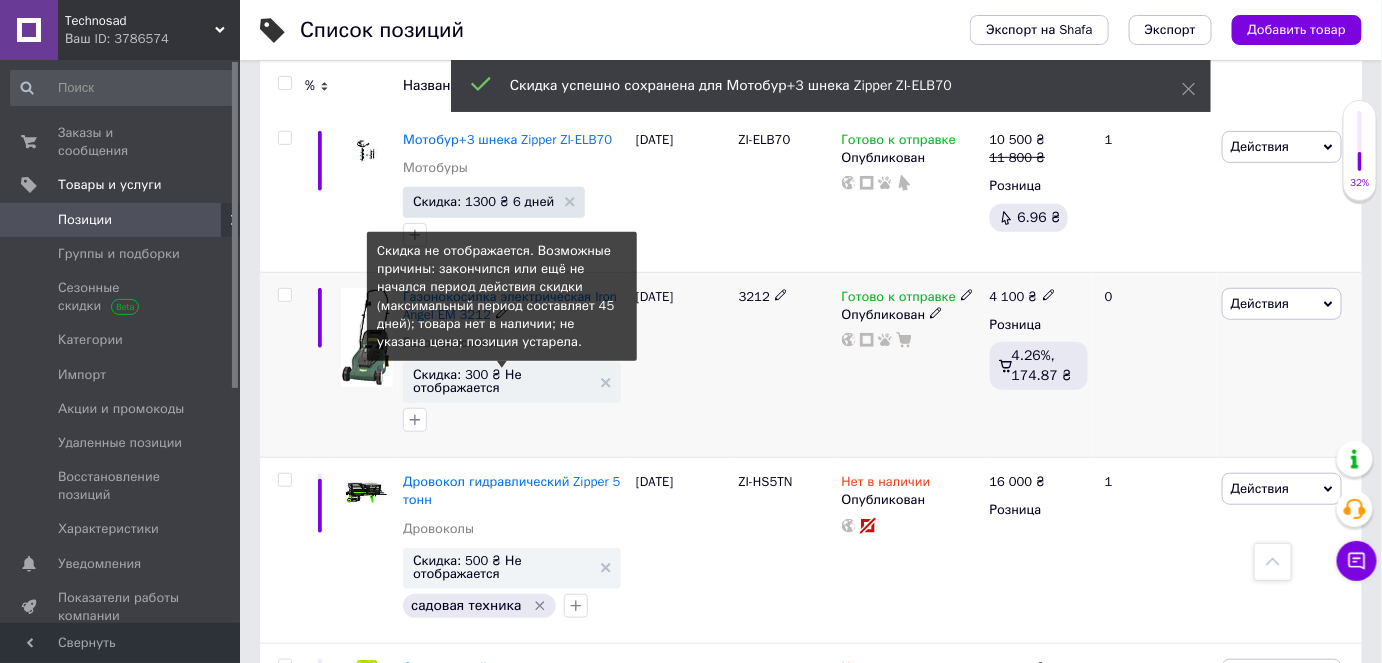 click on "Скидка: 300 ₴ Не отображается" at bounding box center (502, 381) 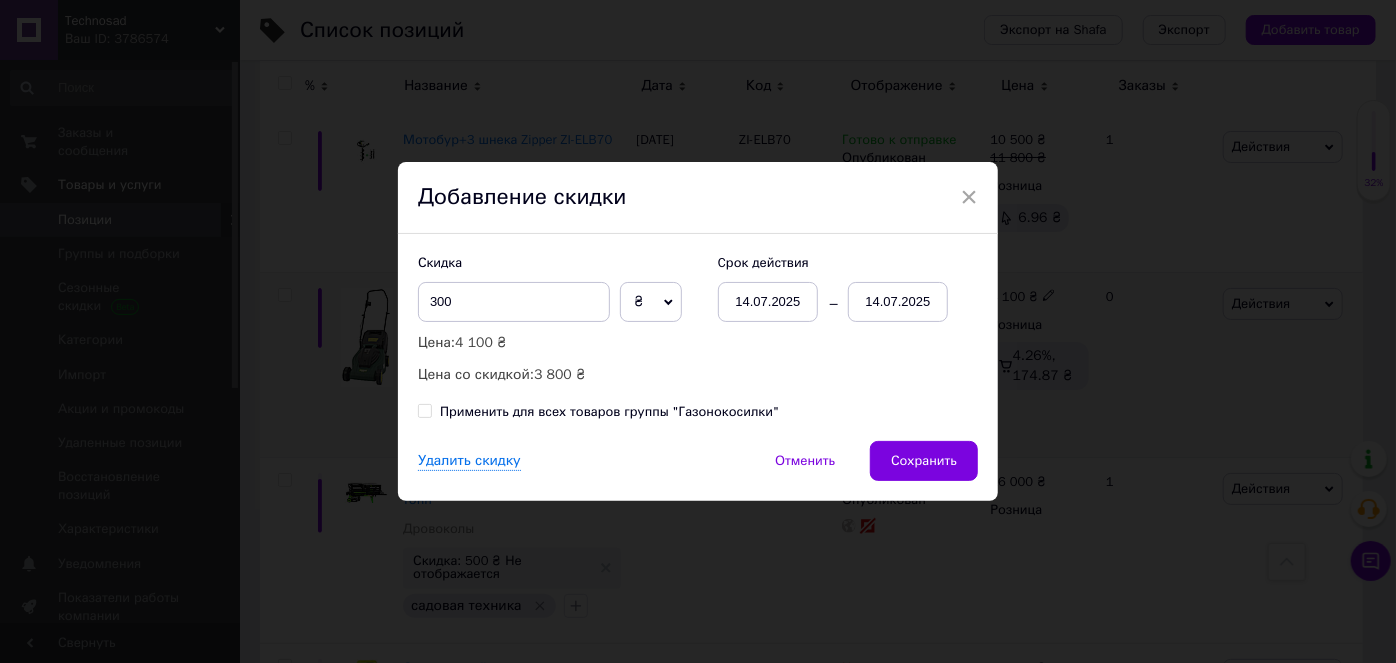 click on "14.07.2025" at bounding box center [898, 302] 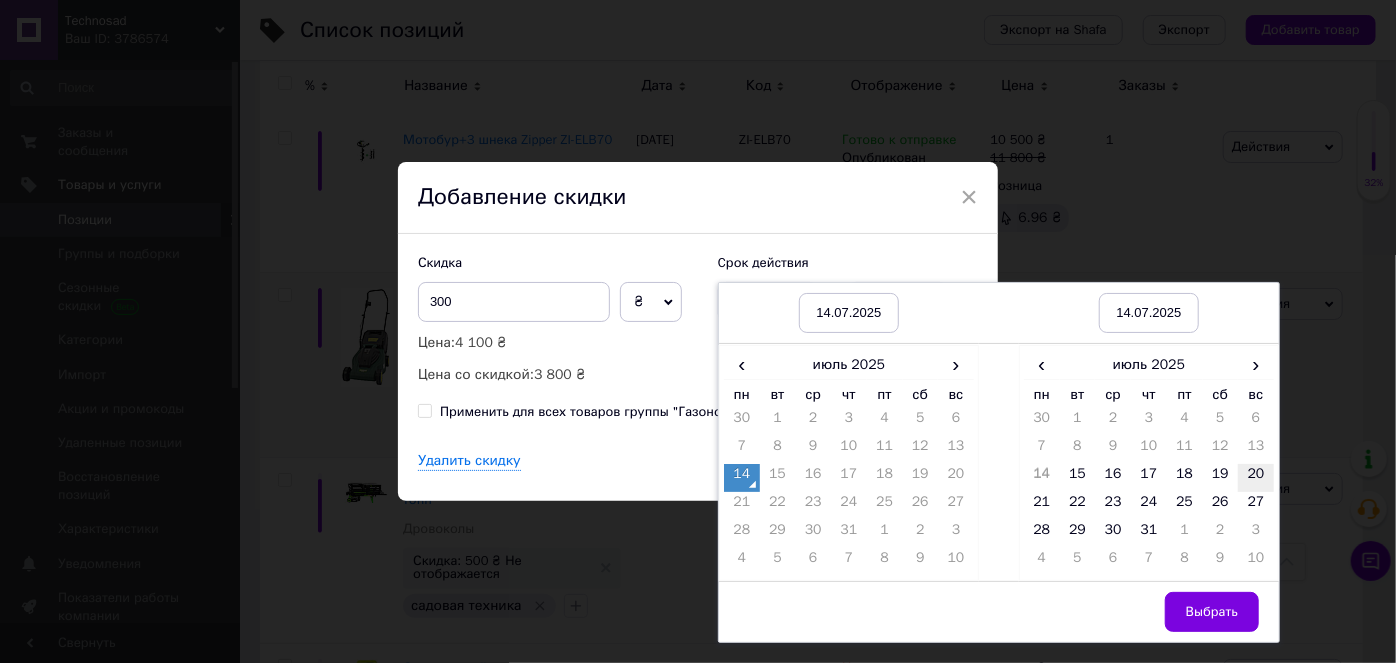 click on "20" at bounding box center [1256, 478] 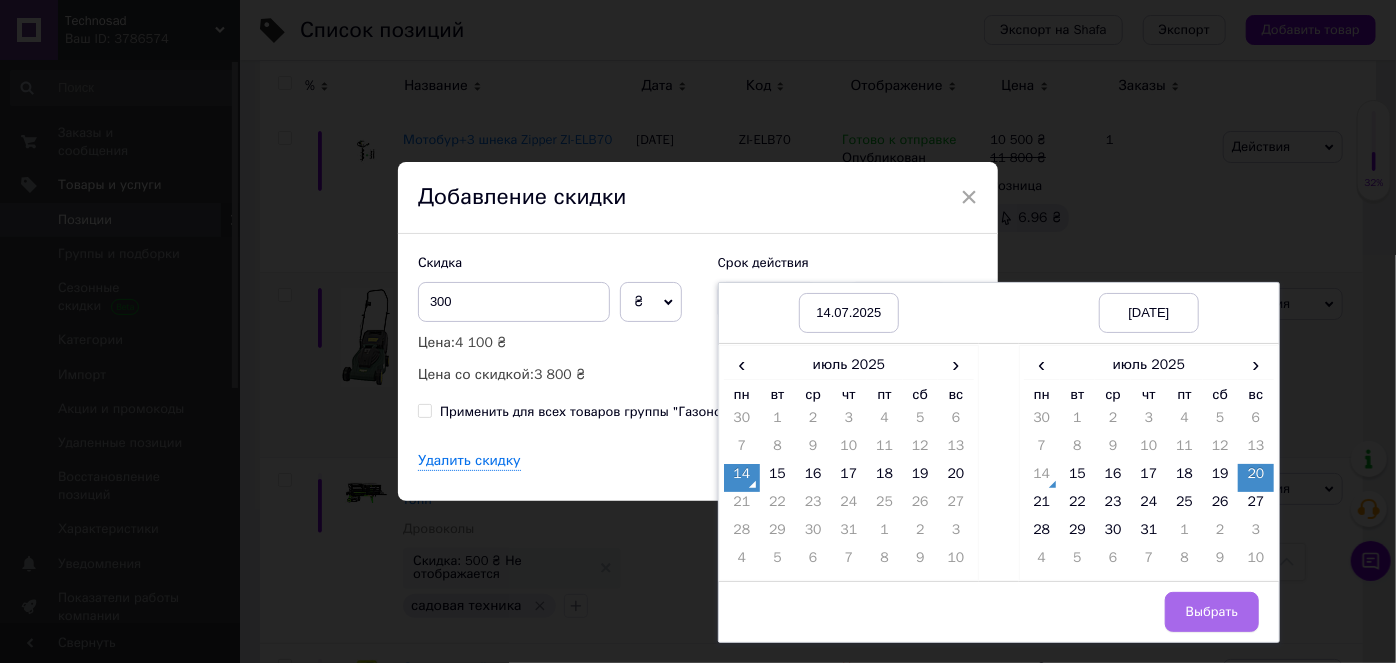 click on "Выбрать" at bounding box center [1212, 612] 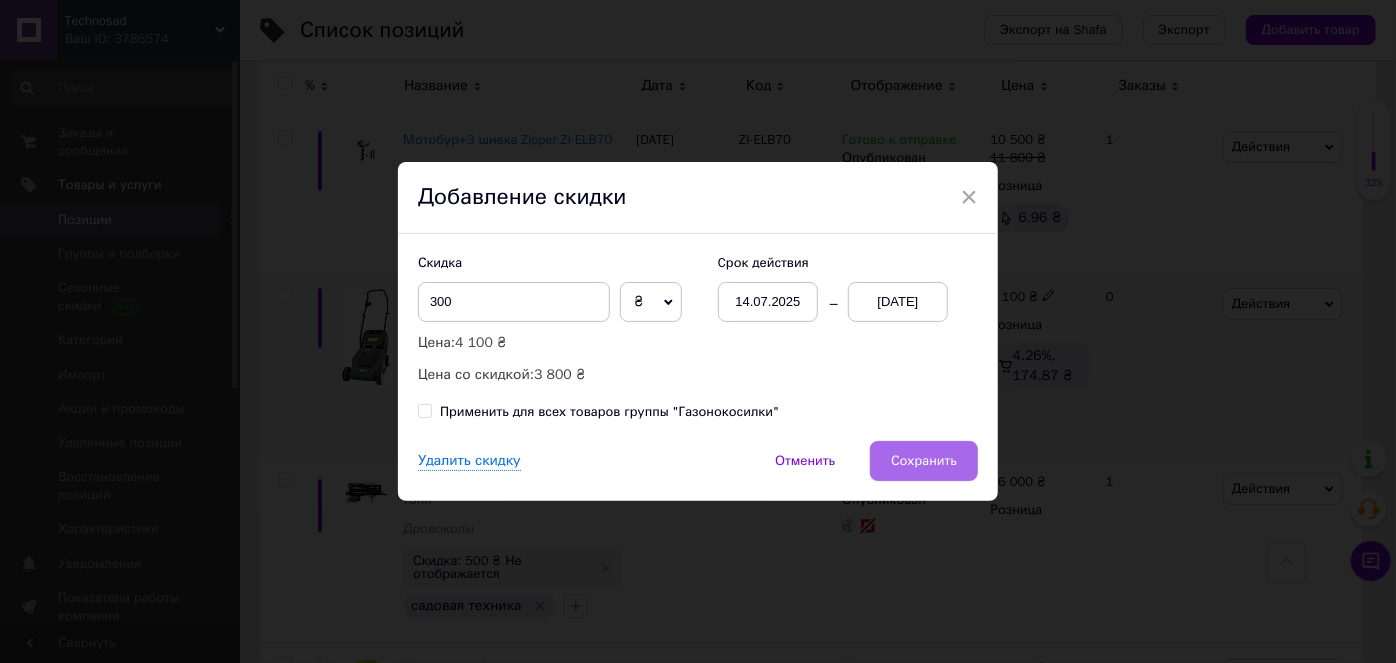click on "Сохранить" at bounding box center (924, 461) 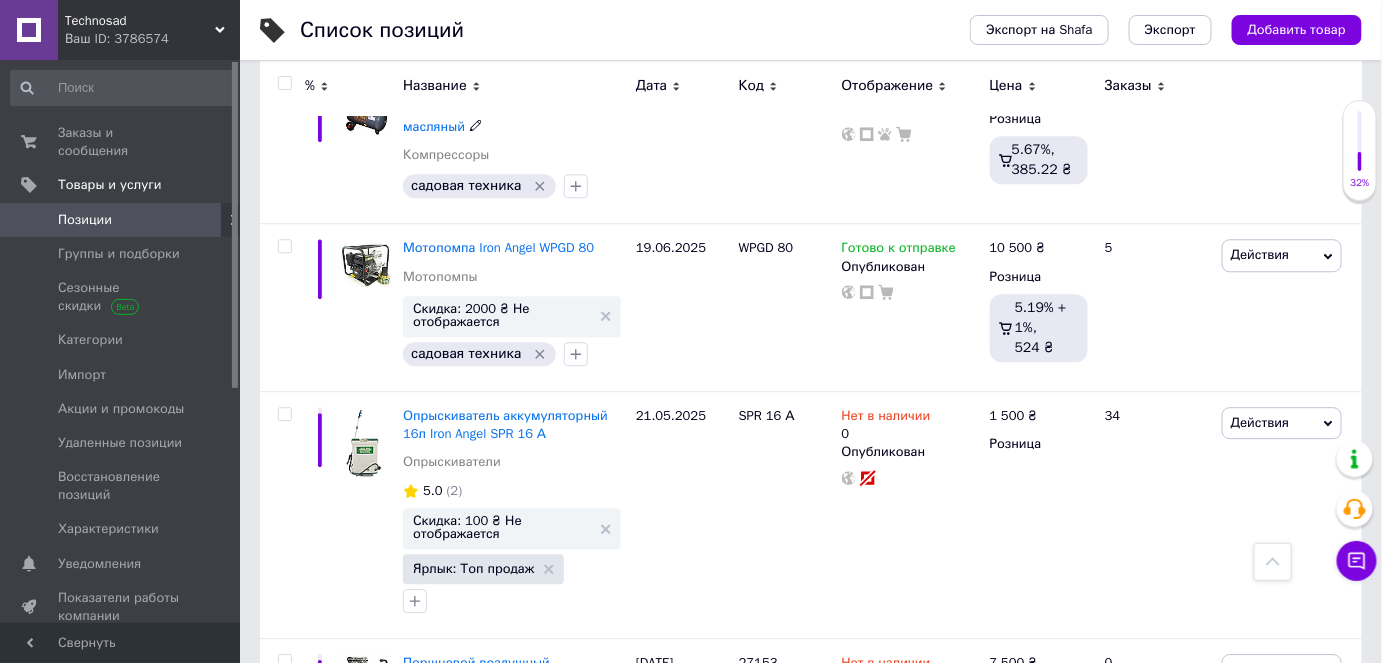 scroll, scrollTop: 4181, scrollLeft: 0, axis: vertical 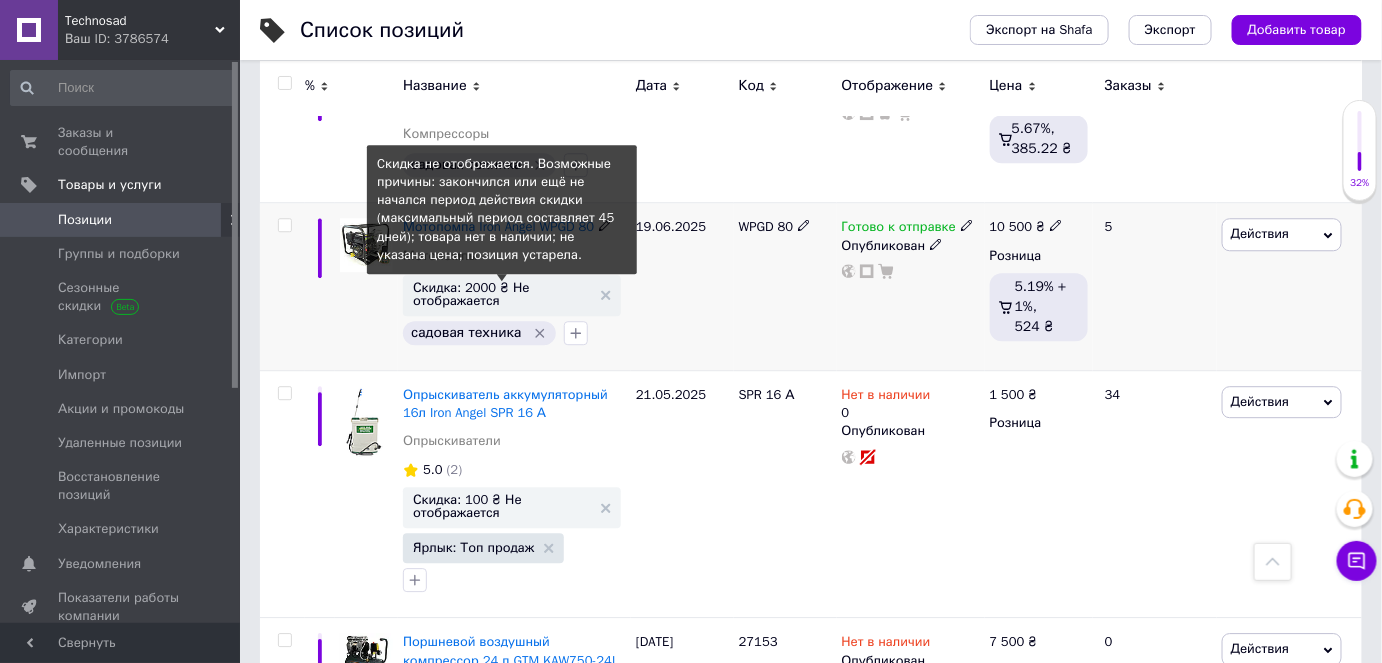 click on "Скидка: 2000 ₴ Не отображается" at bounding box center (502, 294) 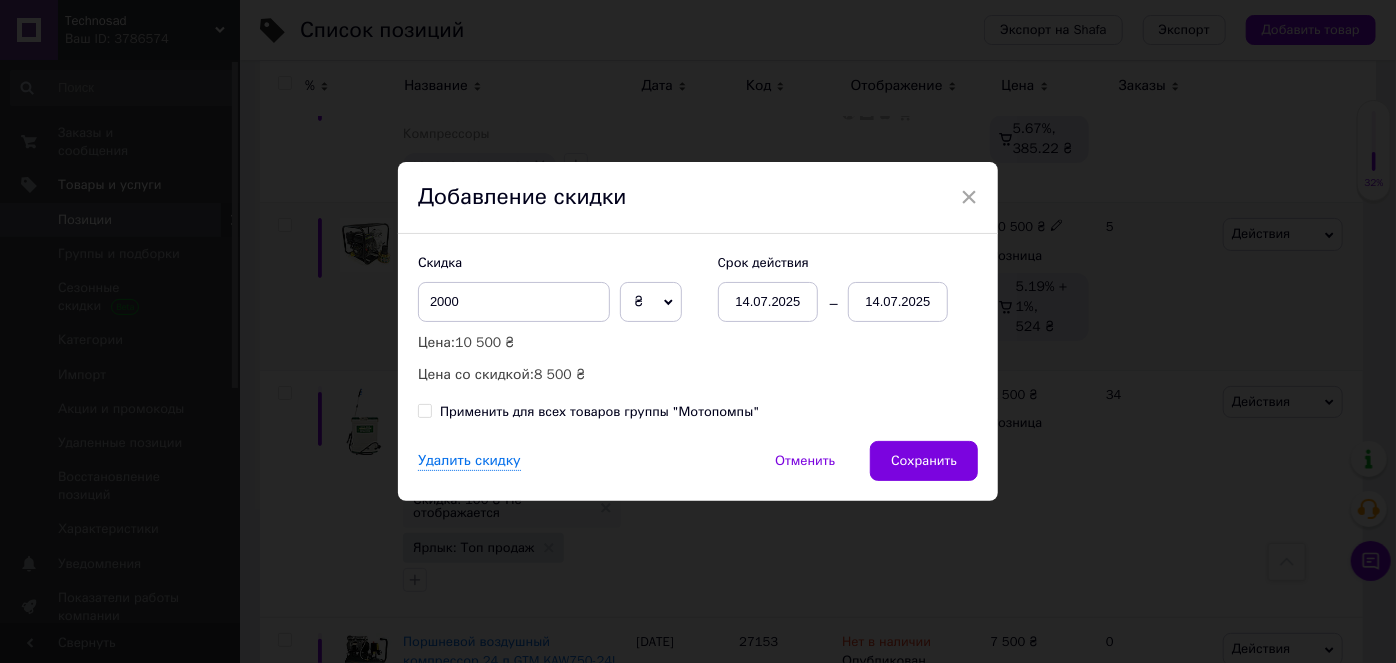 click on "14.07.2025" at bounding box center [898, 302] 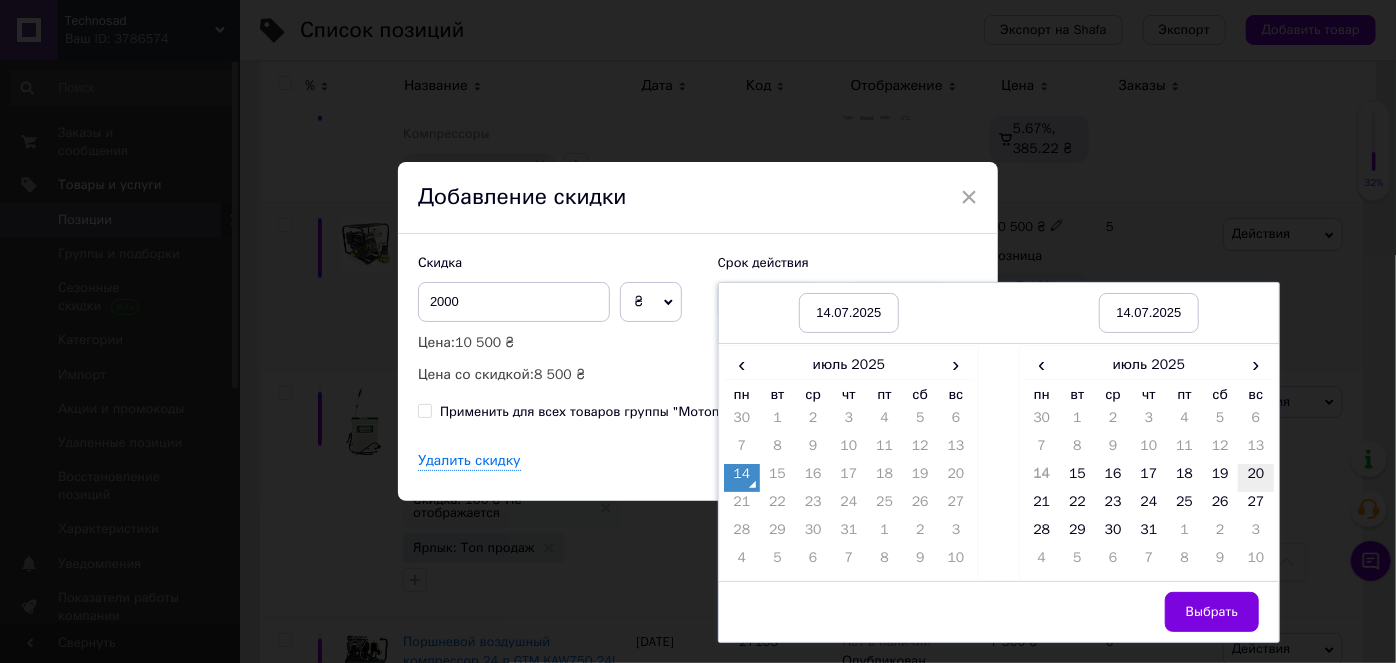 click on "20" at bounding box center [1256, 478] 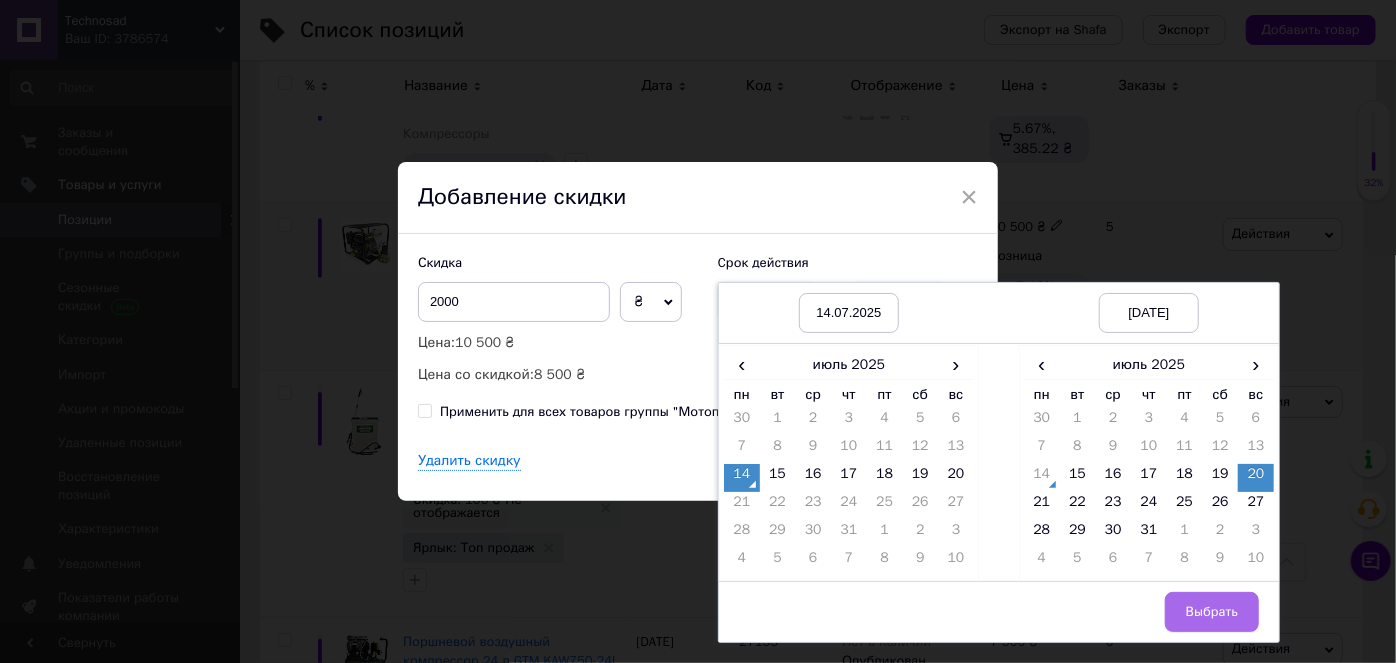 click on "Выбрать" at bounding box center [1212, 612] 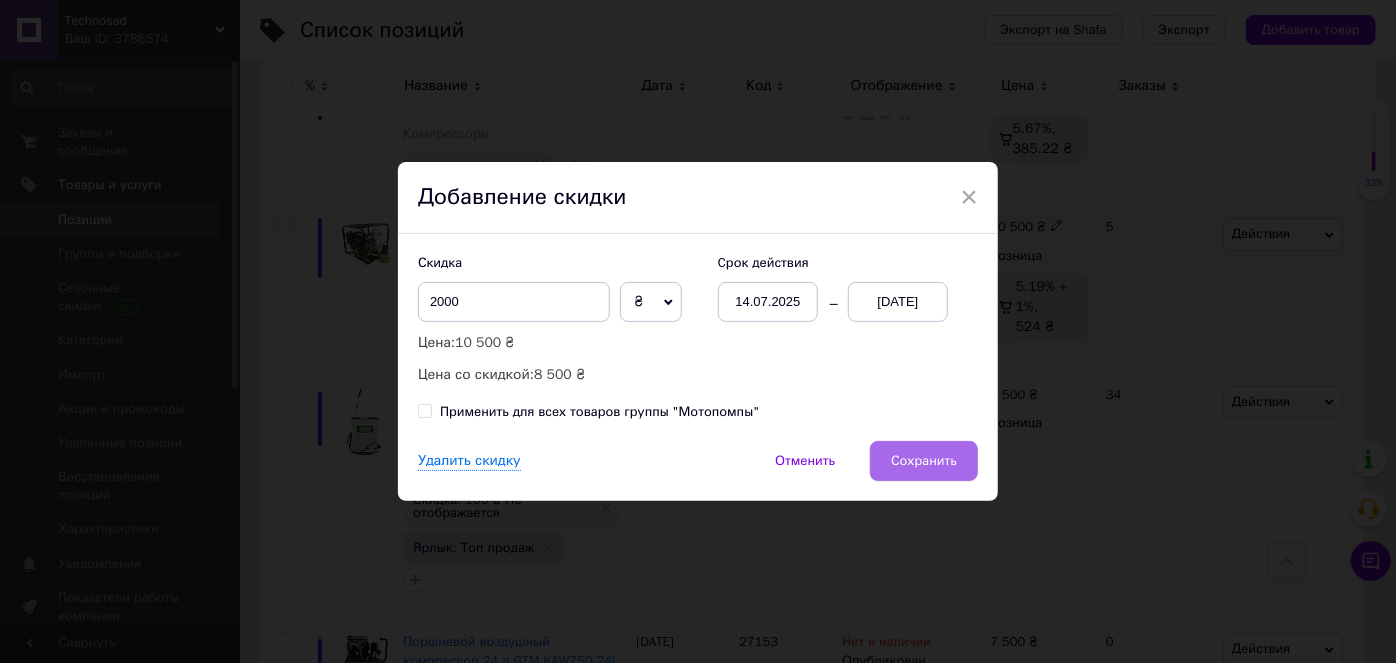 click on "Сохранить" at bounding box center (924, 461) 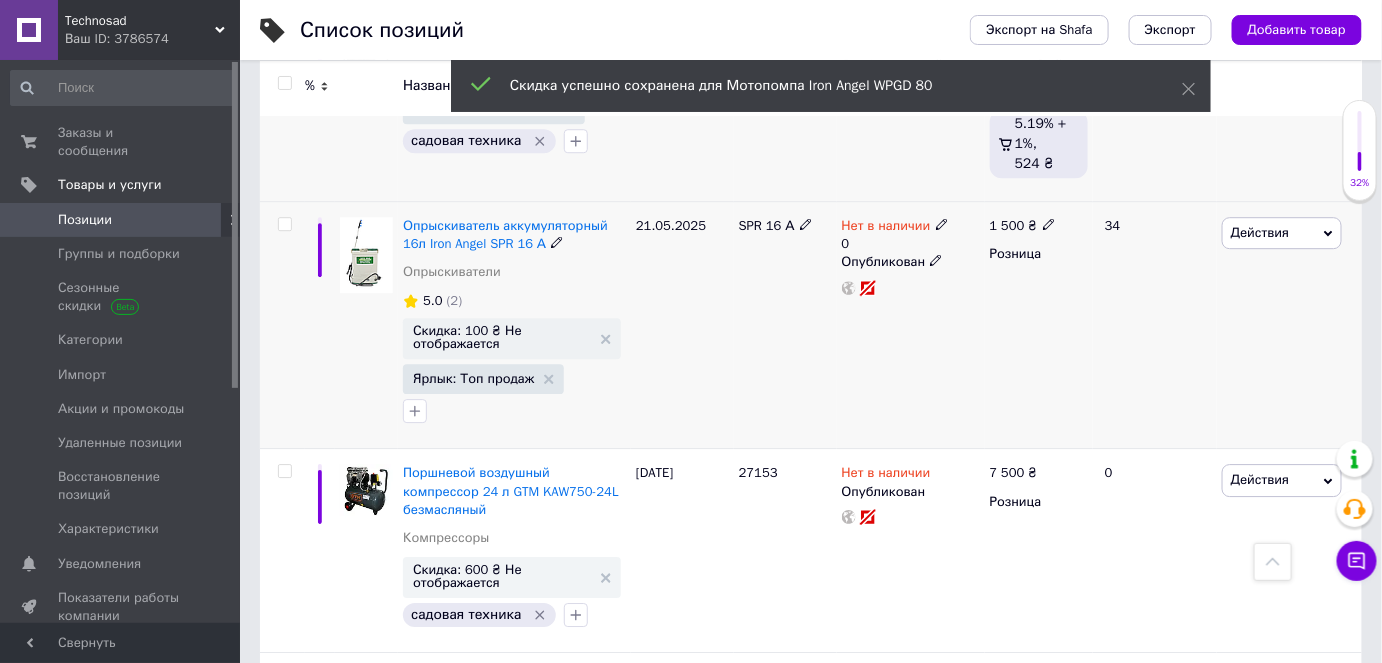 scroll, scrollTop: 4363, scrollLeft: 0, axis: vertical 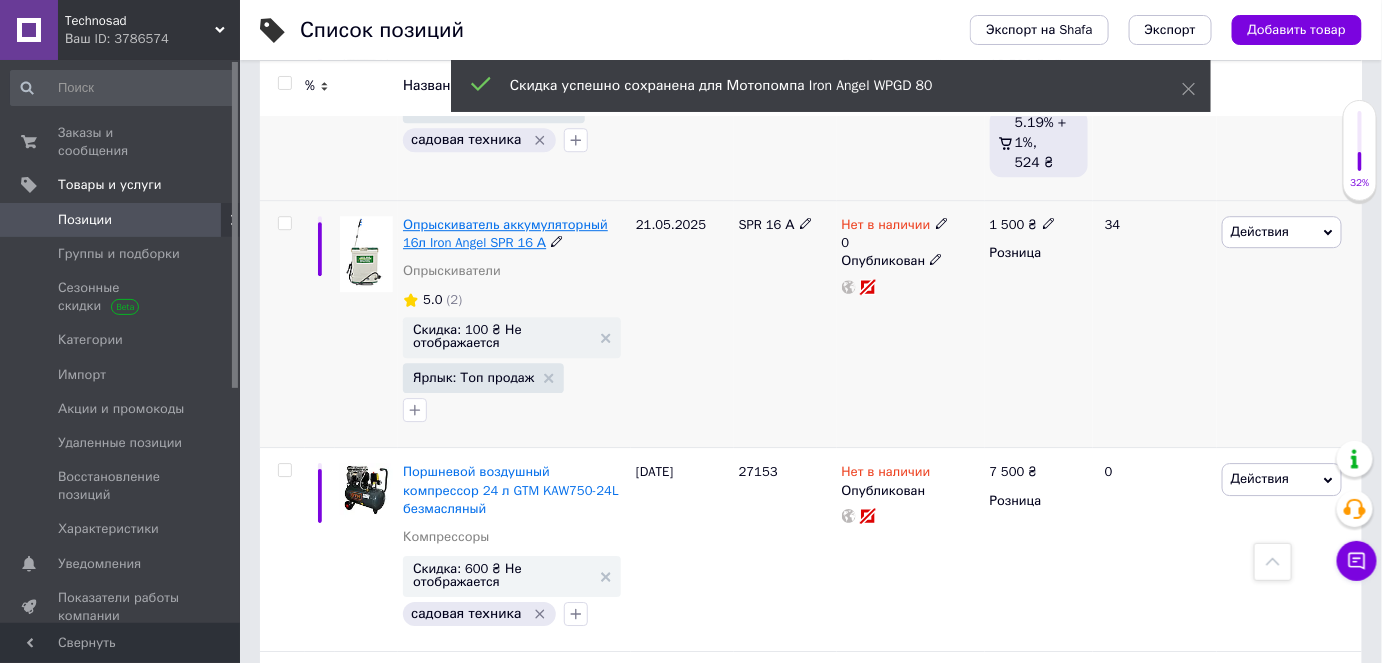click on "Опрыскиватель аккумуляторный 16л Iron Angel SPR 16 А" at bounding box center (505, 233) 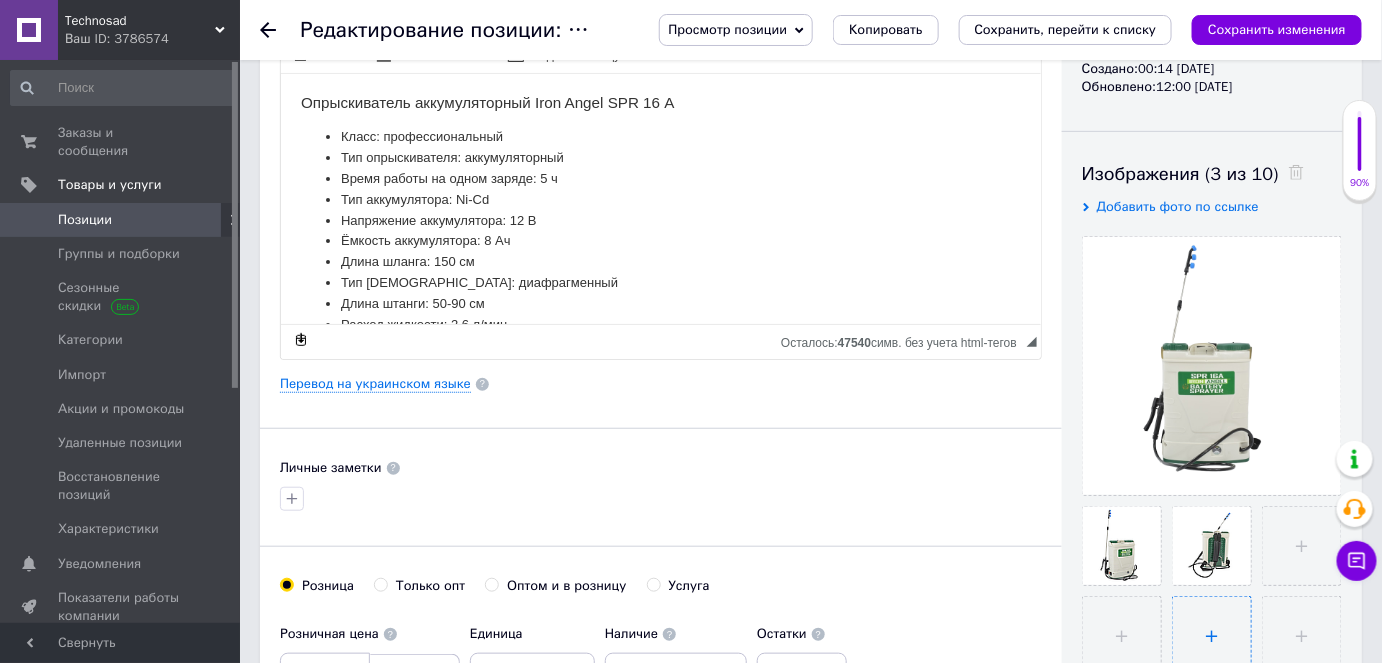 scroll, scrollTop: 636, scrollLeft: 0, axis: vertical 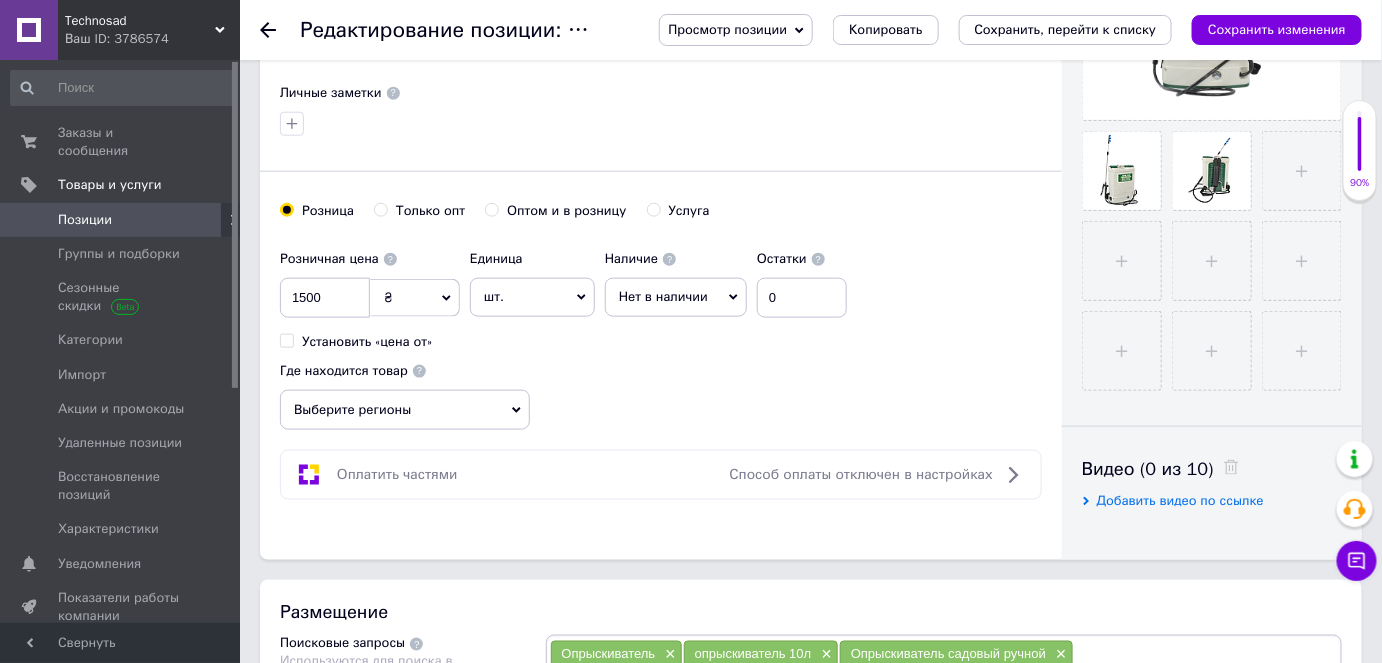 click on "Нет в наличии" at bounding box center [676, 297] 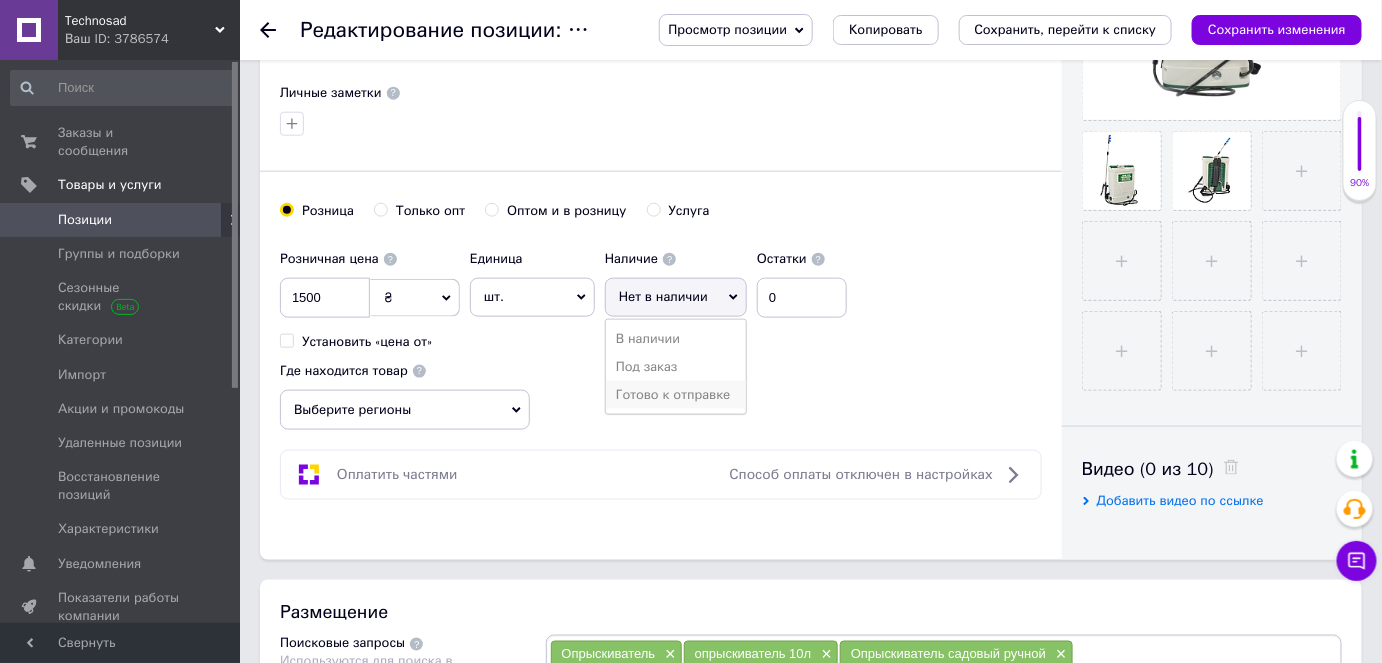 click on "Готово к отправке" at bounding box center (676, 395) 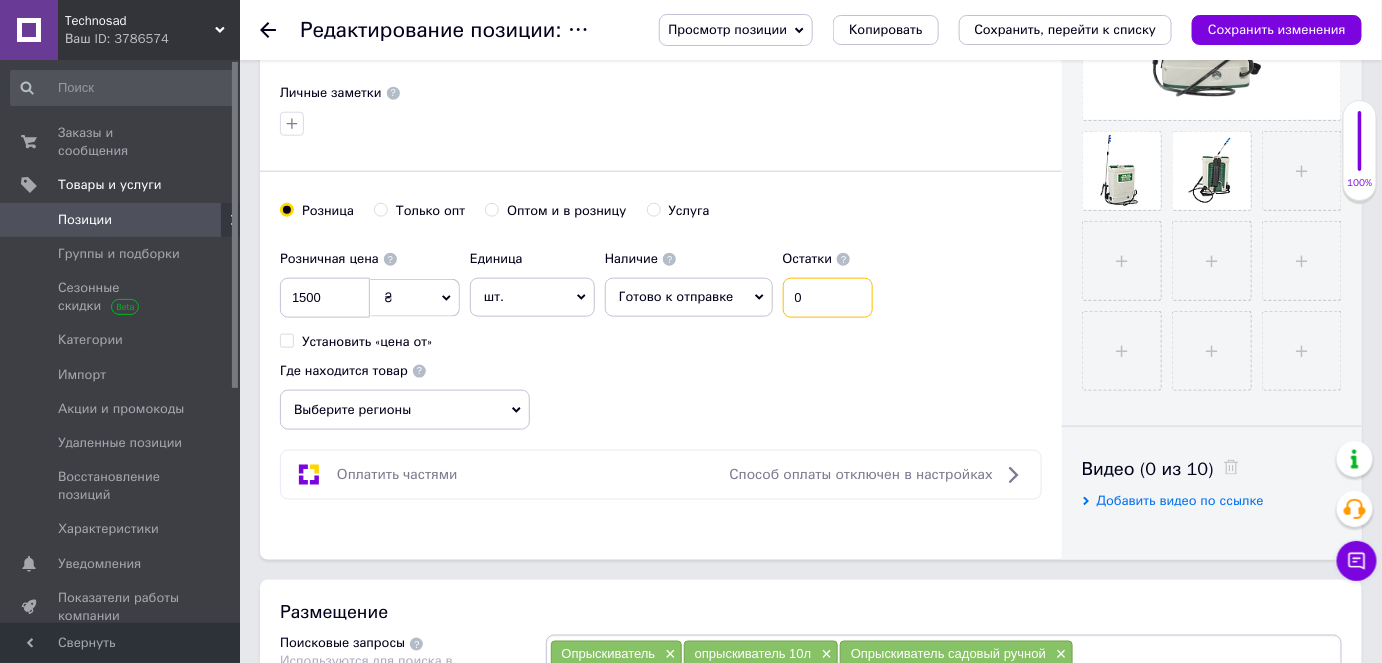 click on "0" at bounding box center [828, 298] 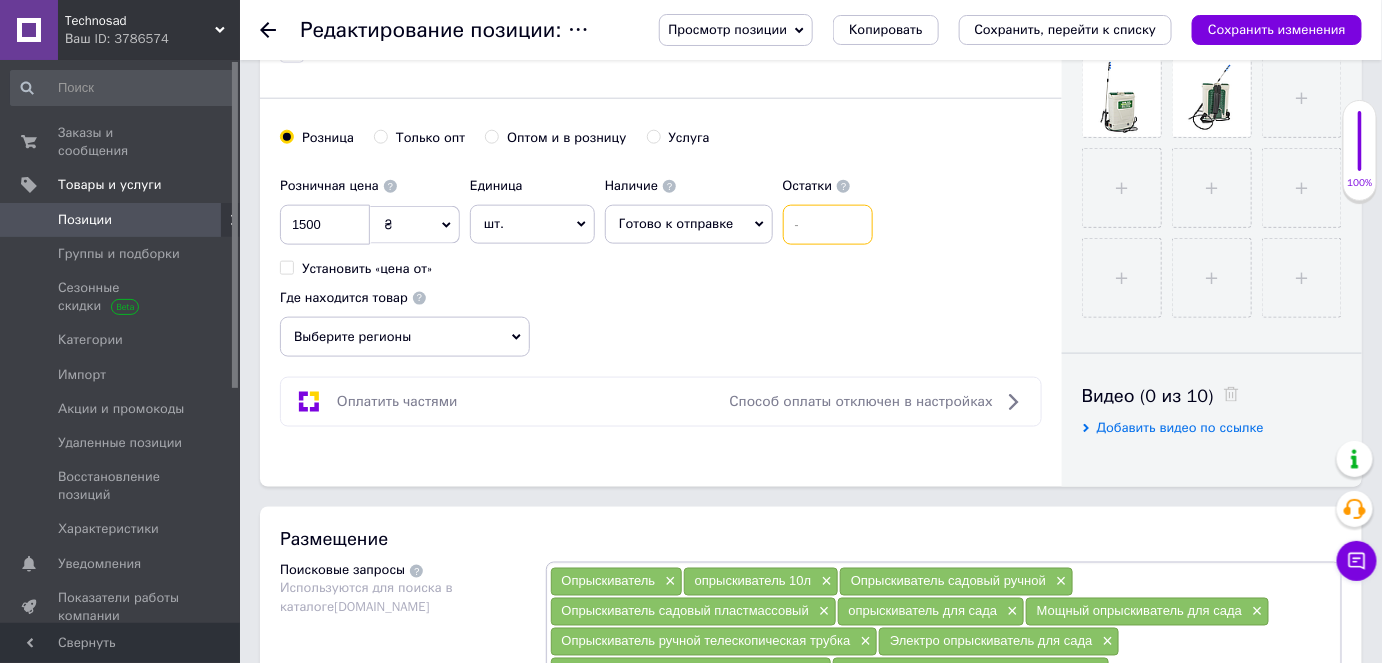 scroll, scrollTop: 818, scrollLeft: 0, axis: vertical 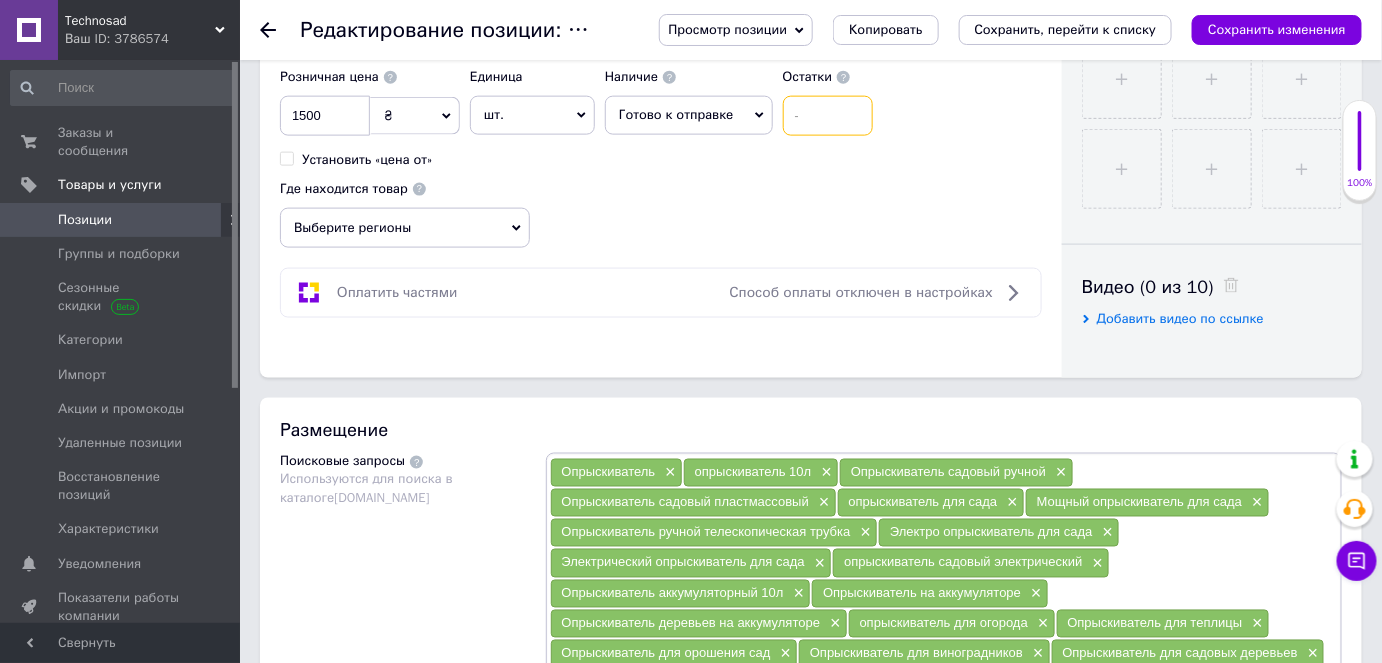 type 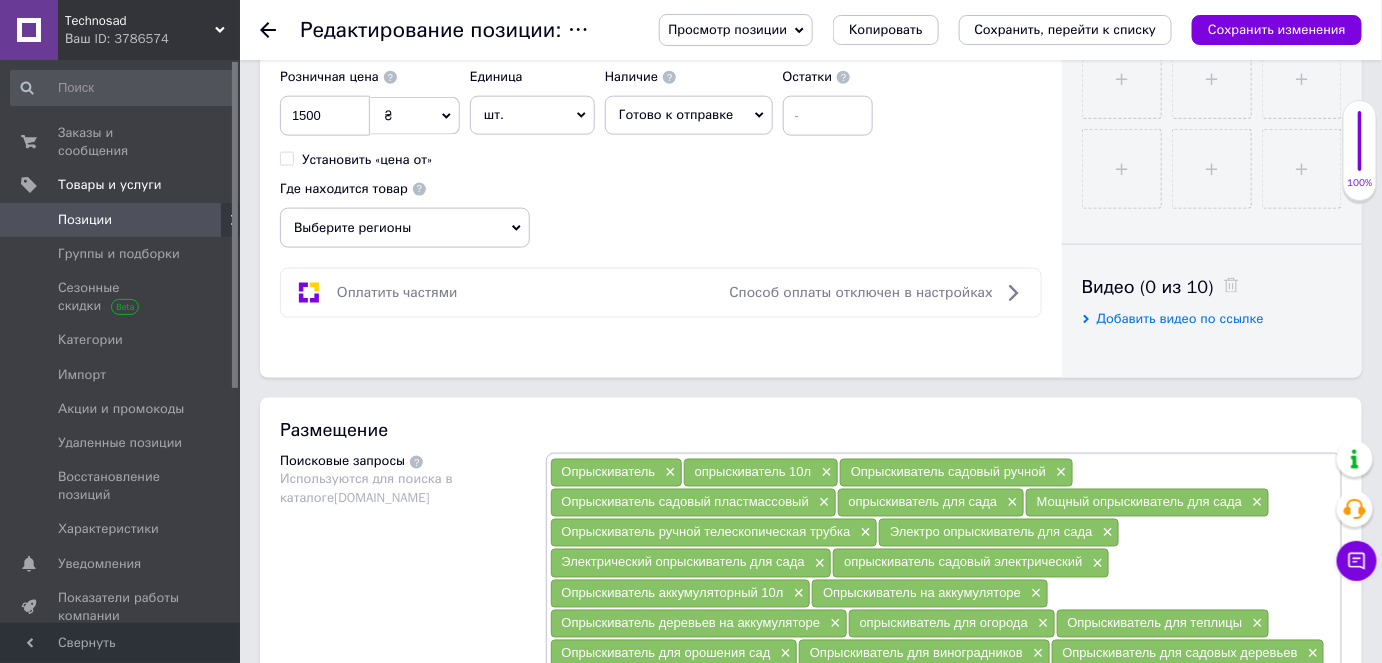 click on "Сохранить изменения" at bounding box center (1277, 29) 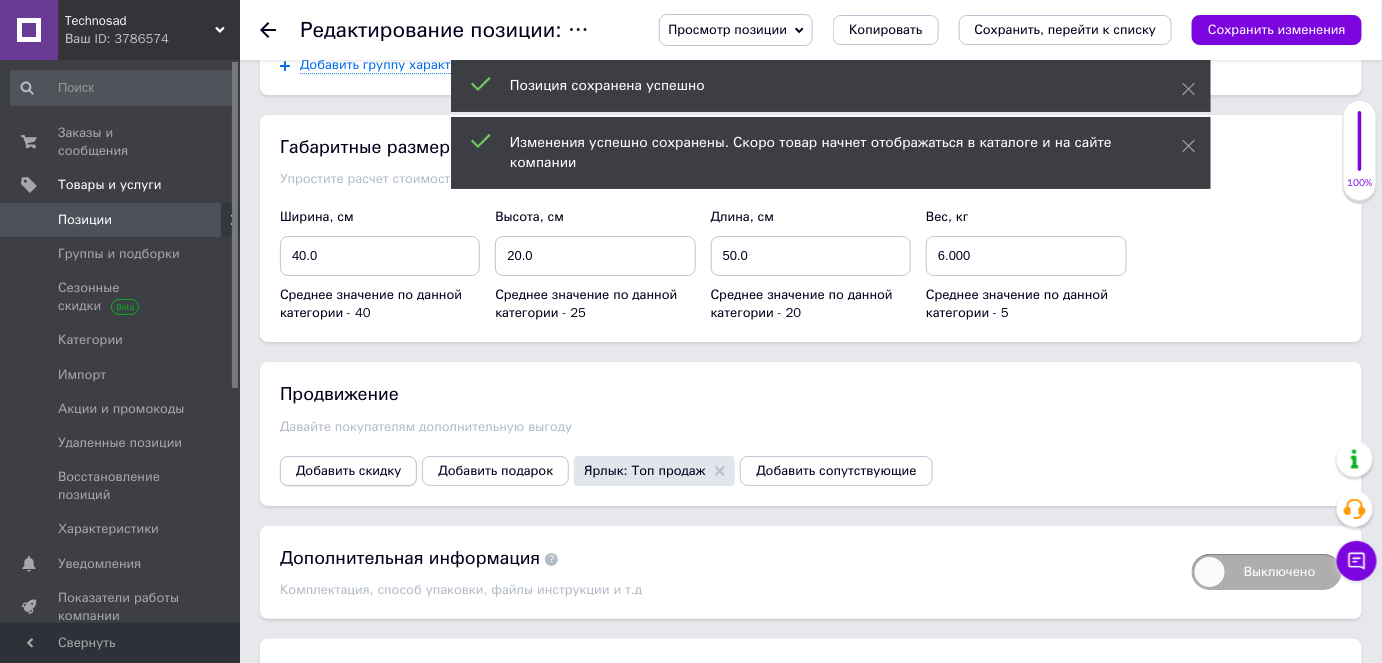 scroll, scrollTop: 2272, scrollLeft: 0, axis: vertical 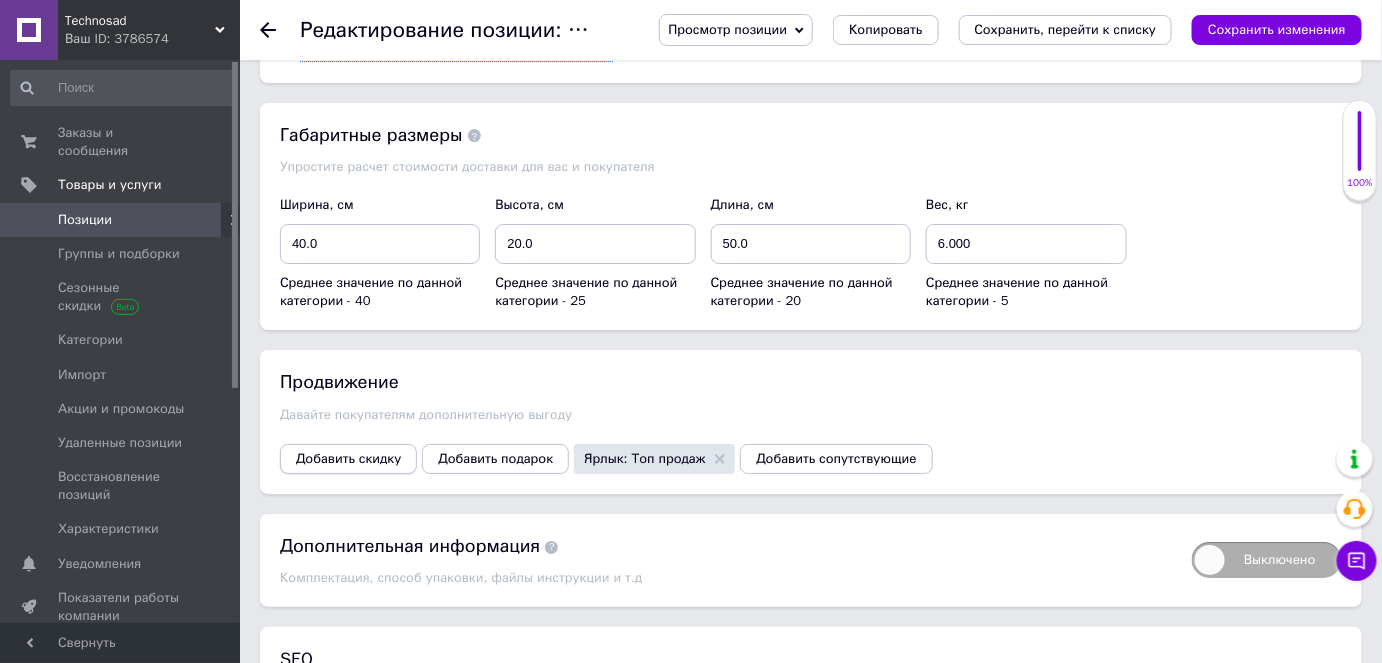 click on "Добавить скидку" at bounding box center (348, 459) 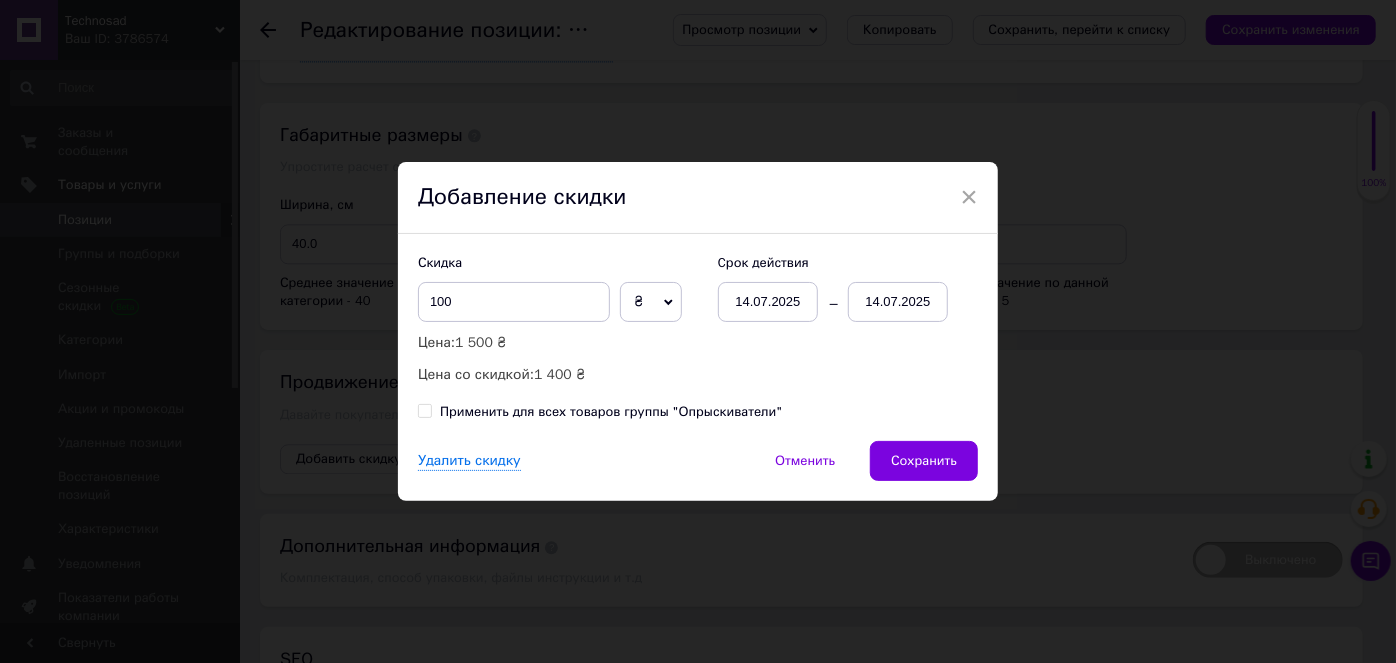 click on "14.07.2025" at bounding box center [898, 302] 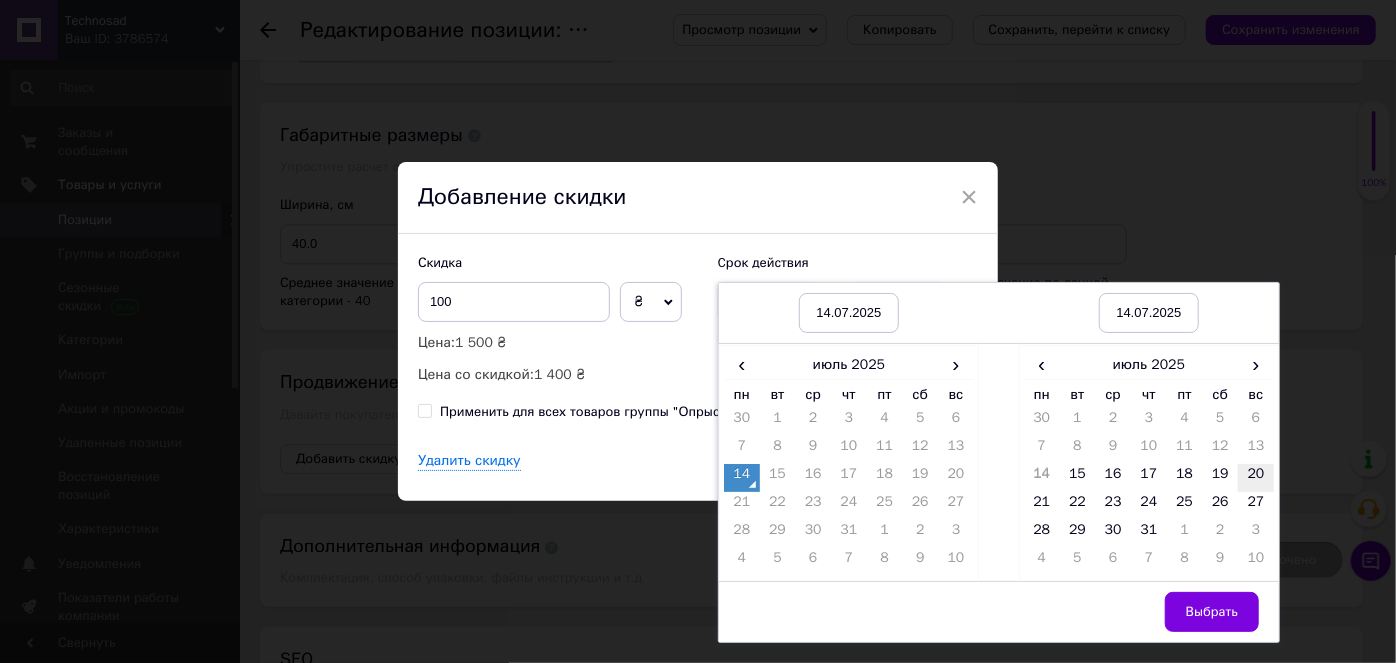 click on "20" at bounding box center (1256, 478) 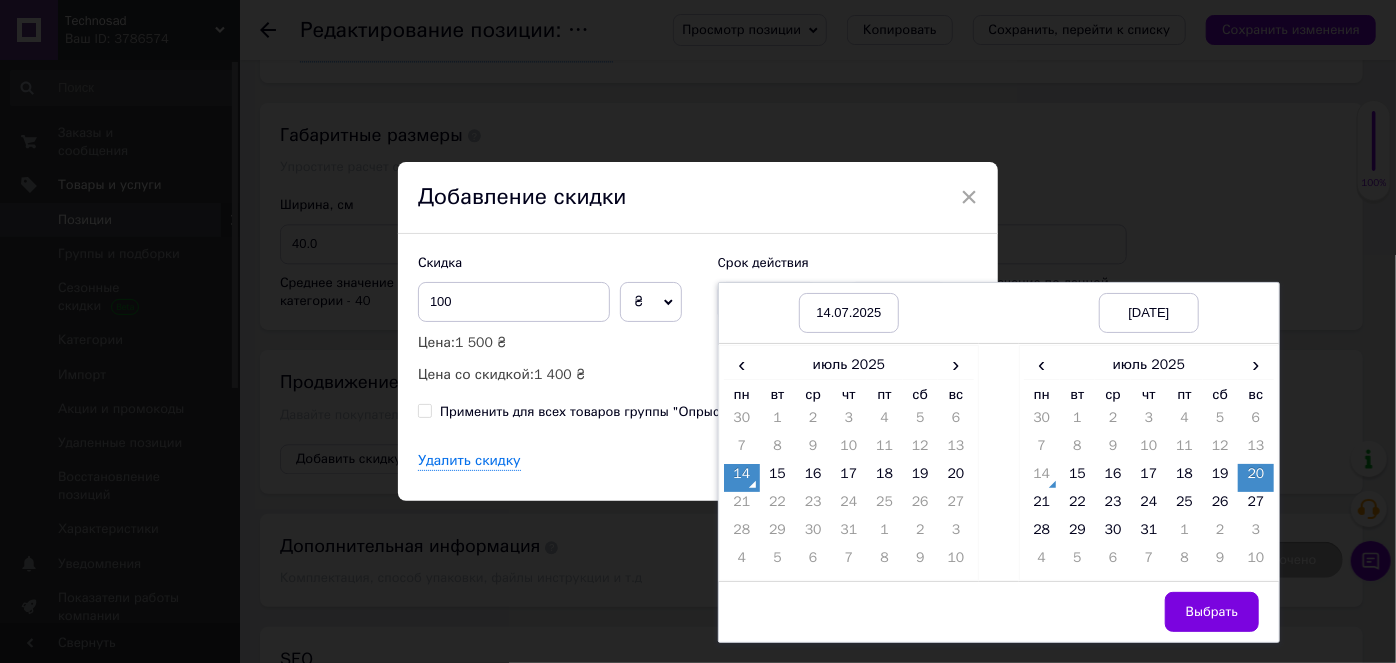 click on "Выбрать" at bounding box center [1212, 612] 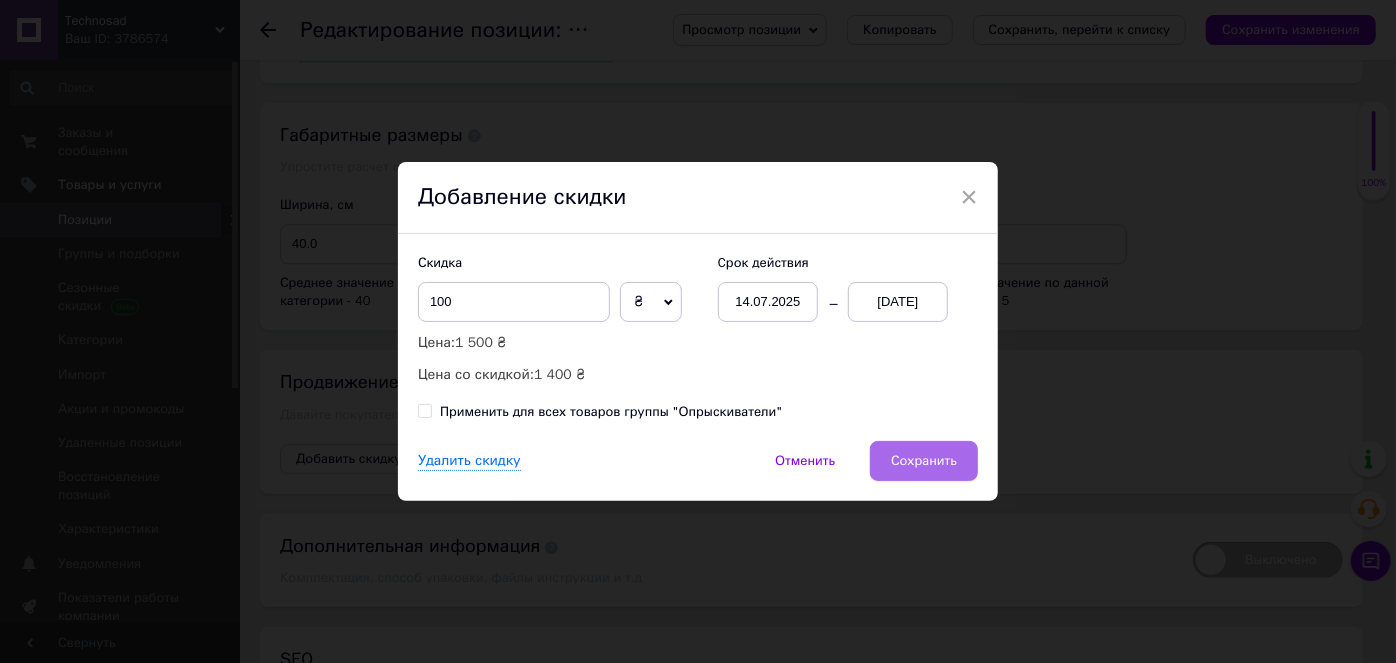 click on "Сохранить" at bounding box center [924, 461] 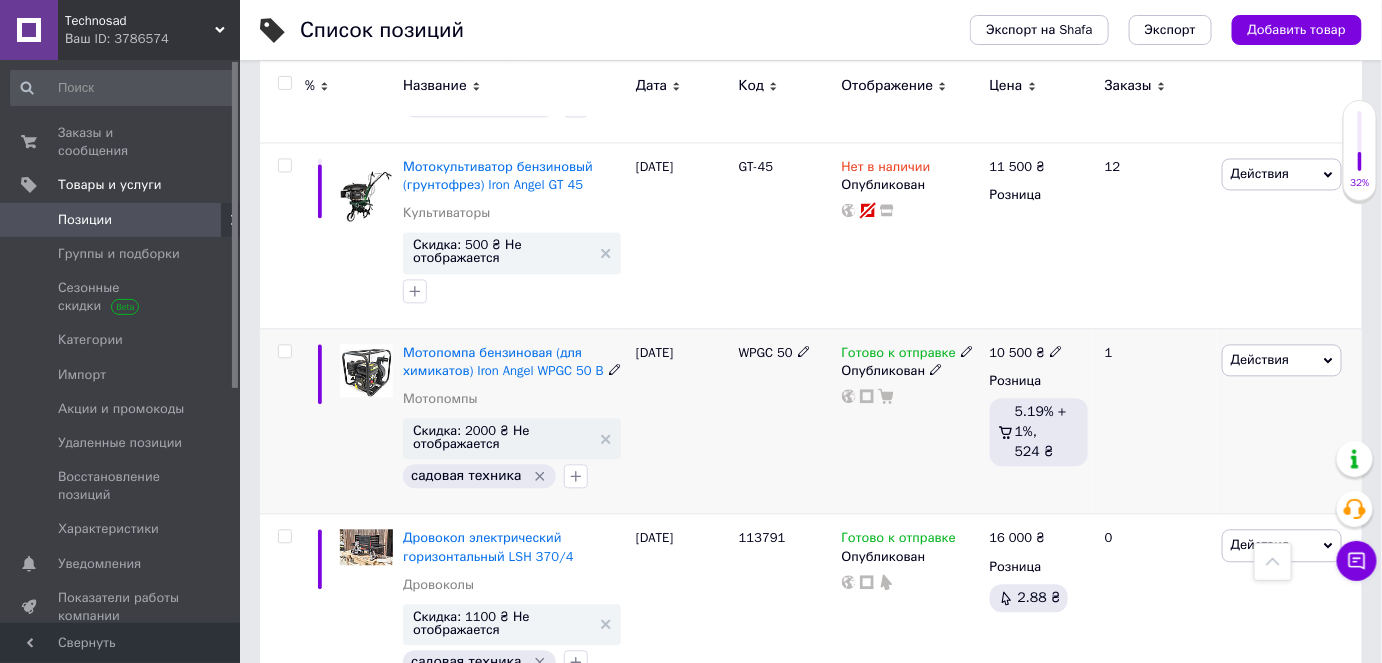 scroll, scrollTop: 6363, scrollLeft: 0, axis: vertical 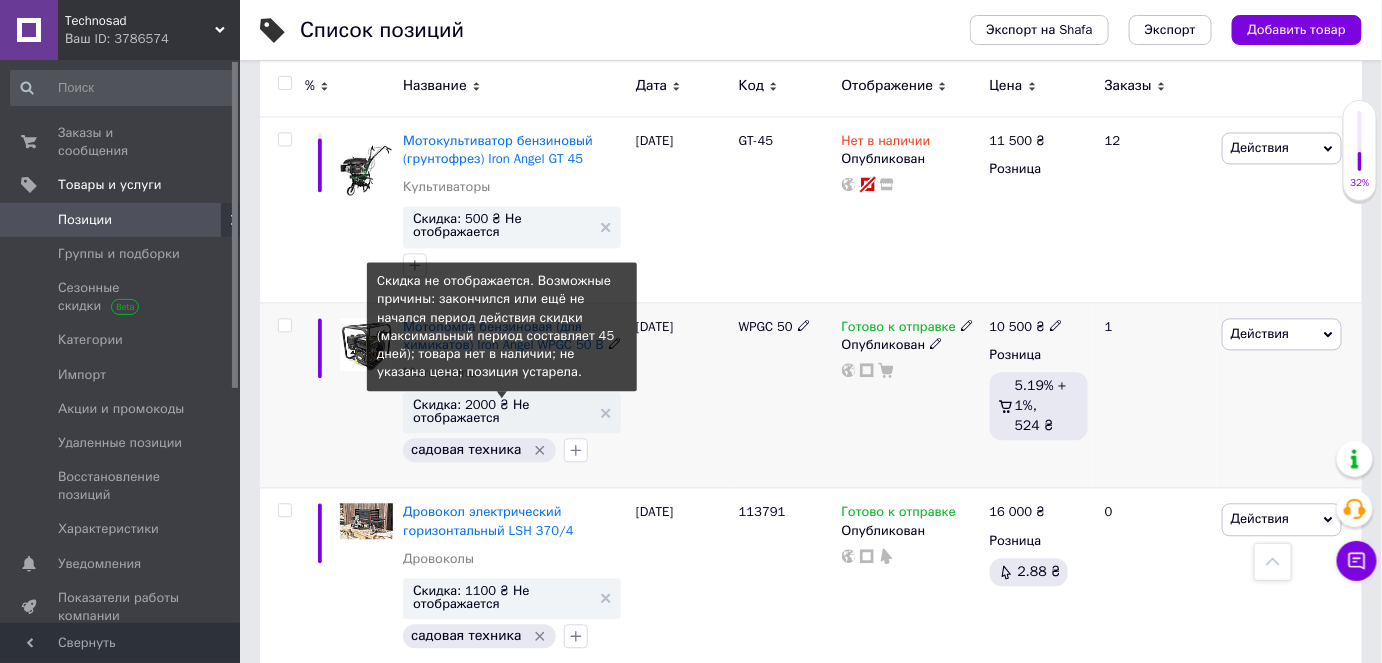 click on "Скидка: 2000 ₴ Не отображается" at bounding box center (502, 411) 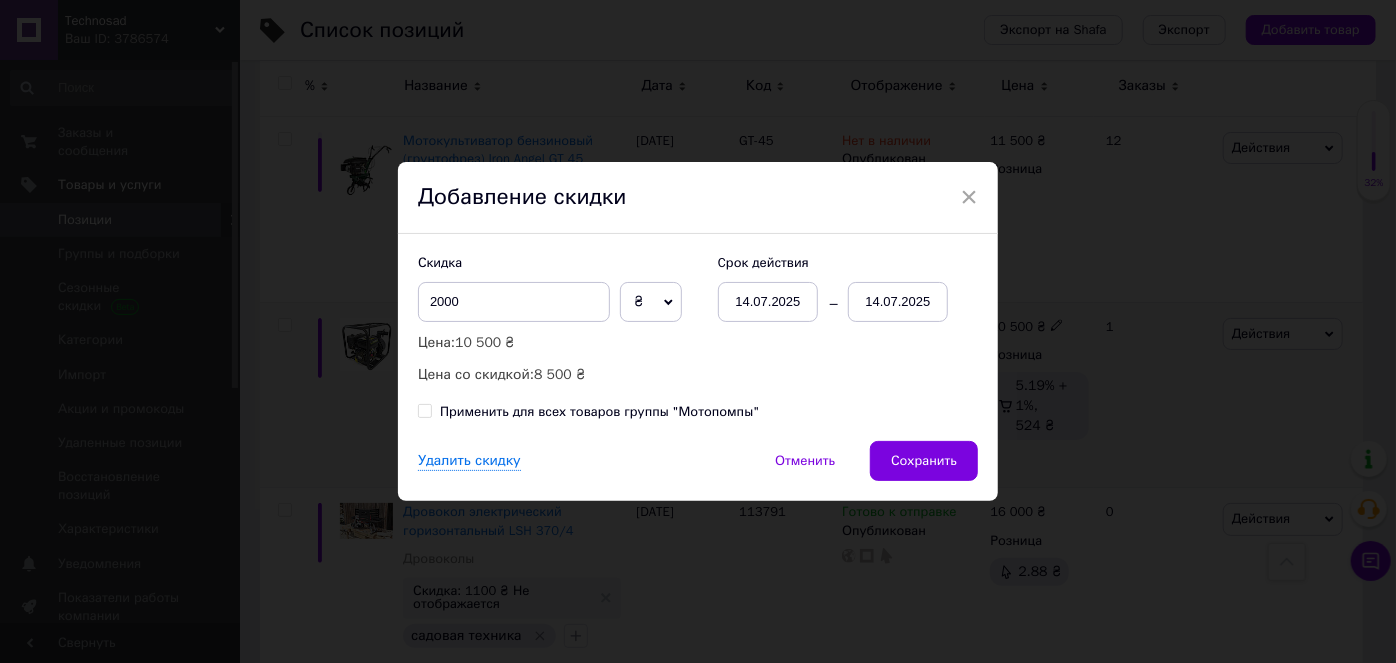 click on "14.07.2025" at bounding box center (898, 302) 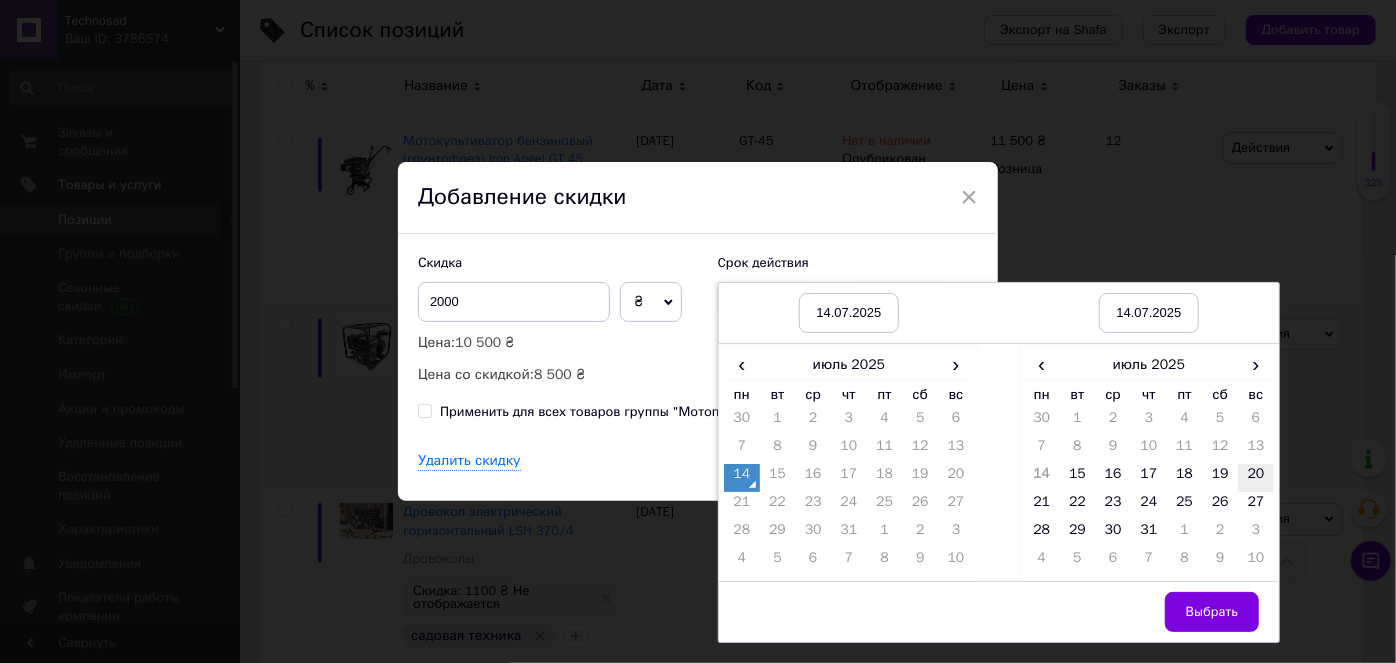 click on "20" at bounding box center (1256, 478) 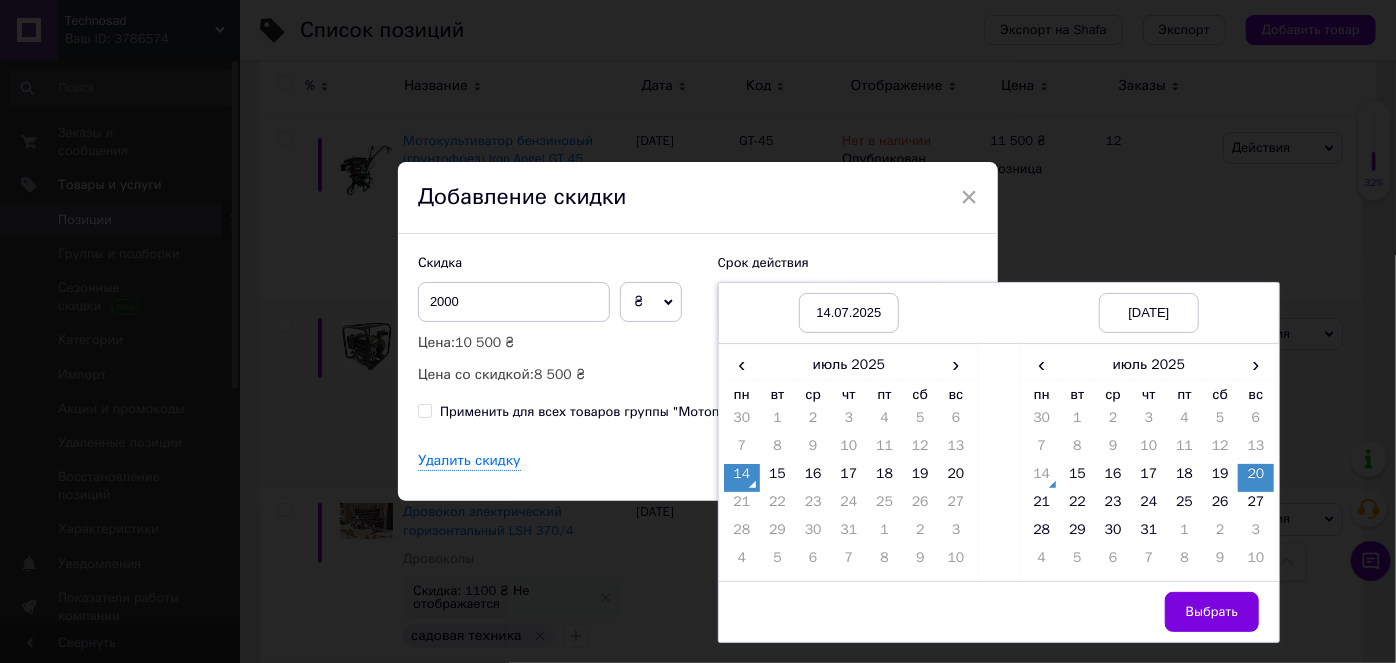 click on "Выбрать" at bounding box center (1212, 612) 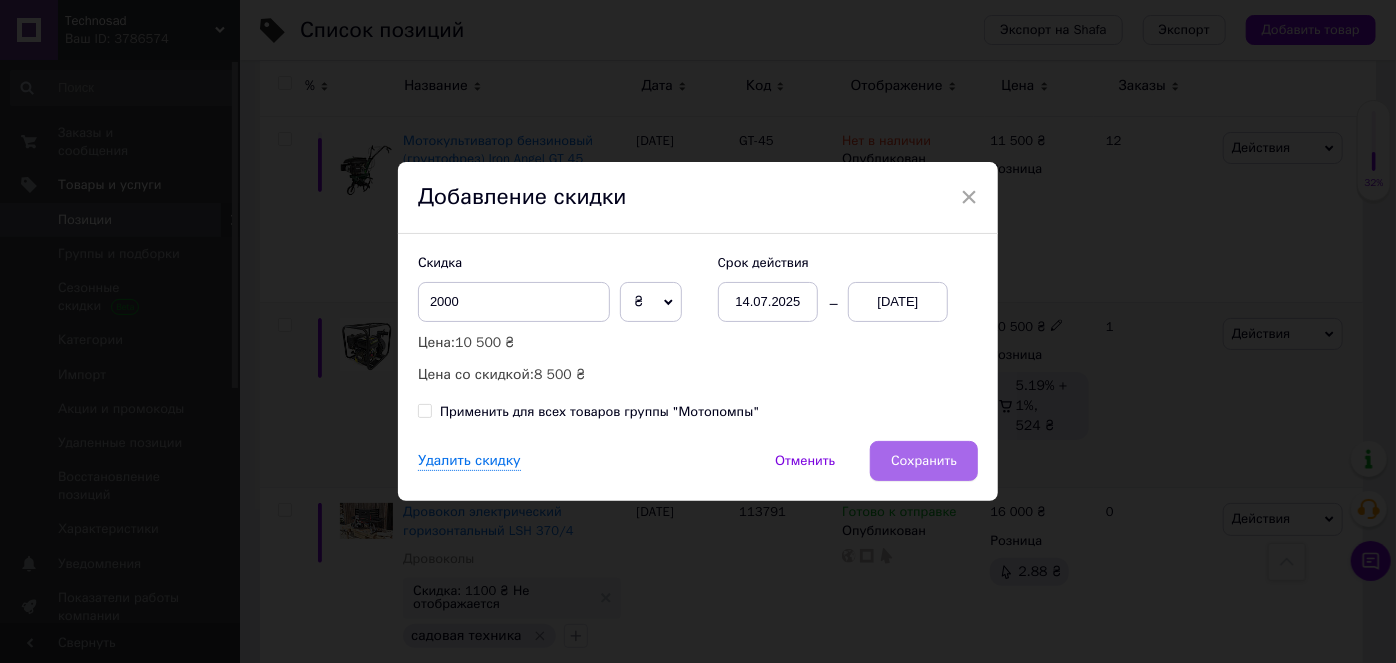 click on "Сохранить" at bounding box center [924, 461] 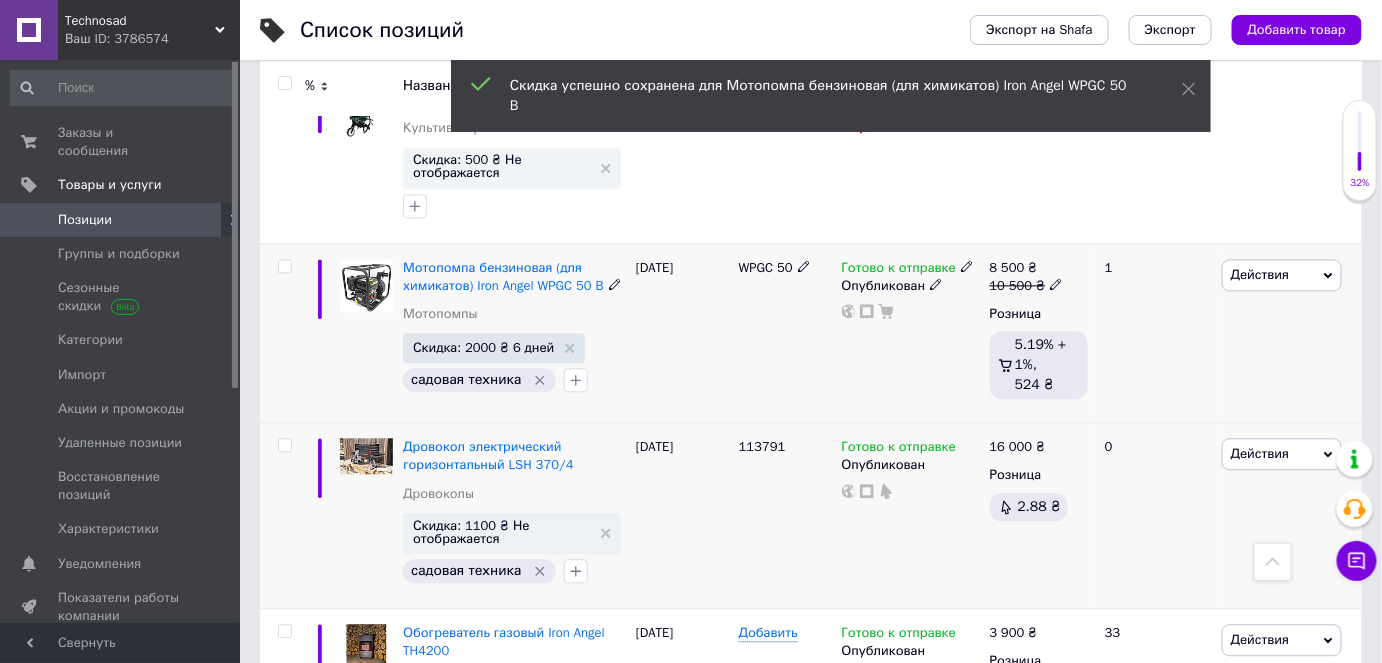 scroll, scrollTop: 6454, scrollLeft: 0, axis: vertical 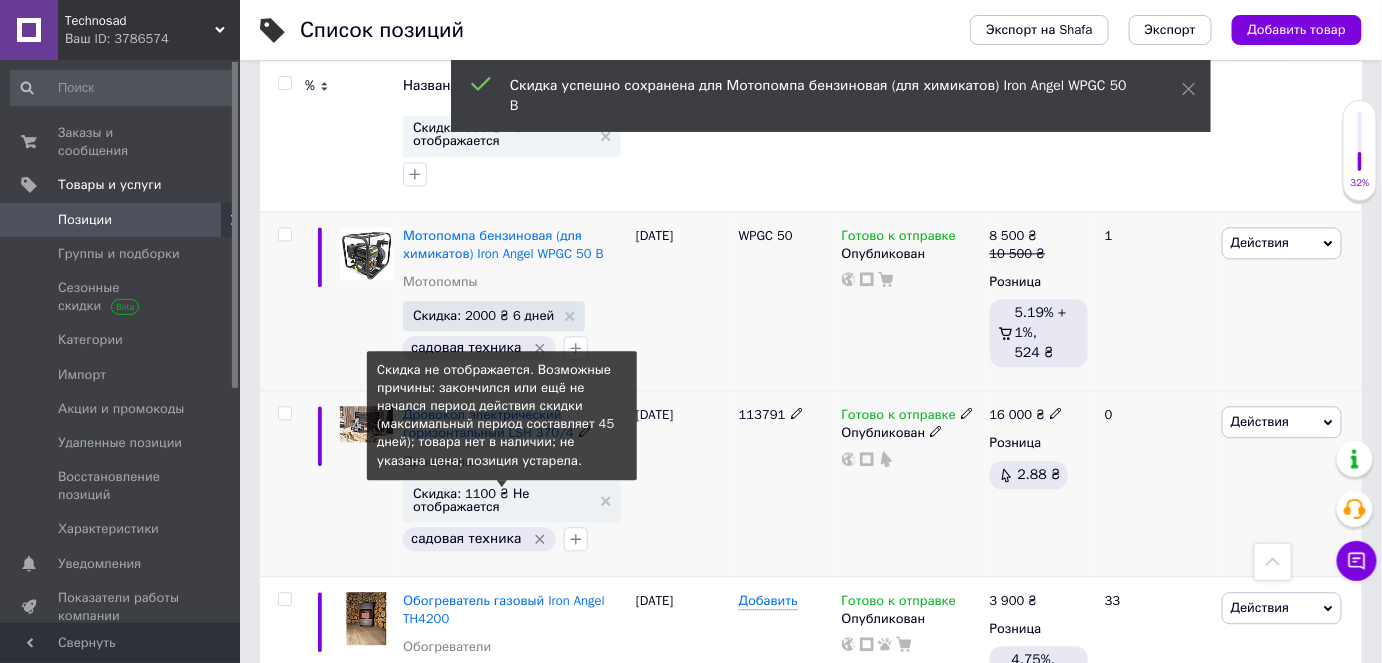 click on "Скидка: 1100 ₴ Не отображается" at bounding box center [502, 500] 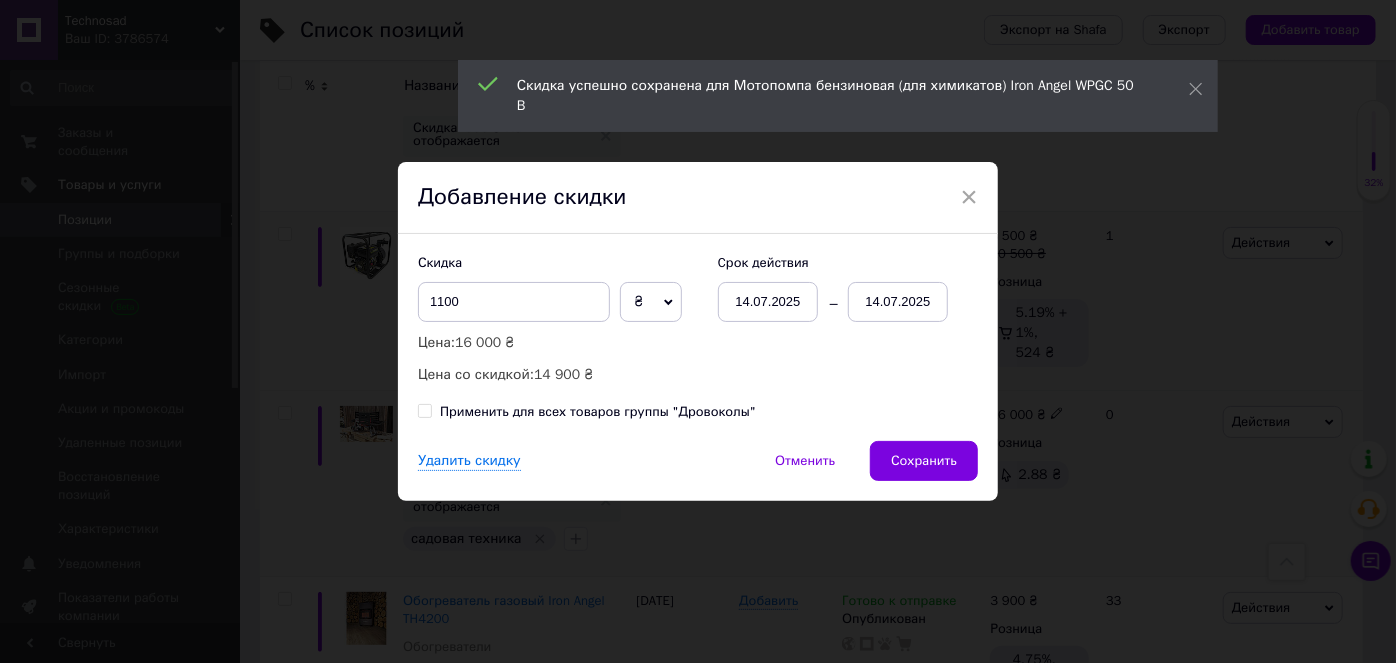click on "14.07.2025" at bounding box center (898, 302) 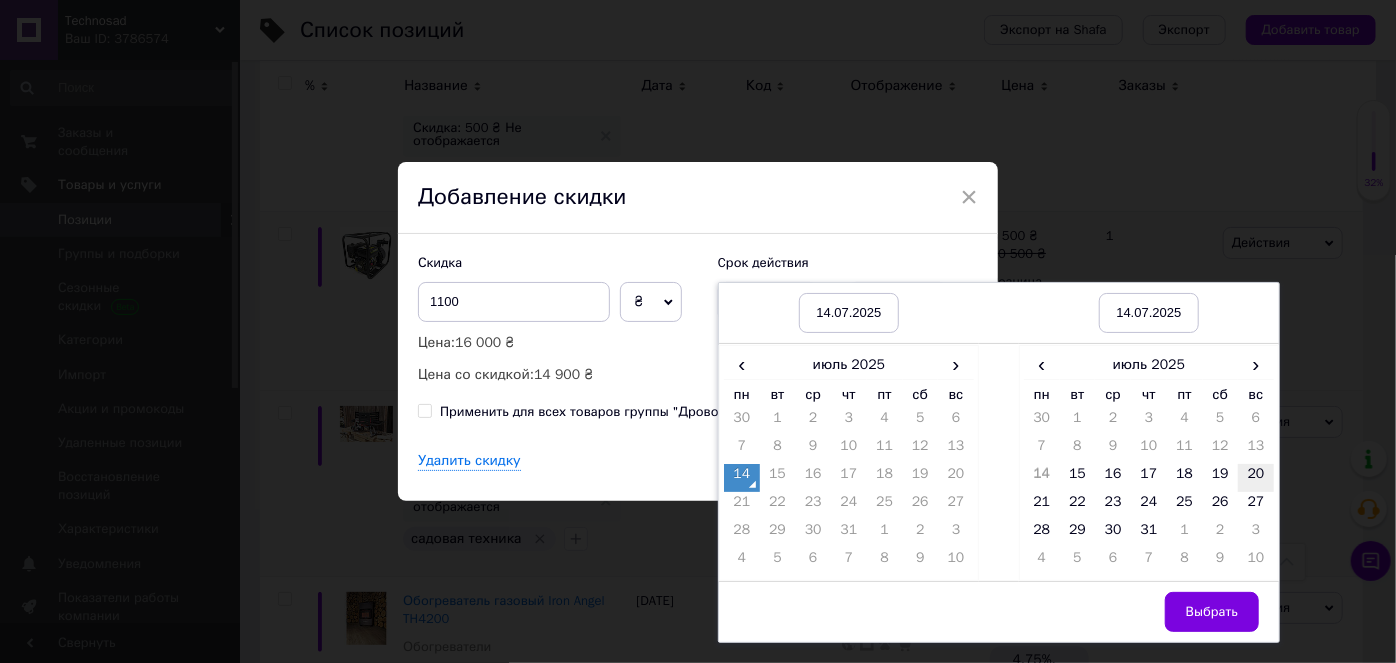 click on "20" at bounding box center (1256, 478) 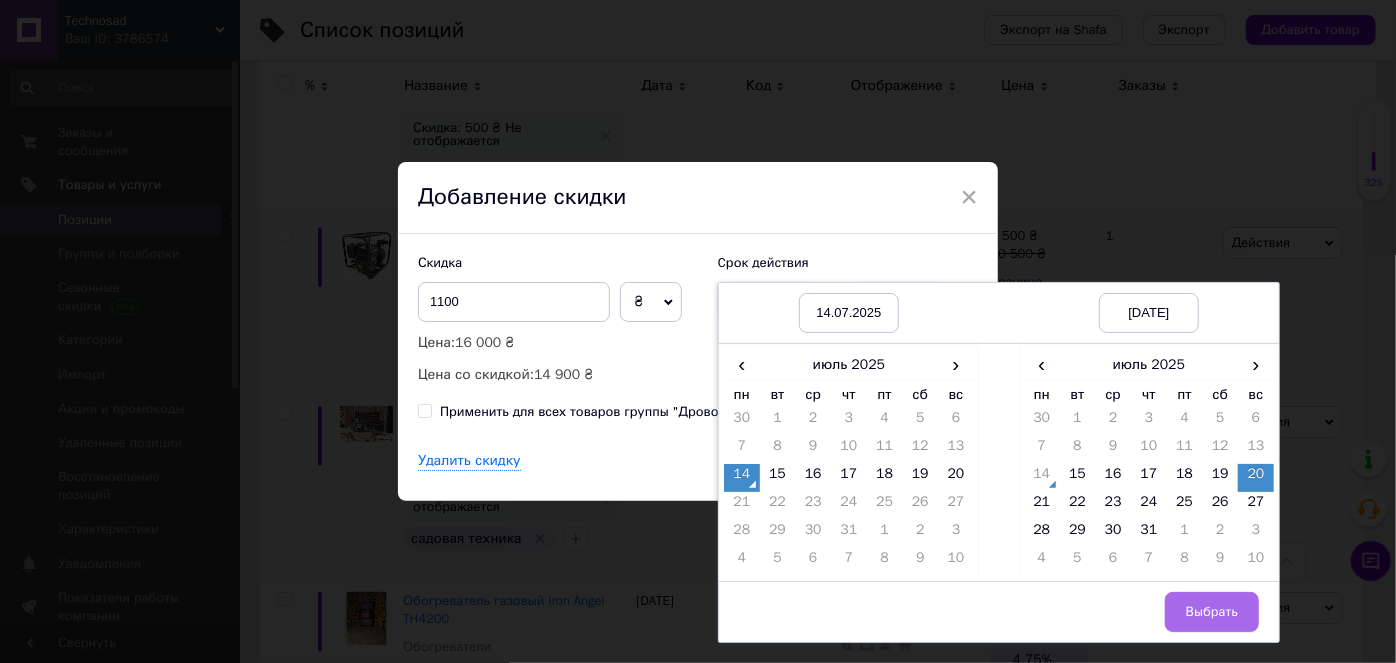 click on "Выбрать" at bounding box center [1212, 612] 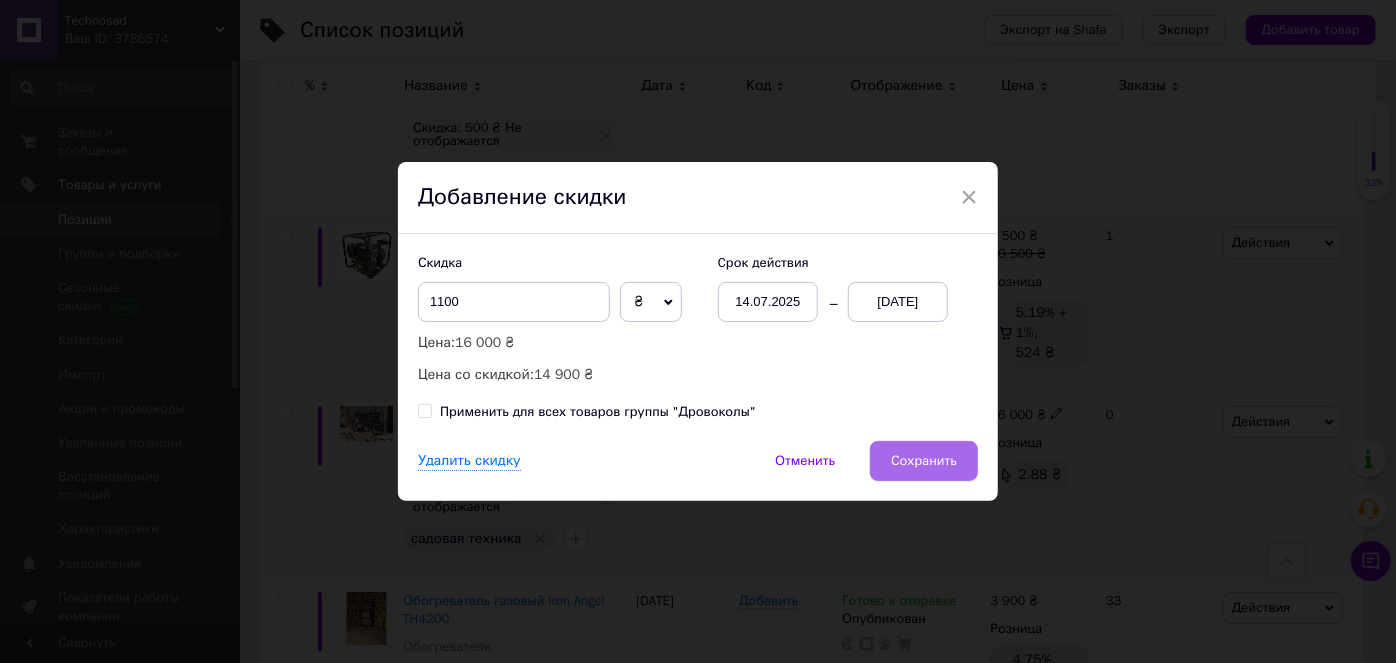 click on "Сохранить" at bounding box center (924, 461) 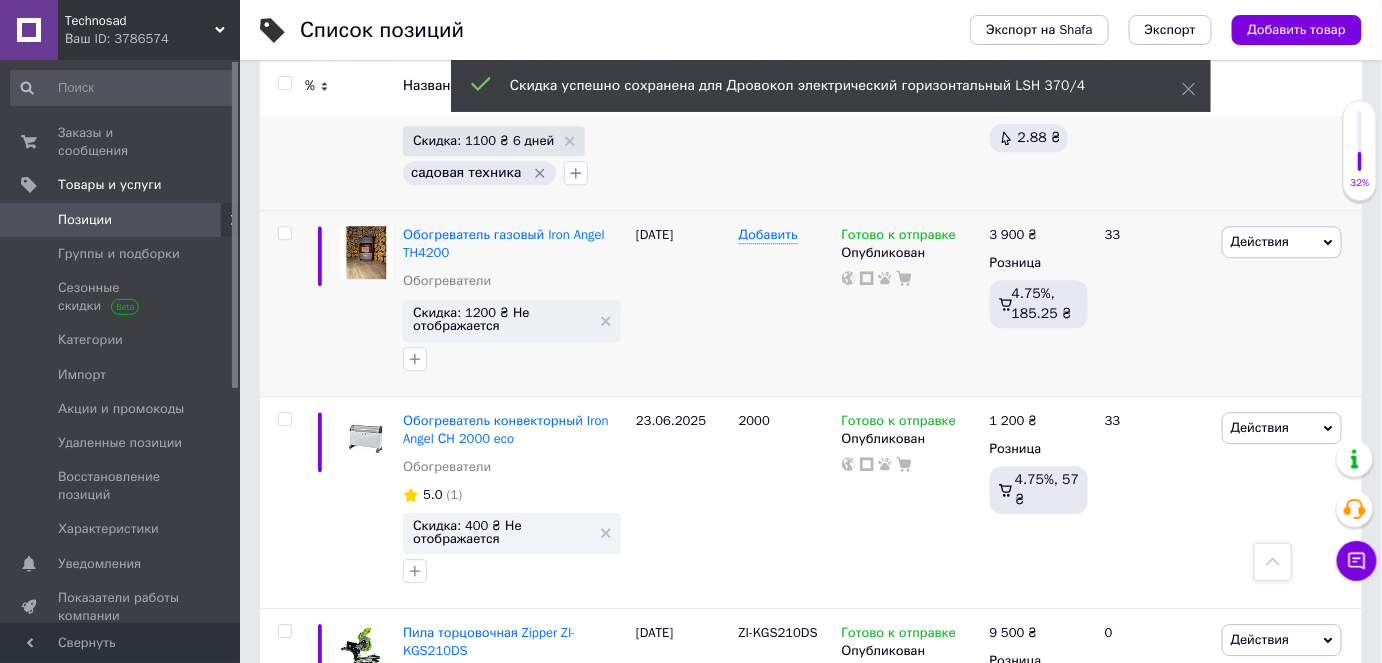 scroll, scrollTop: 6818, scrollLeft: 0, axis: vertical 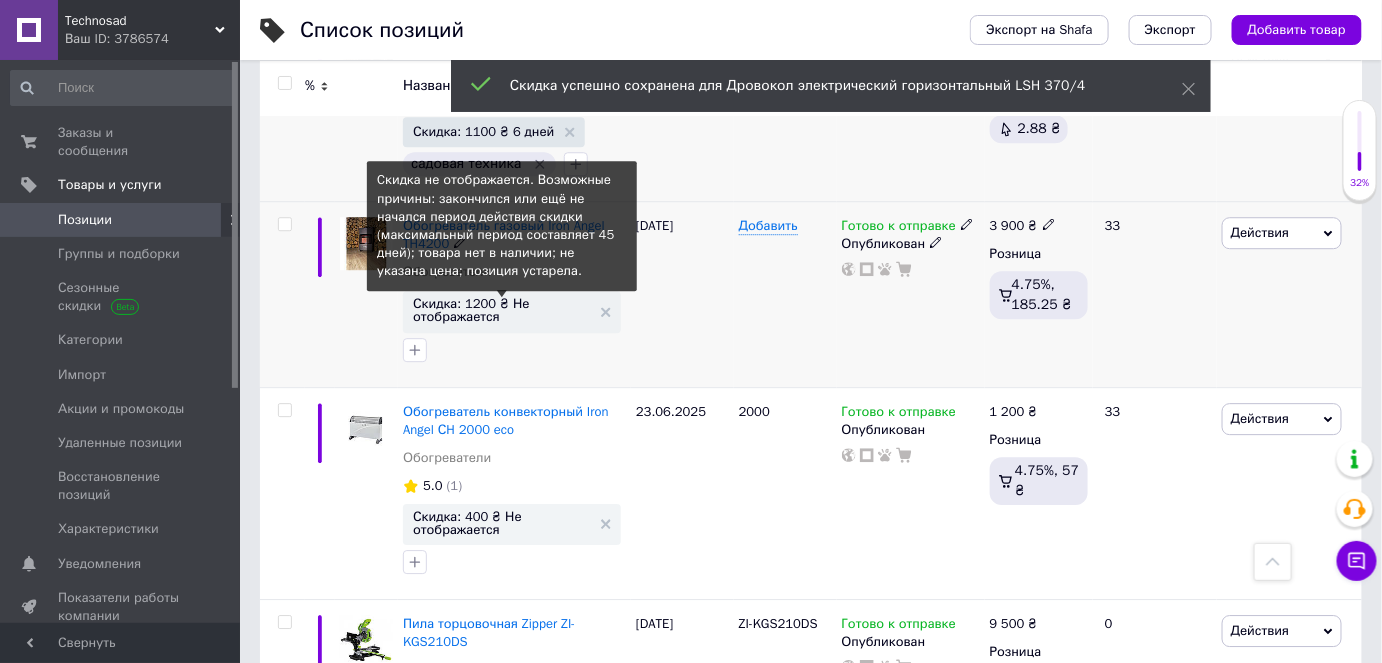 click on "Скидка: 1200 ₴ Не отображается" at bounding box center [502, 310] 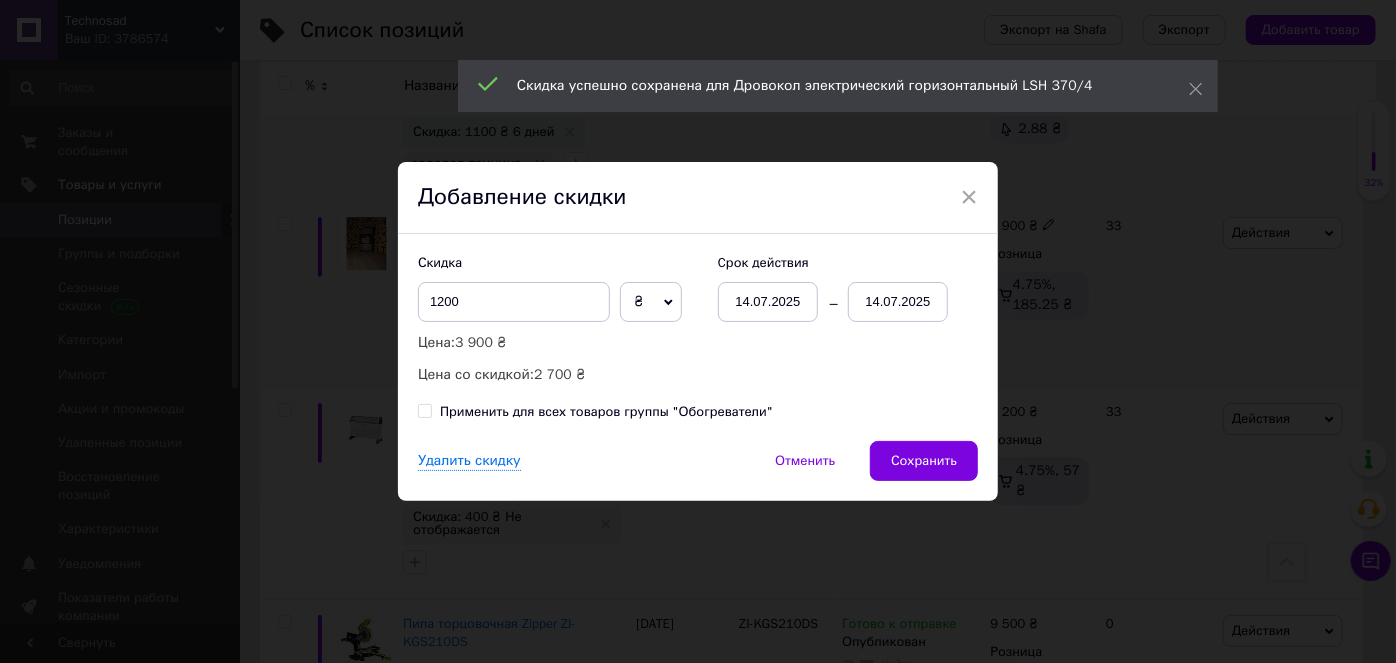 click on "14.07.2025" at bounding box center (898, 302) 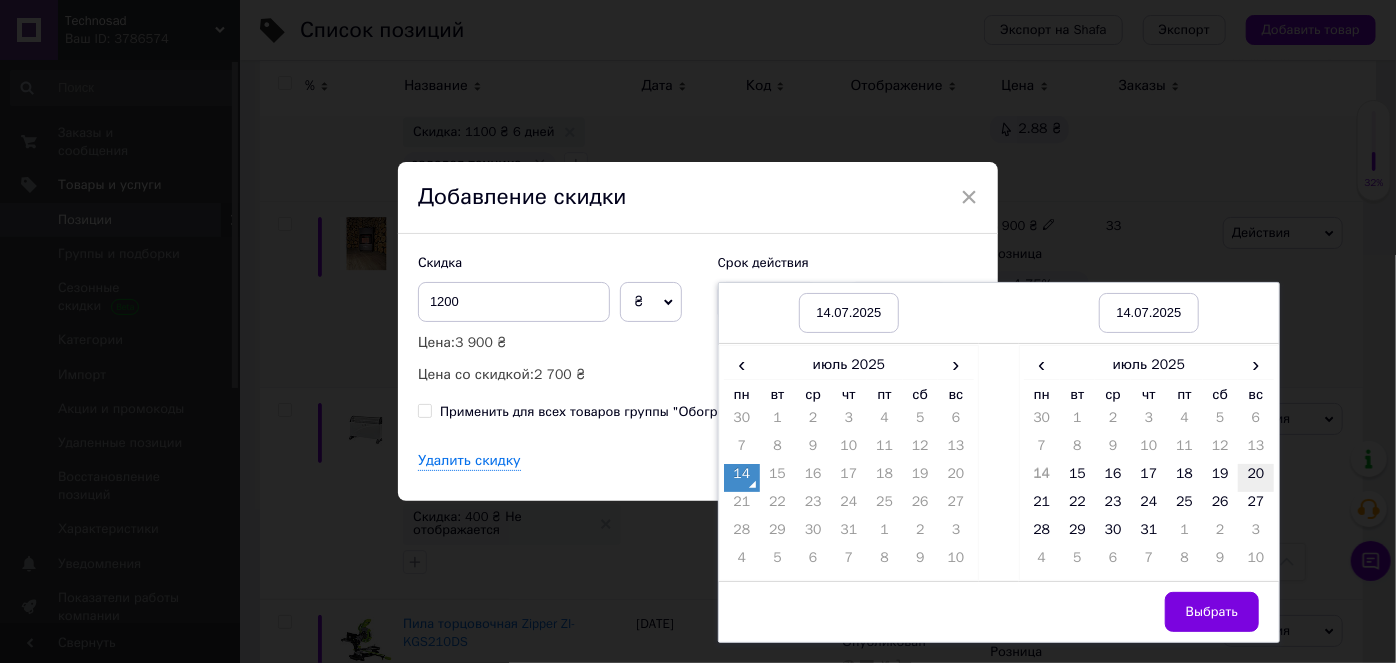 click on "20" at bounding box center [1256, 478] 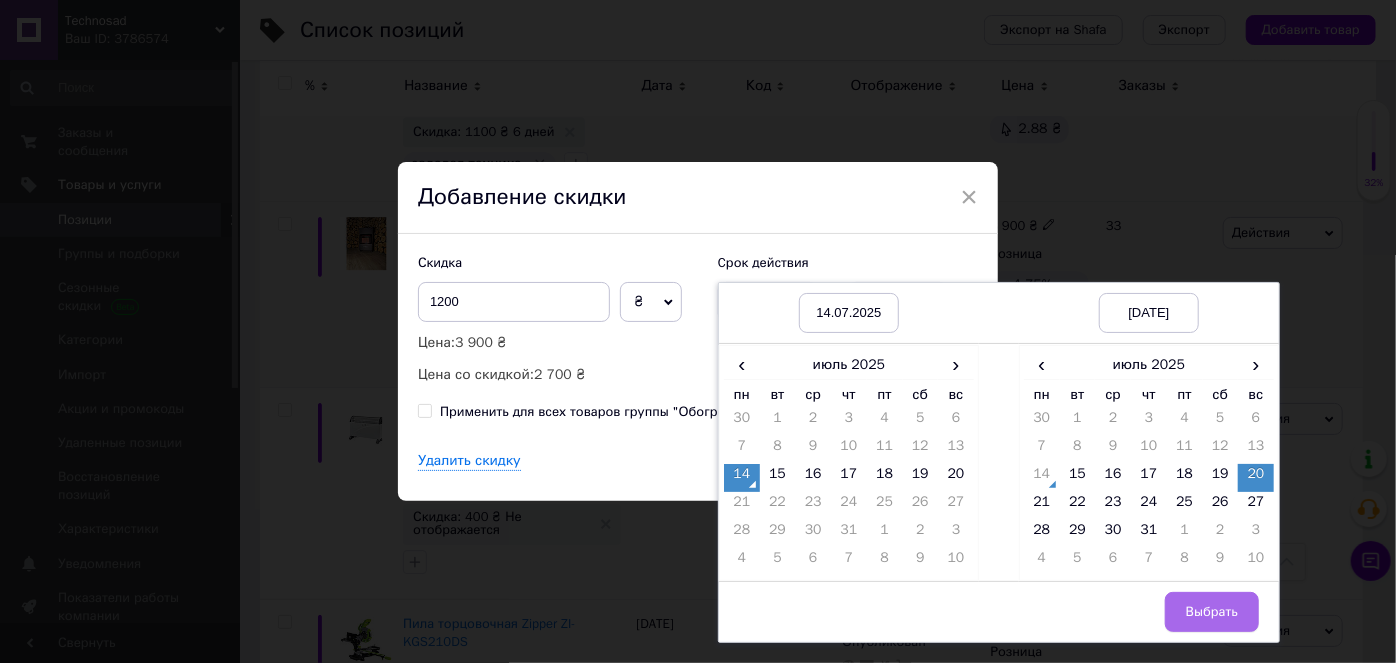 click on "Выбрать" at bounding box center (1212, 612) 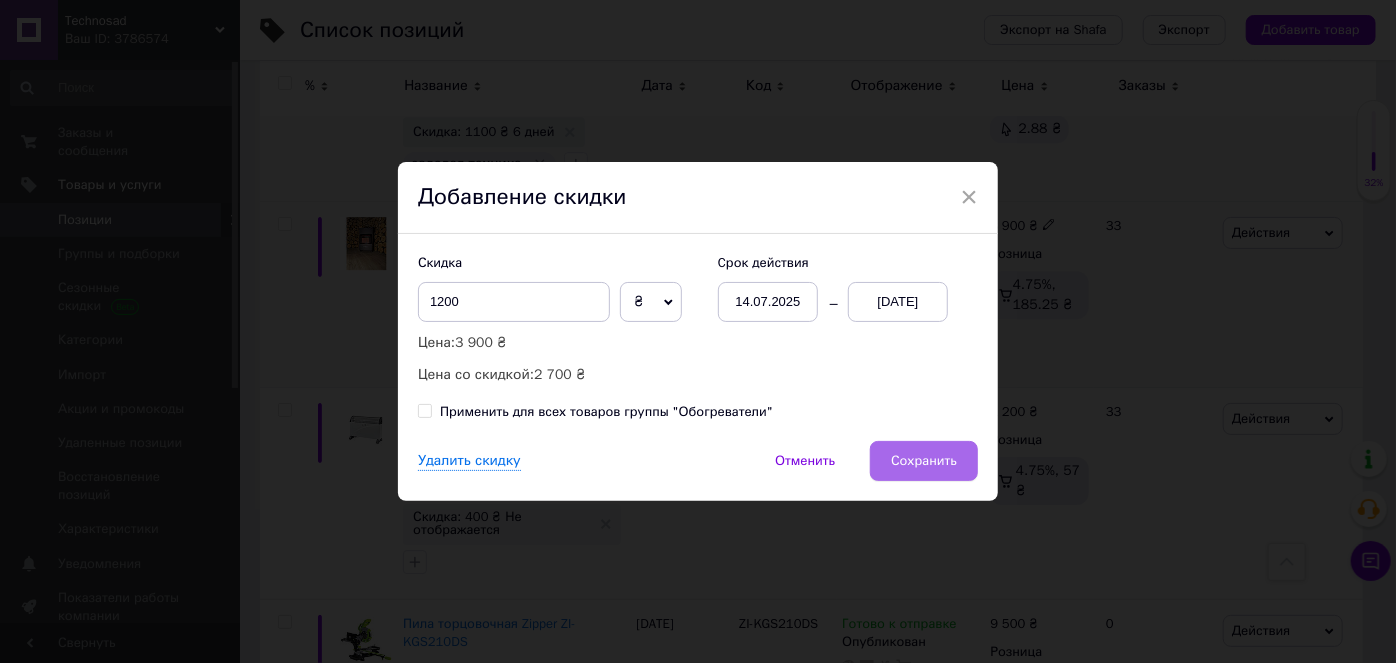 click on "Сохранить" at bounding box center (924, 461) 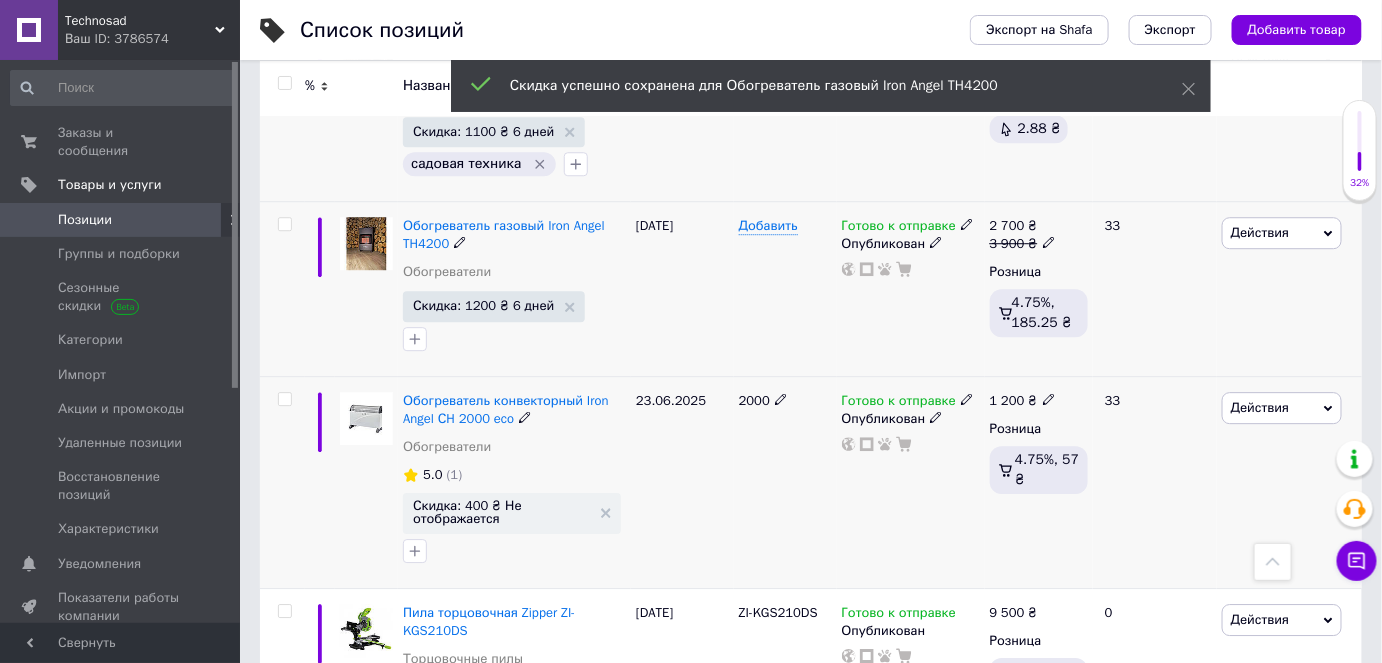 scroll, scrollTop: 6909, scrollLeft: 0, axis: vertical 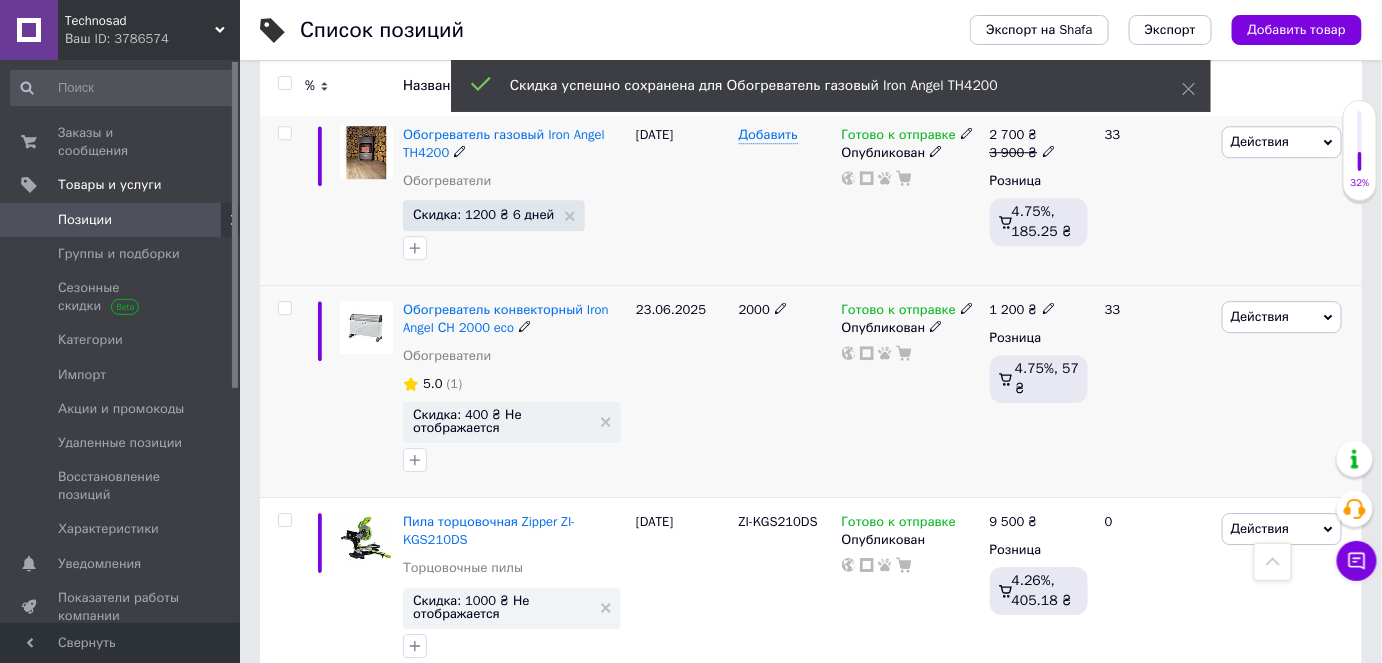 click on "Скидка: 400 ₴ Не отображается" at bounding box center (512, 422) 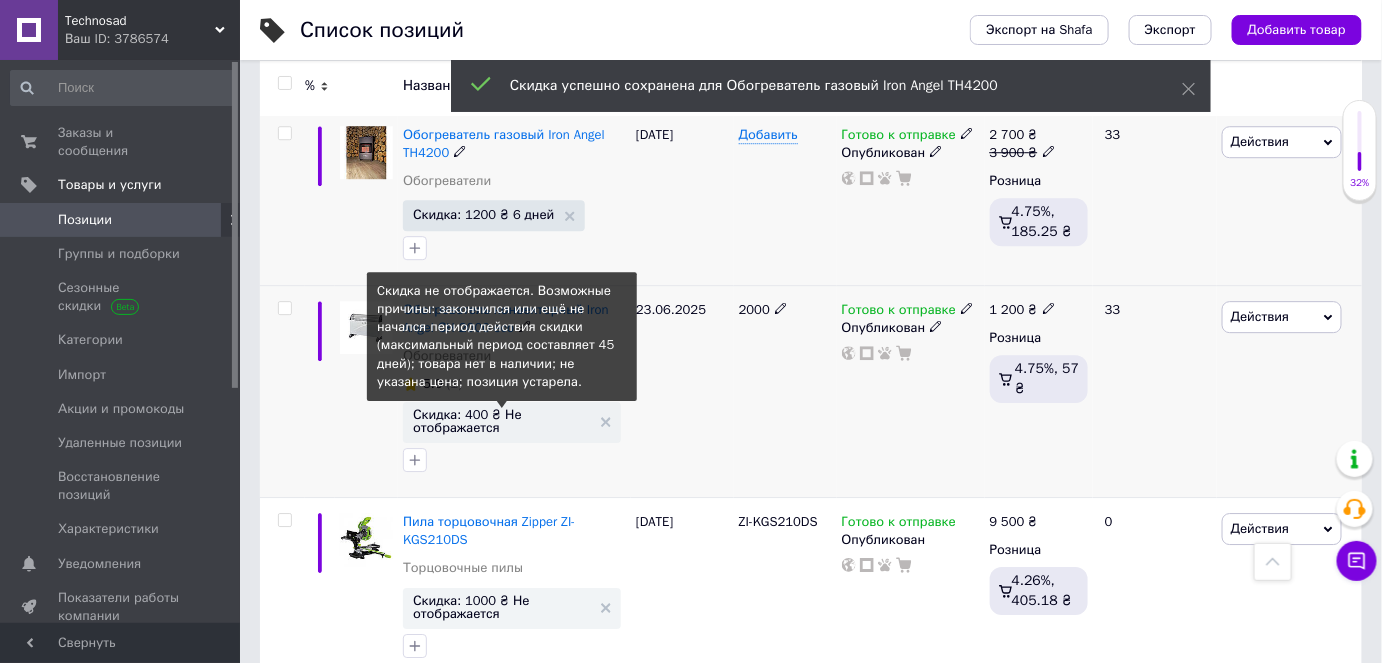 click on "Скидка: 400 ₴ Не отображается" at bounding box center [502, 421] 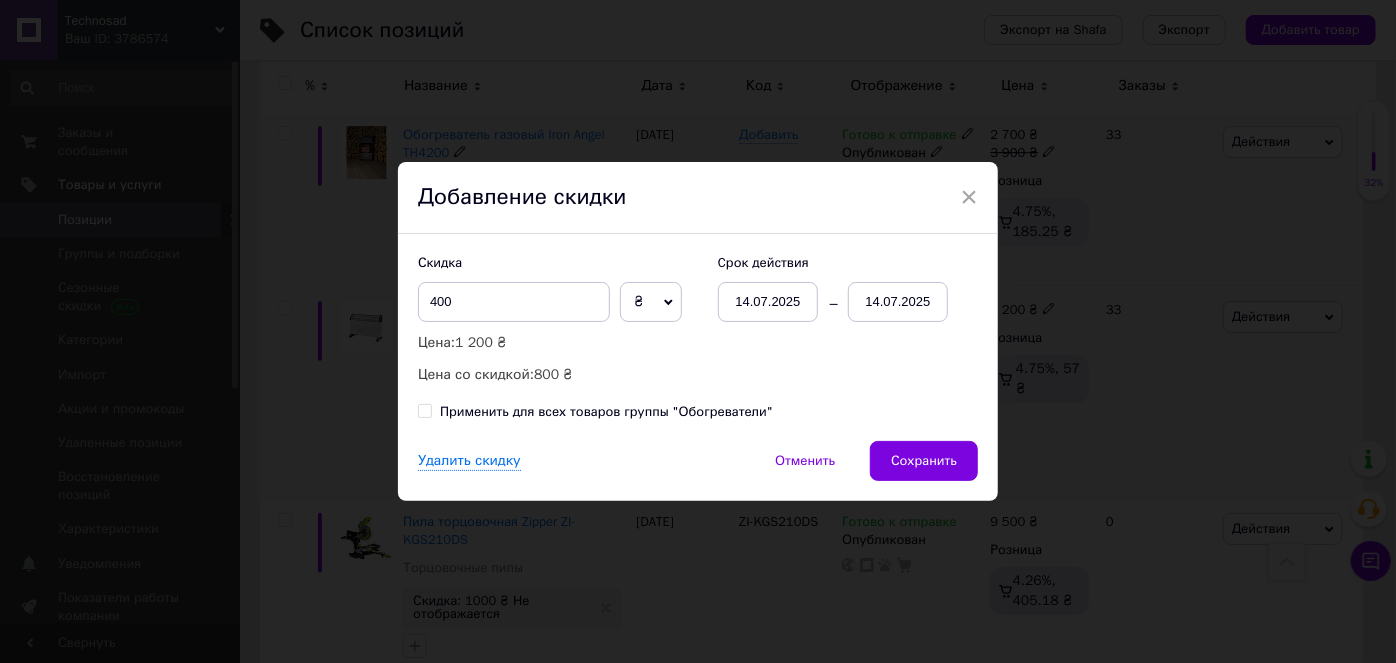 click on "14.07.2025" at bounding box center [898, 302] 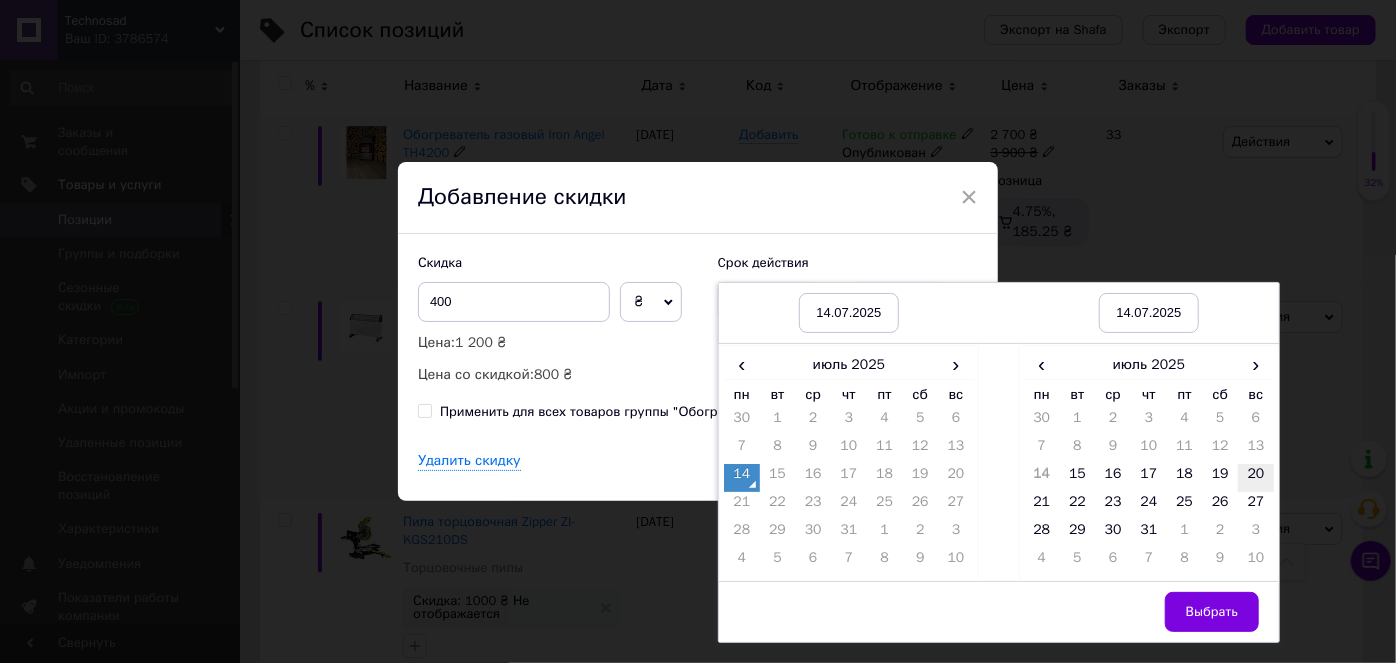 click on "20" at bounding box center [1256, 478] 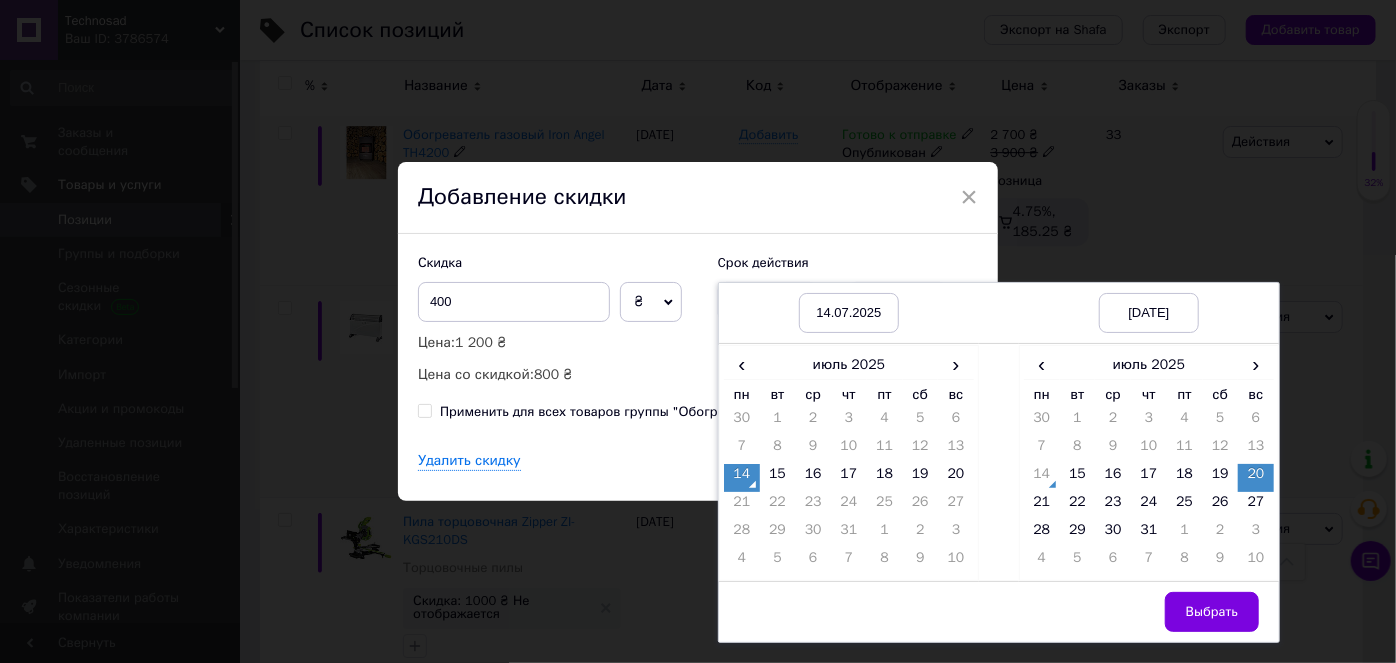 click on "Выбрать" at bounding box center [1212, 612] 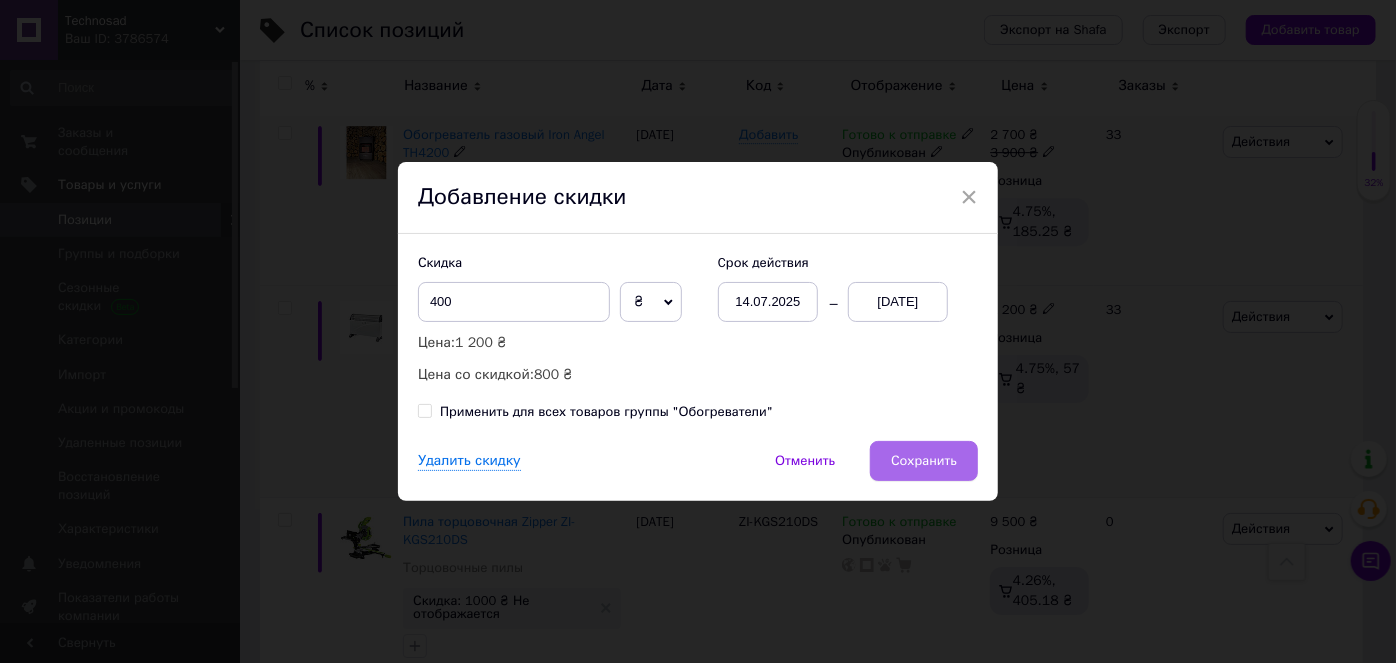 click on "Сохранить" at bounding box center (924, 461) 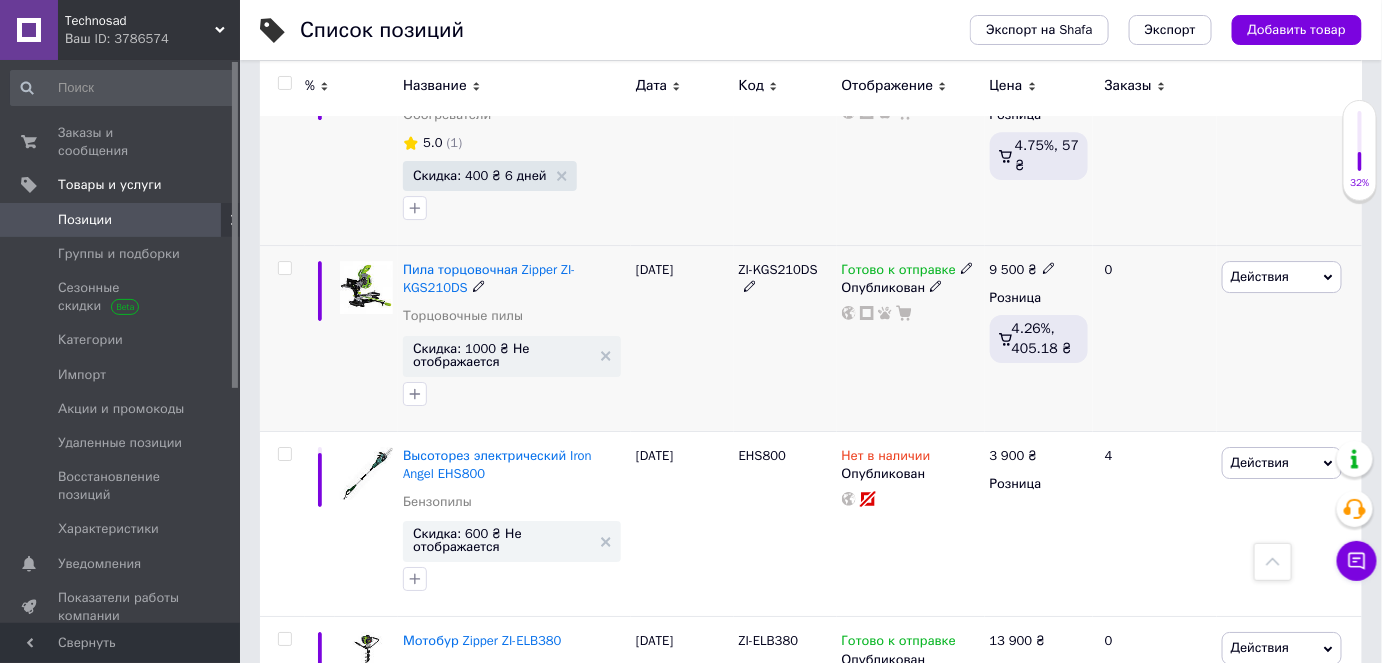 scroll, scrollTop: 7181, scrollLeft: 0, axis: vertical 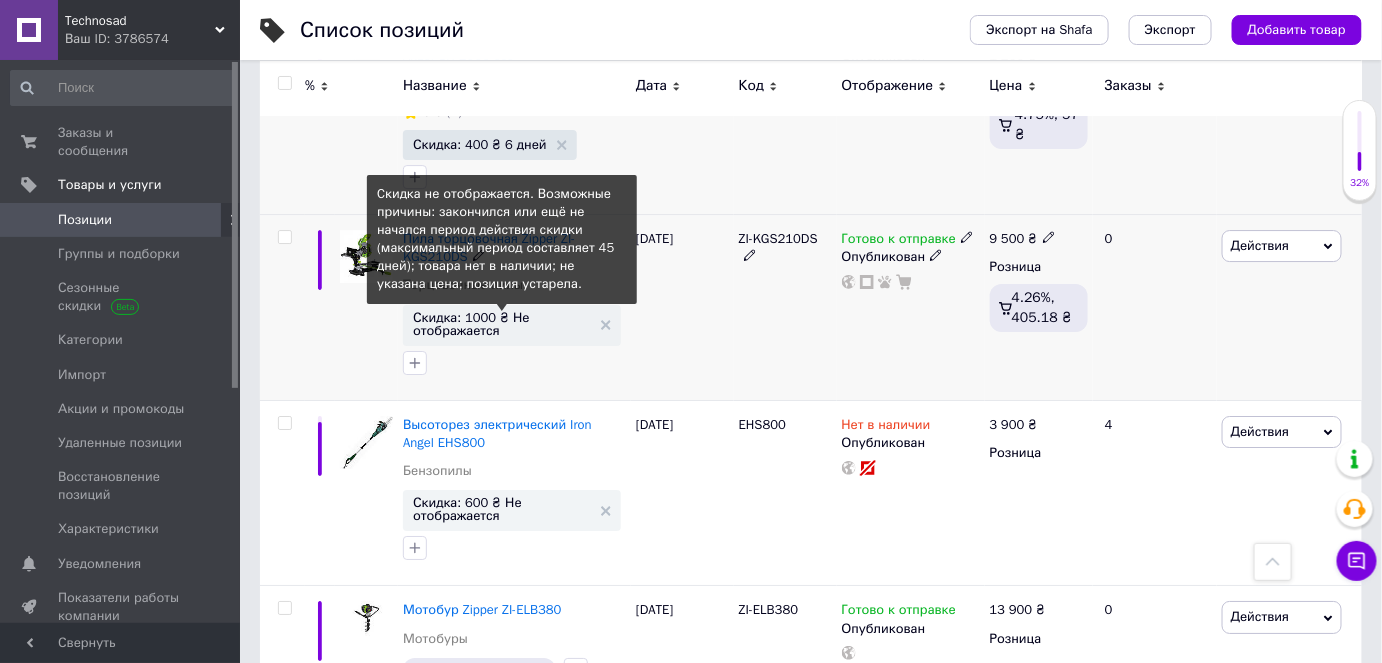click on "Скидка: 1000 ₴ Не отображается" at bounding box center [502, 324] 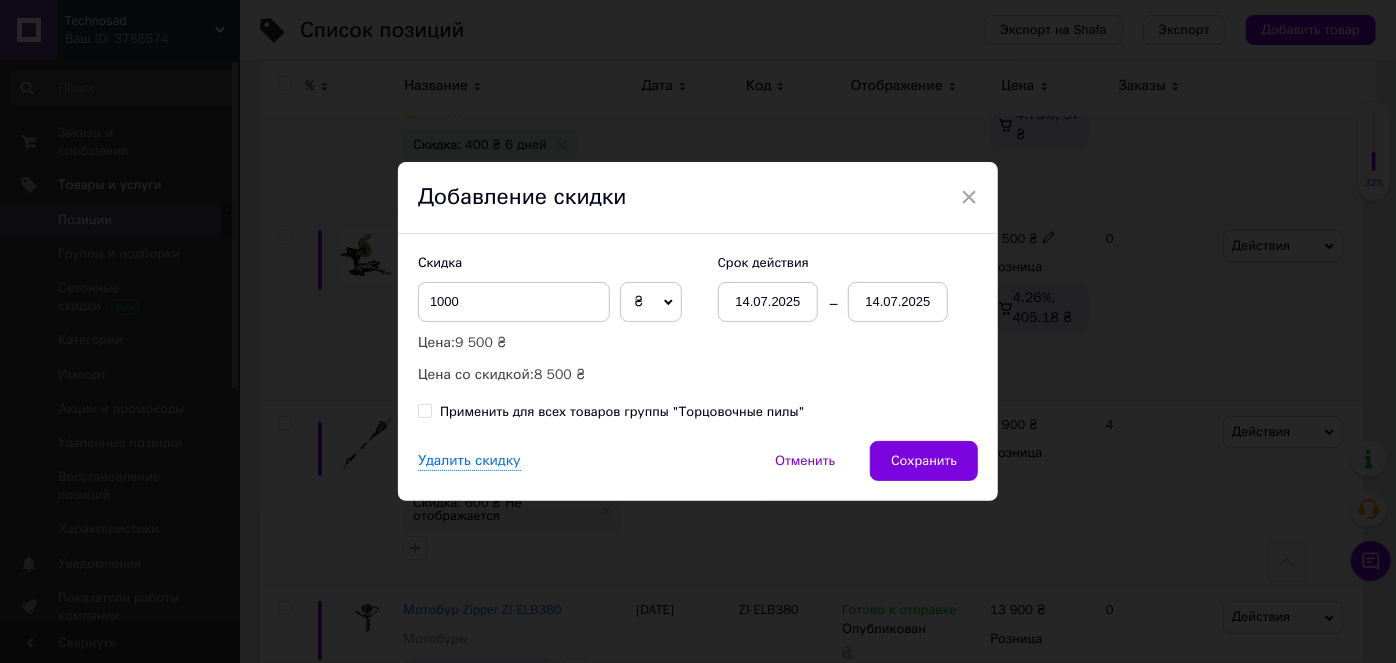 click on "14.07.2025" at bounding box center (898, 302) 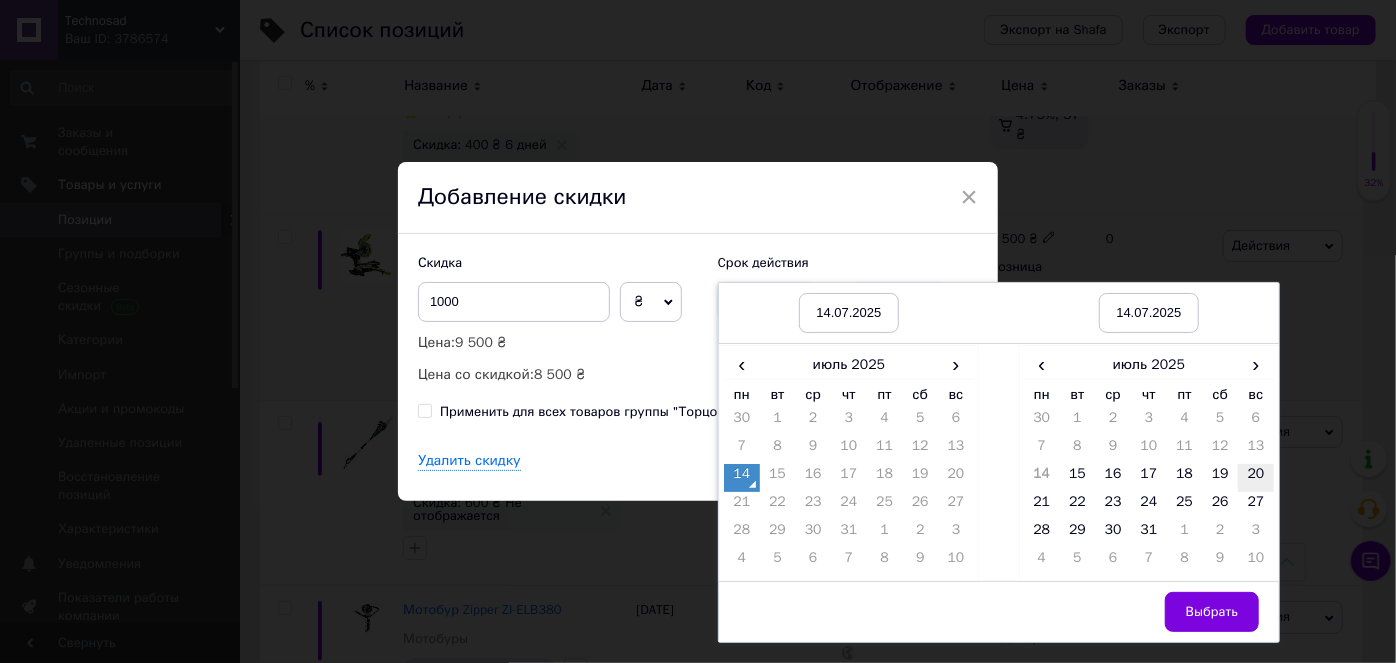 click on "20" at bounding box center (1256, 478) 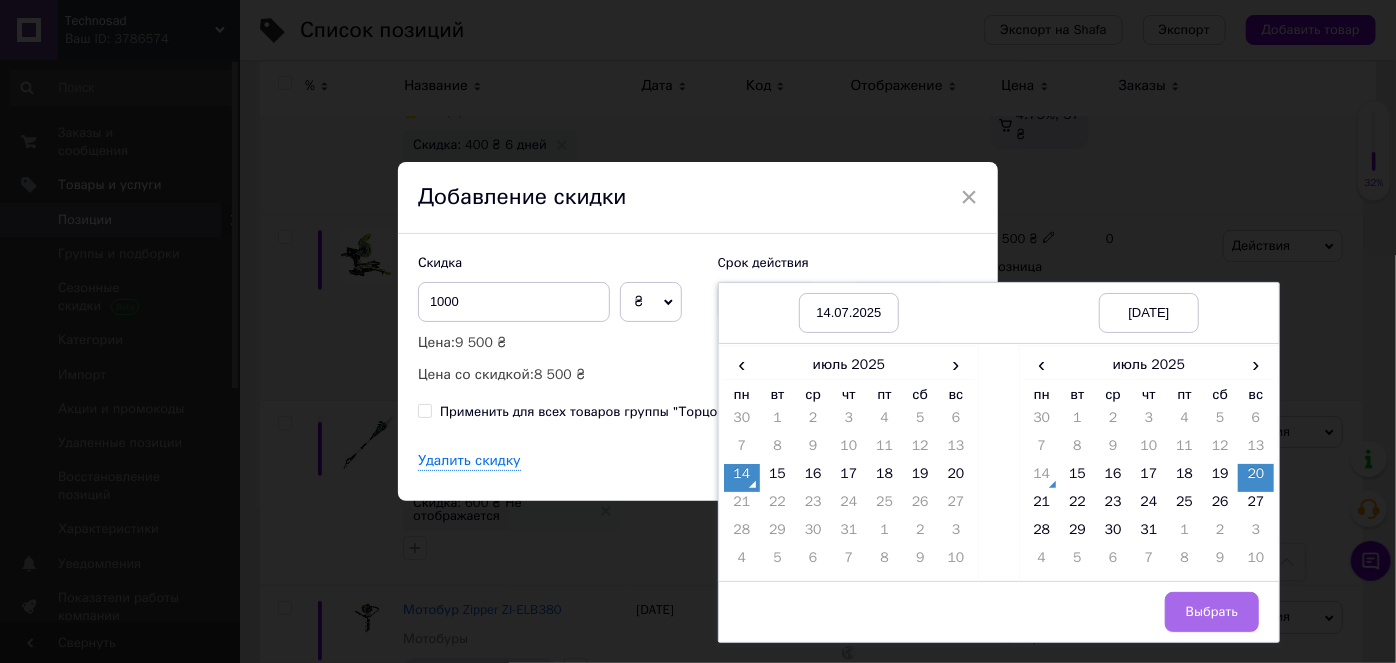 click on "Выбрать" at bounding box center [1212, 612] 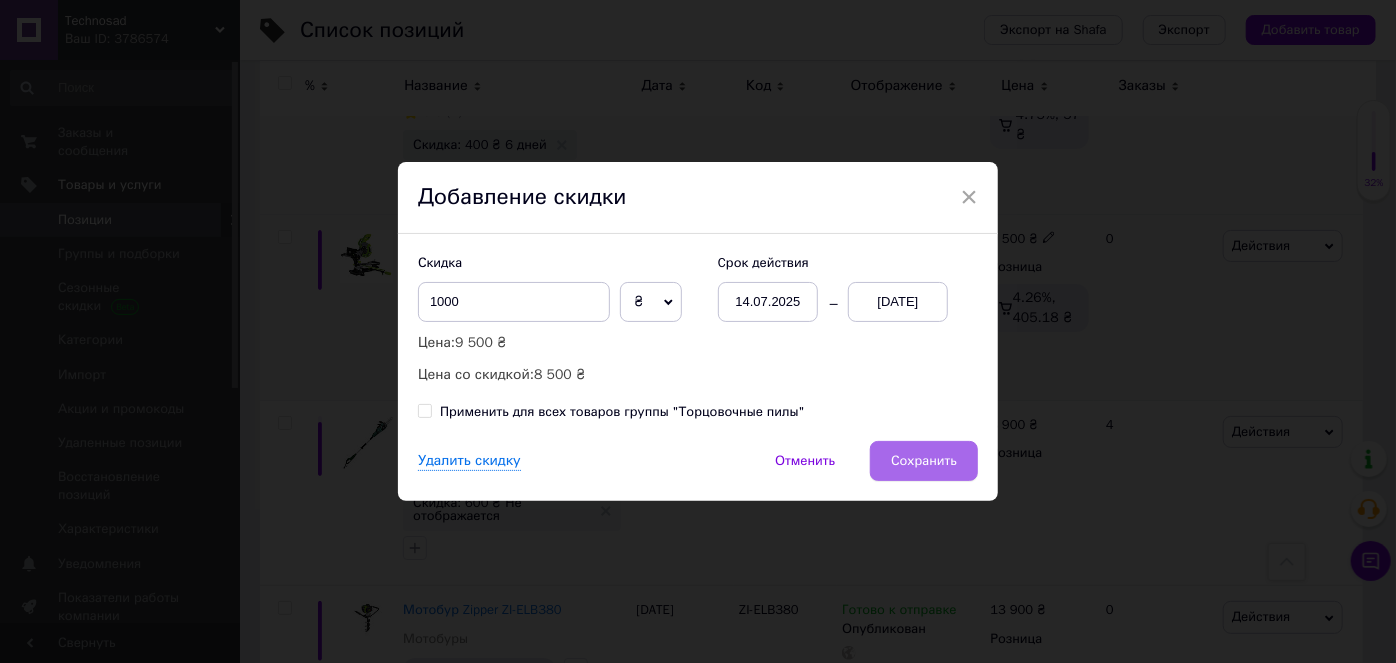 click on "Сохранить" at bounding box center [924, 461] 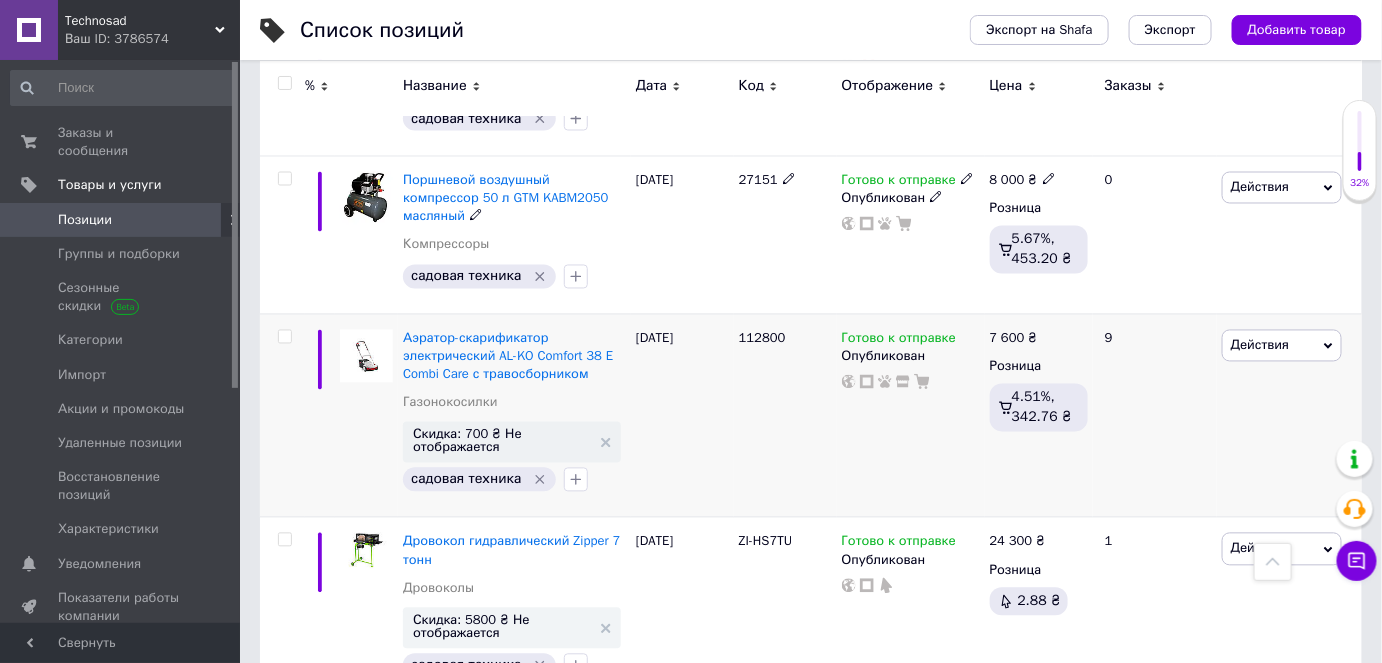 scroll, scrollTop: 8727, scrollLeft: 0, axis: vertical 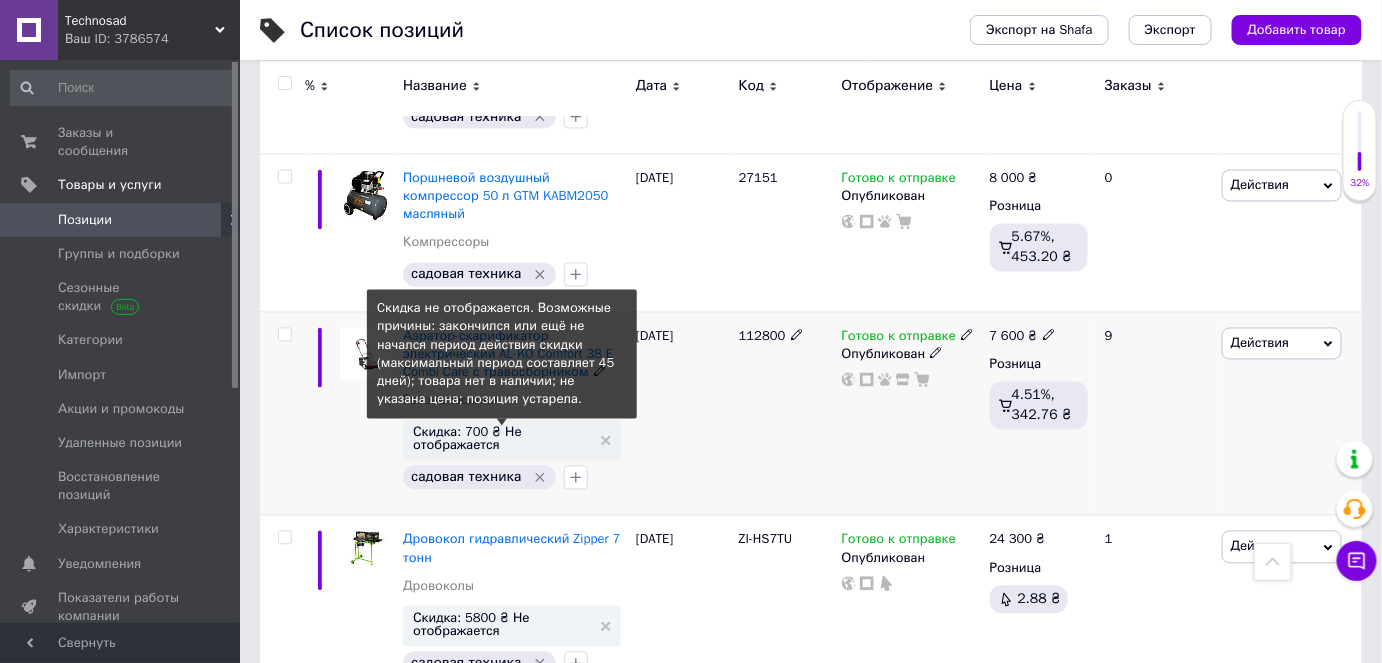 click on "Скидка: 700 ₴ Не отображается" at bounding box center [502, 439] 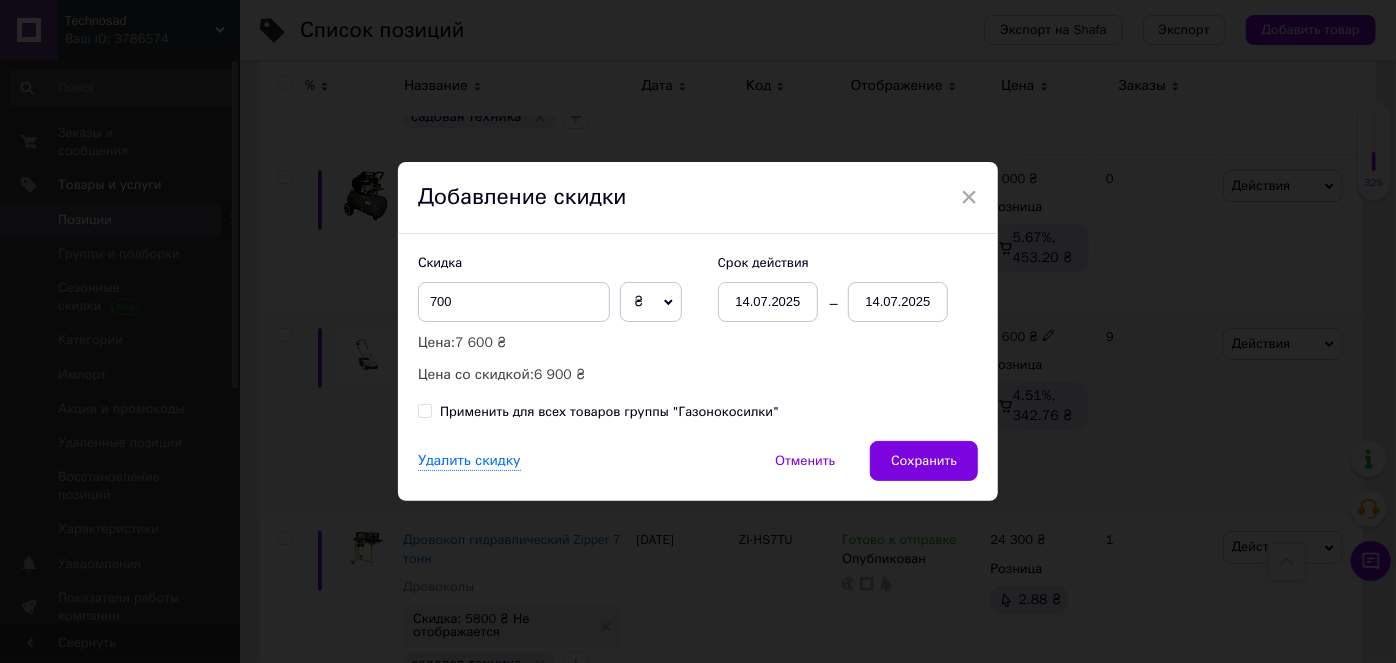 click on "14.07.2025" at bounding box center (898, 302) 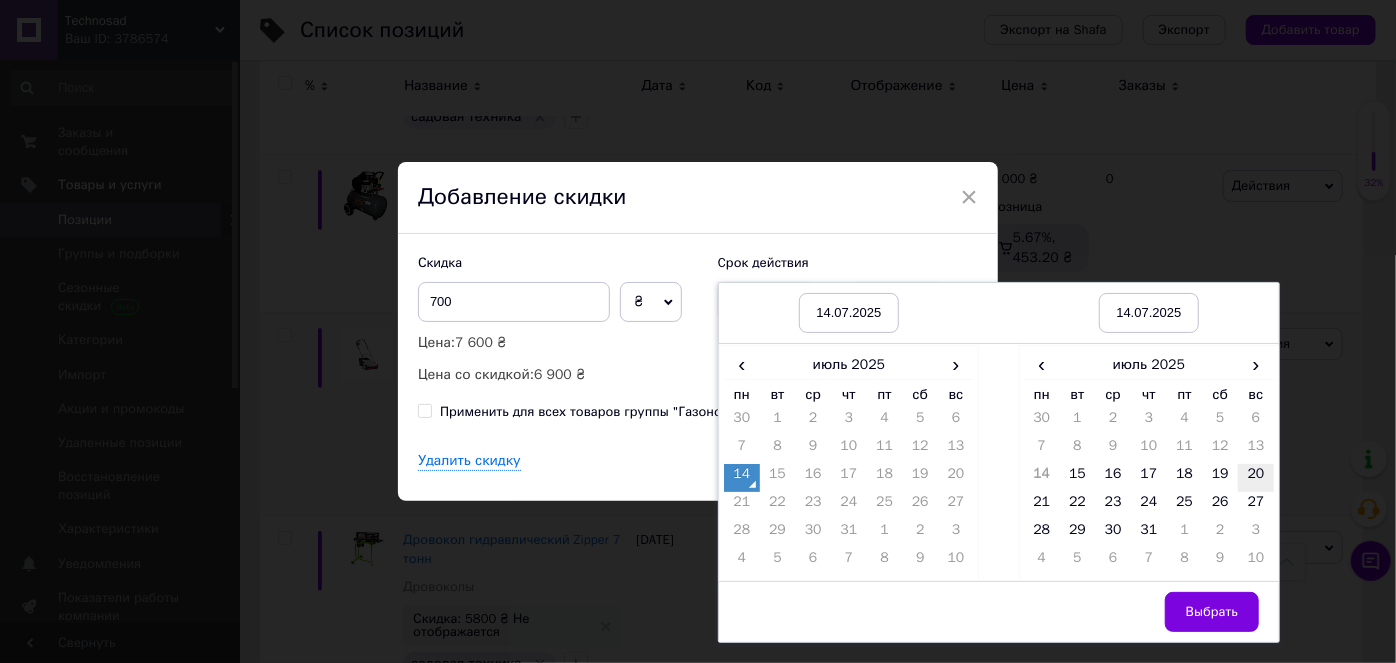 click on "20" at bounding box center [1256, 478] 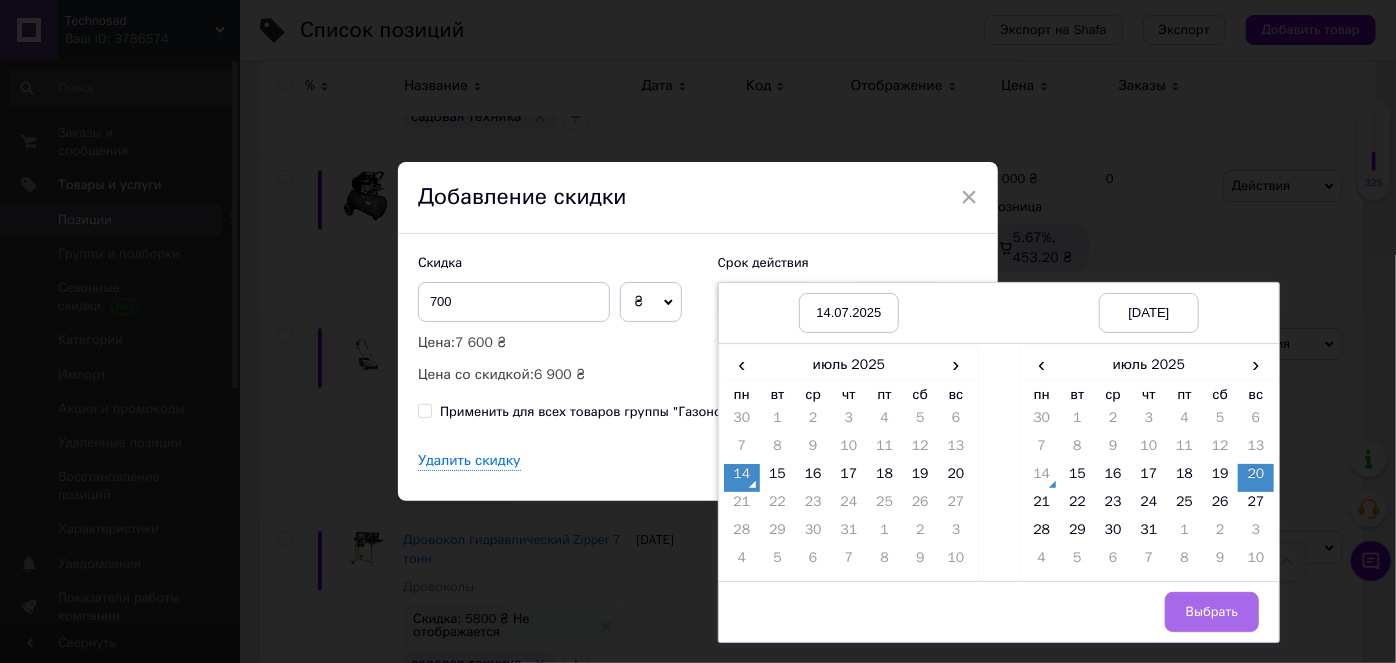 click on "Выбрать" at bounding box center [1212, 612] 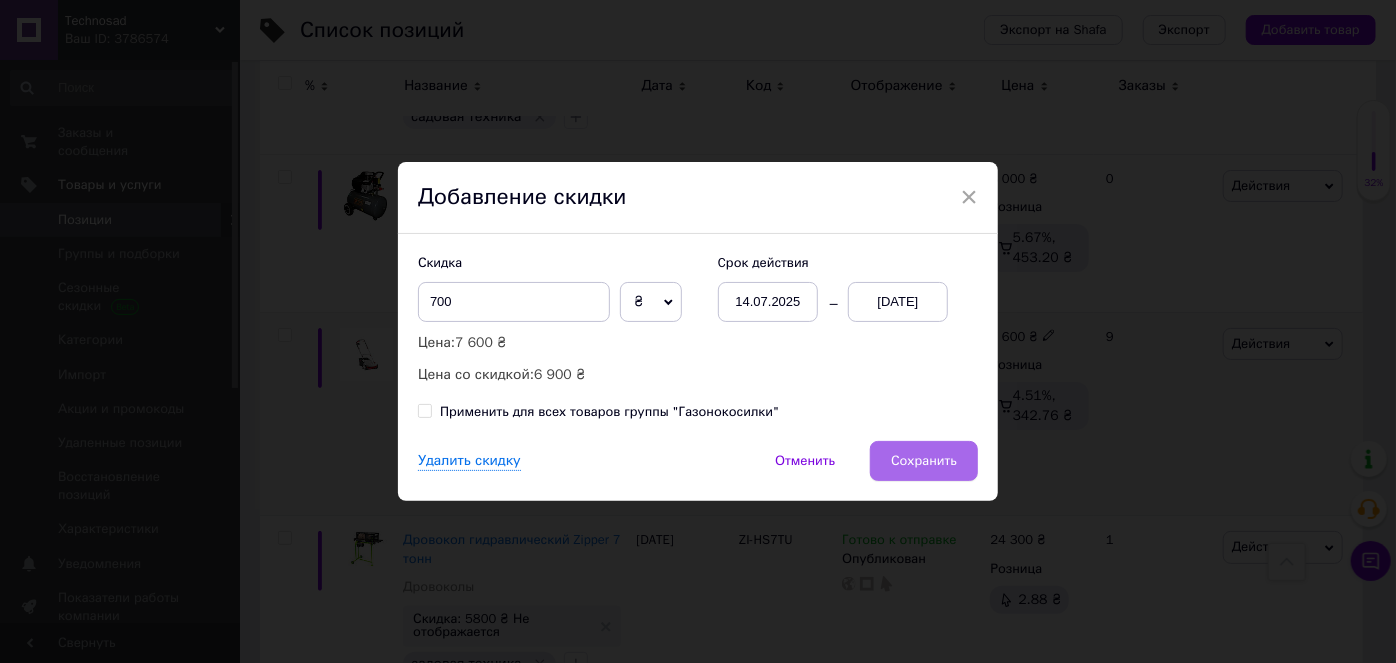click on "Сохранить" at bounding box center [924, 461] 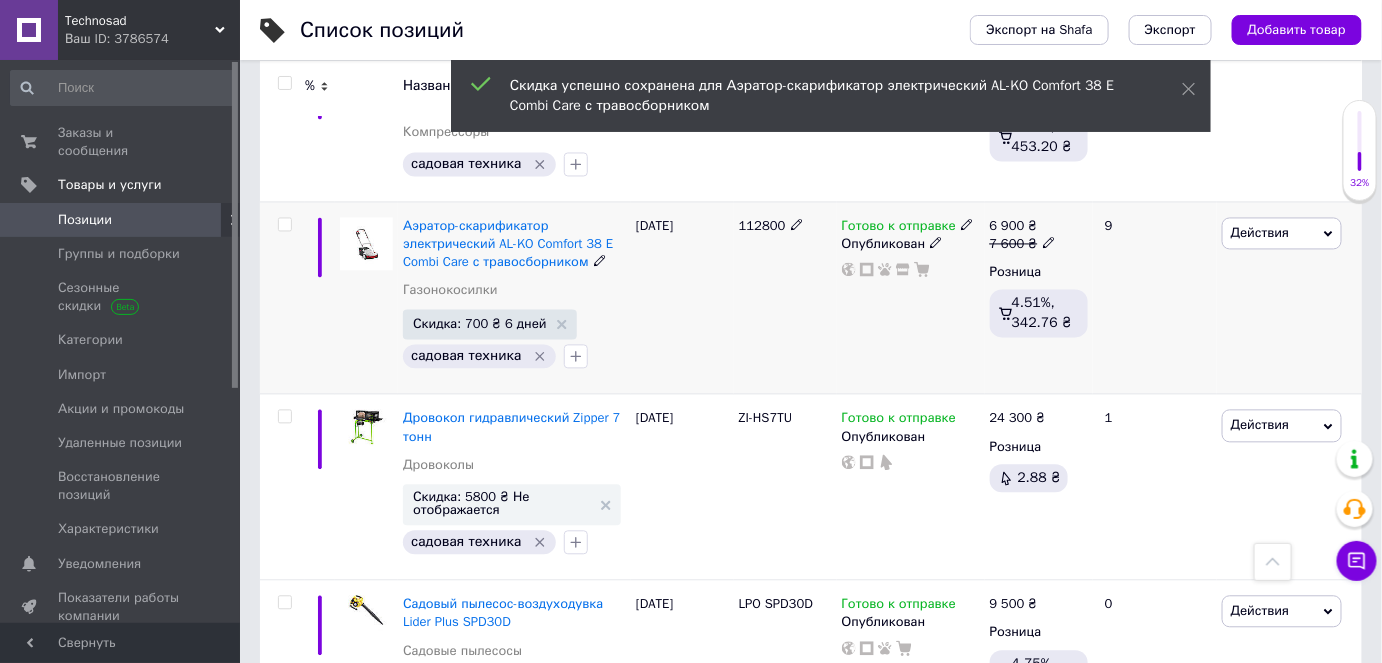 scroll, scrollTop: 9000, scrollLeft: 0, axis: vertical 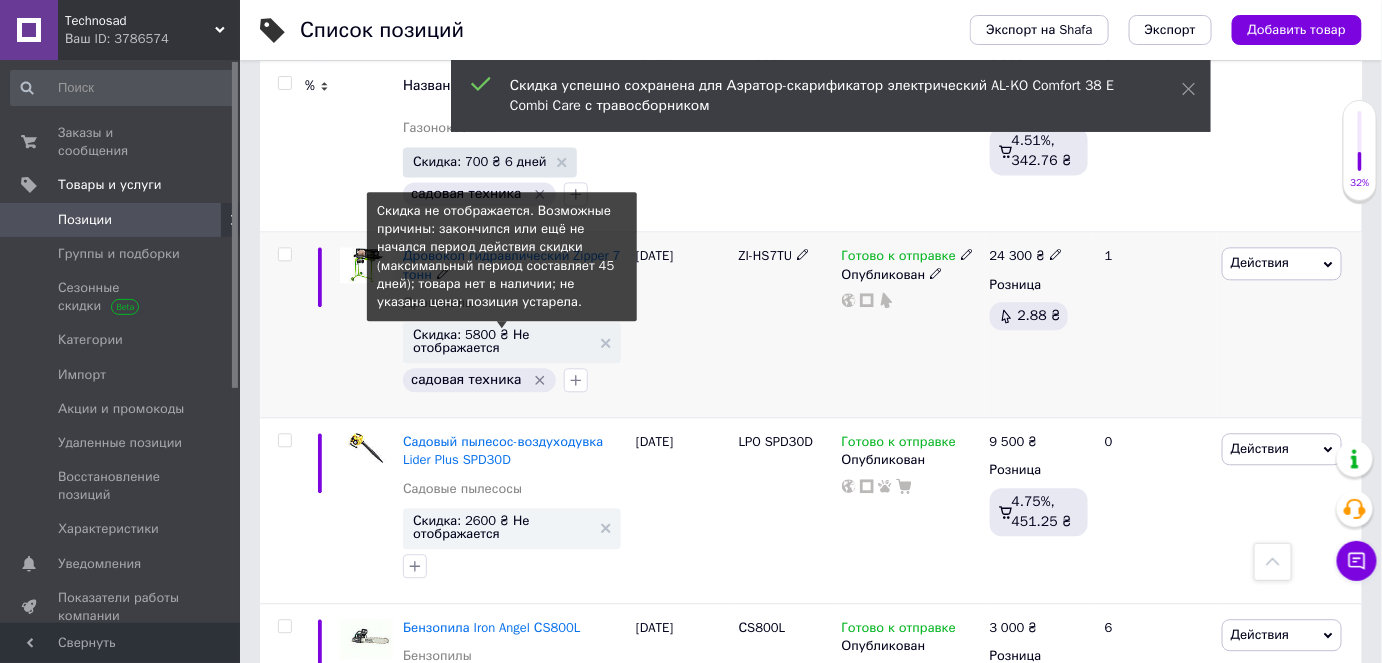 click on "Скидка: 5800 ₴ Не отображается" at bounding box center (502, 341) 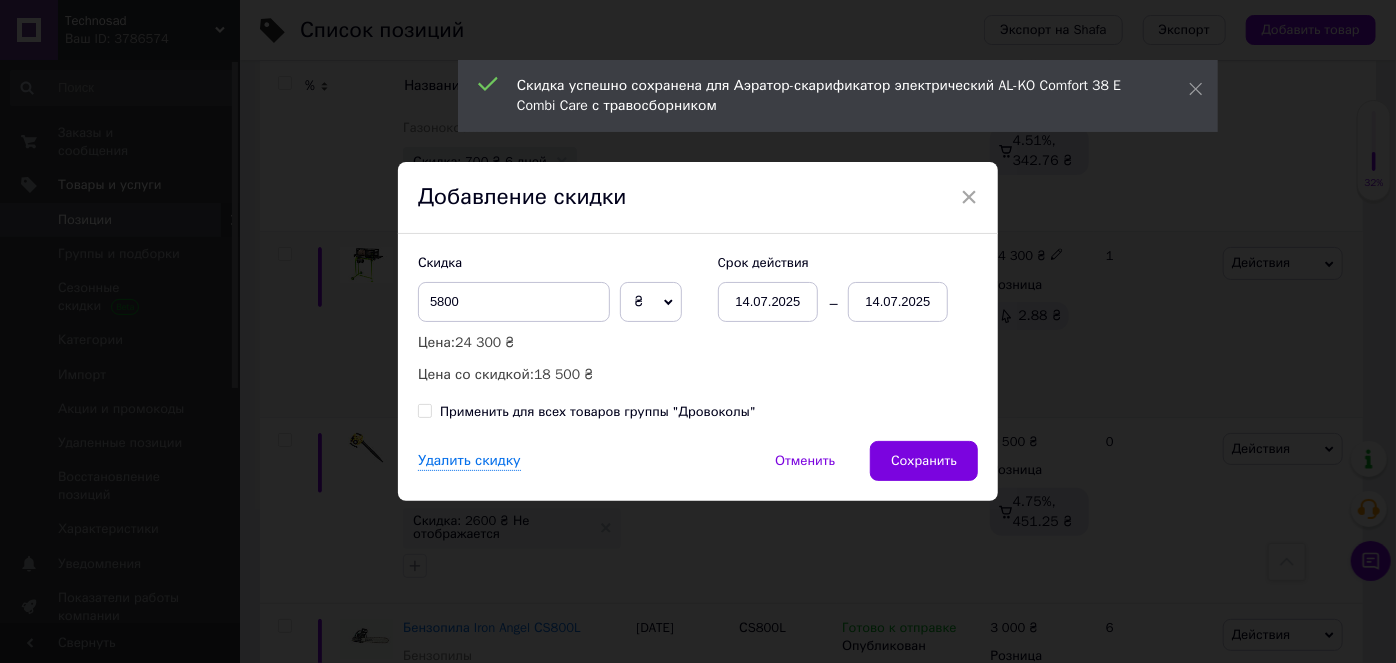 click on "14.07.2025" at bounding box center (898, 302) 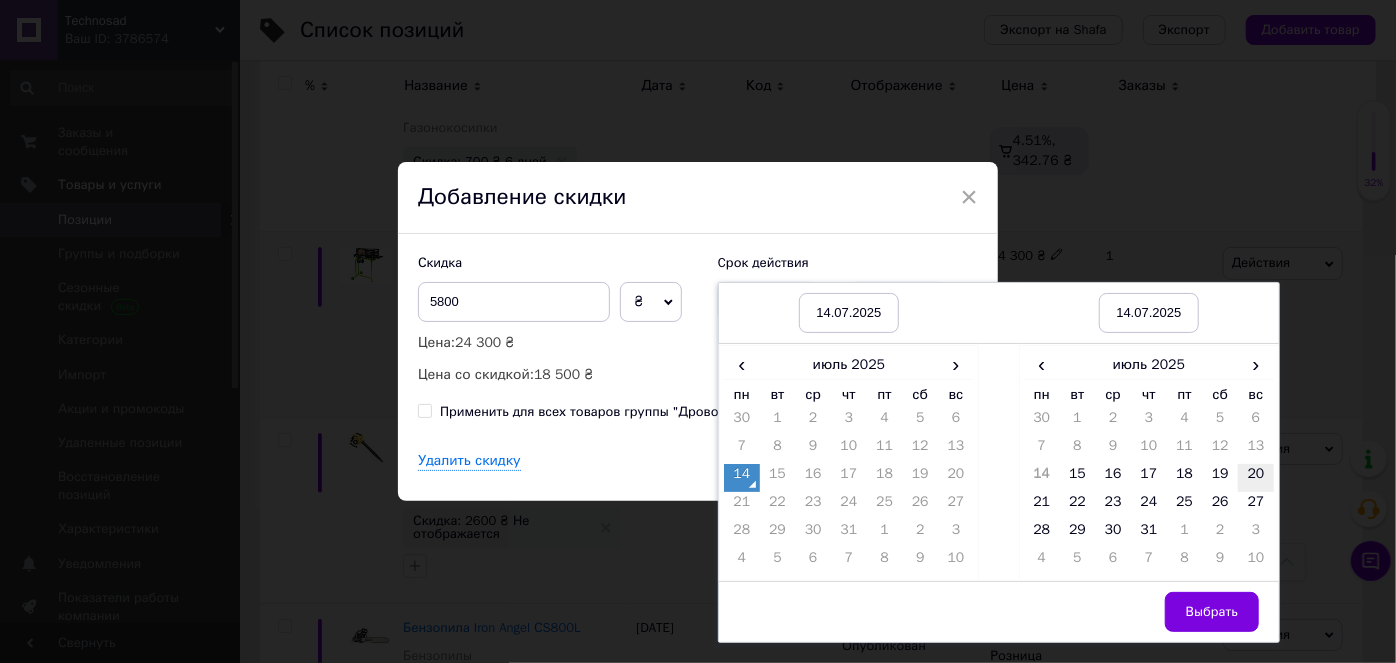 click on "20" at bounding box center [1256, 478] 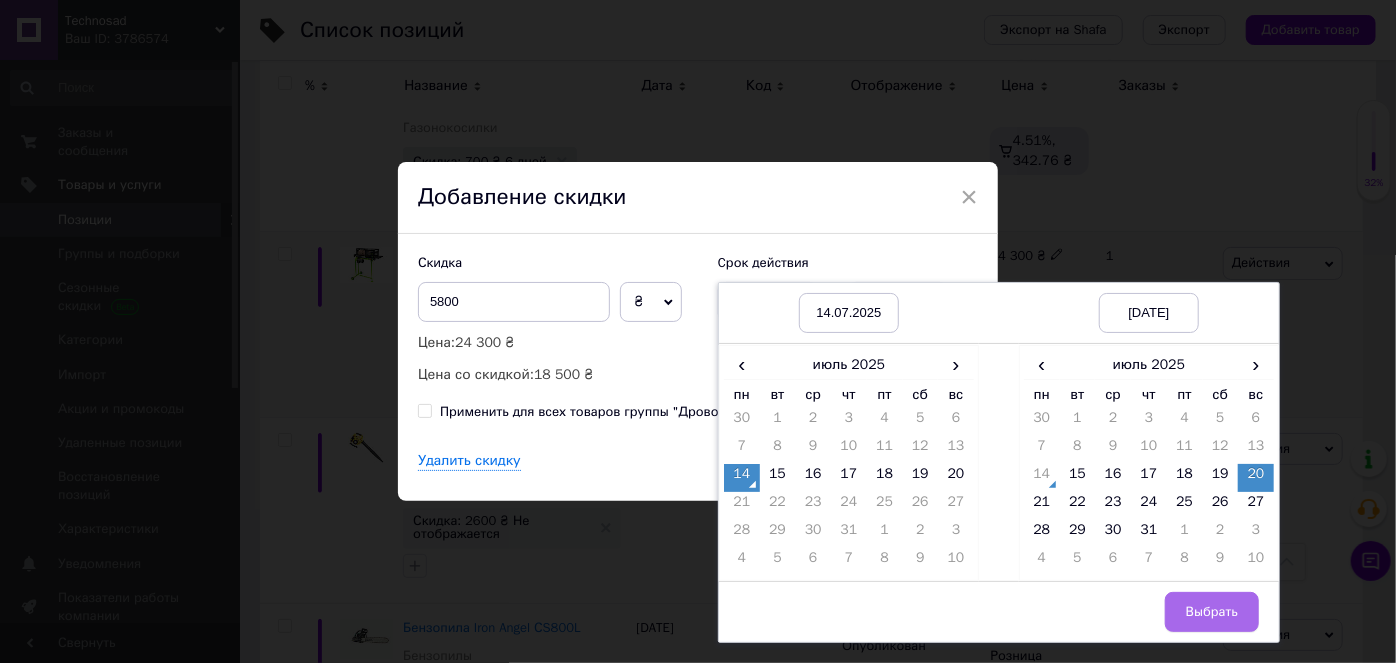 click on "Выбрать" at bounding box center (1212, 612) 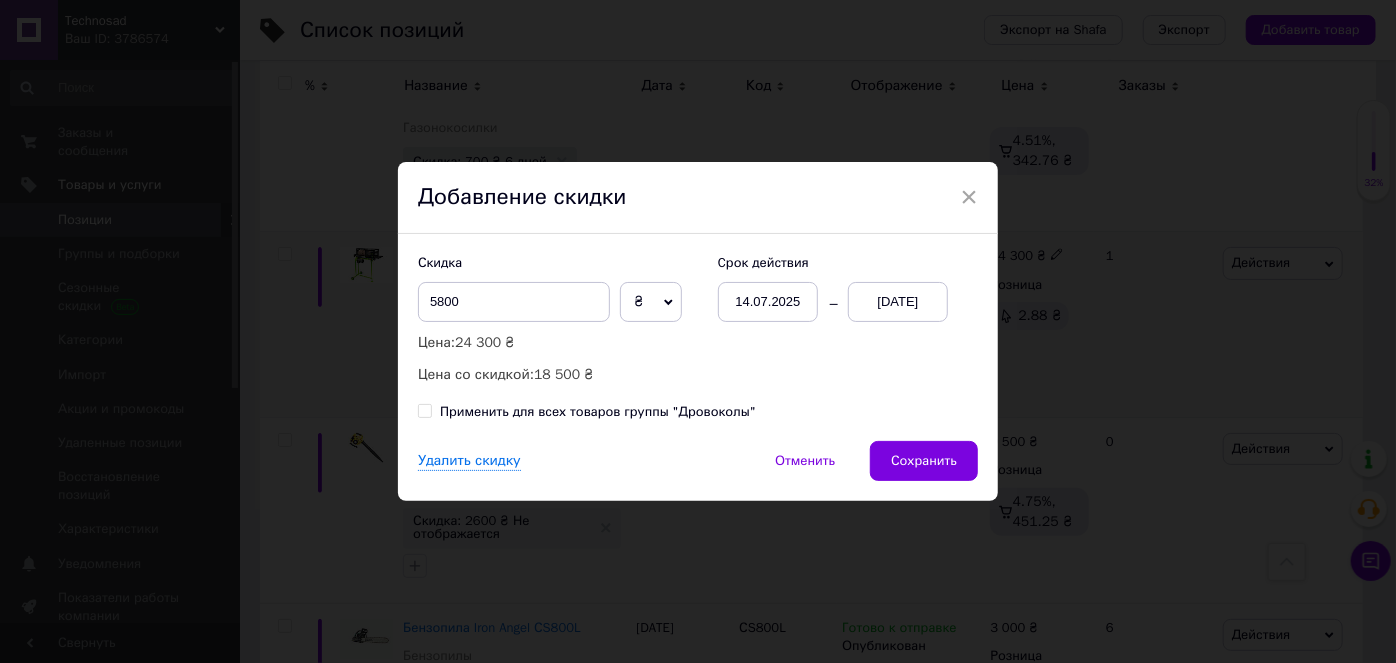 click on "Сохранить" at bounding box center [924, 461] 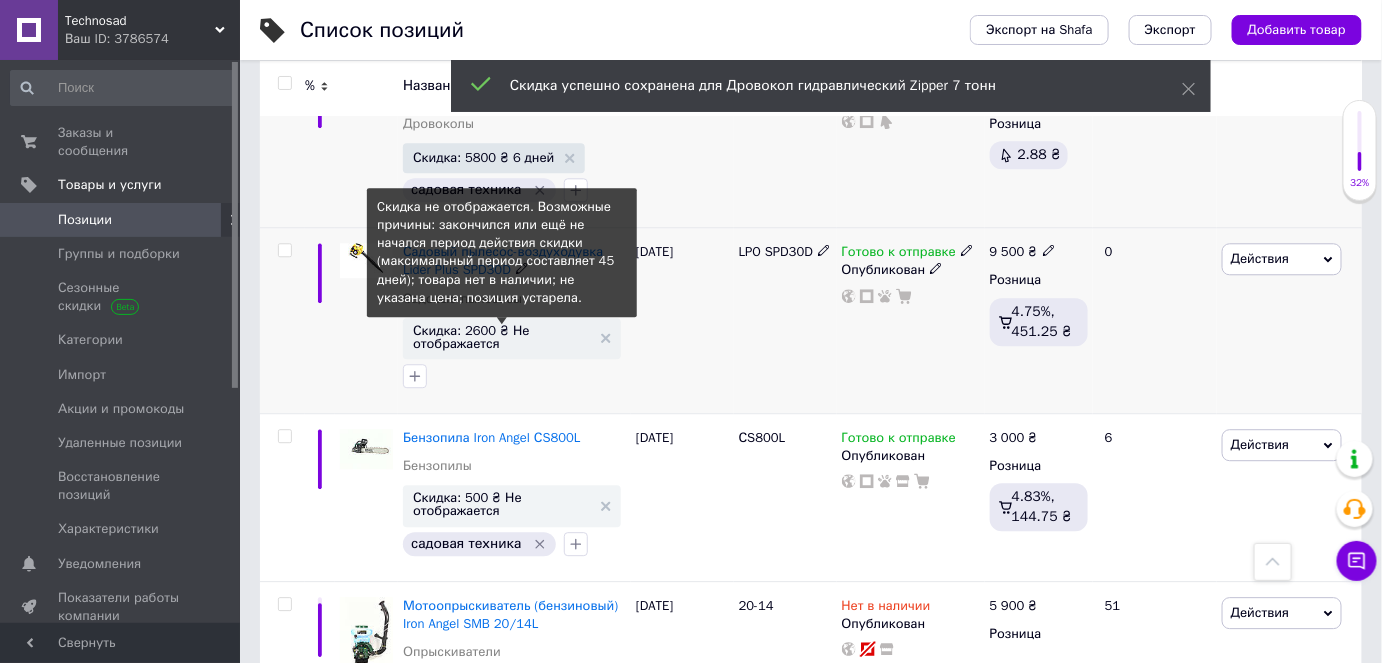 scroll, scrollTop: 9181, scrollLeft: 0, axis: vertical 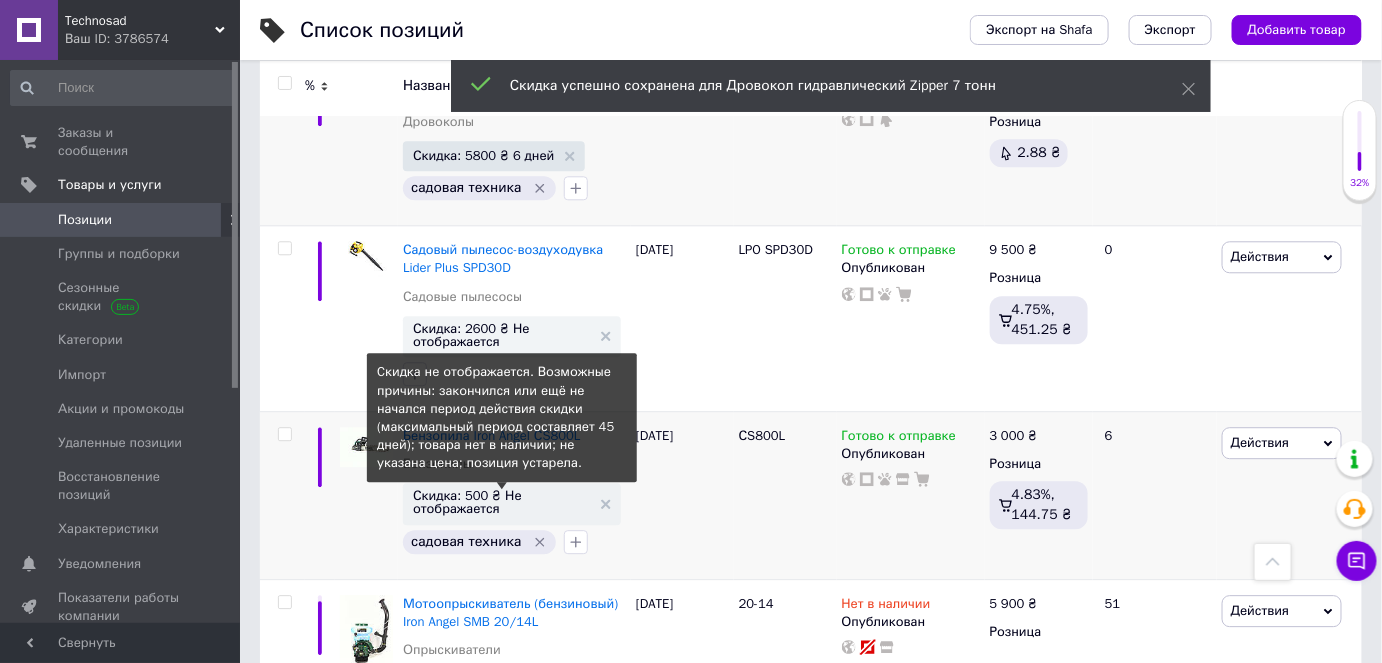 click on "Скидка: 500 ₴ Не отображается" at bounding box center [502, 502] 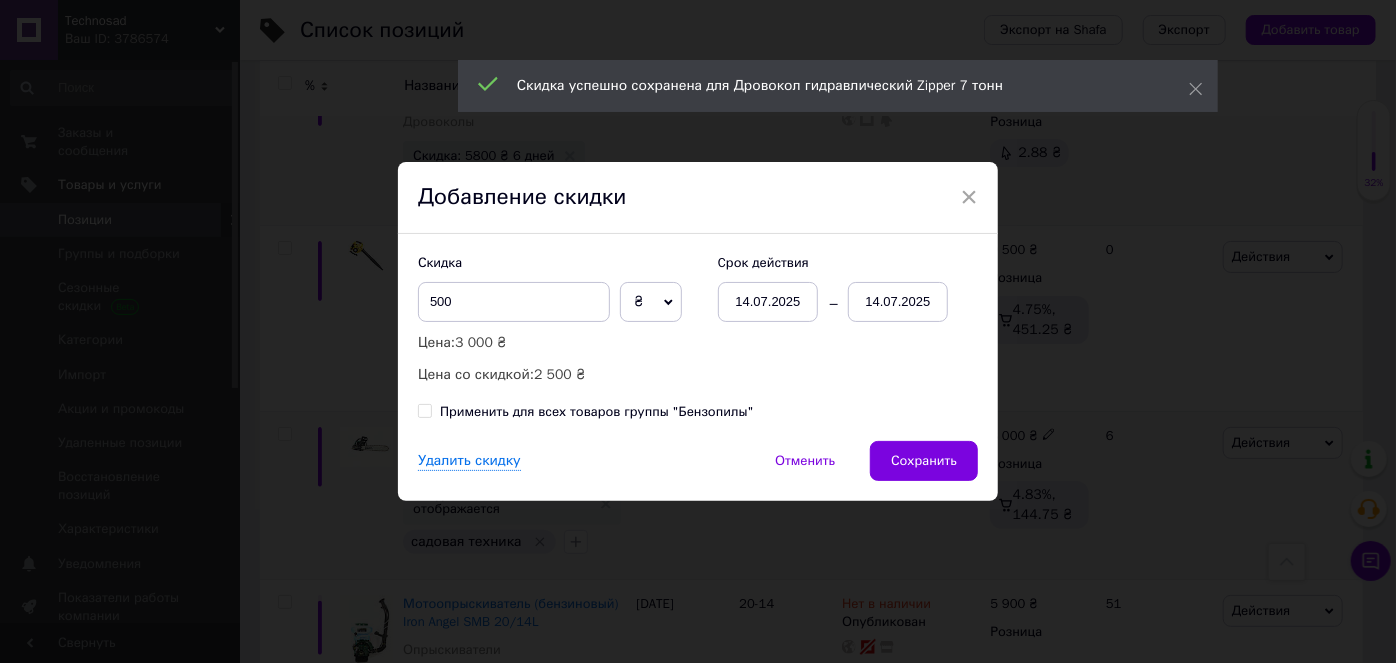 click on "14.07.2025" at bounding box center [898, 302] 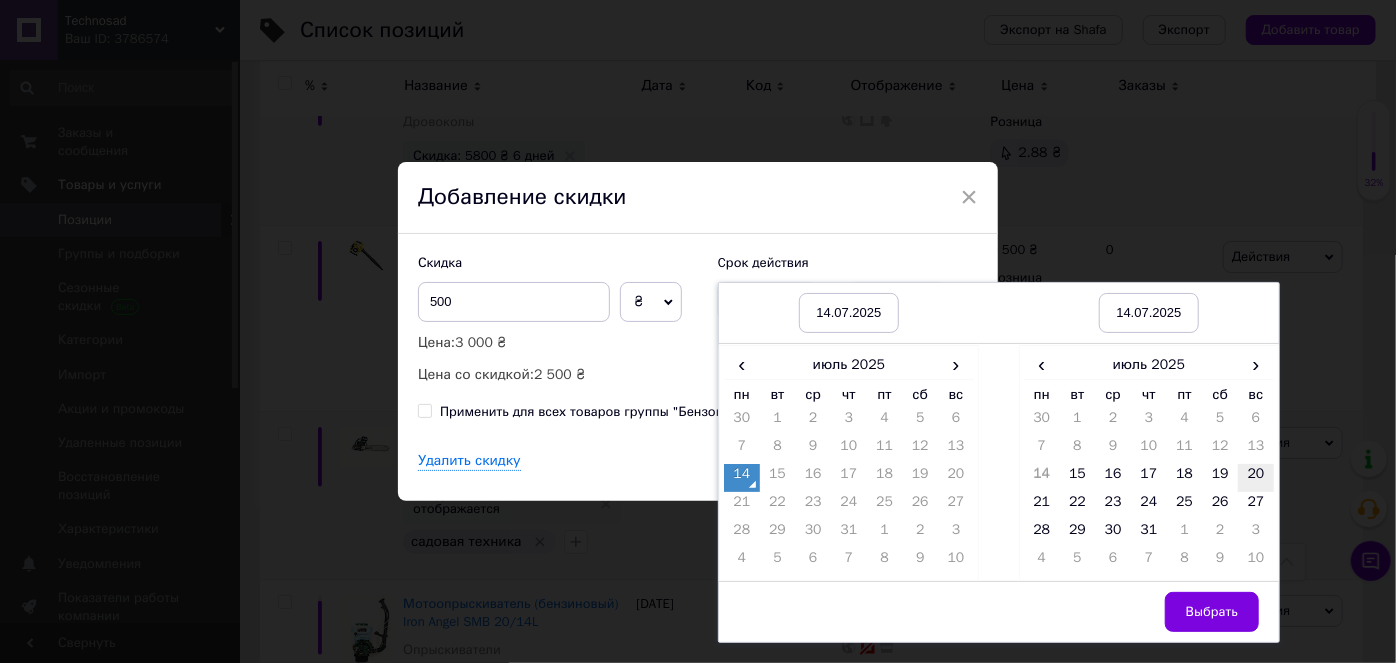 click on "20" at bounding box center (1256, 478) 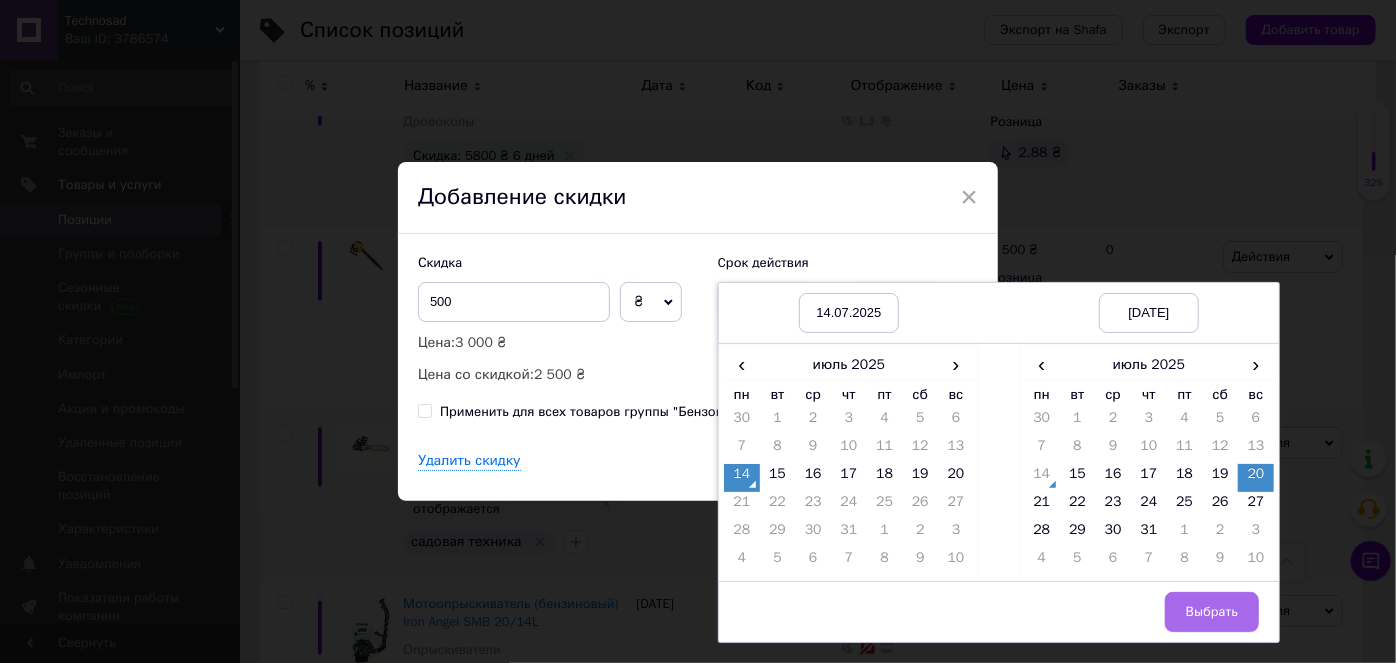 click on "Выбрать" at bounding box center [1212, 612] 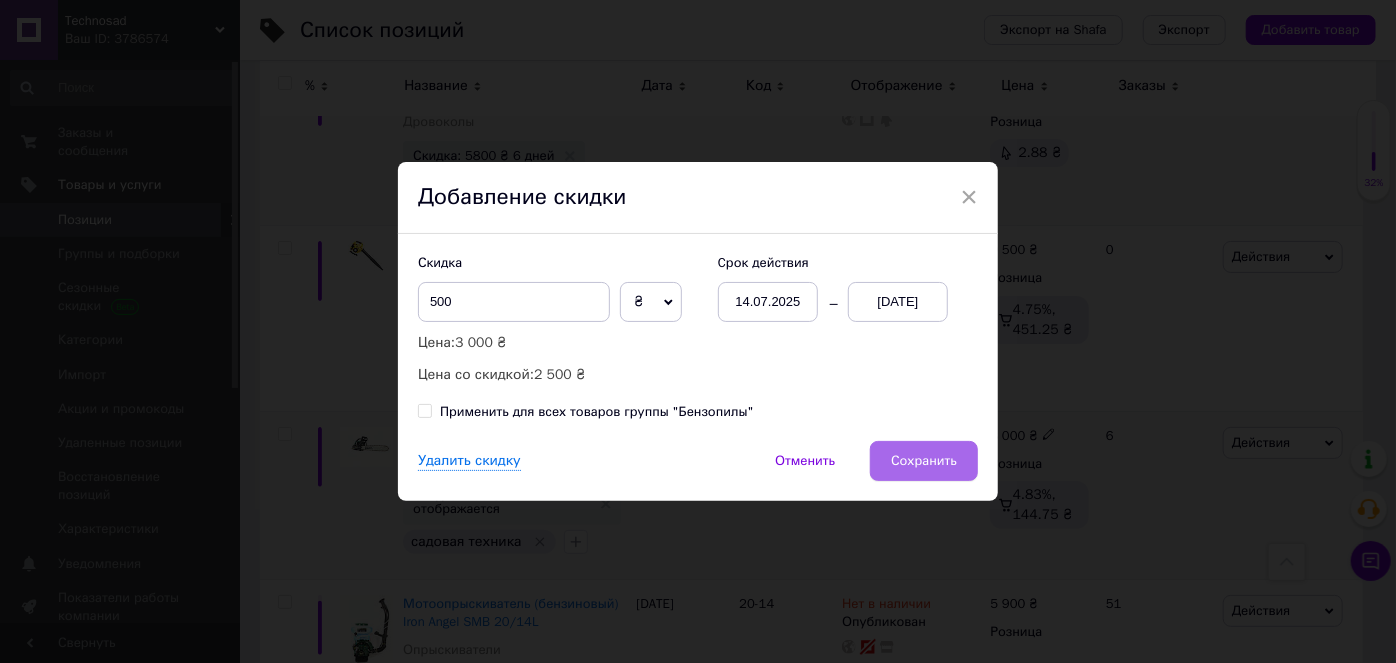 click on "Сохранить" at bounding box center (924, 461) 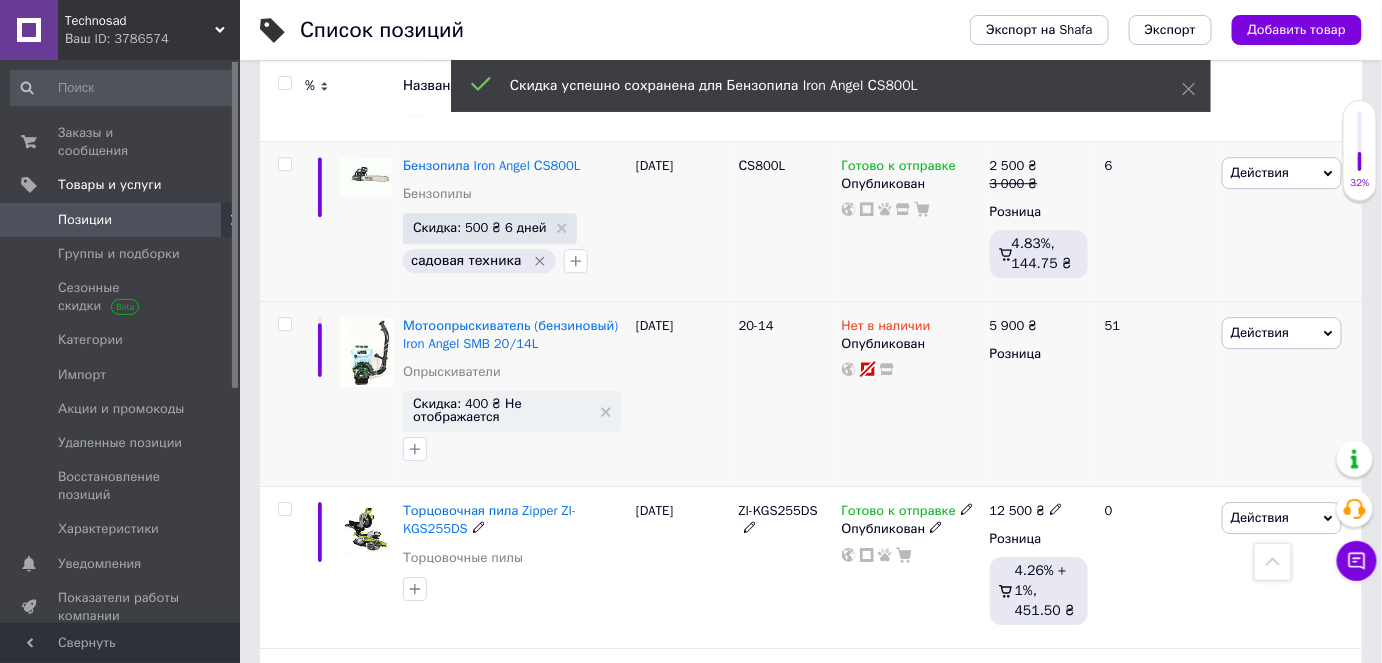 scroll, scrollTop: 9454, scrollLeft: 0, axis: vertical 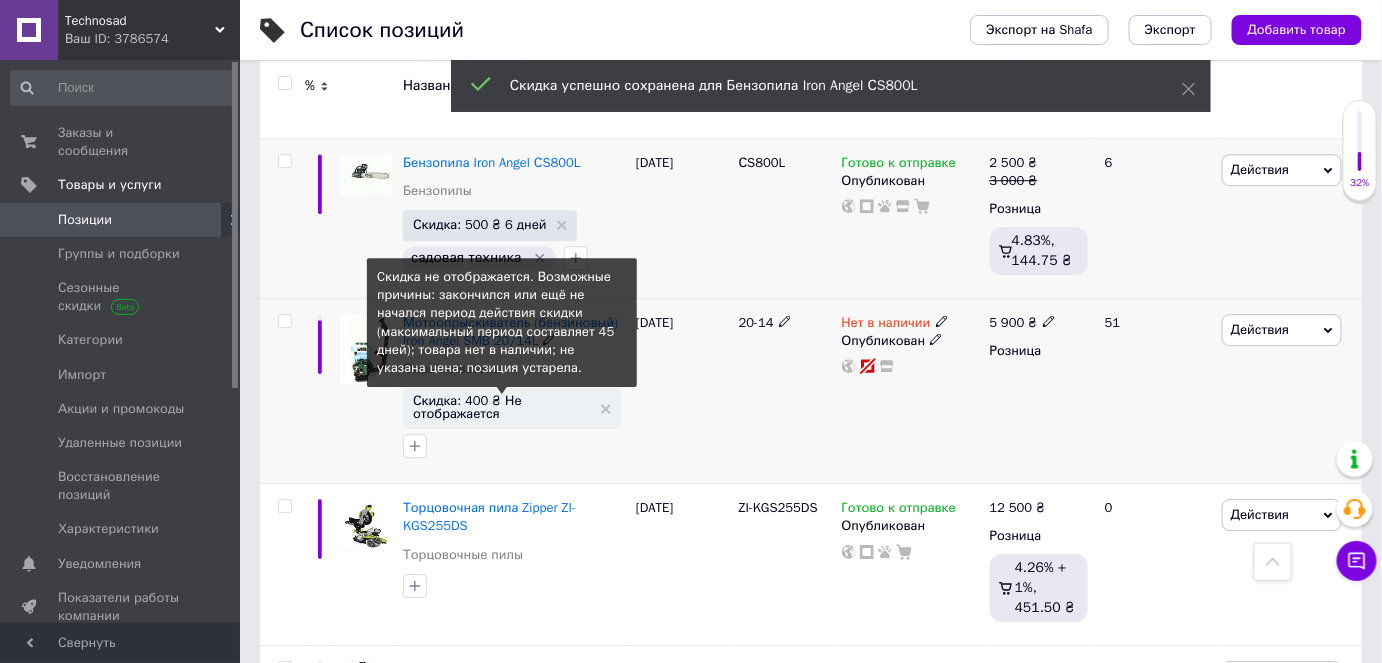 click on "Скидка: 400 ₴ Не отображается" at bounding box center (502, 407) 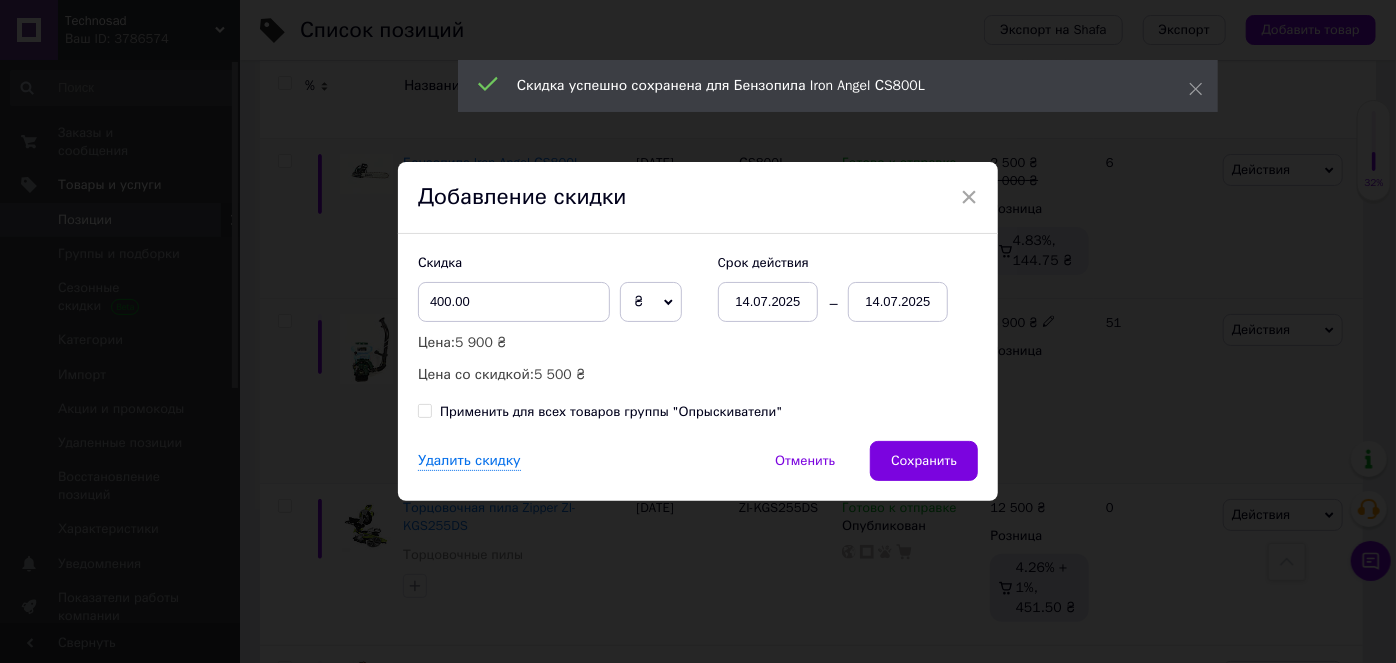 click on "Cрок действия [DATE] [DATE]" at bounding box center [838, 288] 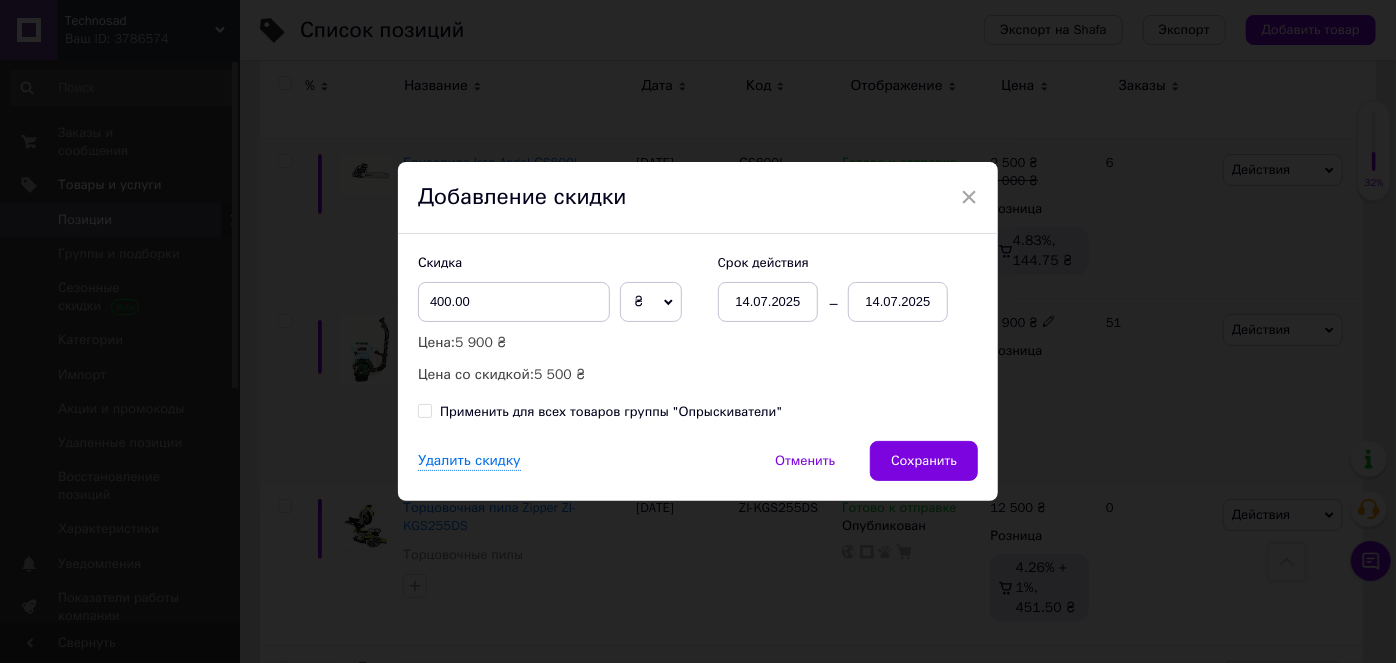 click on "14.07.2025" at bounding box center [898, 302] 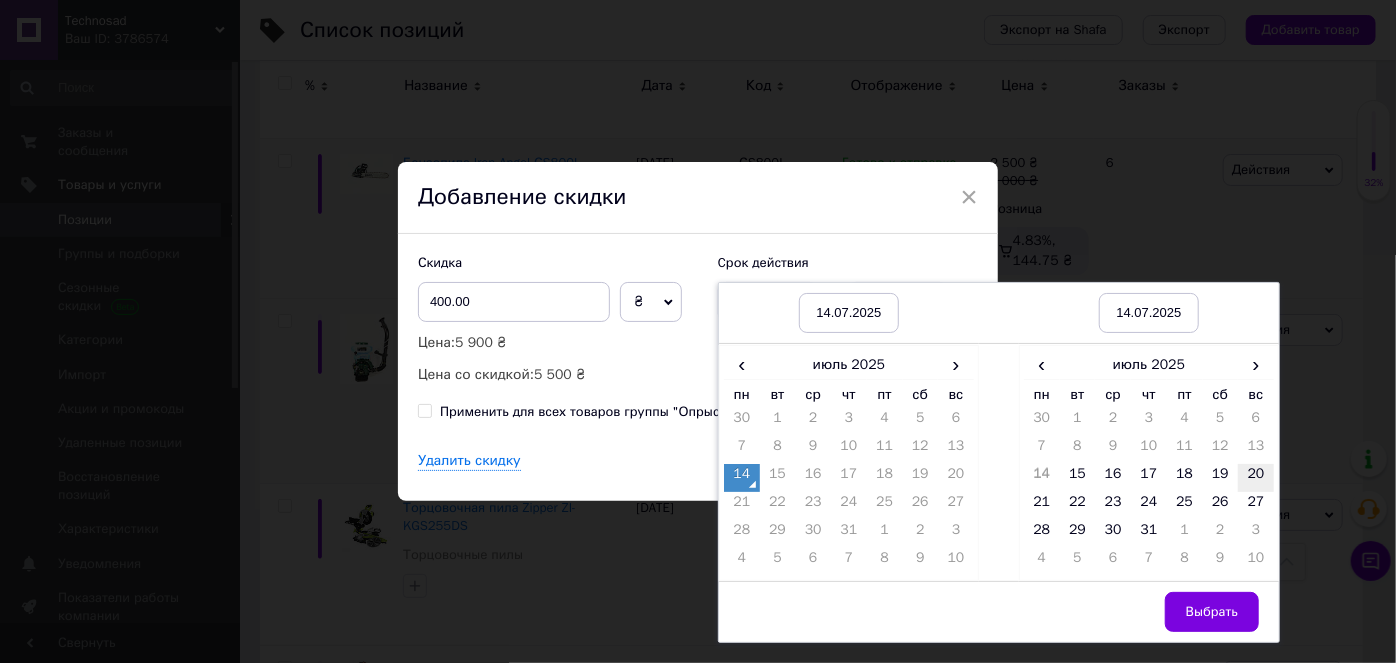 click on "20" at bounding box center [1256, 478] 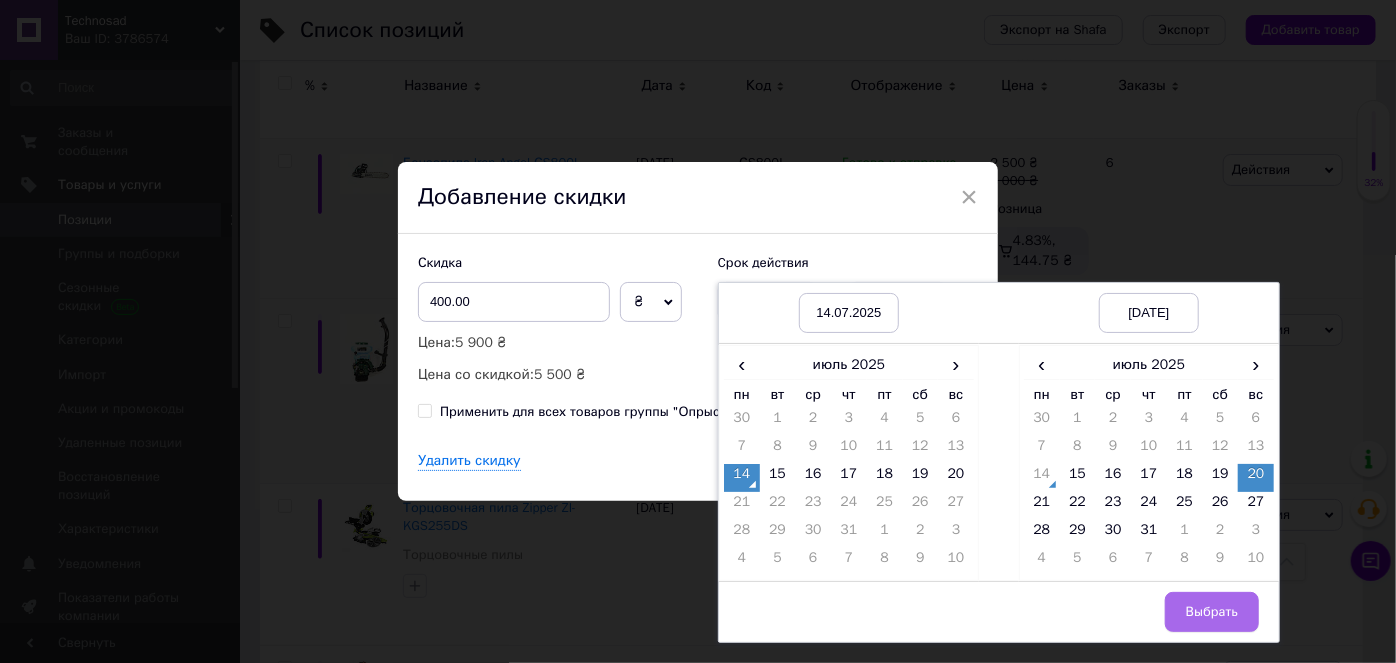 click on "Выбрать" at bounding box center [1212, 612] 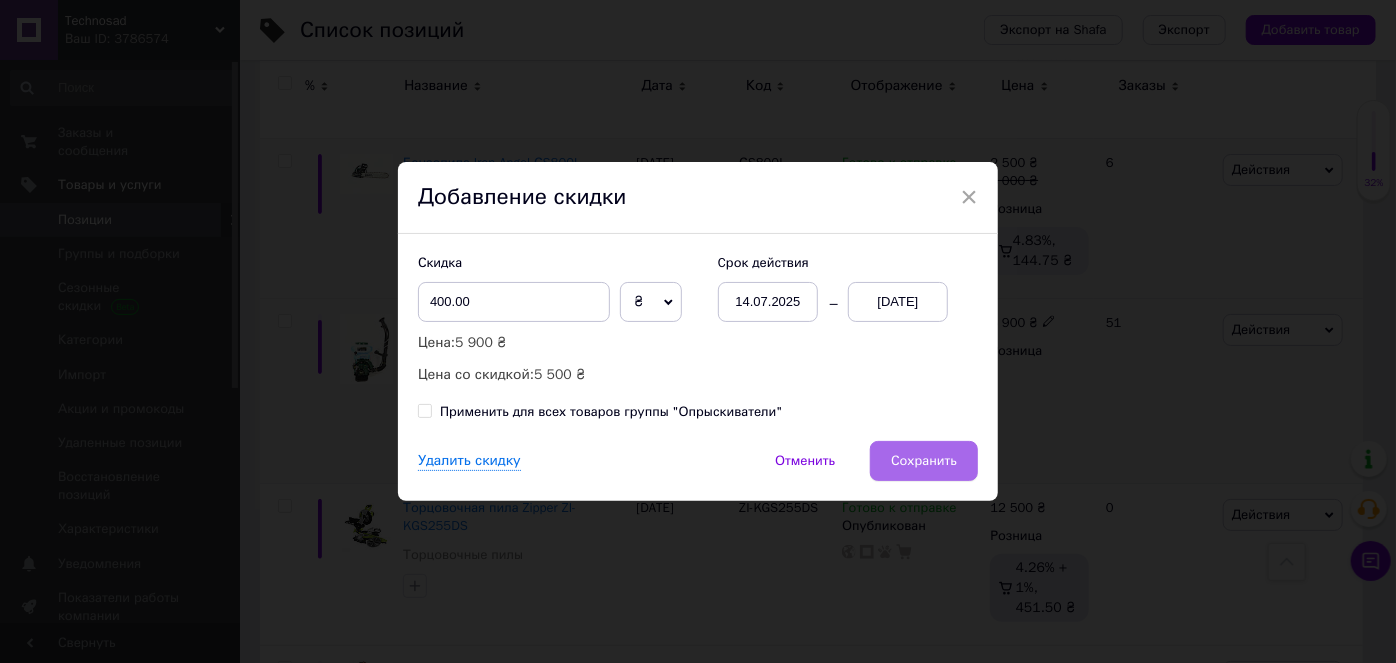 click on "Сохранить" at bounding box center [924, 461] 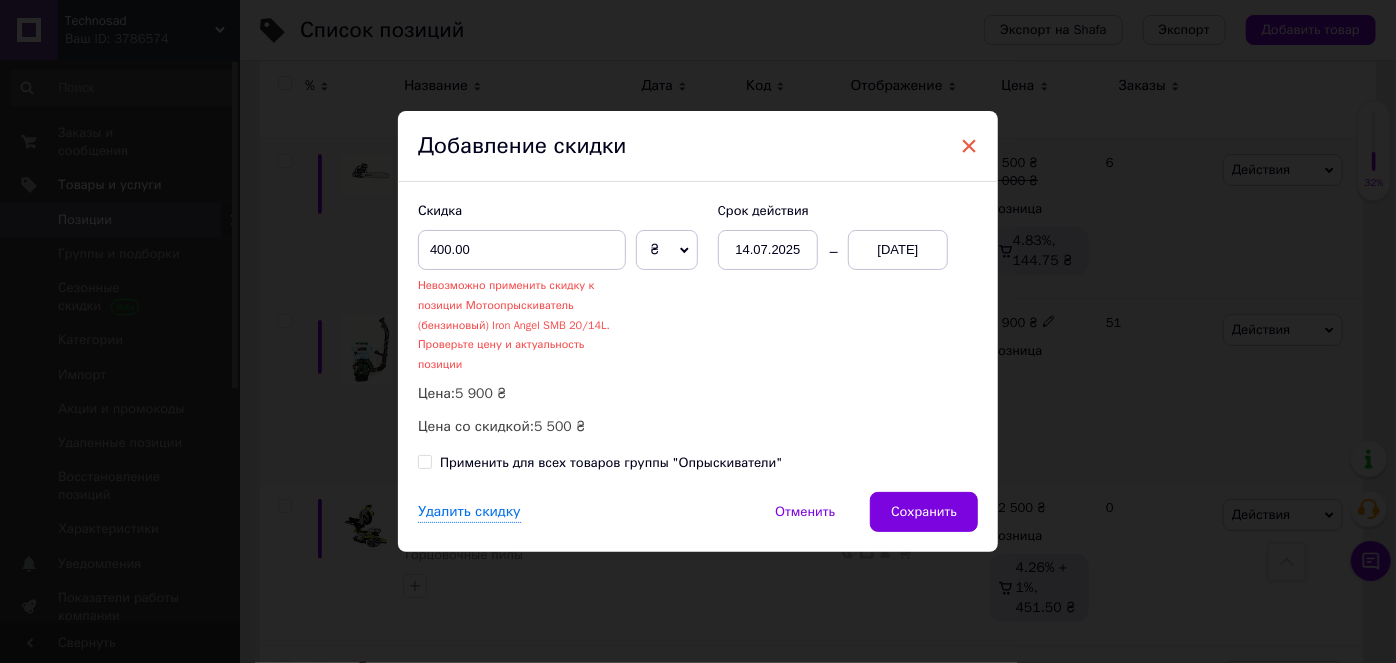 click on "×" at bounding box center (969, 146) 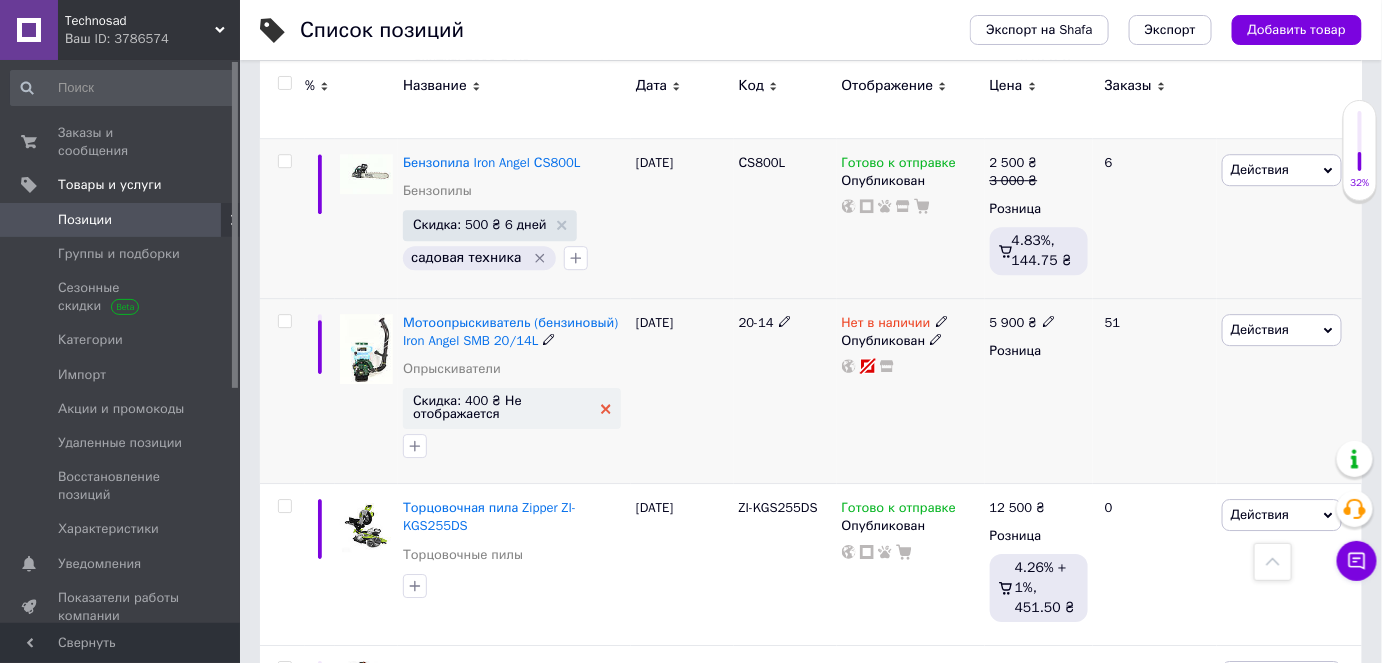 click 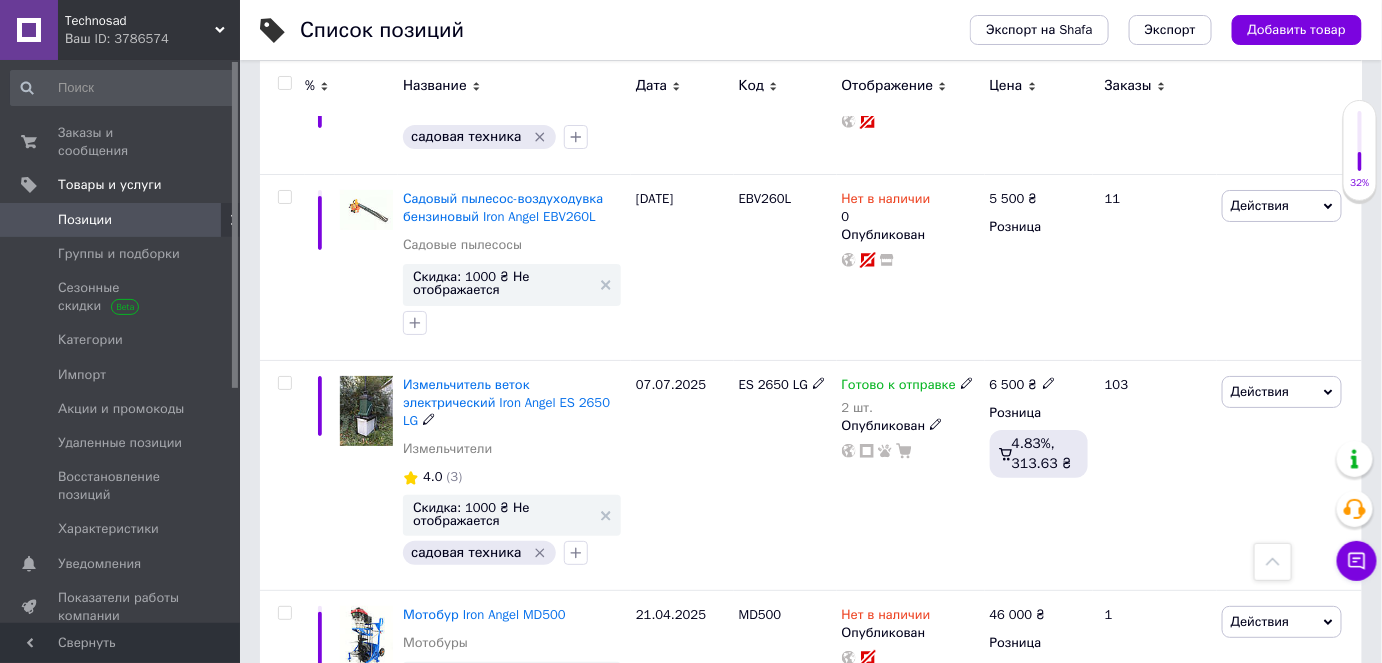 scroll, scrollTop: 10090, scrollLeft: 0, axis: vertical 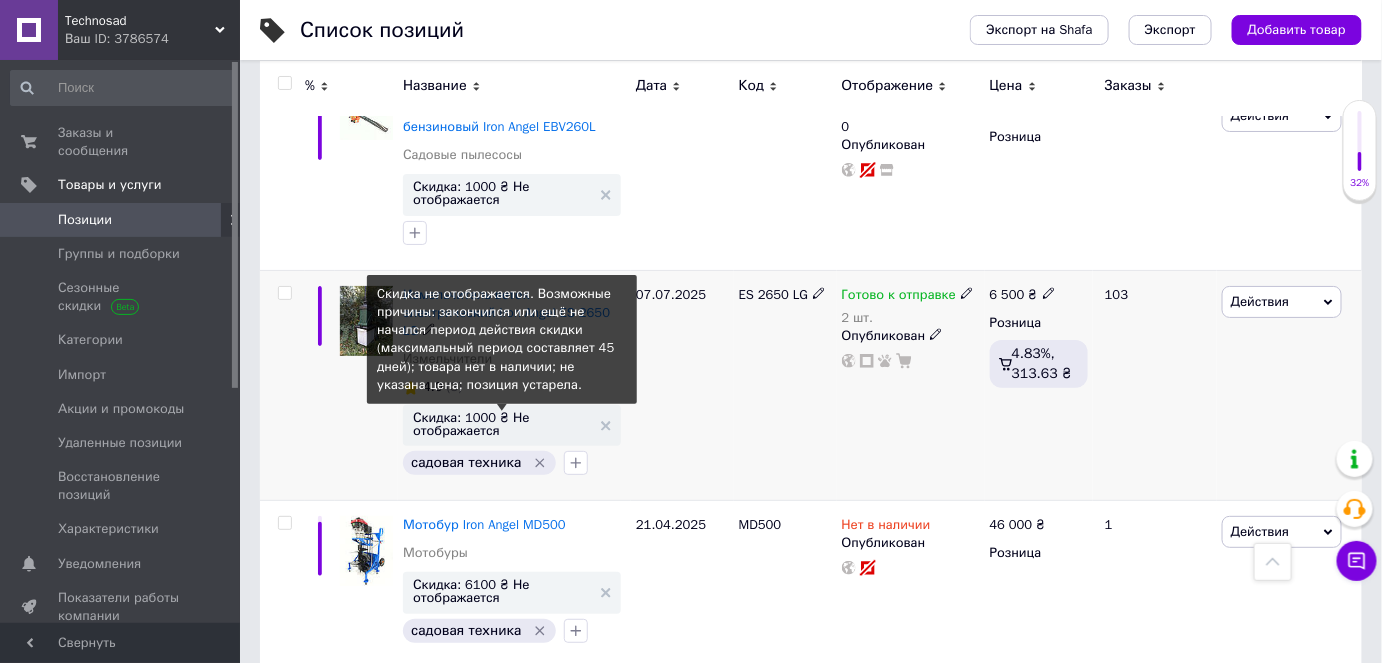 click on "Скидка: 1000 ₴ Не отображается" at bounding box center [502, 424] 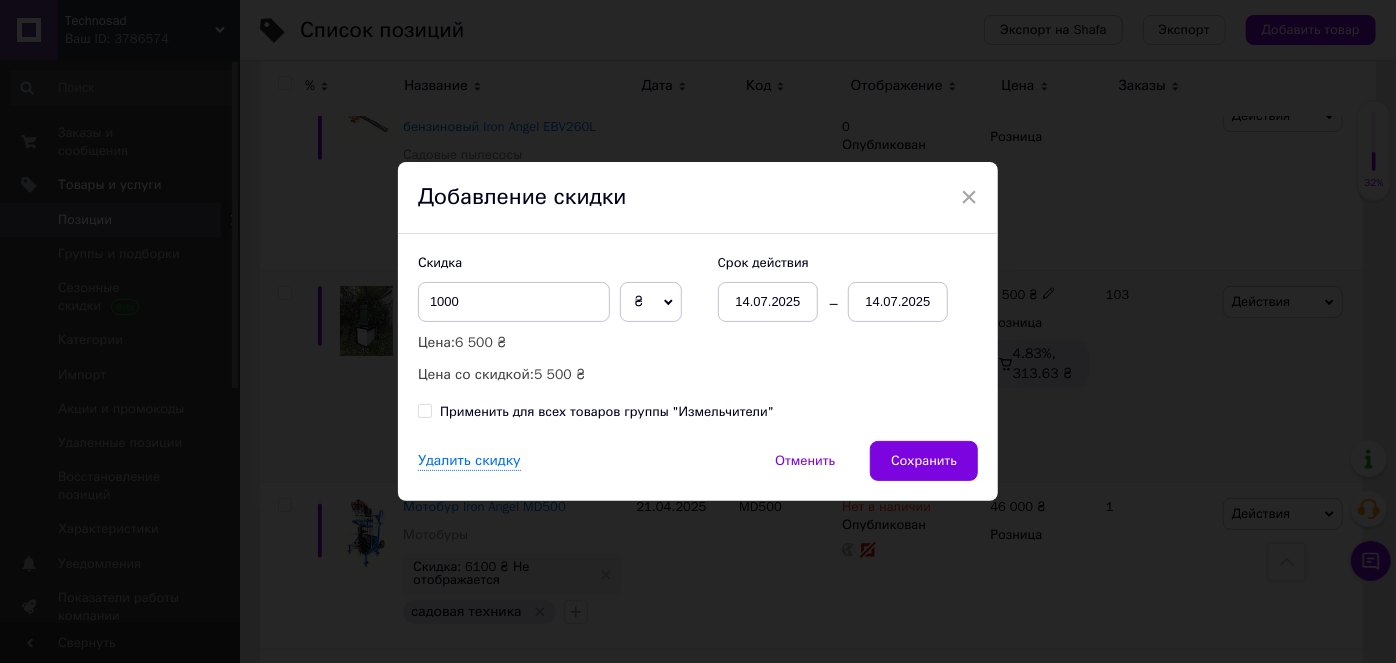 click on "14.07.2025" at bounding box center [898, 302] 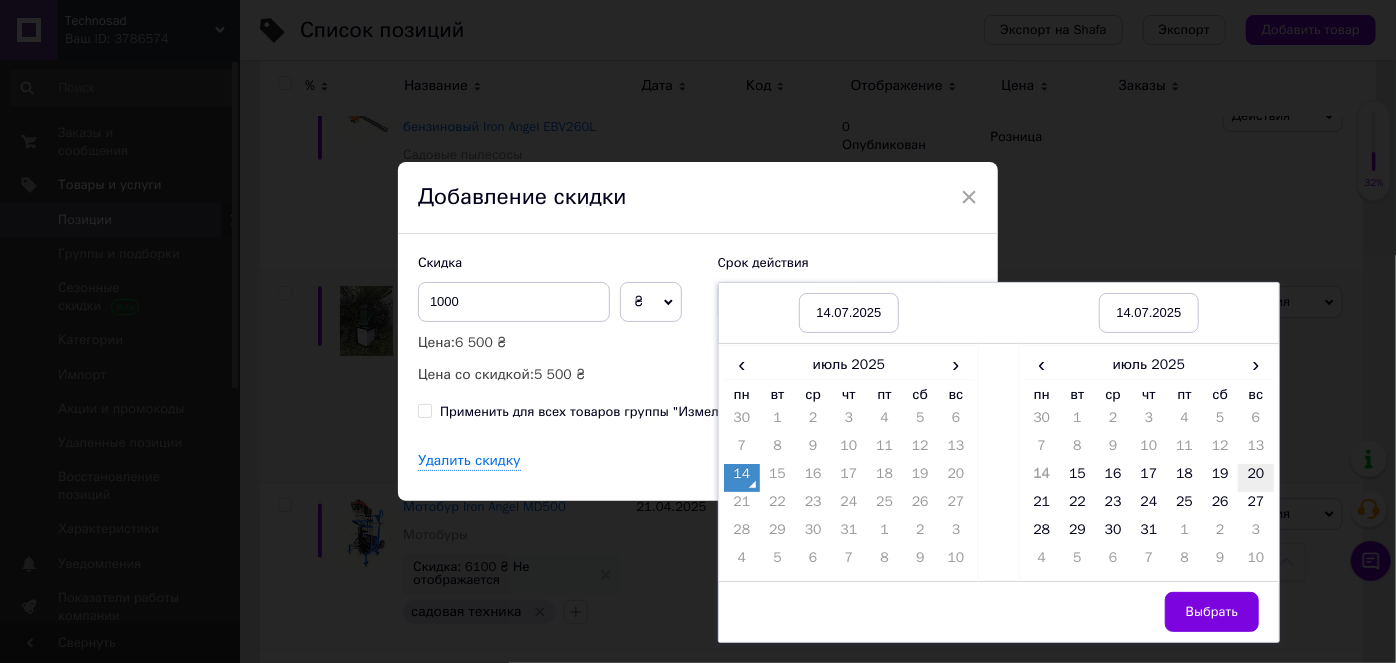 click on "20" at bounding box center (1256, 478) 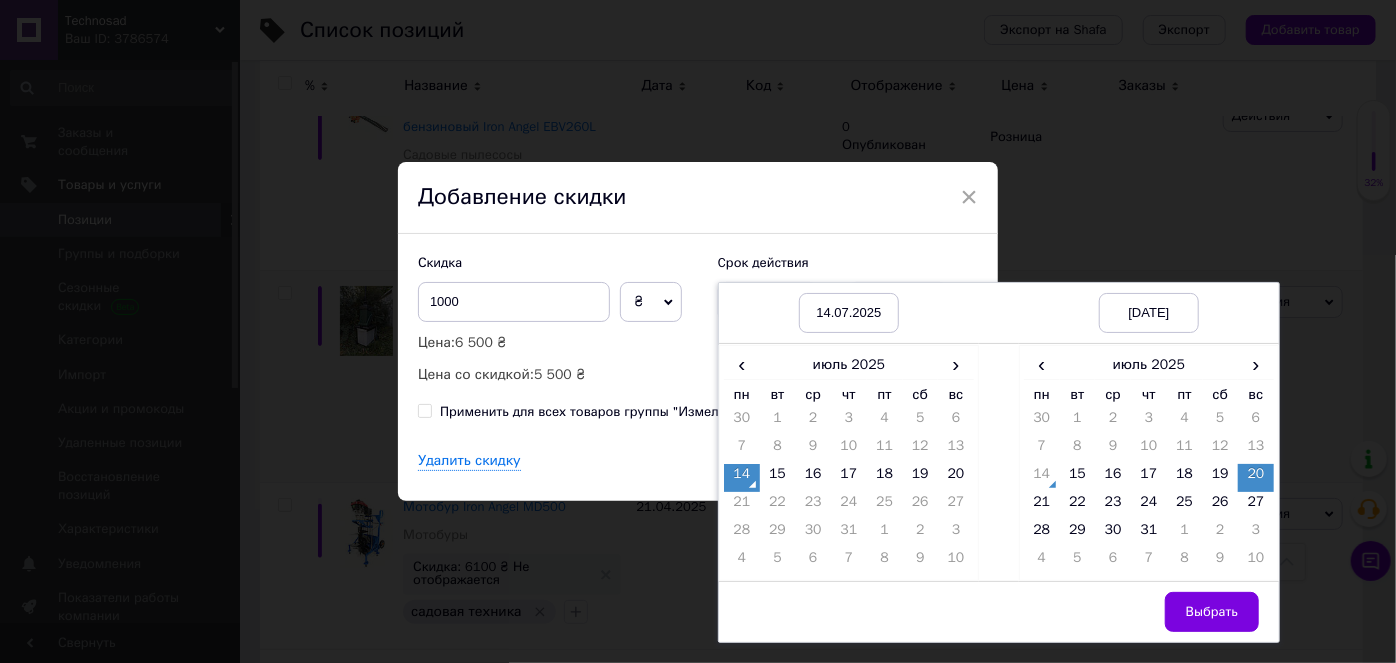 click on "Выбрать" at bounding box center [1212, 612] 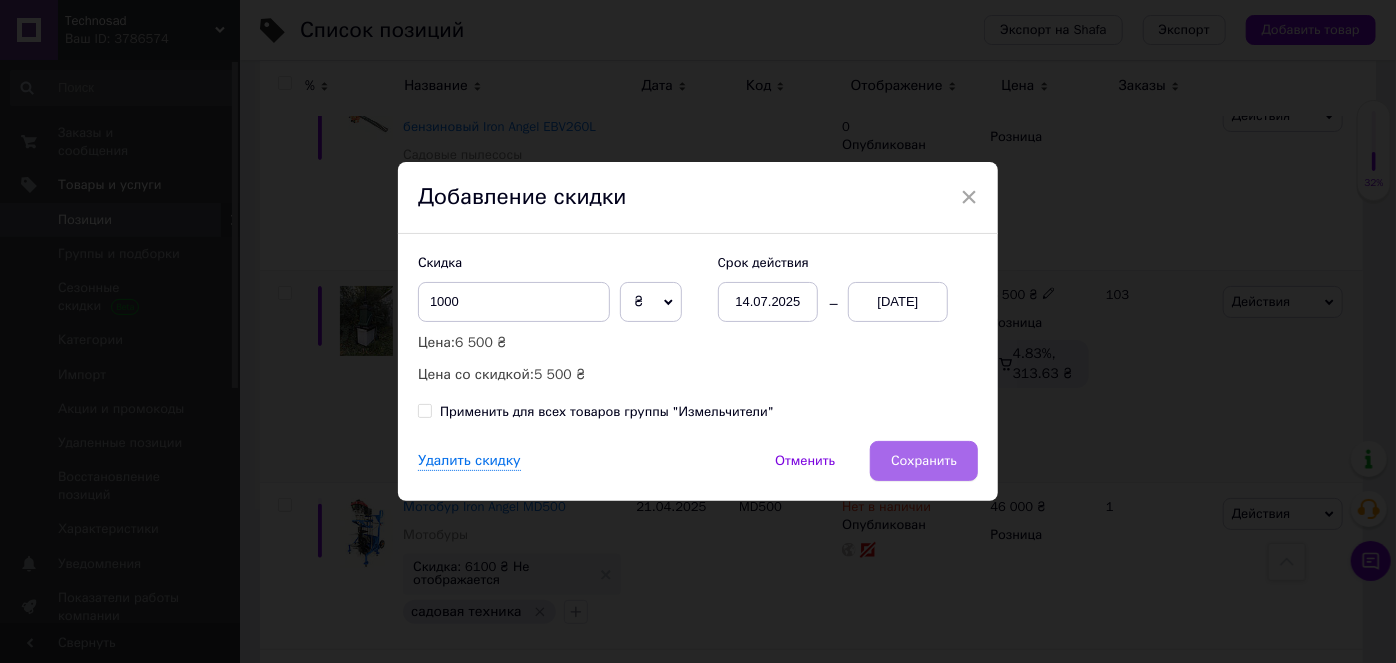 click on "Сохранить" at bounding box center (924, 461) 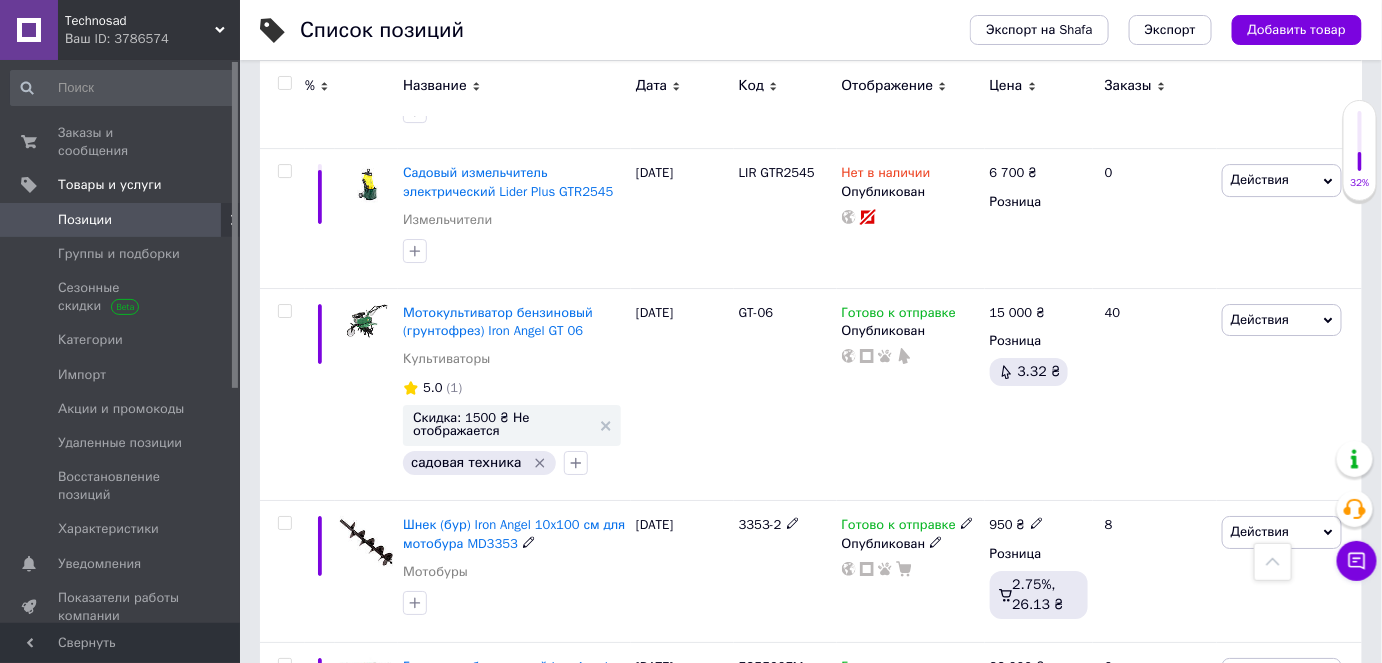 scroll, scrollTop: 12181, scrollLeft: 0, axis: vertical 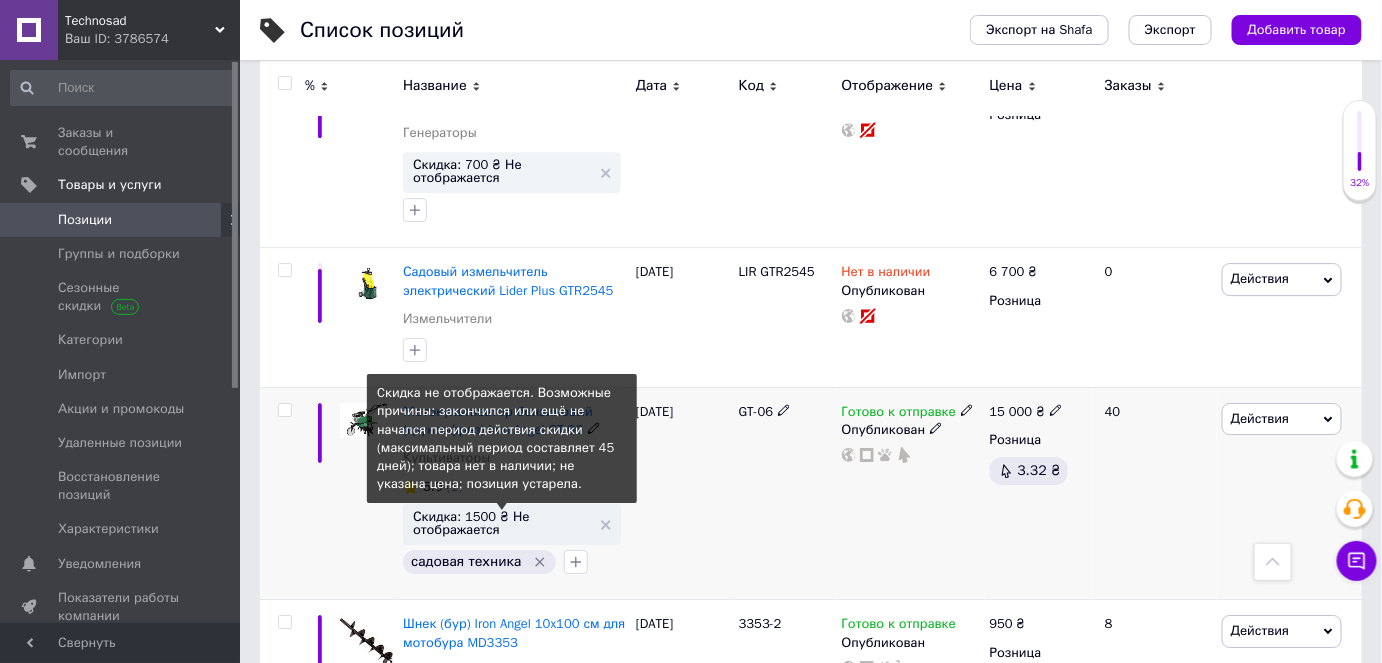 click on "Скидка: 1500 ₴ Не отображается" at bounding box center [502, 523] 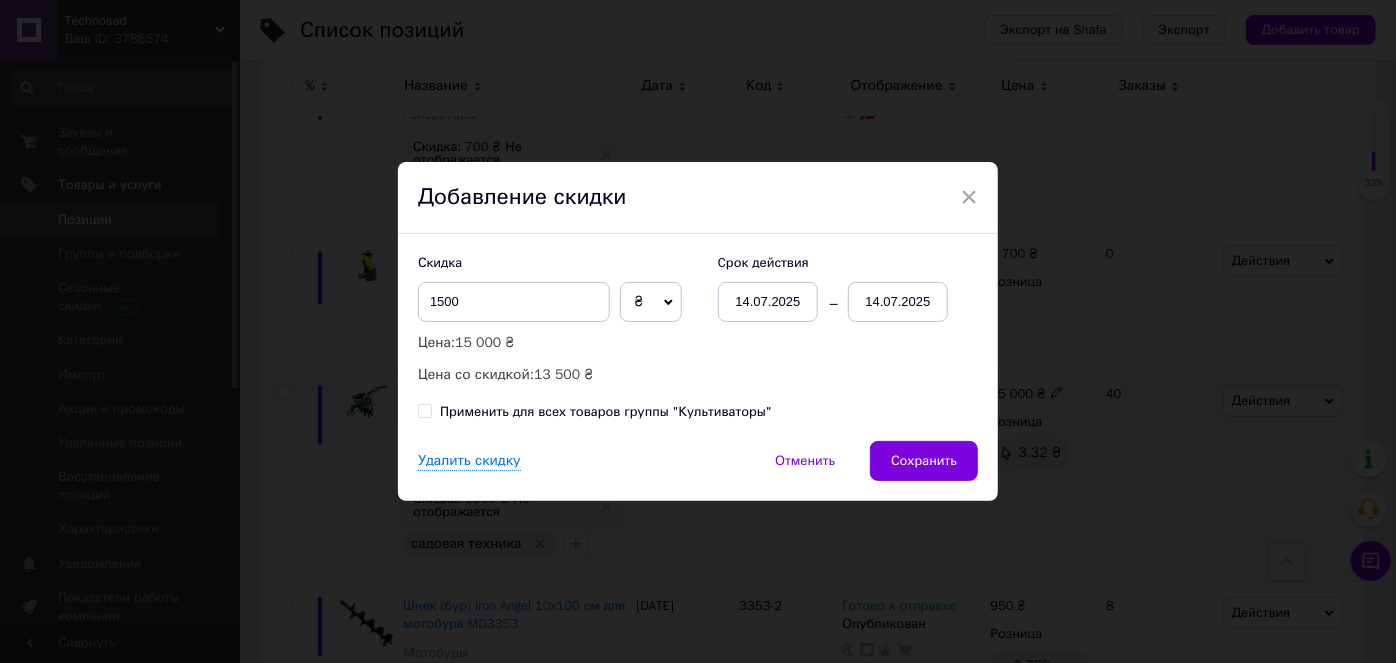 click on "14.07.2025" at bounding box center [898, 302] 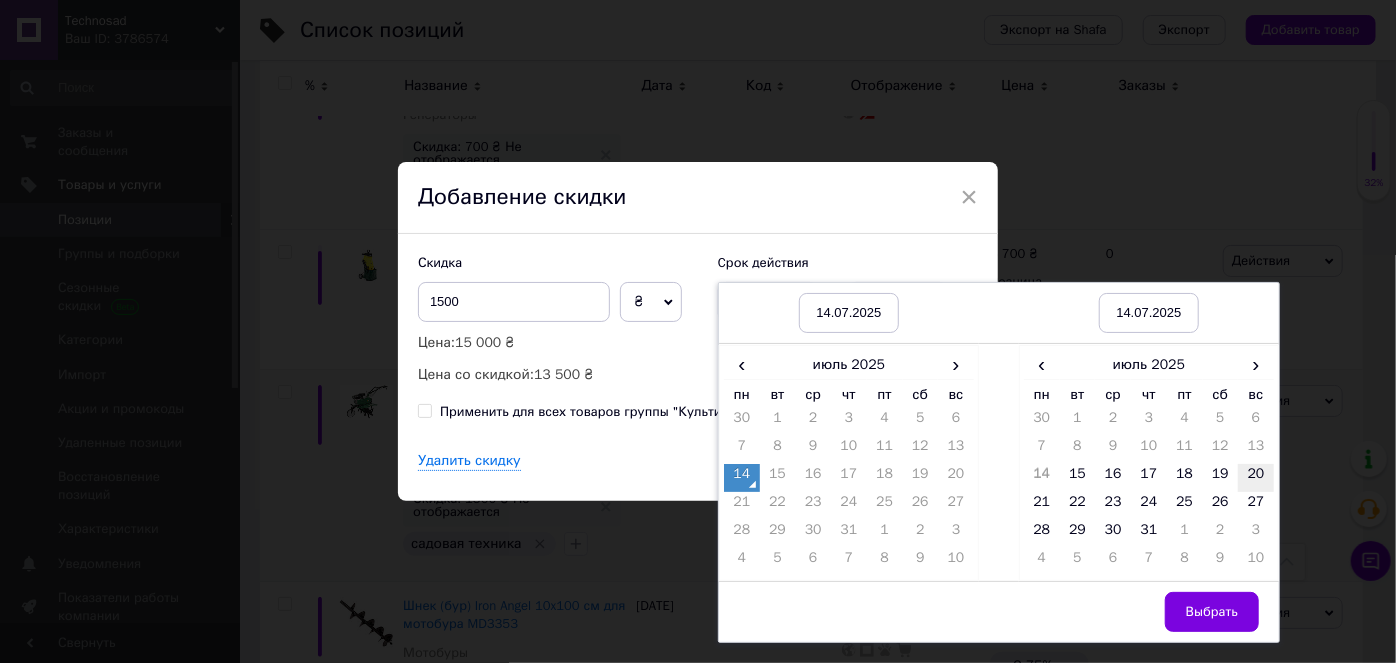 click on "20" at bounding box center [1256, 478] 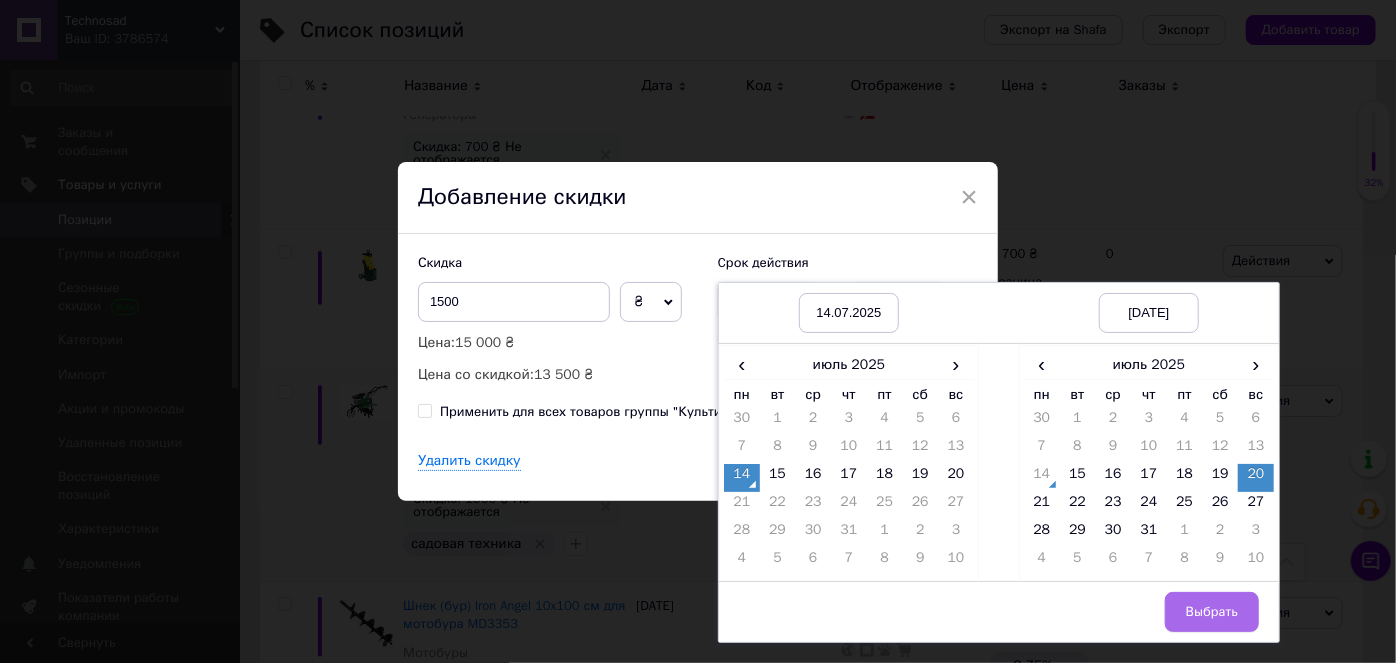 click on "Выбрать" at bounding box center [1212, 612] 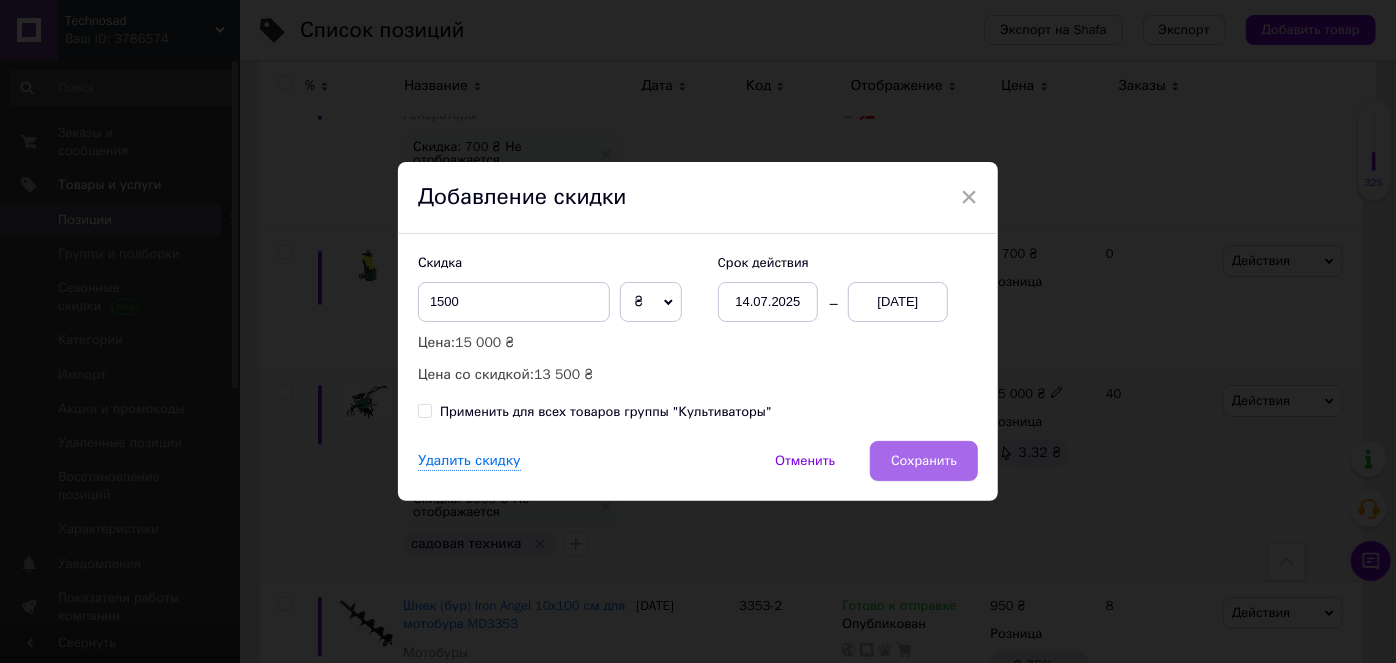 click on "Сохранить" at bounding box center (924, 461) 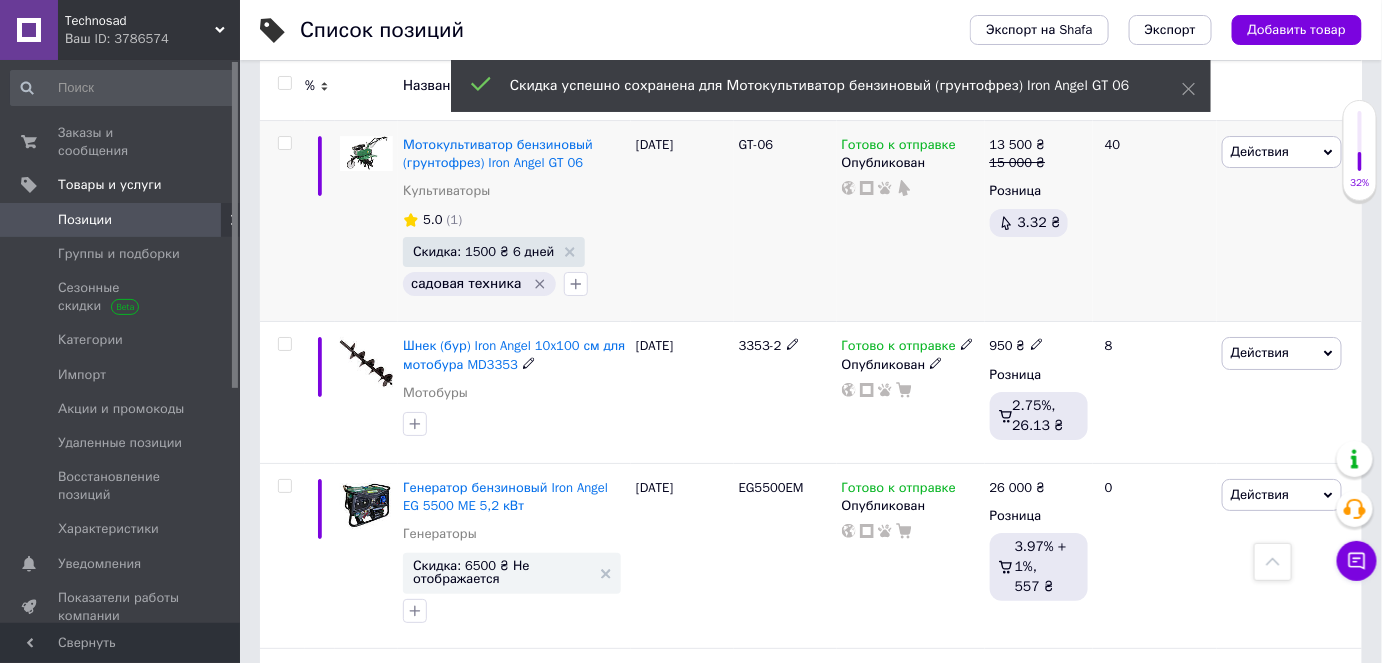 scroll, scrollTop: 12545, scrollLeft: 0, axis: vertical 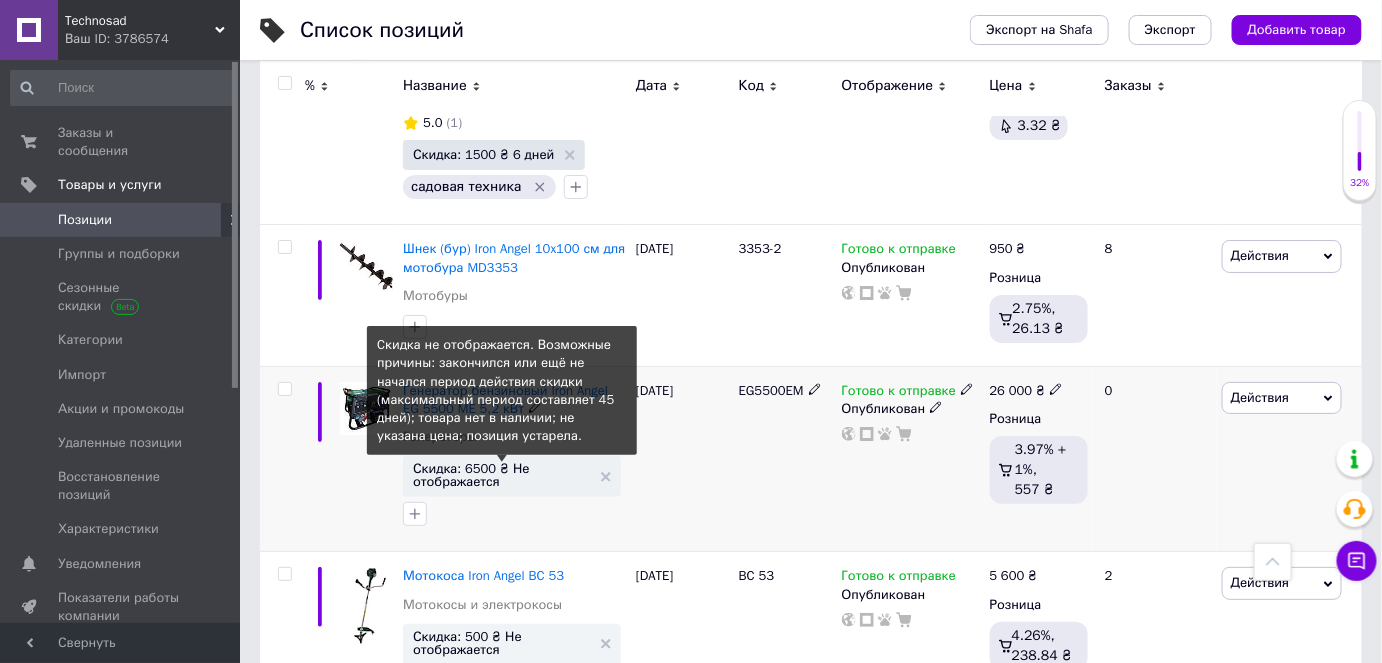 click on "Скидка: 6500 ₴ Не отображается" at bounding box center (502, 475) 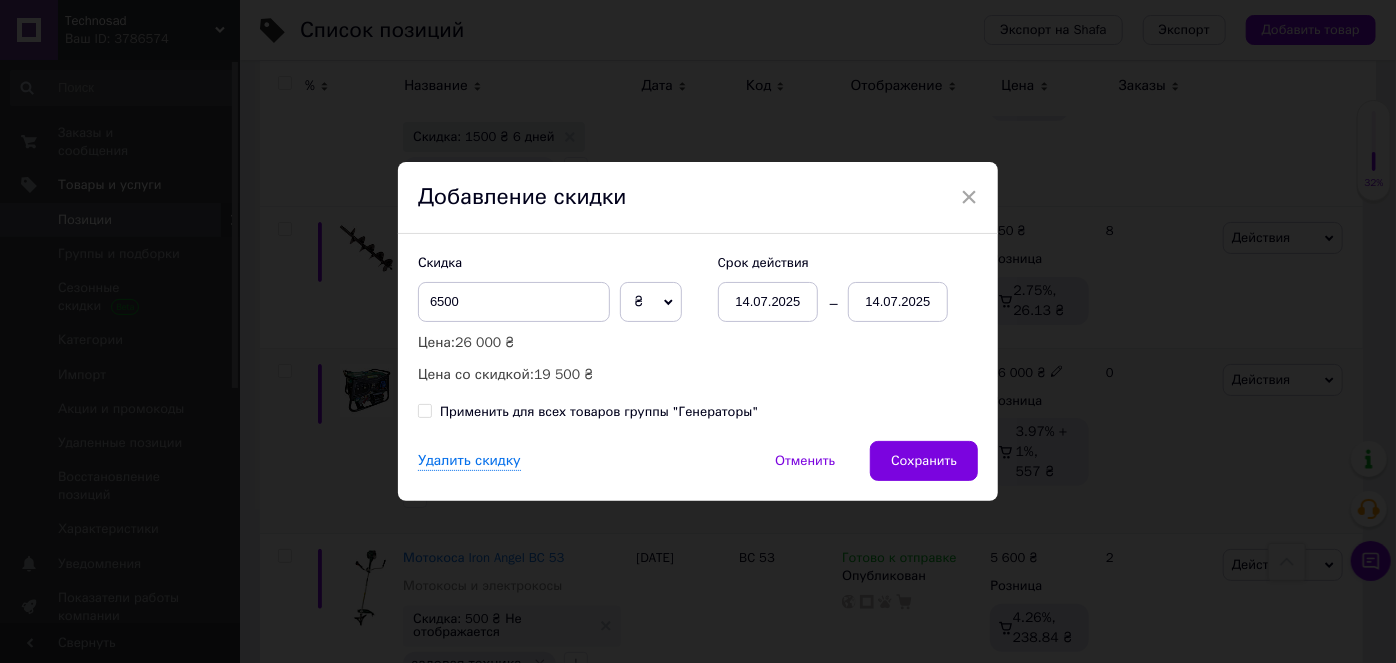 click on "14.07.2025" at bounding box center (898, 302) 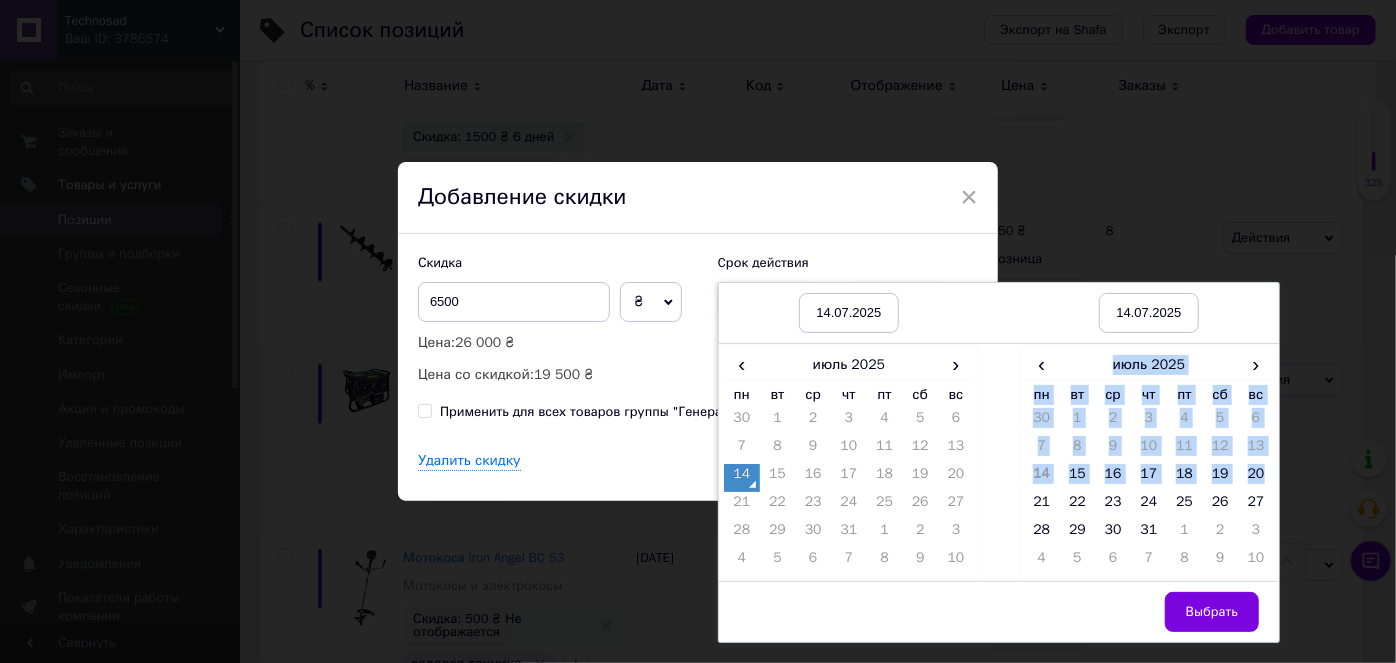 click on "‹ июль 2025 › пн вт ср чт пт сб вс 30 1 2 3 4 5 6 7 8 9 10 11 12 13 14 15 16 17 18 19 20 21 22 23 24 25 26 27 28 29 30 31 1 2 3 4 5 6 7 8 9 10" at bounding box center (1149, 463) 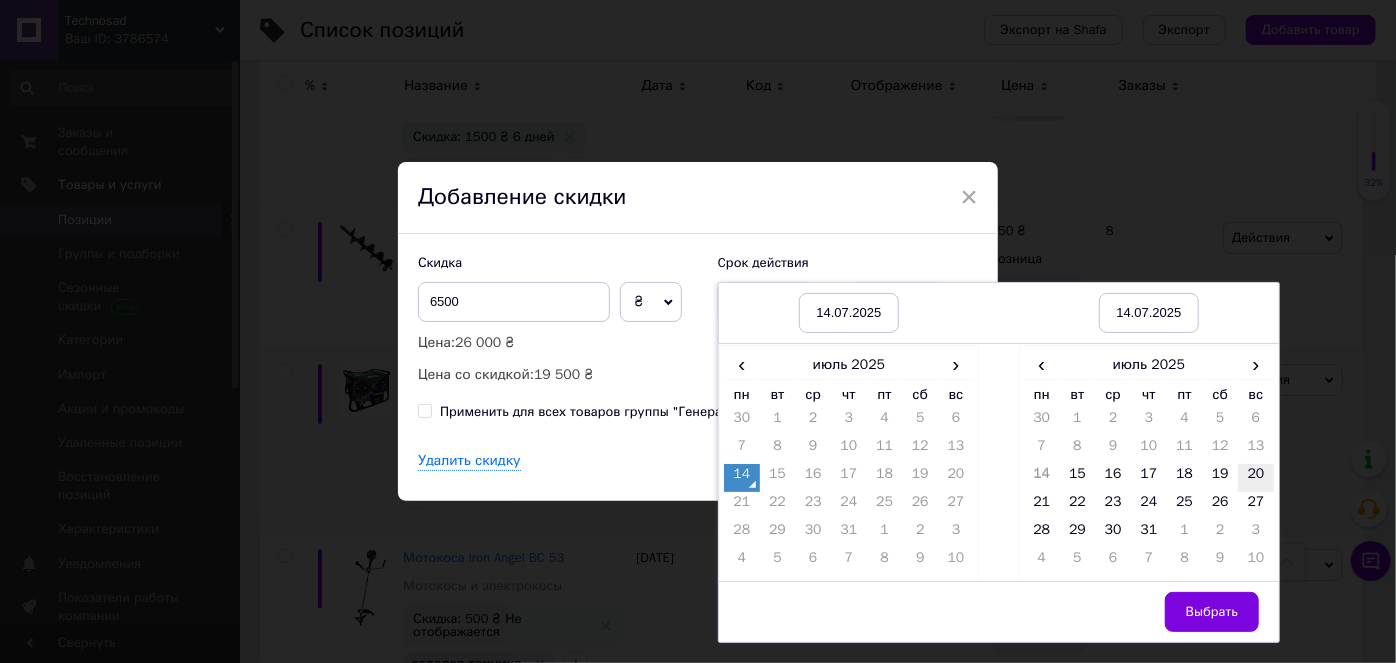click on "20" at bounding box center (1256, 478) 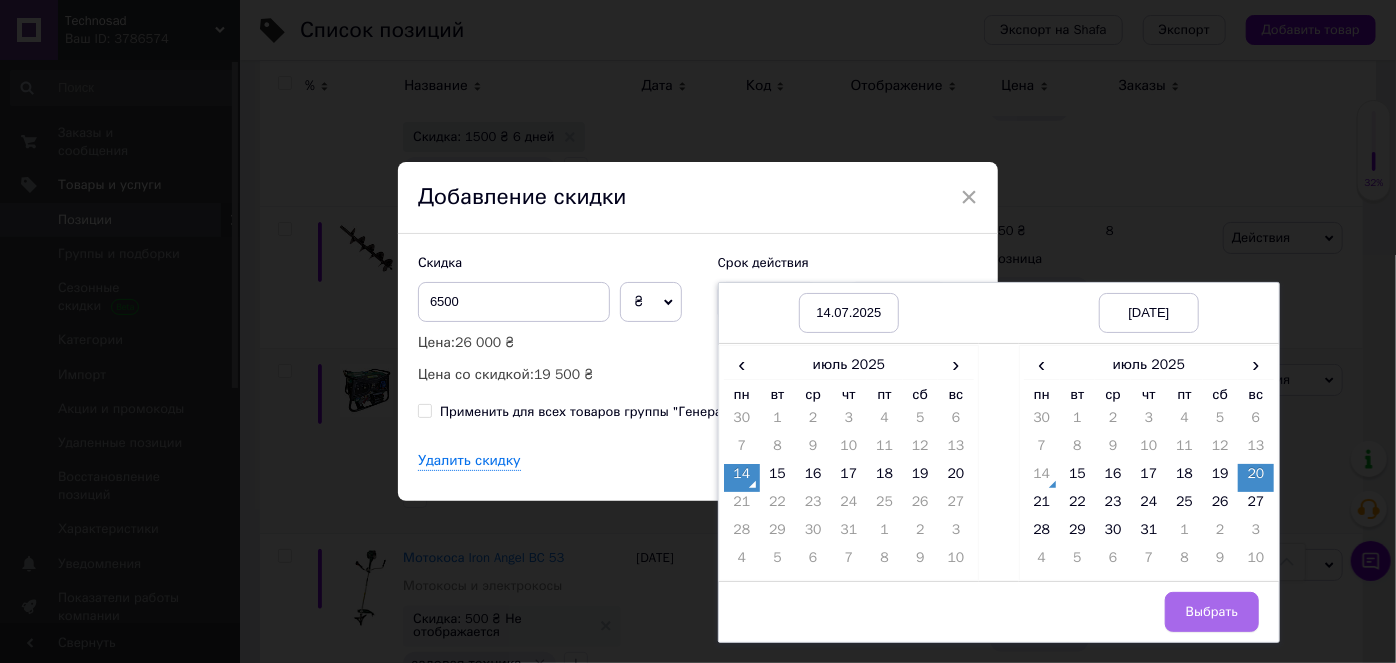 click on "Выбрать" at bounding box center (1212, 612) 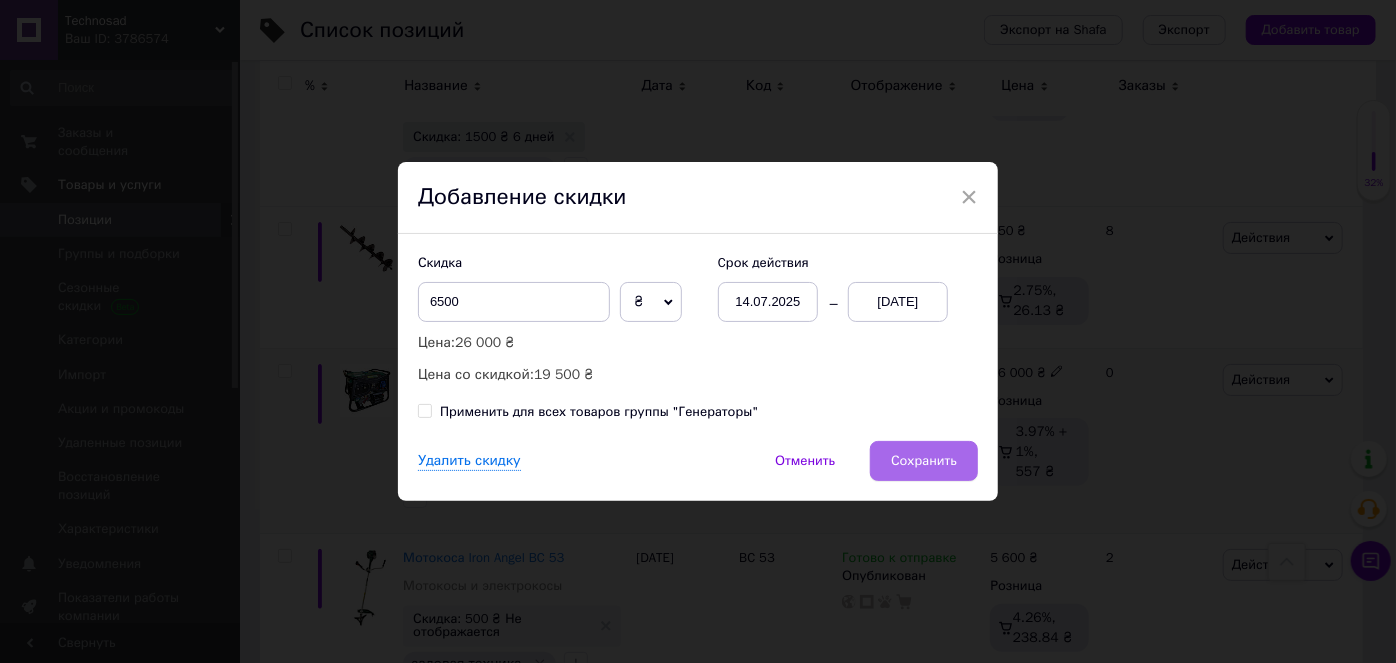 click on "Сохранить" at bounding box center (924, 461) 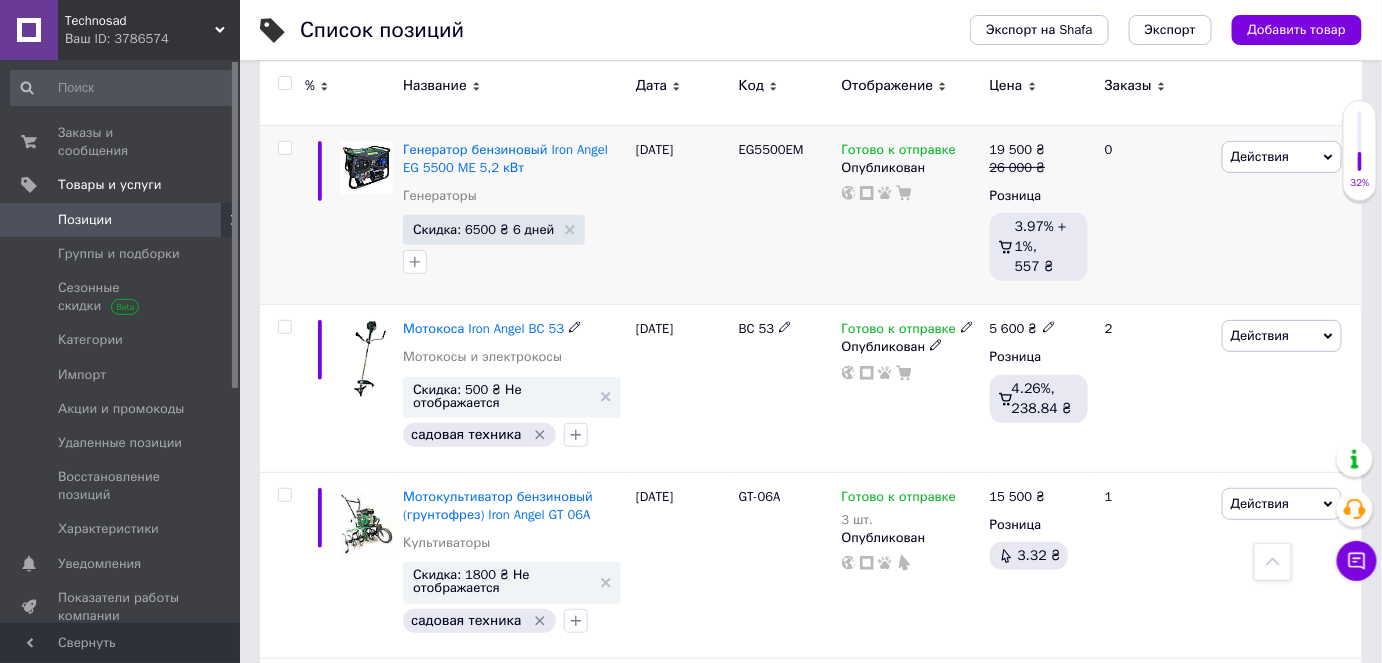scroll, scrollTop: 12818, scrollLeft: 0, axis: vertical 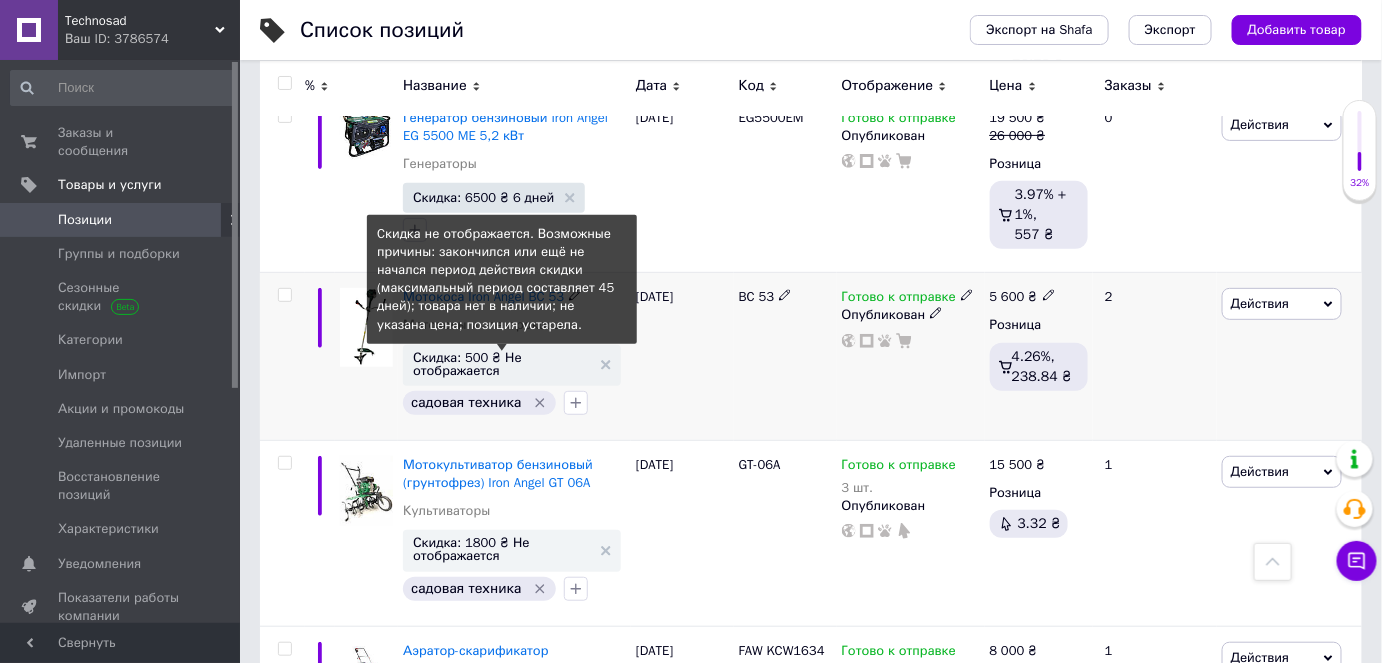 click on "Скидка: 500 ₴ Не отображается" at bounding box center (502, 364) 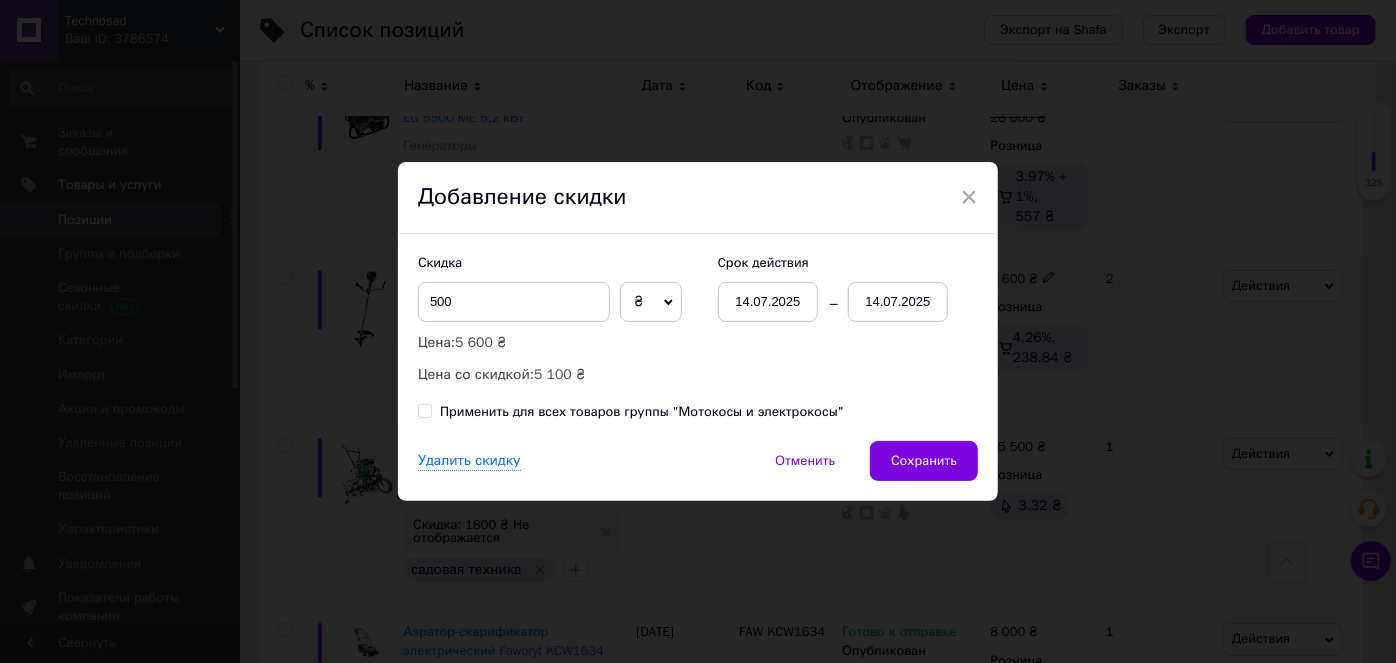 click on "14.07.2025" at bounding box center [898, 302] 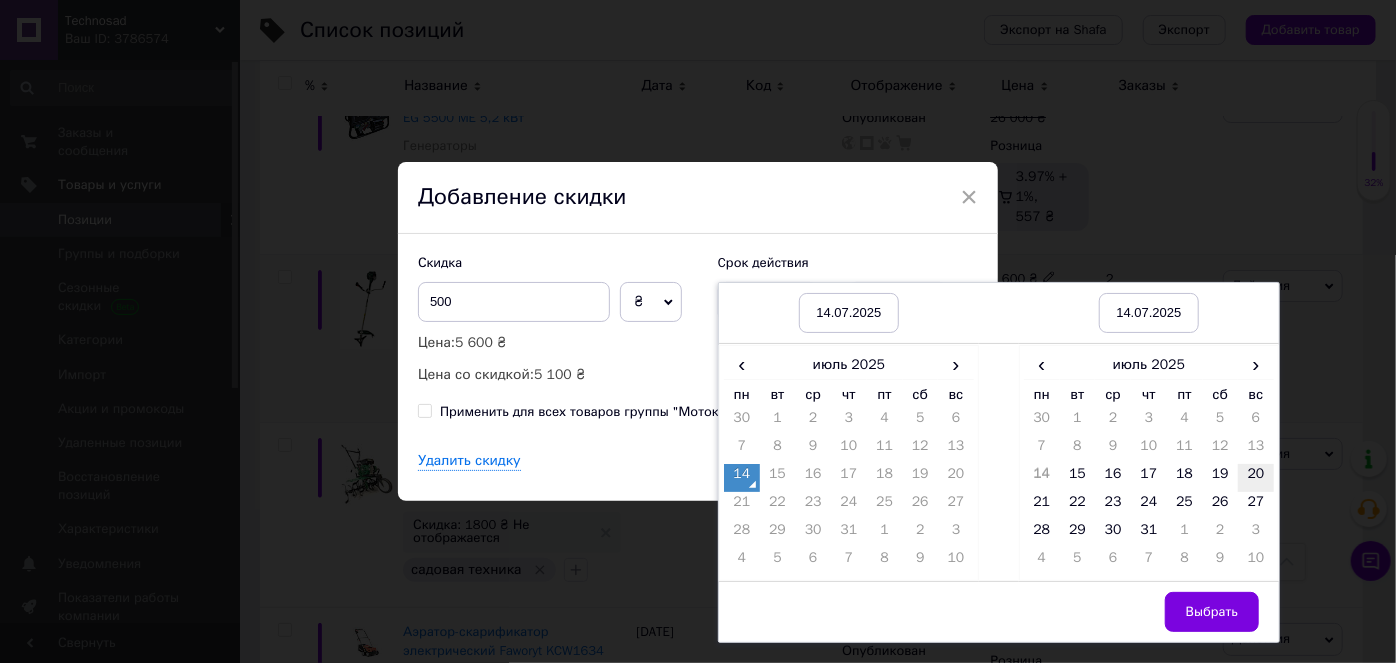 click on "20" at bounding box center [1256, 478] 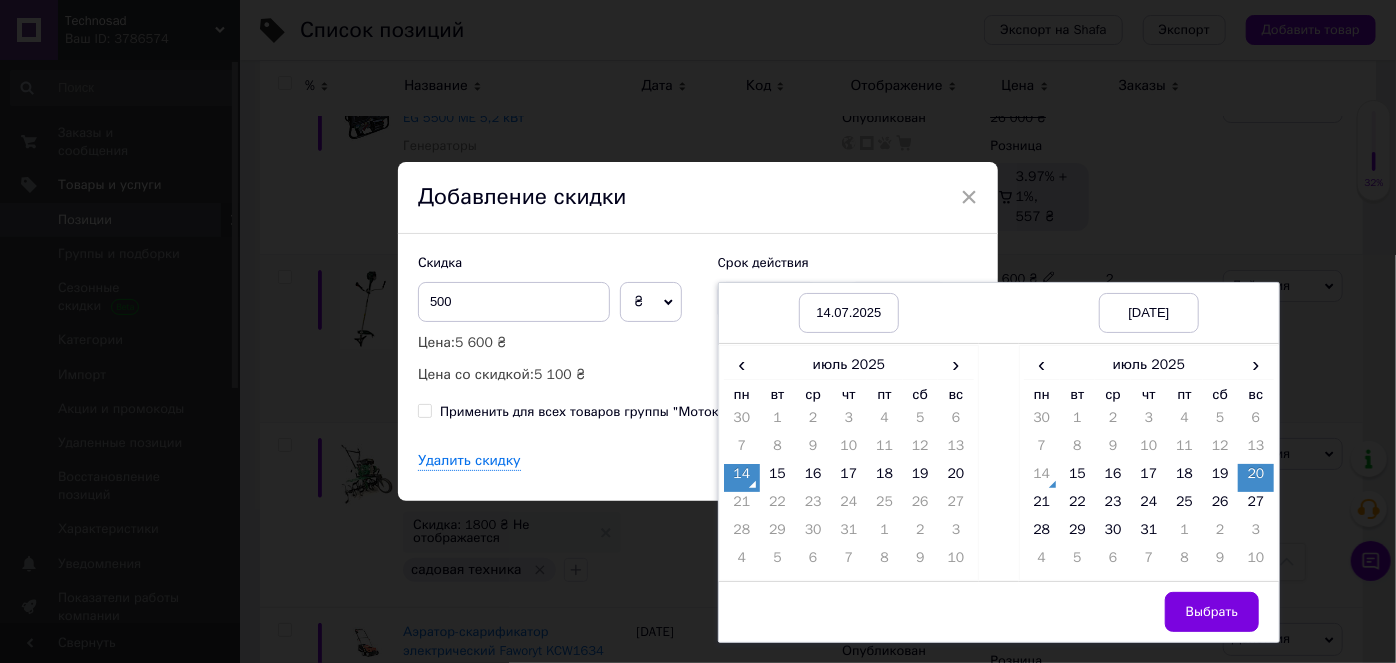 click on "Выбрать" at bounding box center (1212, 612) 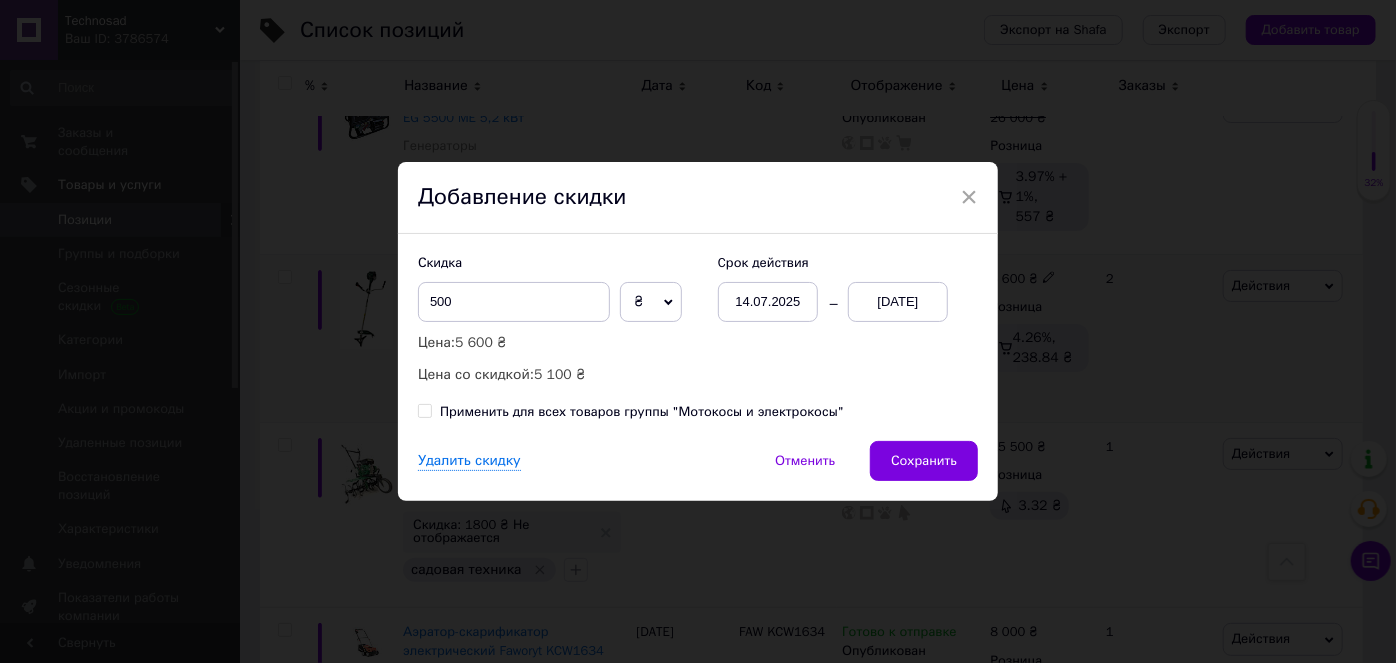 click on "Сохранить" at bounding box center (924, 461) 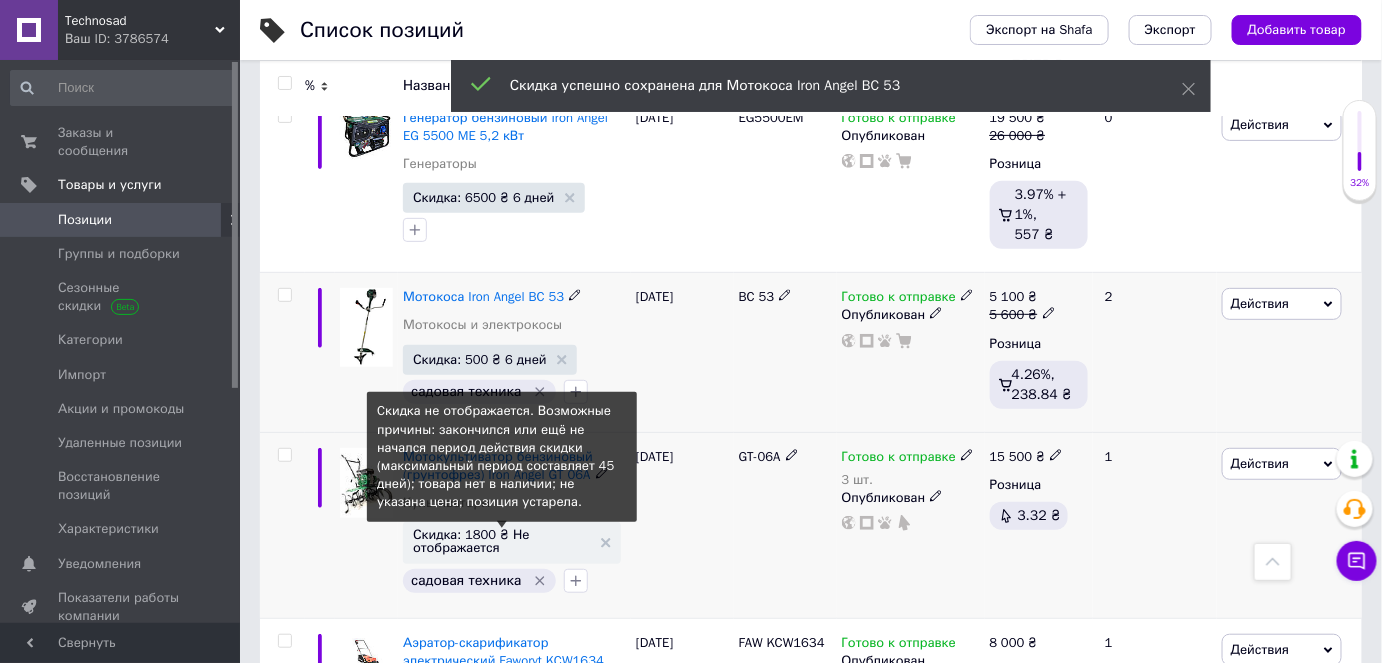 click on "Скидка: 1800 ₴ Не отображается" at bounding box center (502, 541) 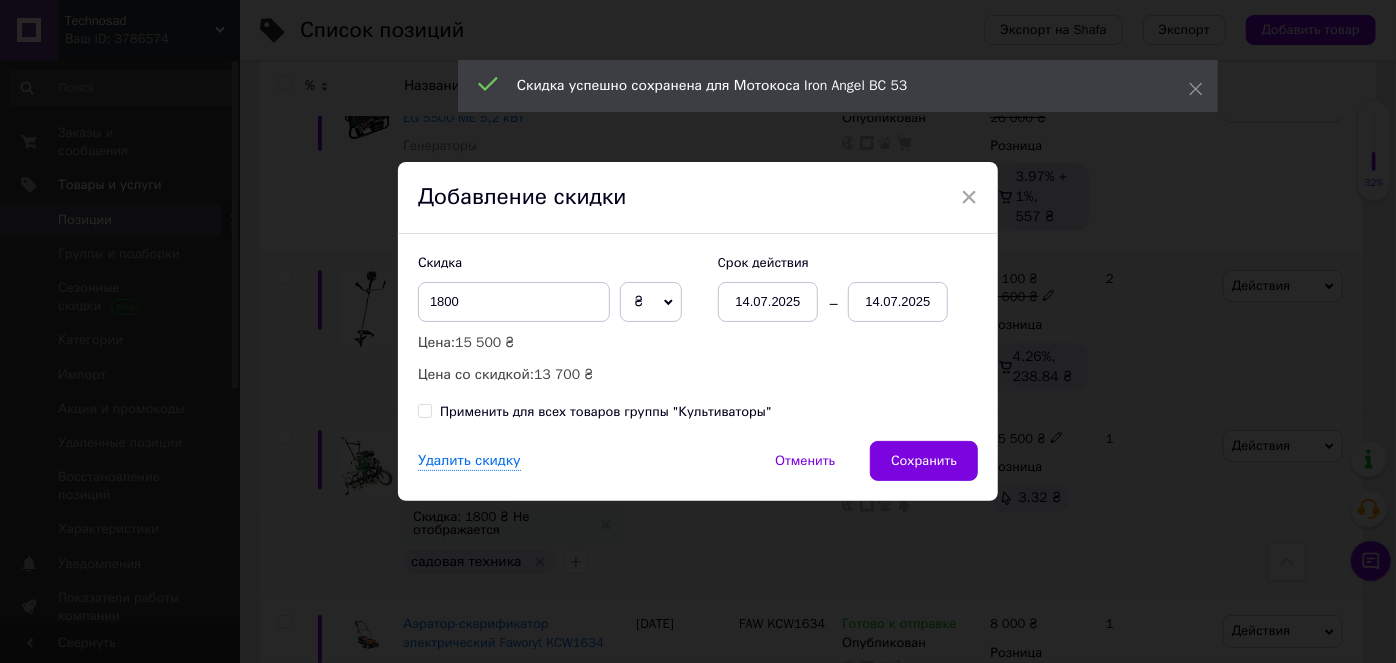click on "14.07.2025" at bounding box center [898, 302] 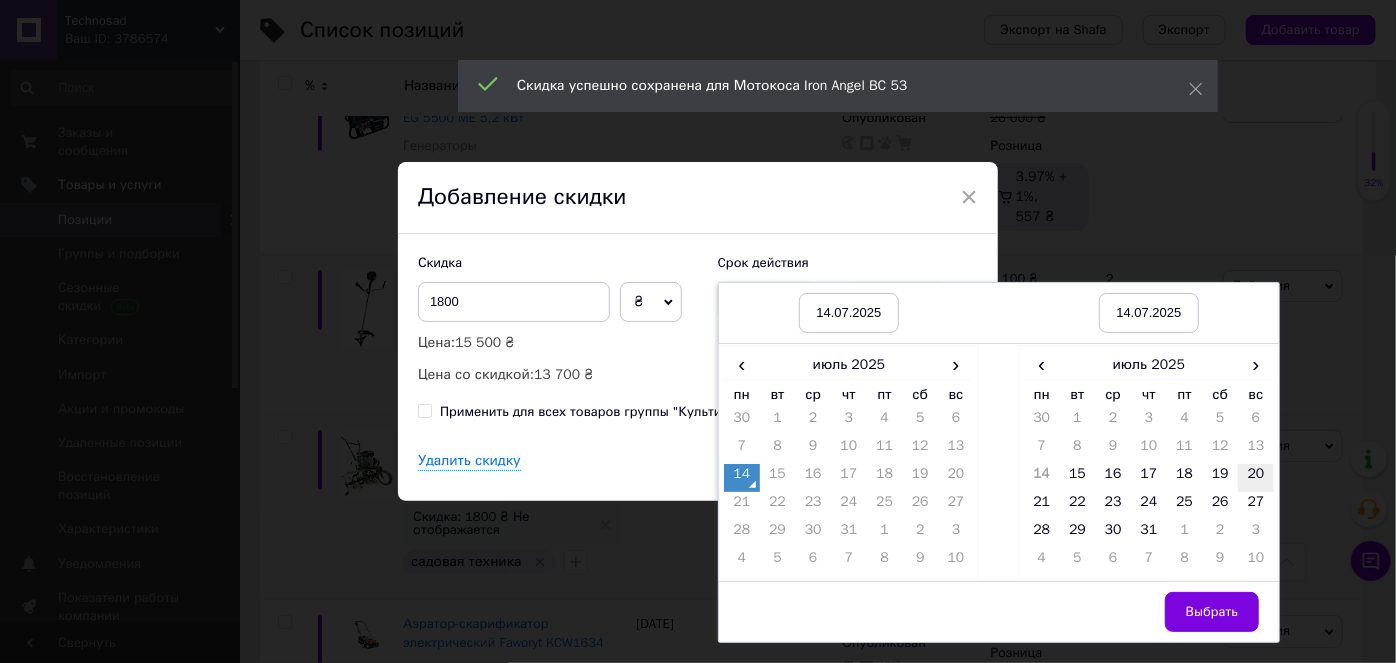 click on "20" at bounding box center (1256, 478) 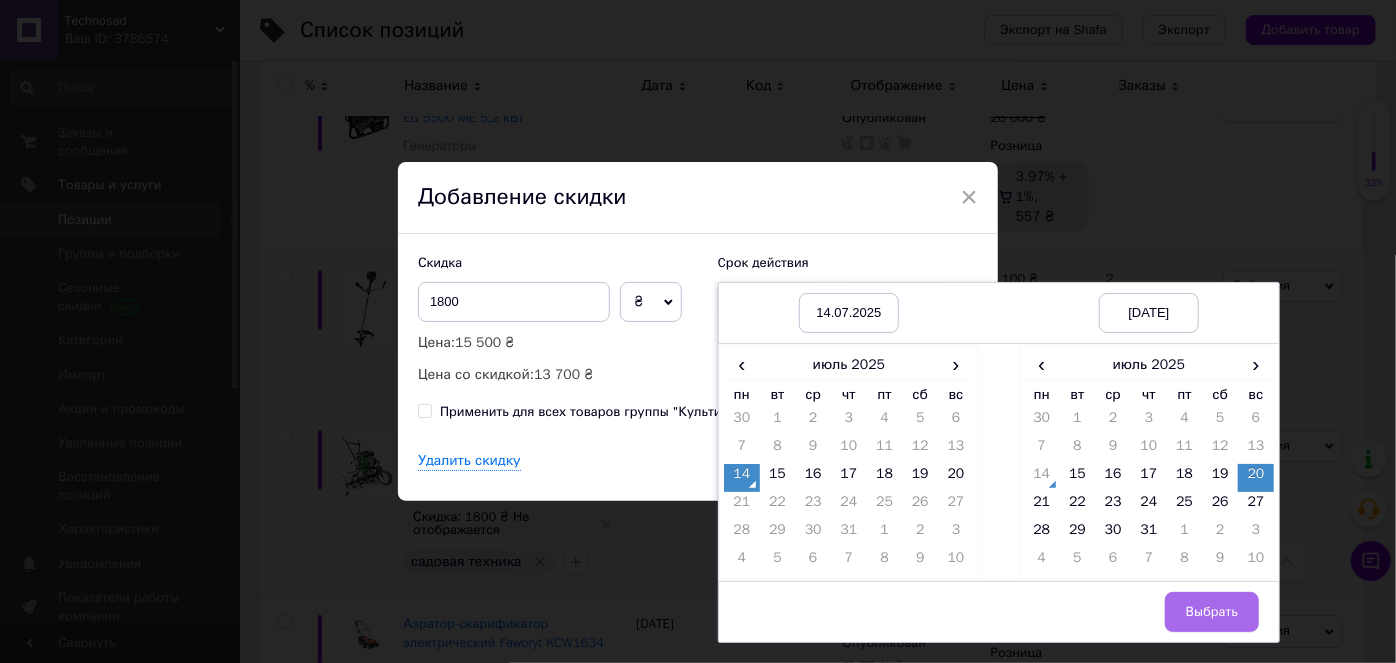 click on "Выбрать" at bounding box center [1212, 612] 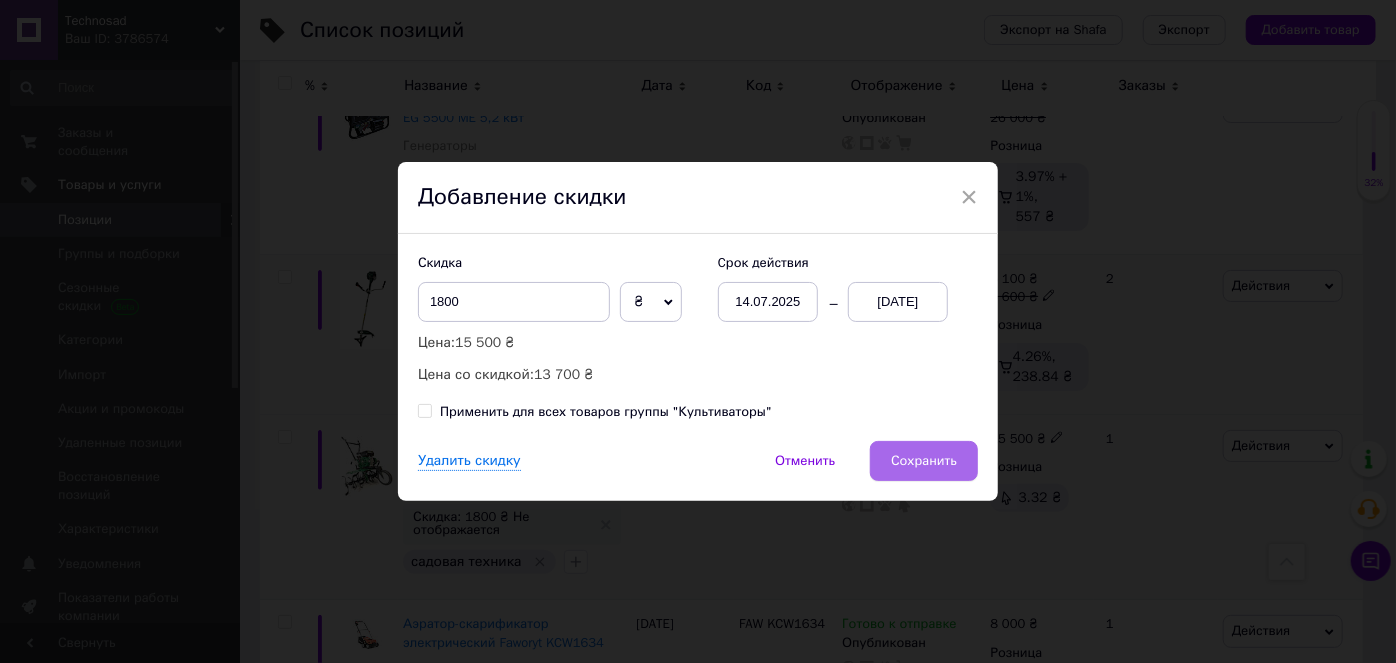 click on "Сохранить" at bounding box center (924, 461) 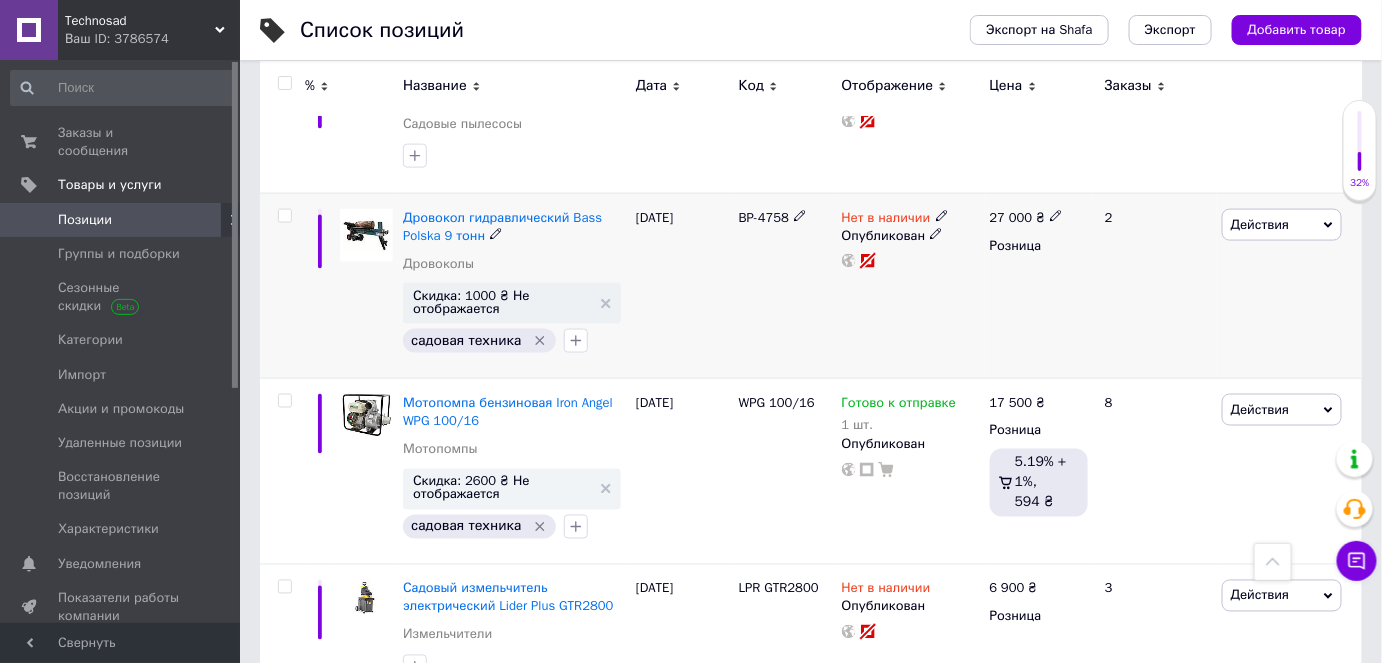 scroll, scrollTop: 13545, scrollLeft: 0, axis: vertical 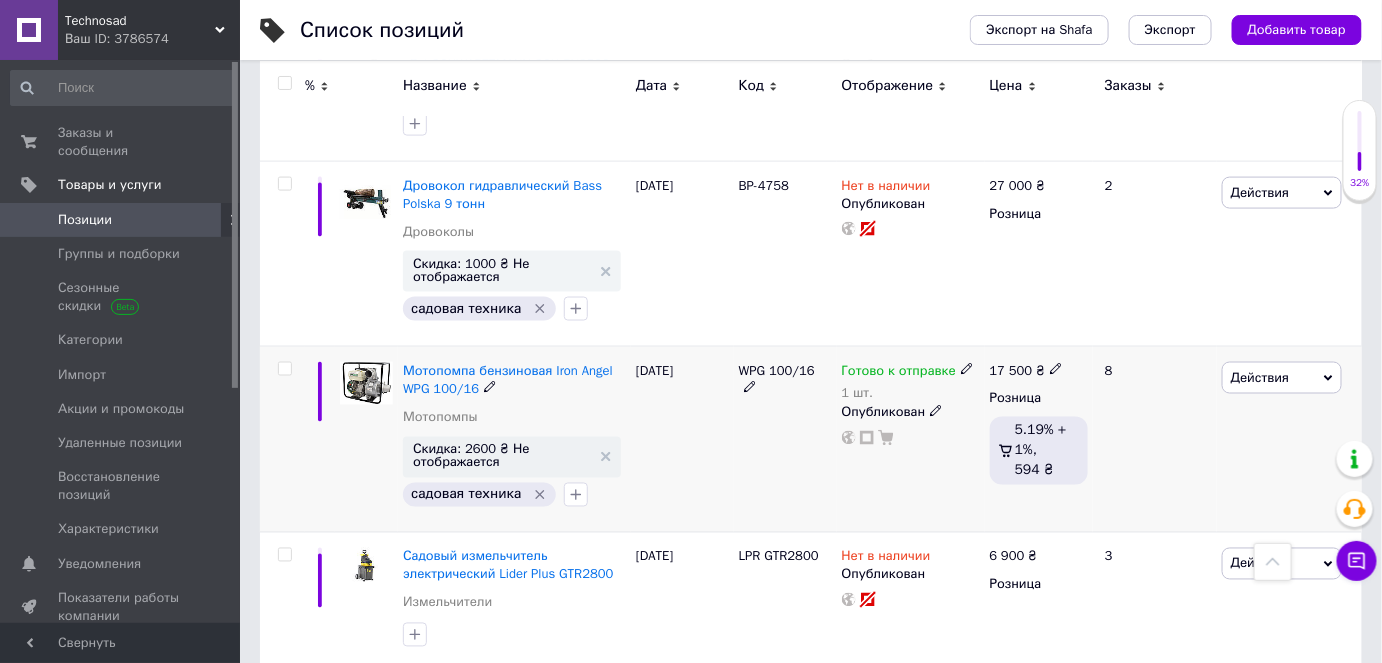 click on "Скидка: 2600 ₴ Не отображается" at bounding box center (502, 456) 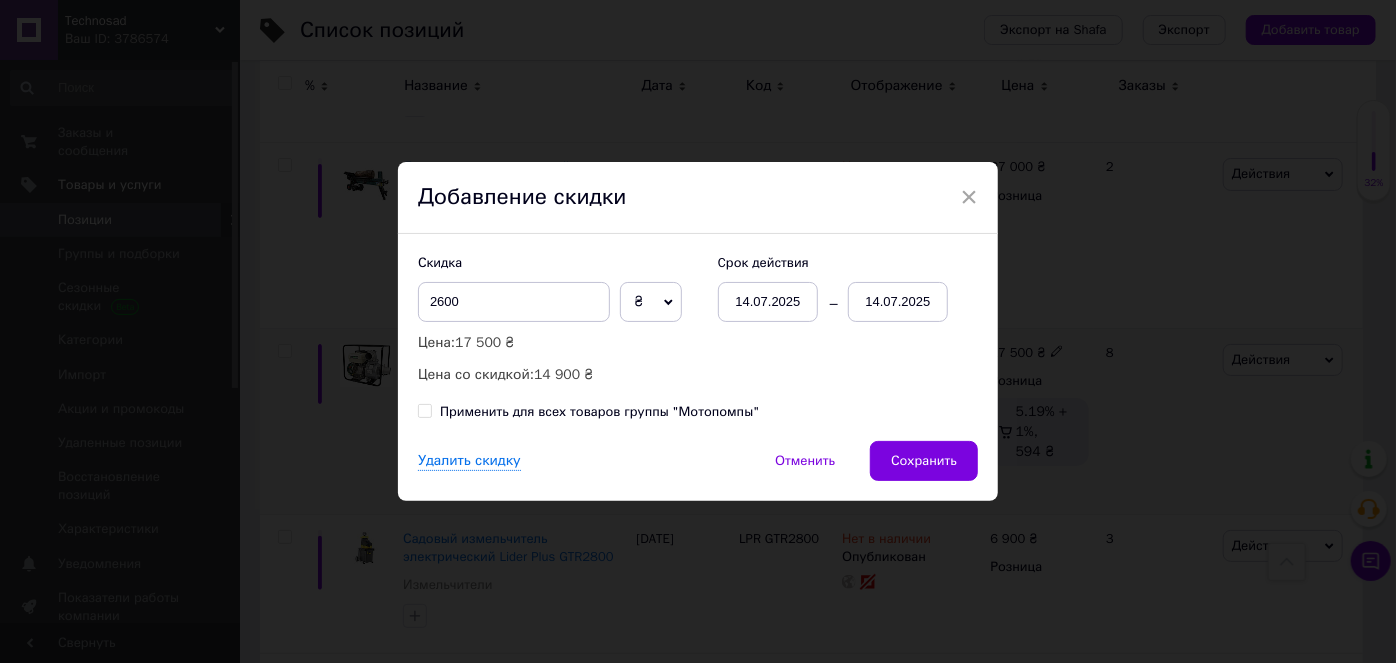 click on "14.07.2025" at bounding box center (898, 302) 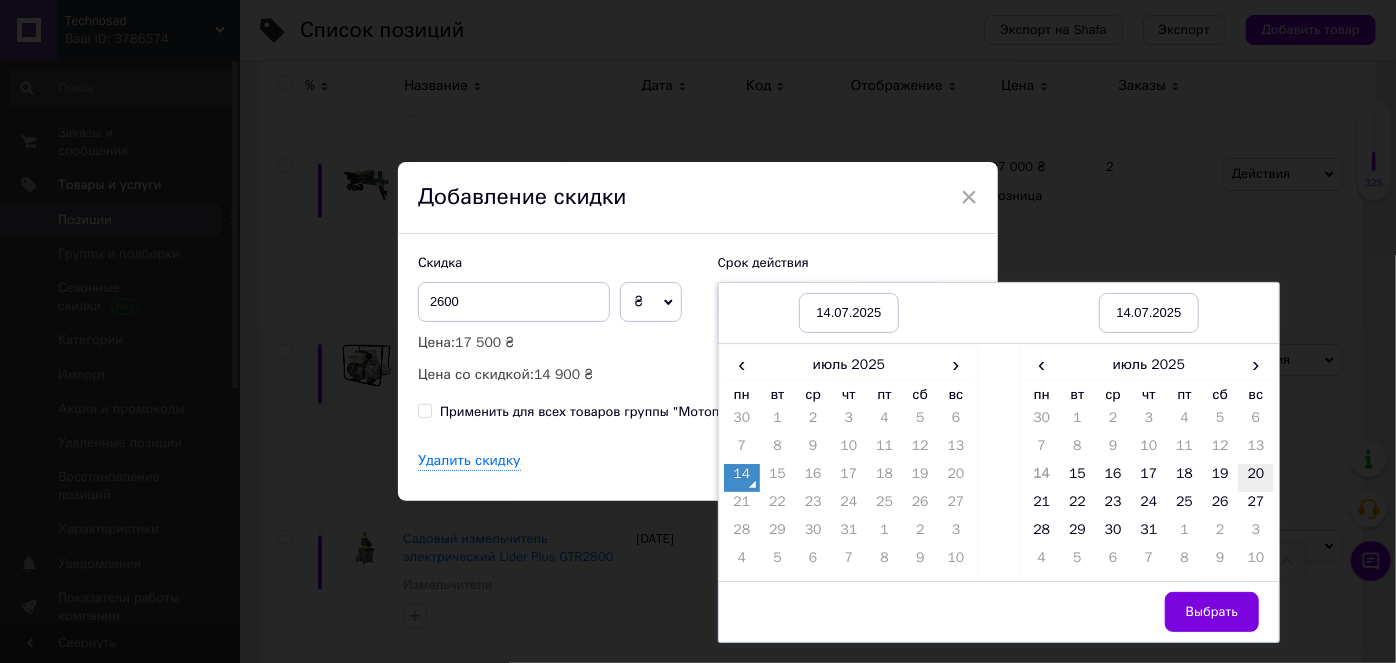 click on "20" at bounding box center [1256, 478] 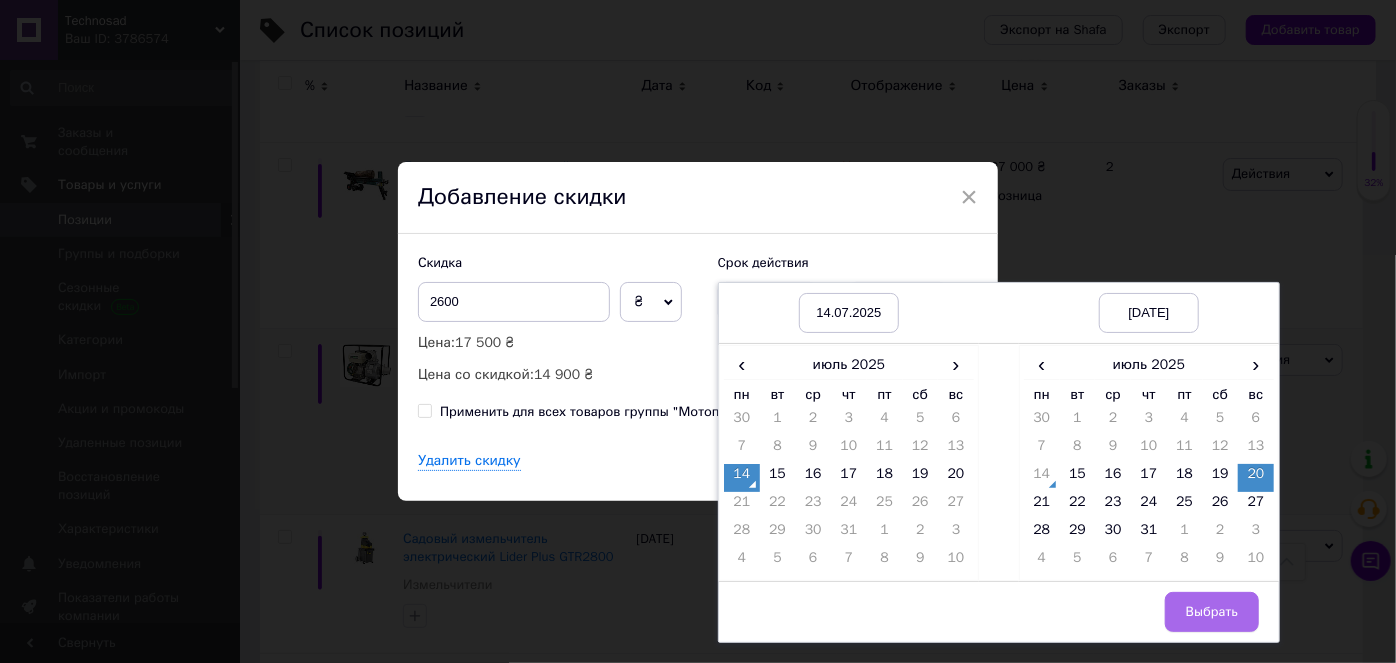 click on "Выбрать" at bounding box center (1212, 612) 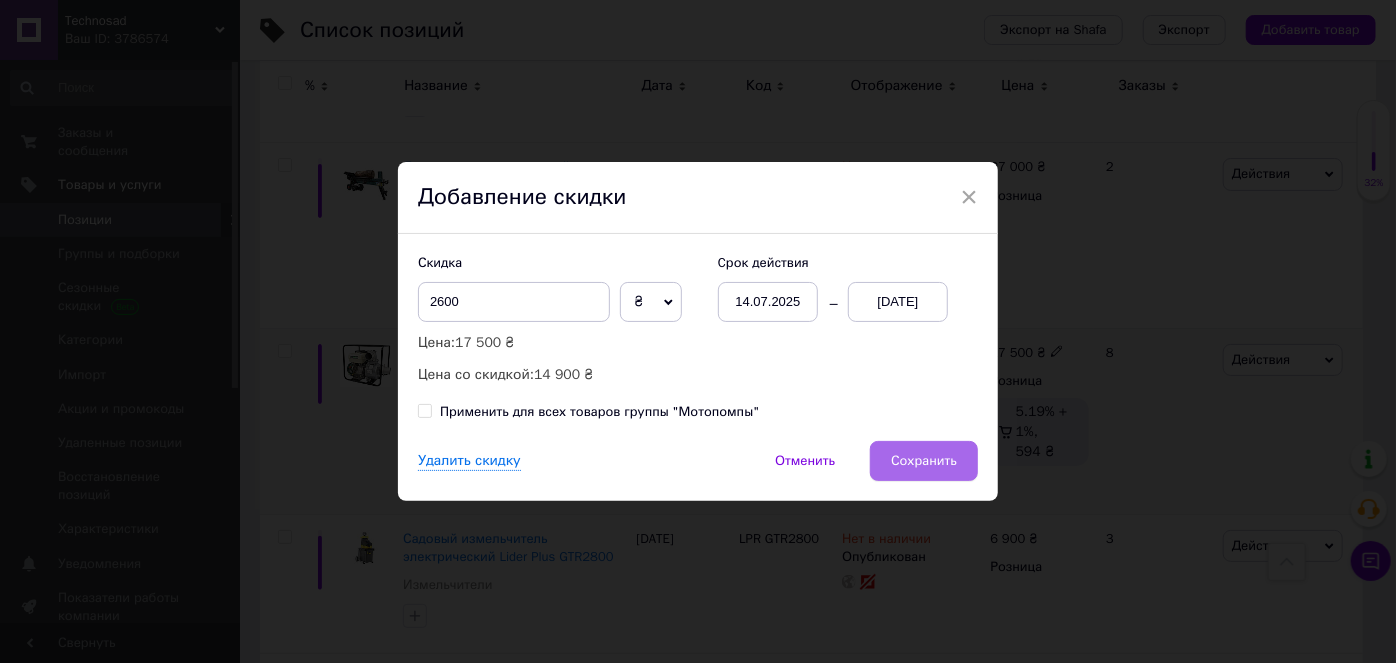 click on "Сохранить" at bounding box center (924, 461) 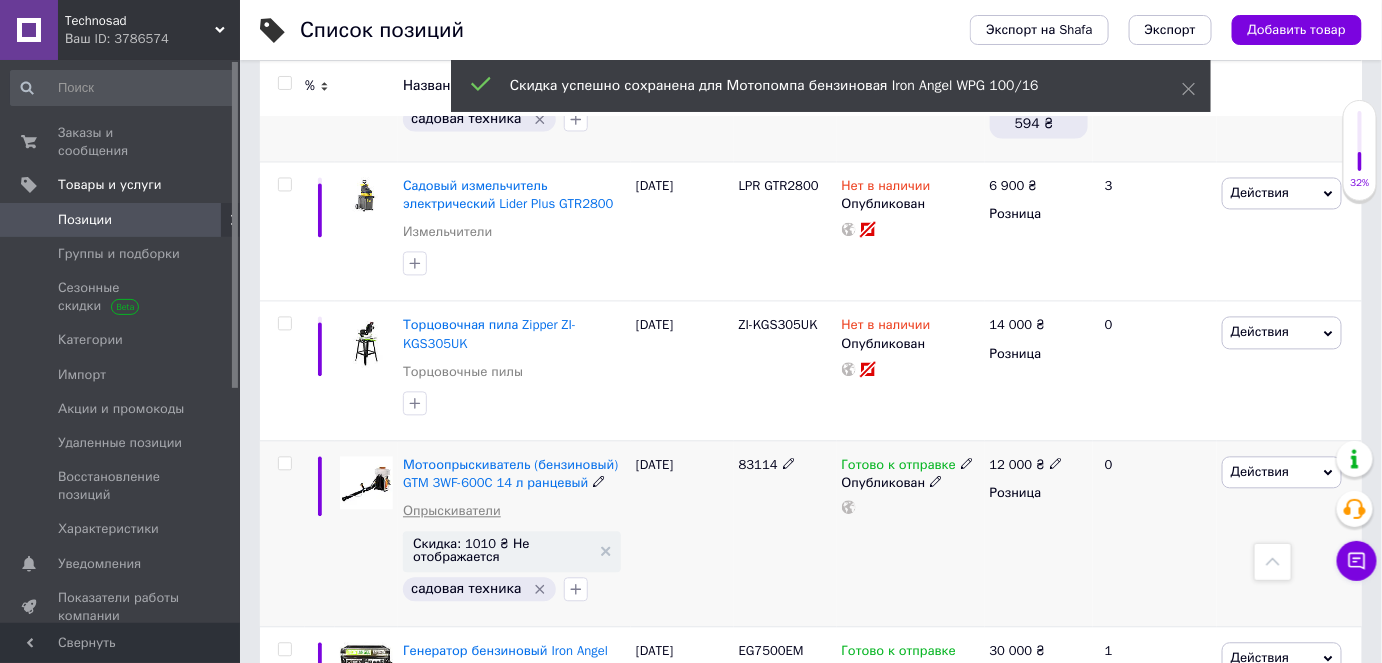 scroll, scrollTop: 14000, scrollLeft: 0, axis: vertical 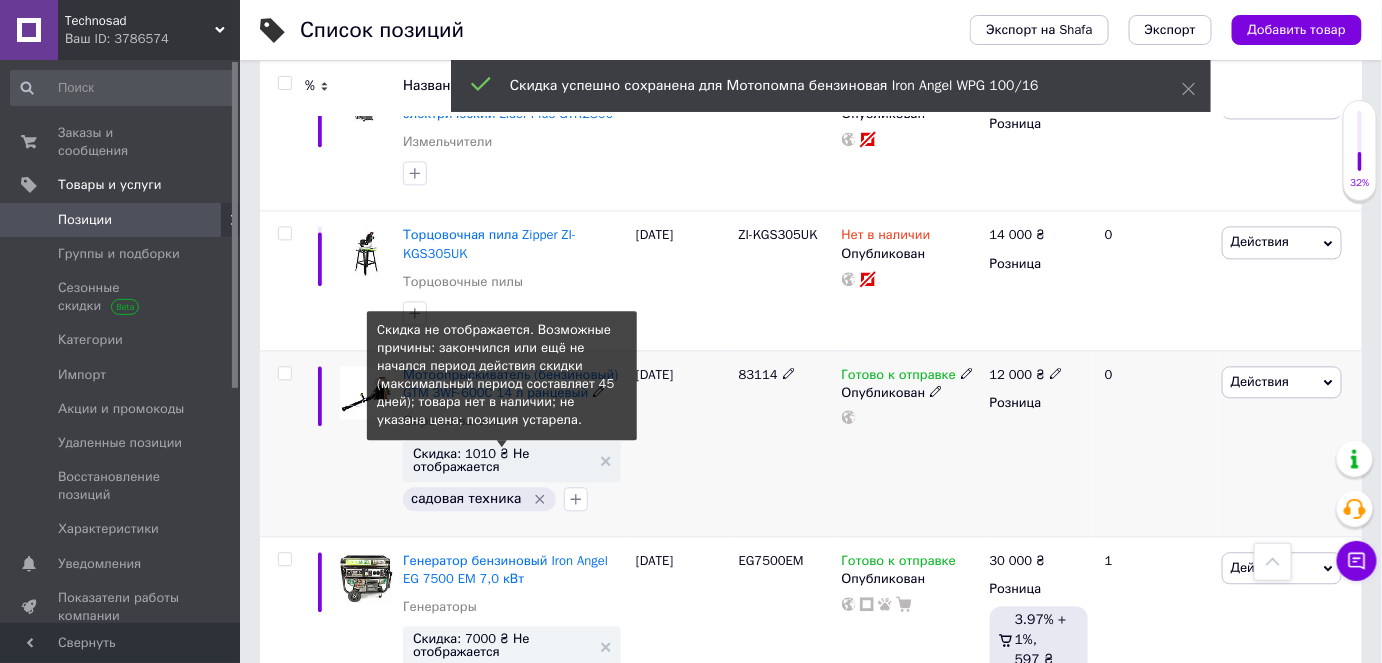 click on "Скидка: 1010 ₴ Не отображается" at bounding box center [502, 460] 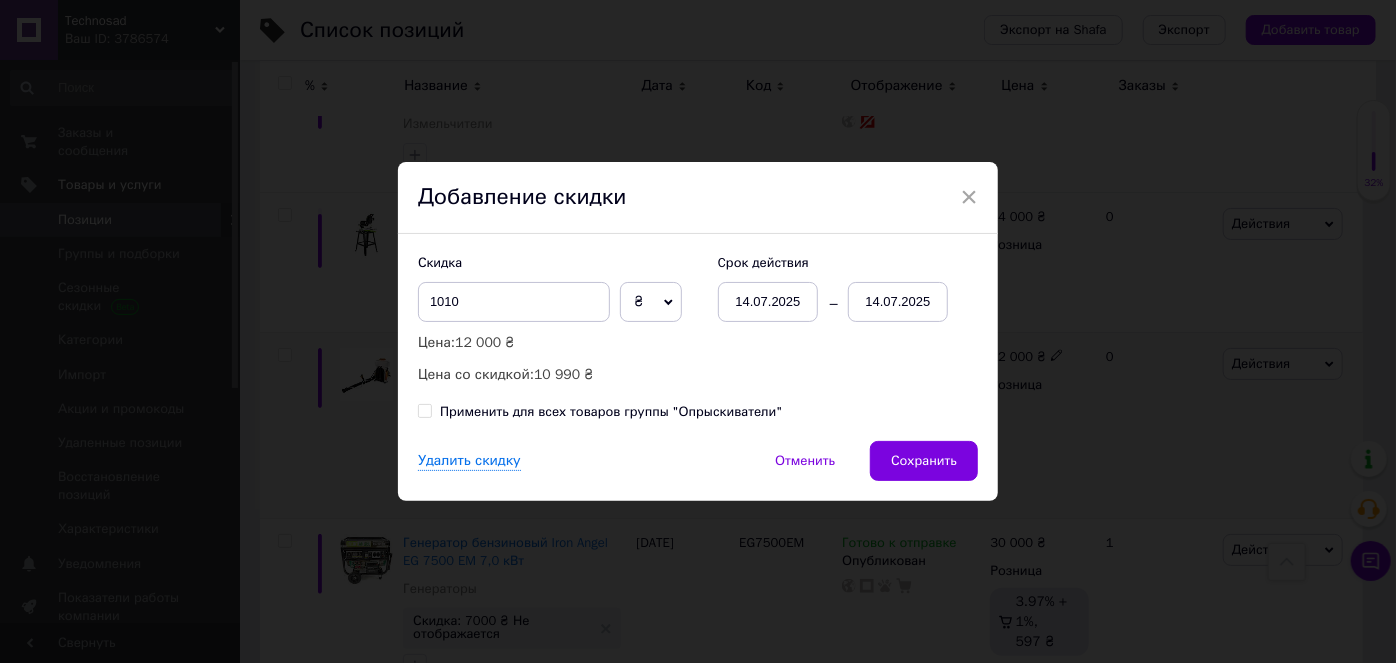 click on "14.07.2025" at bounding box center (898, 302) 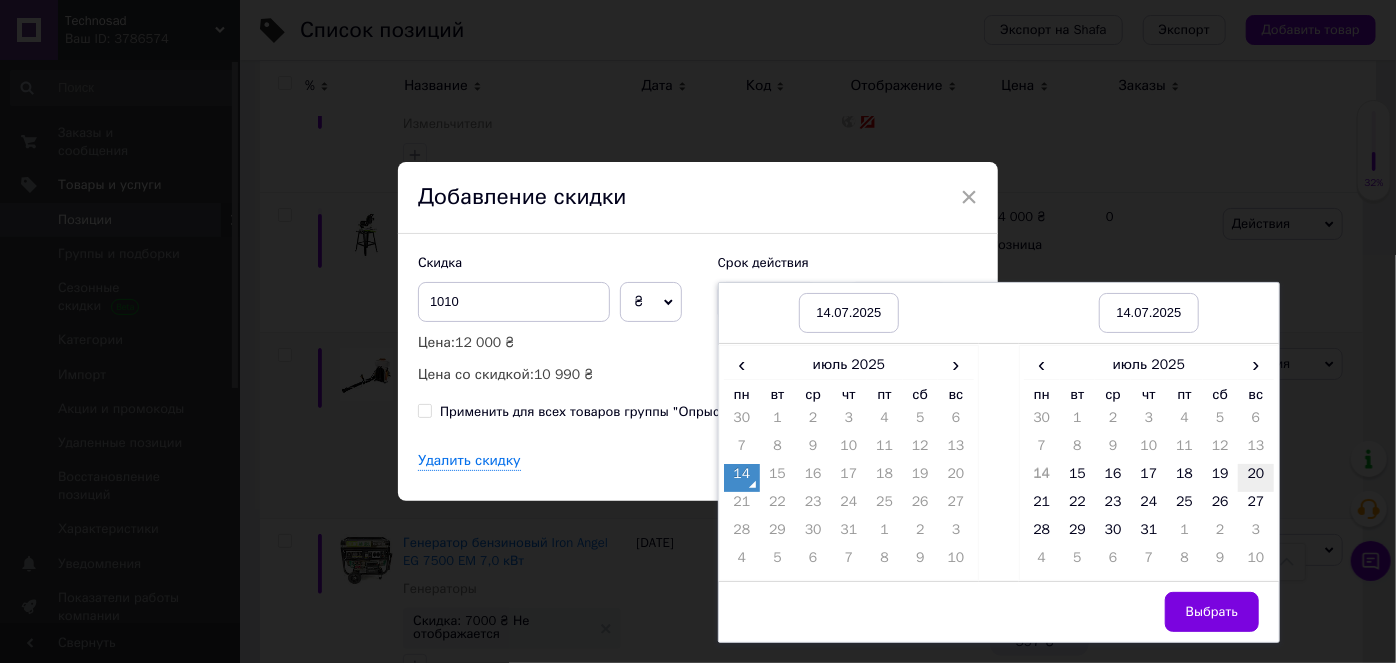 click on "20" at bounding box center (1256, 478) 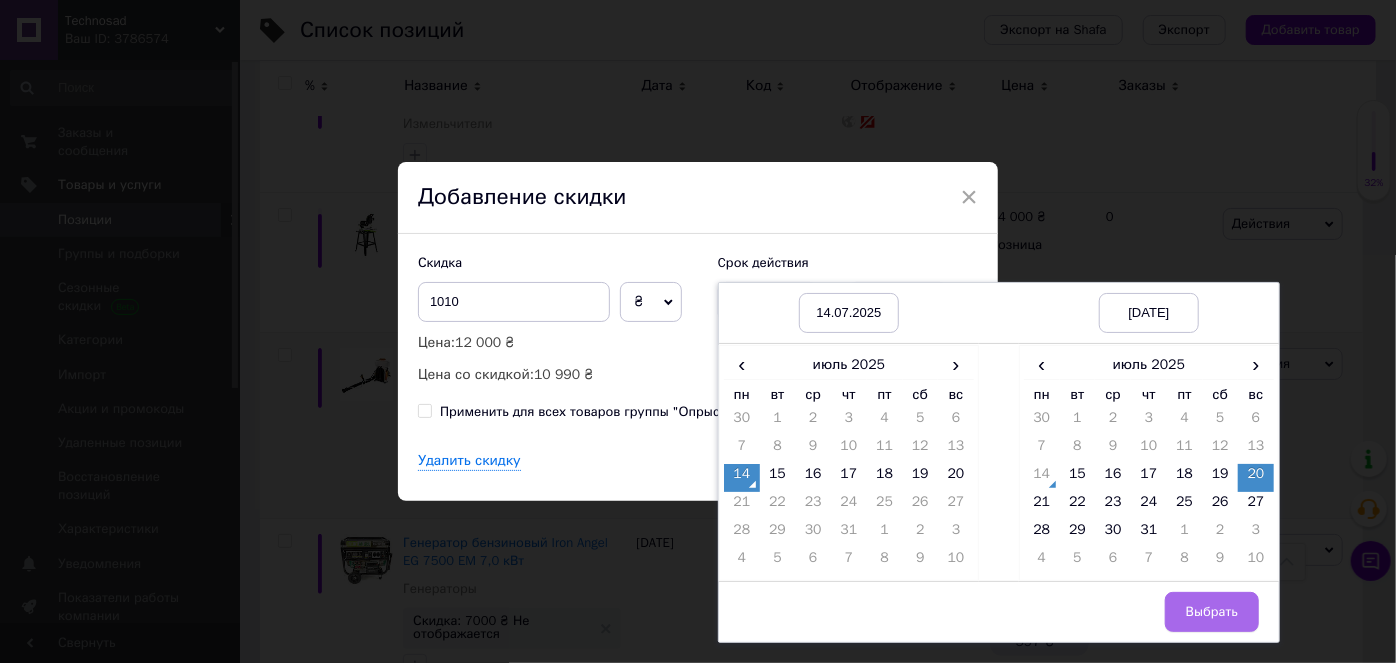 click on "Выбрать" at bounding box center (1212, 612) 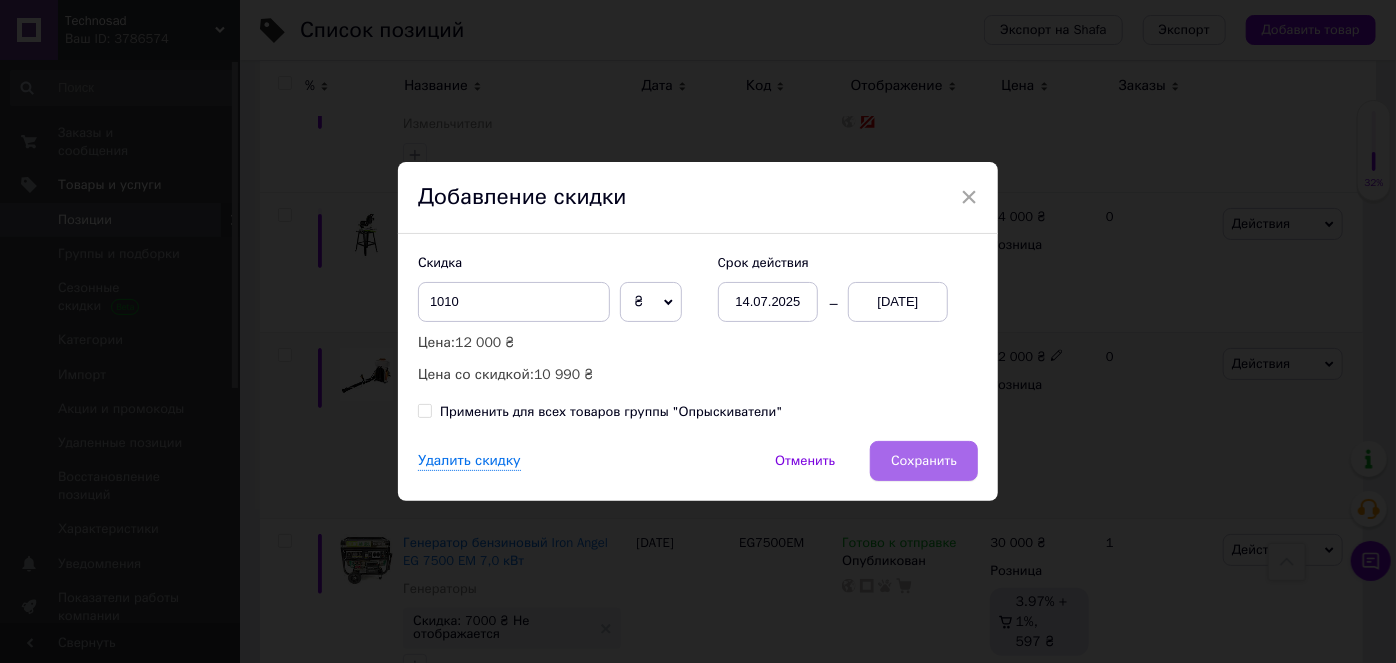 click on "Сохранить" at bounding box center (924, 461) 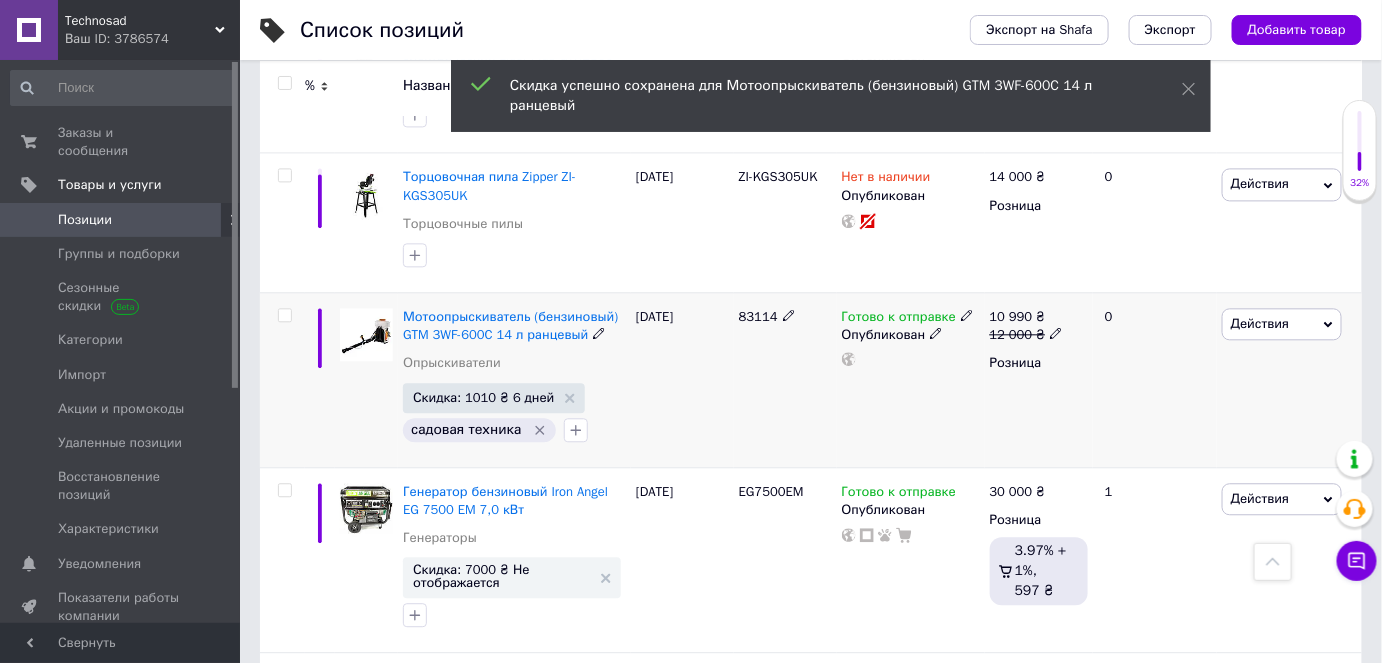 scroll, scrollTop: 14090, scrollLeft: 0, axis: vertical 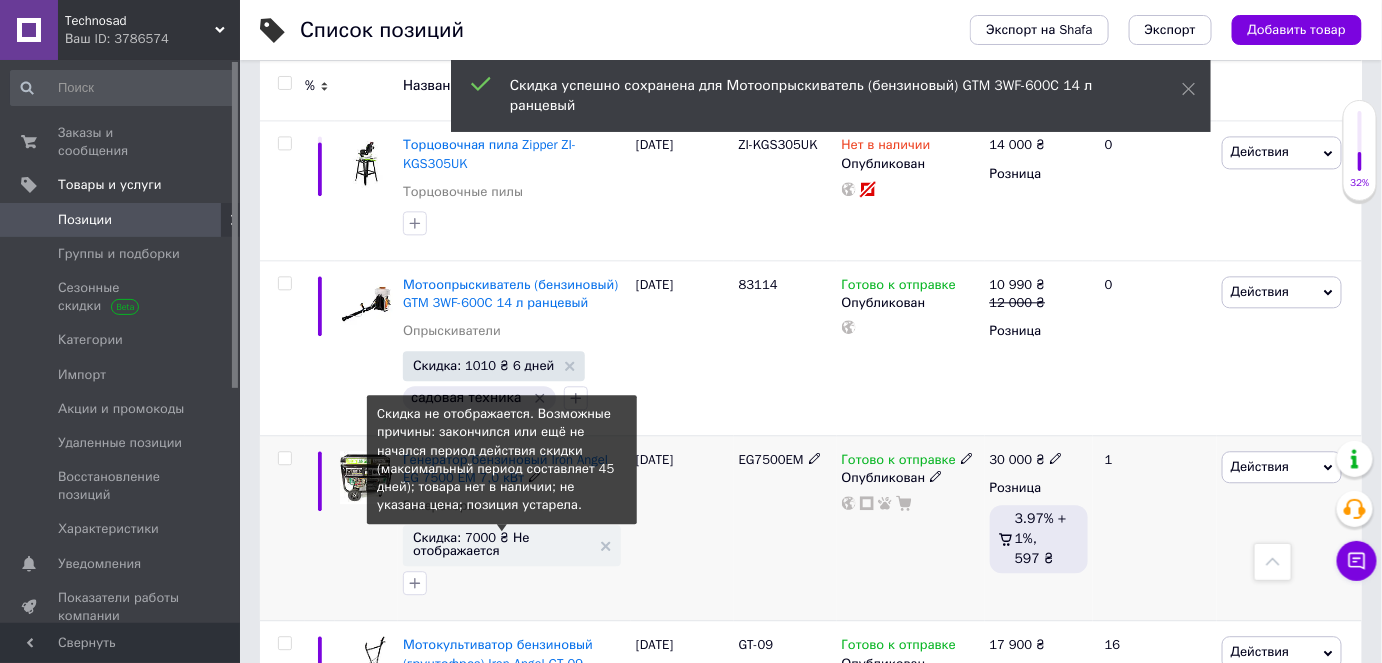 click on "Скидка: 7000 ₴ Не отображается" at bounding box center [502, 544] 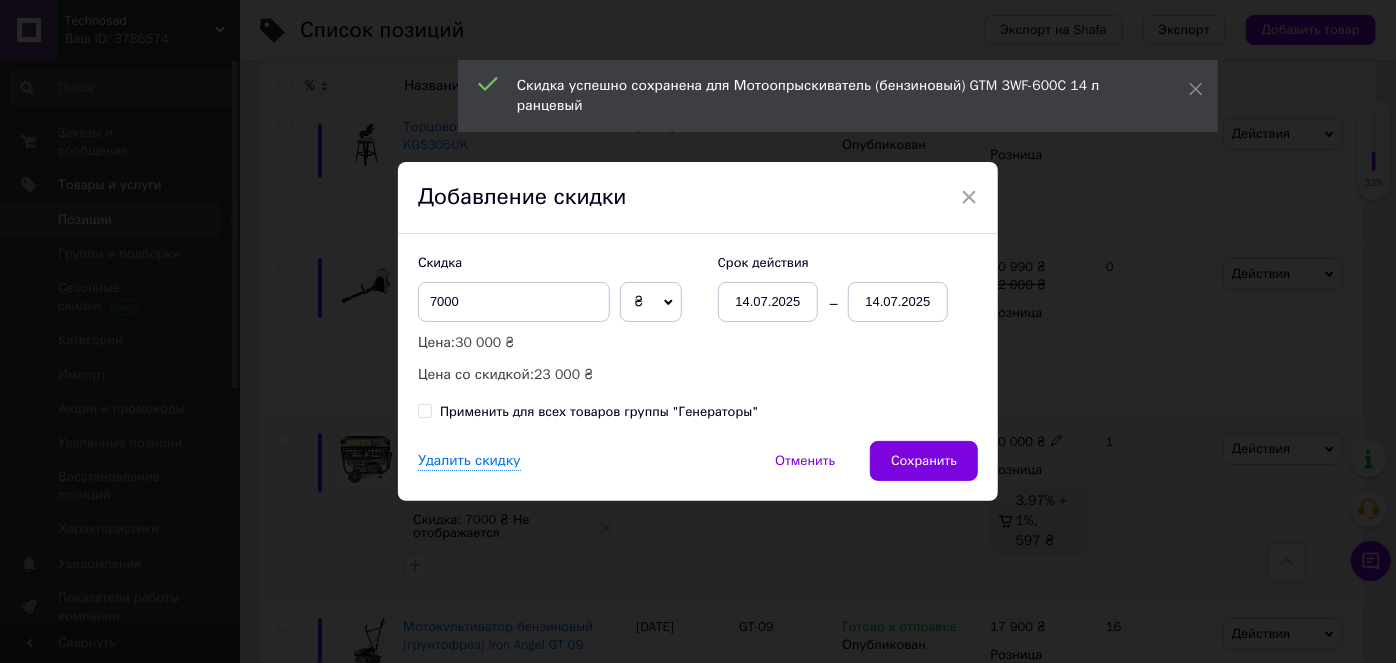 click on "14.07.2025" at bounding box center (898, 302) 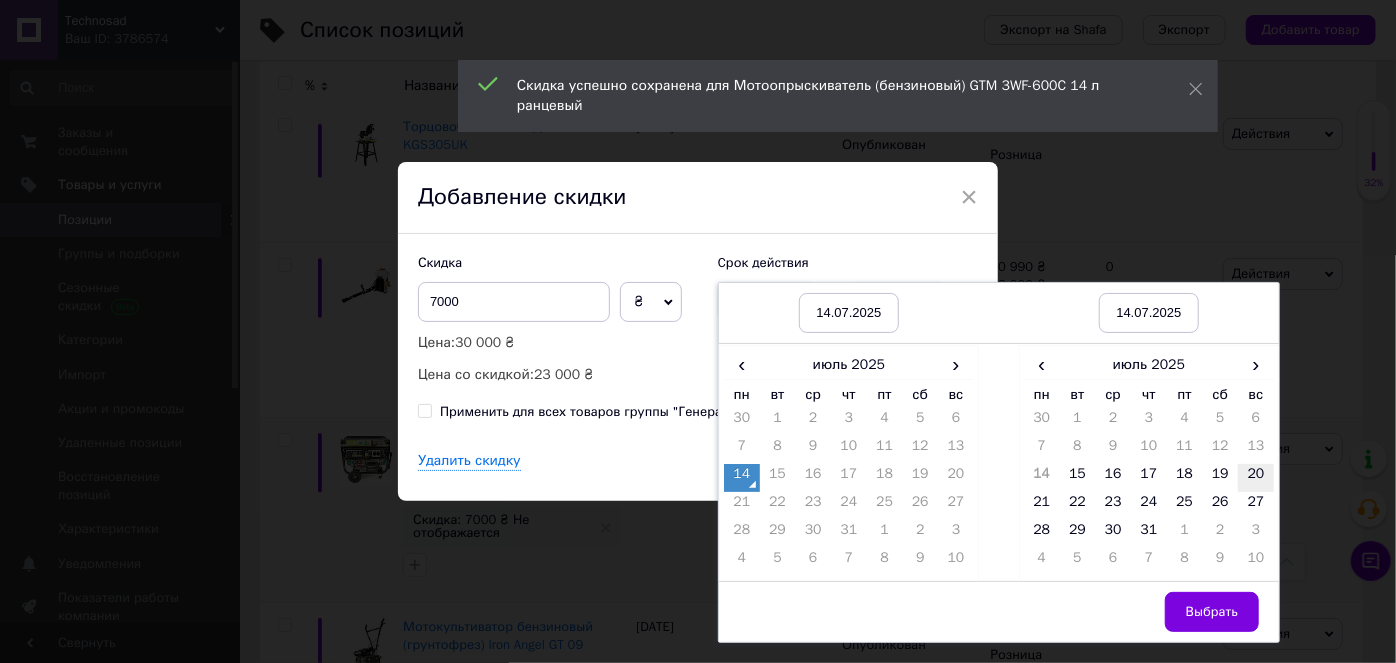 click on "20" at bounding box center [1256, 478] 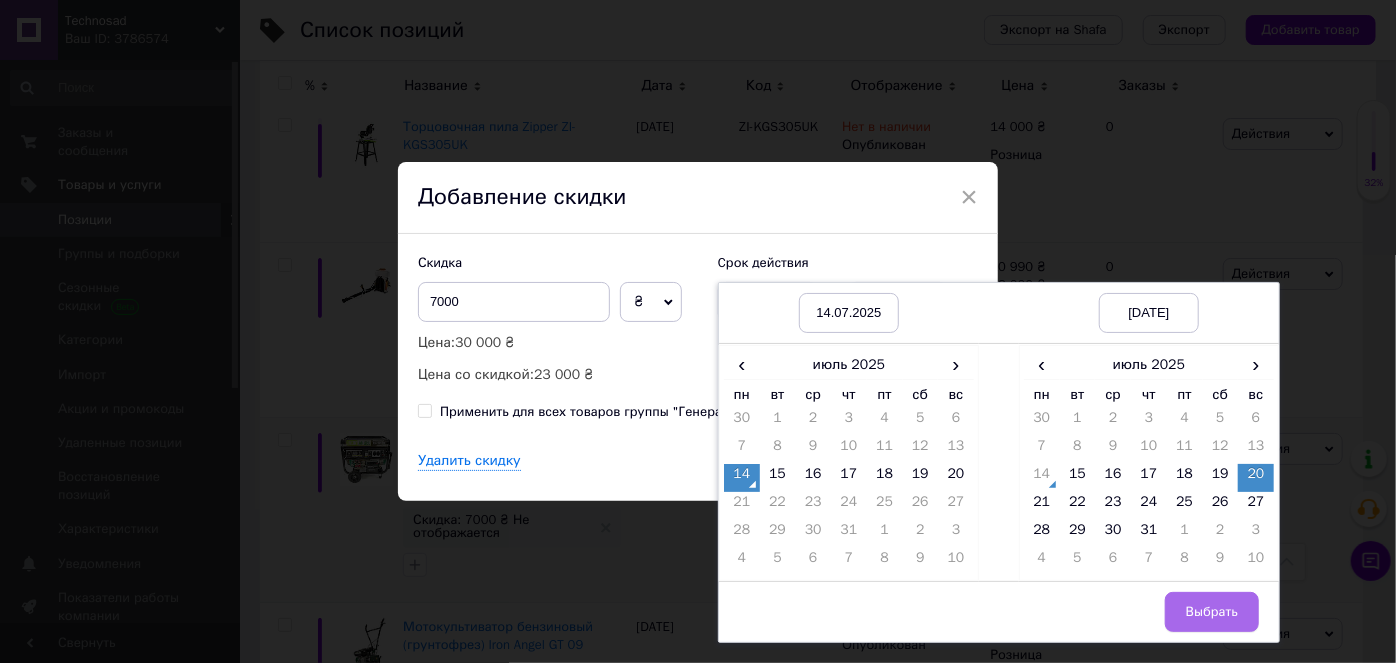 click on "Выбрать" at bounding box center [1212, 612] 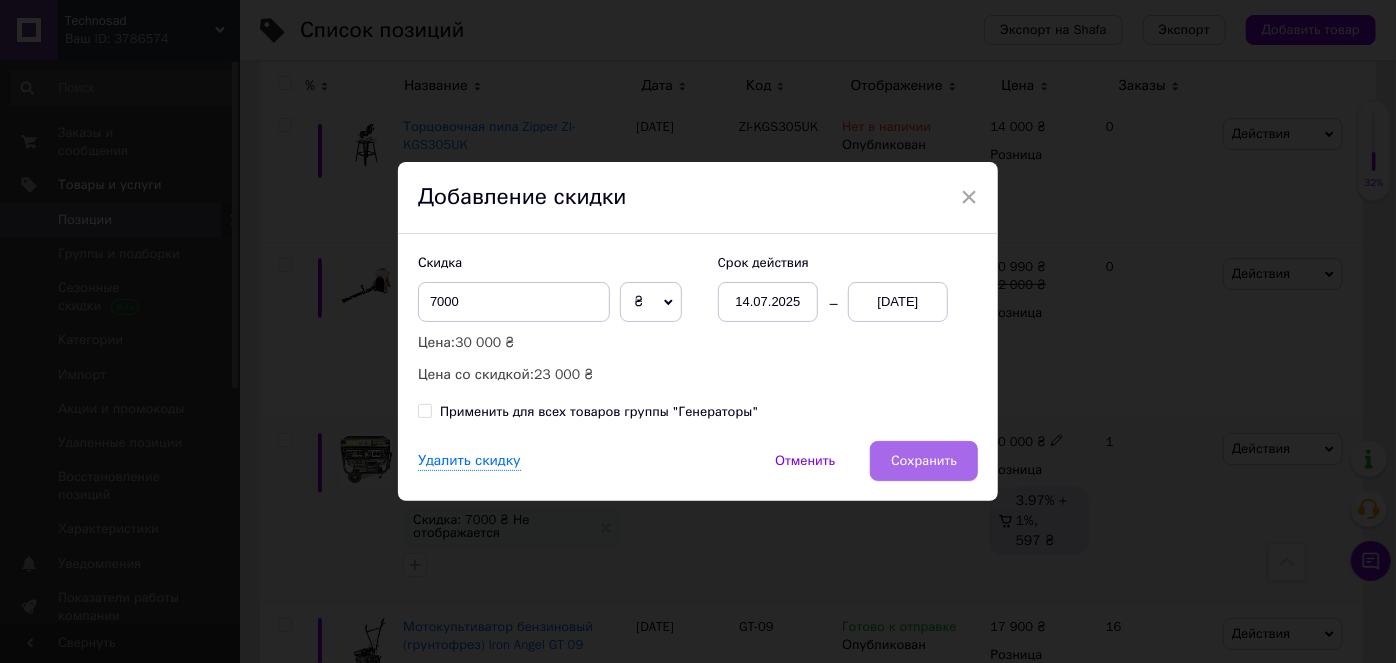 click on "Сохранить" at bounding box center (924, 461) 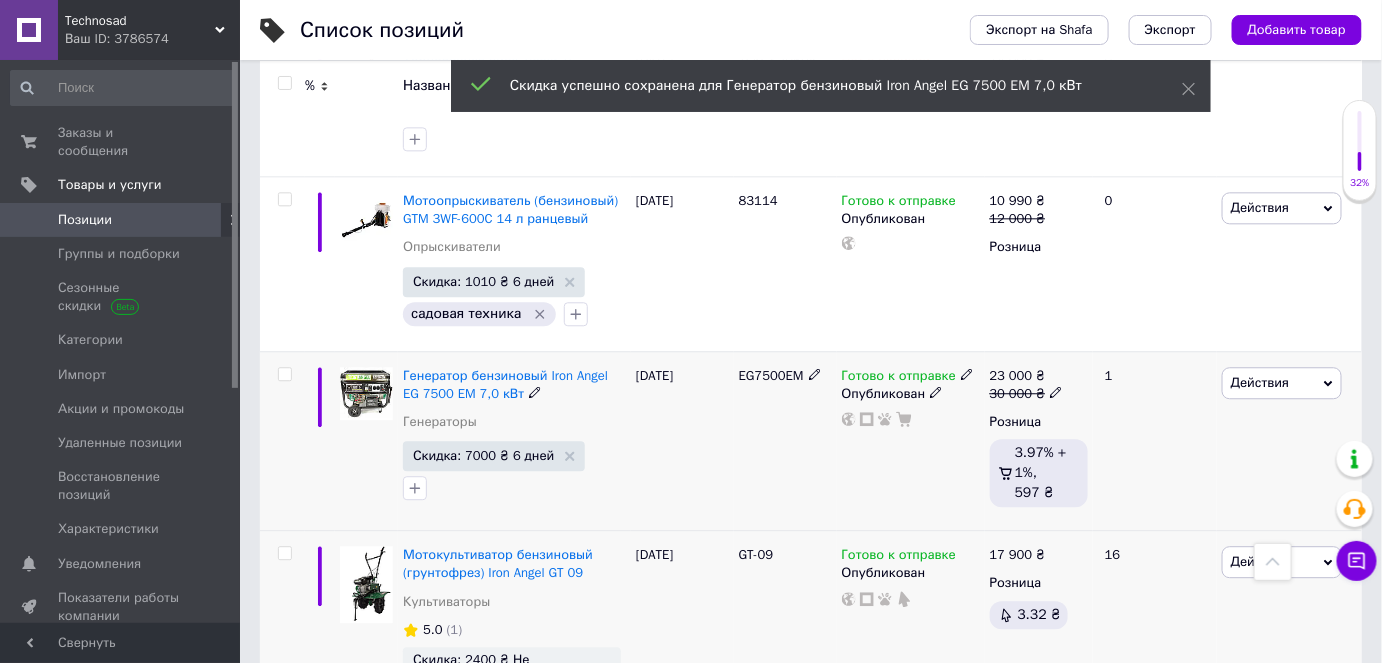 scroll, scrollTop: 14272, scrollLeft: 0, axis: vertical 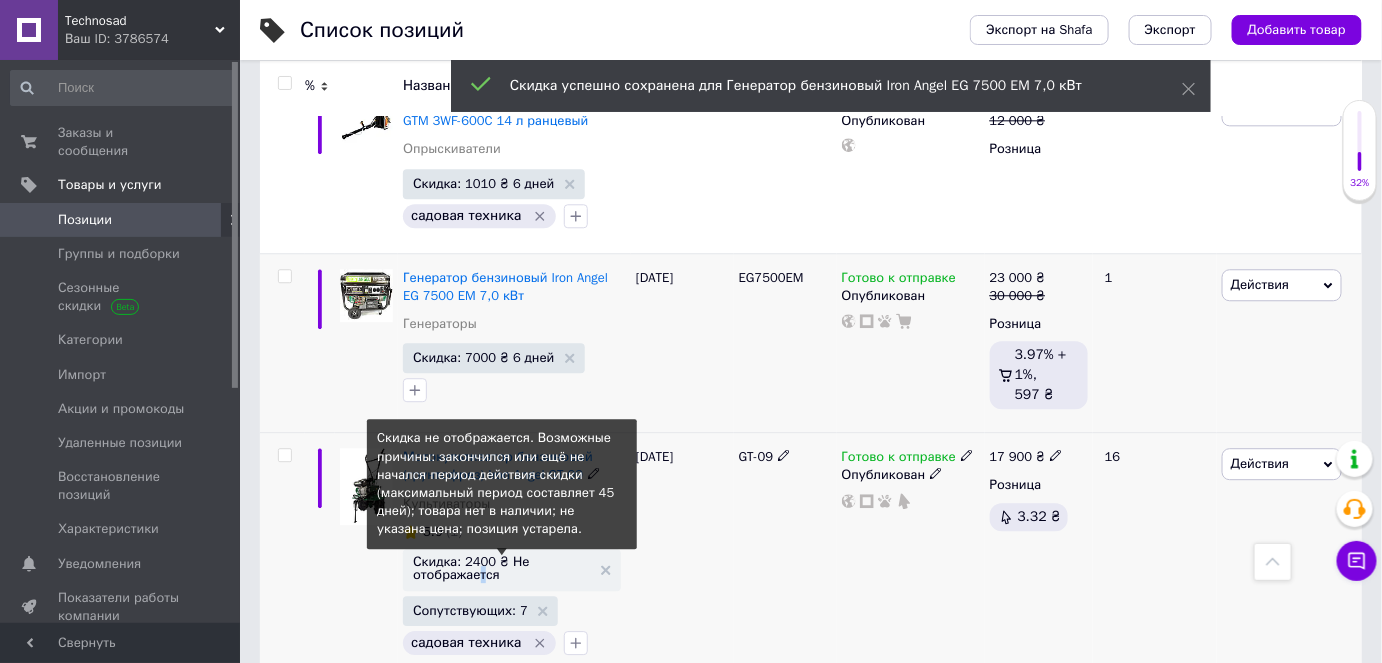 click on "Скидка: 2400 ₴ Не отображается" at bounding box center [502, 568] 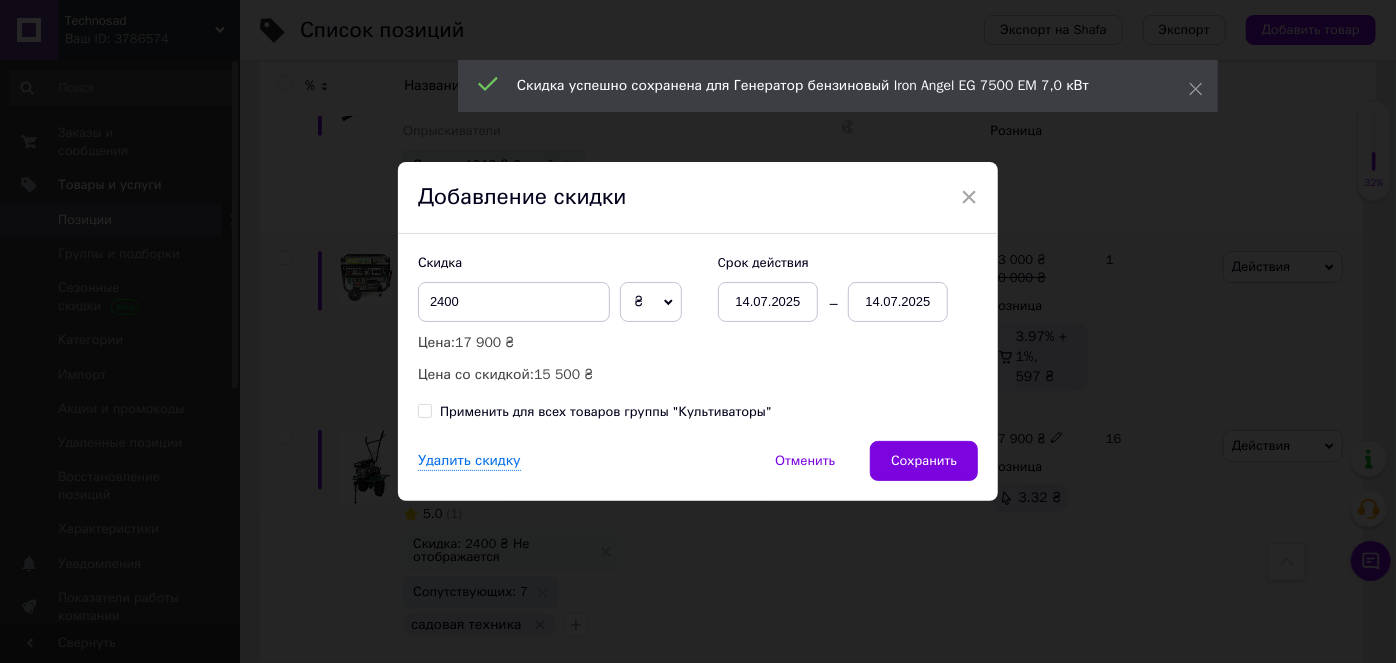 click on "14.07.2025" at bounding box center (898, 302) 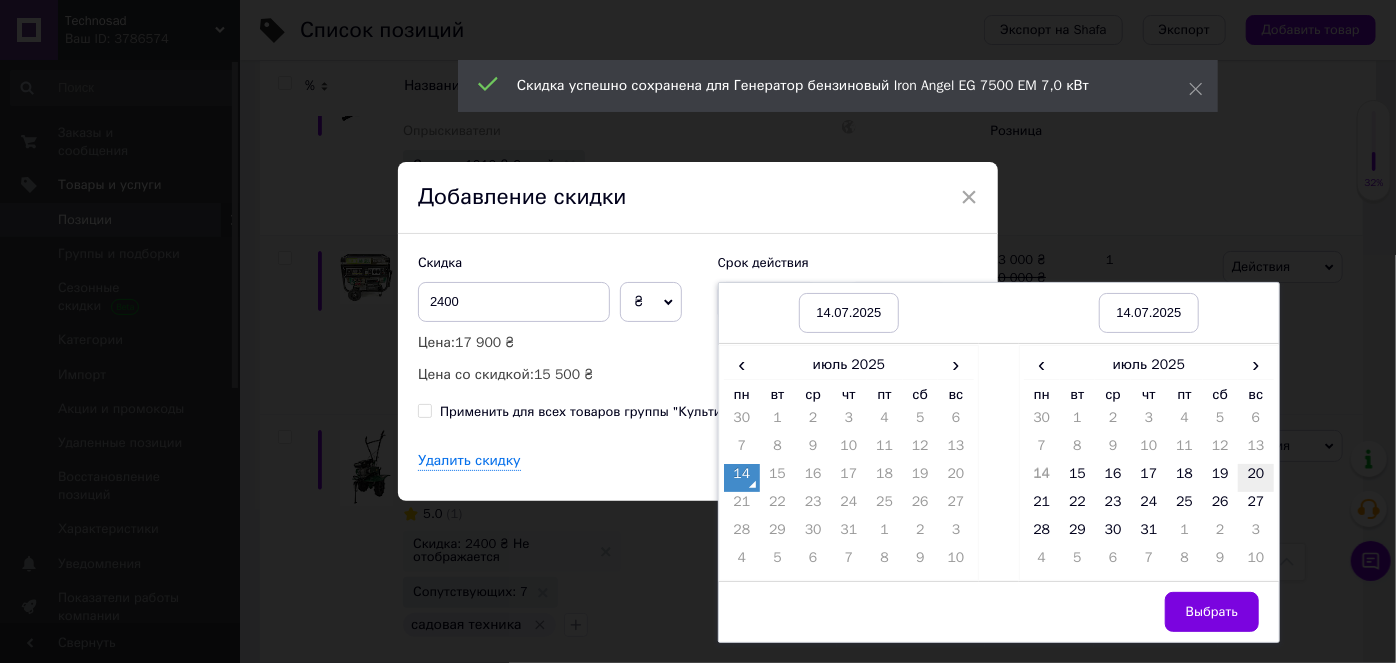 click on "20" at bounding box center (1256, 478) 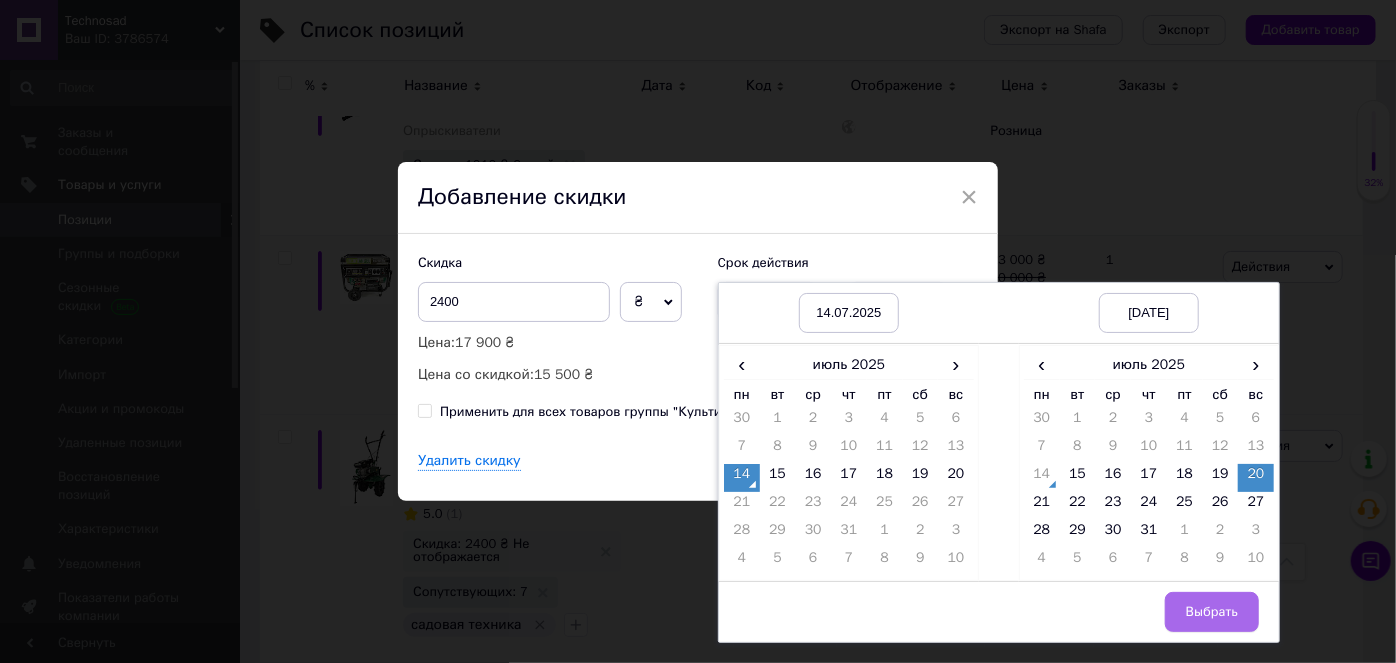 drag, startPoint x: 1207, startPoint y: 627, endPoint x: 1207, endPoint y: 613, distance: 14 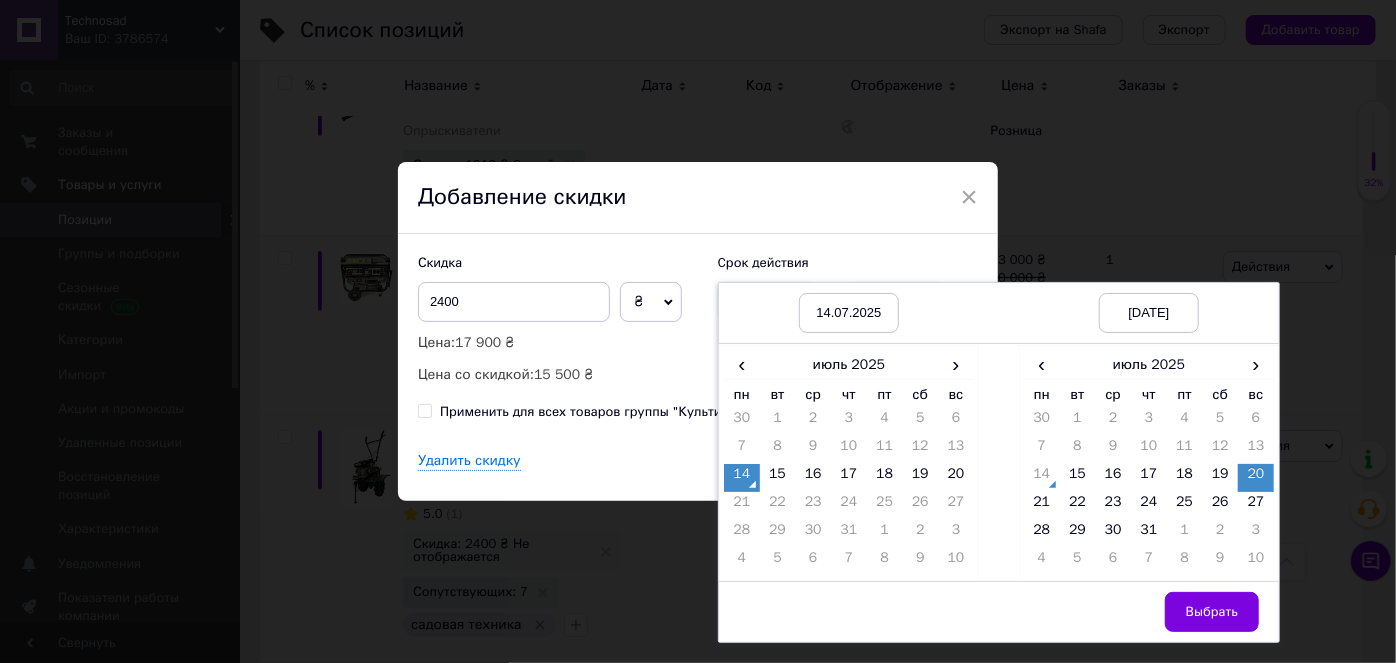 click on "Выбрать" at bounding box center (1212, 612) 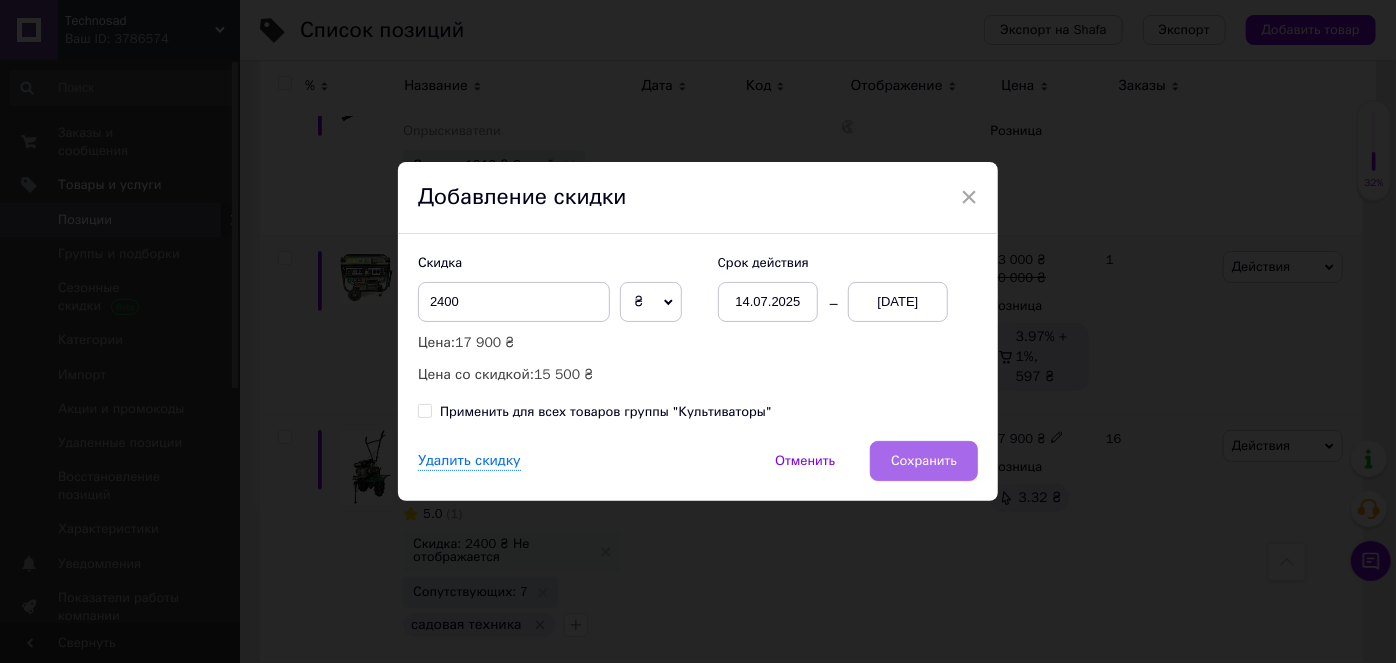 click on "Сохранить" at bounding box center [924, 461] 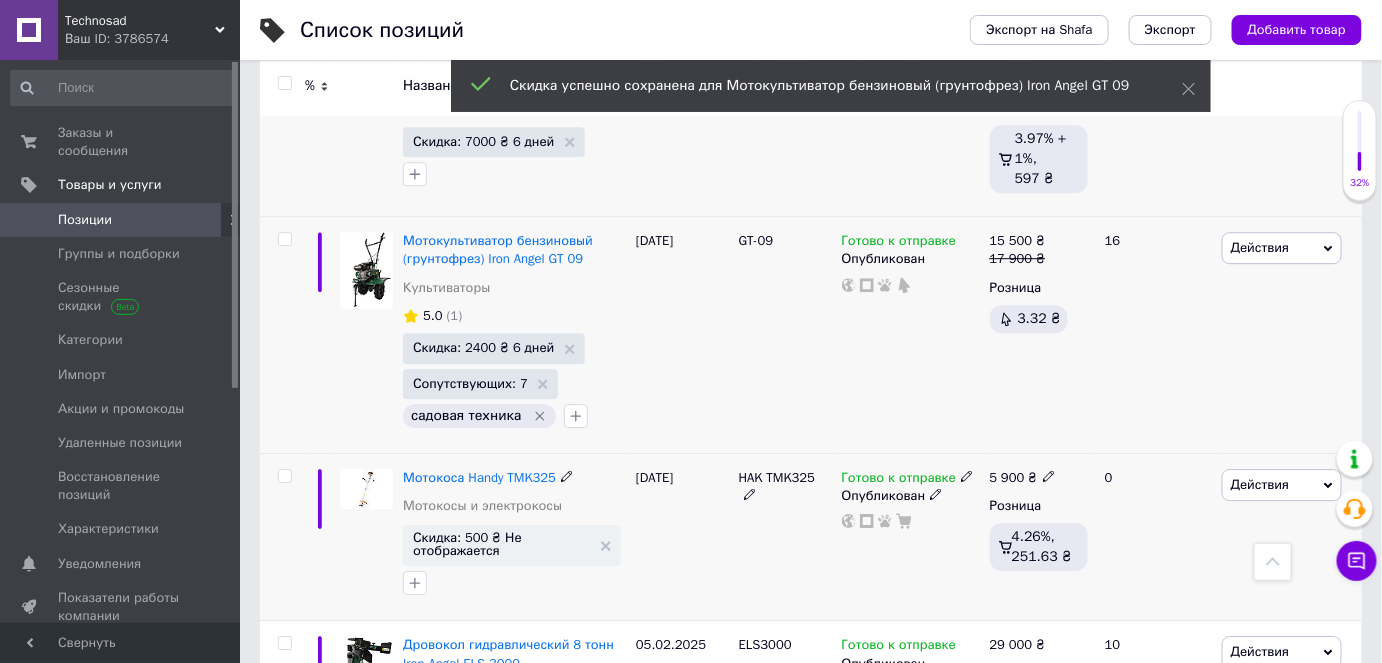 scroll, scrollTop: 14545, scrollLeft: 0, axis: vertical 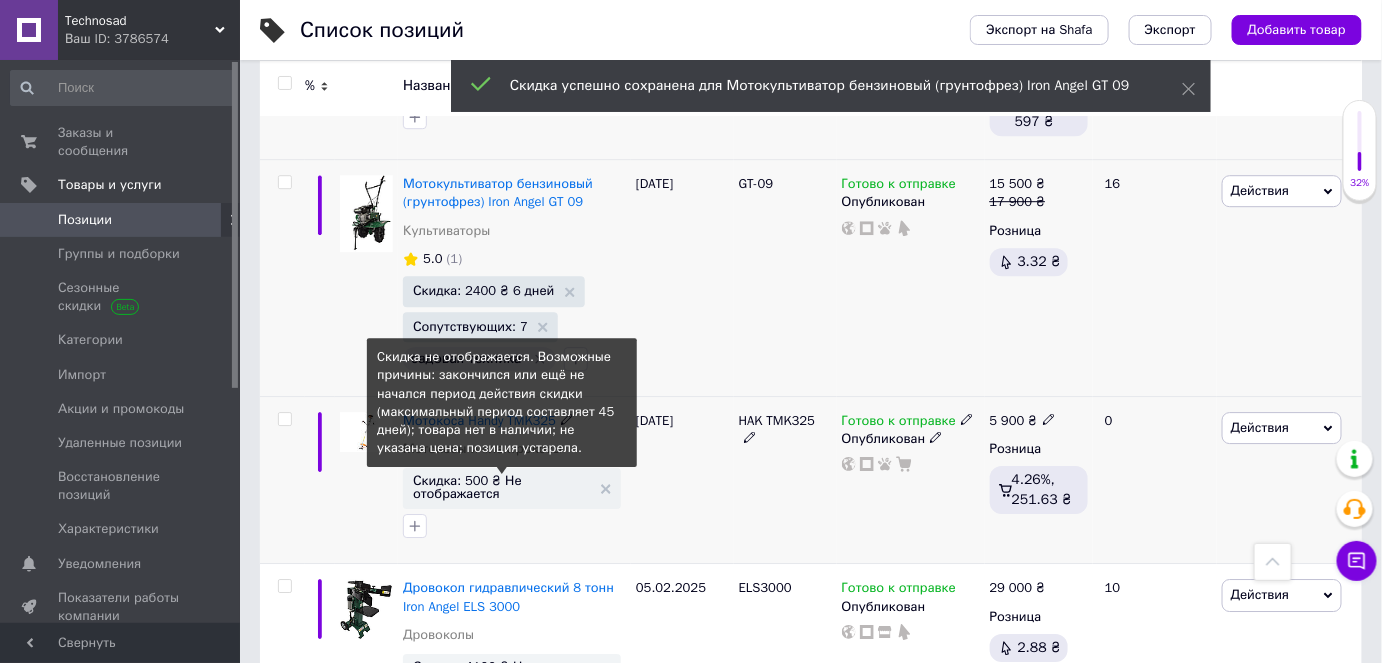 click on "Скидка: 500 ₴ Не отображается" at bounding box center [502, 487] 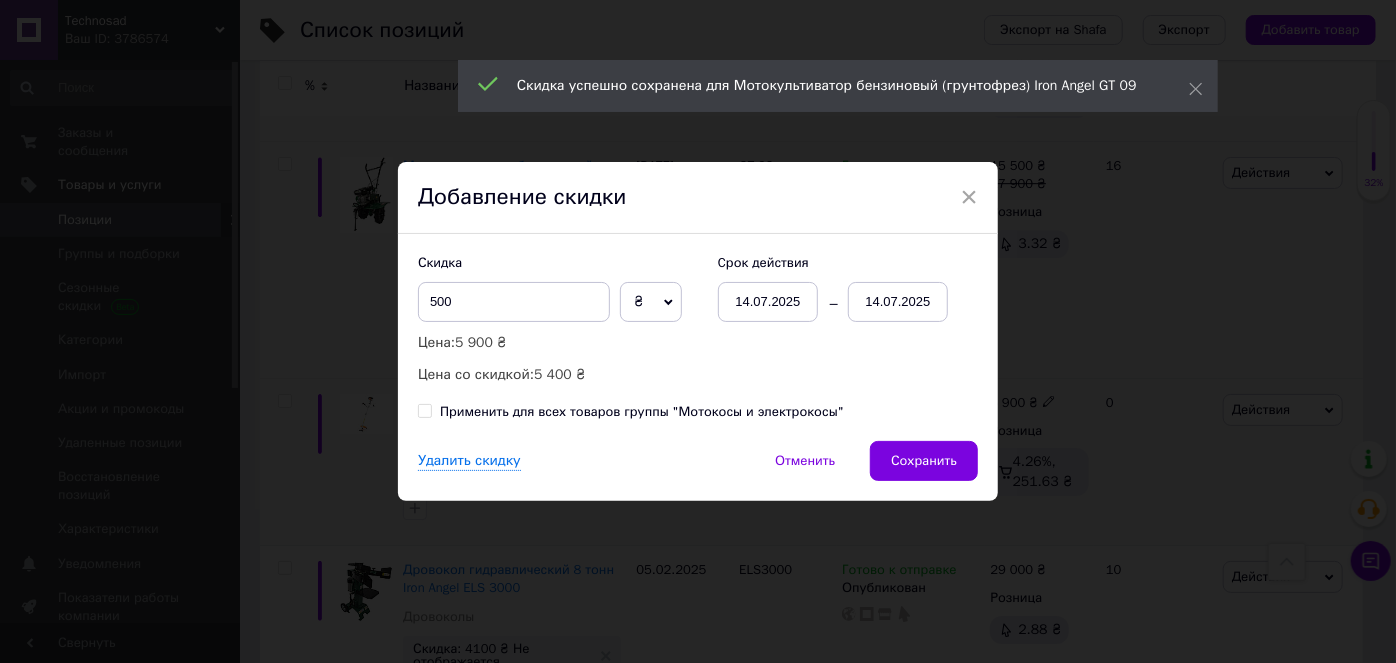 click on "14.07.2025" at bounding box center (898, 302) 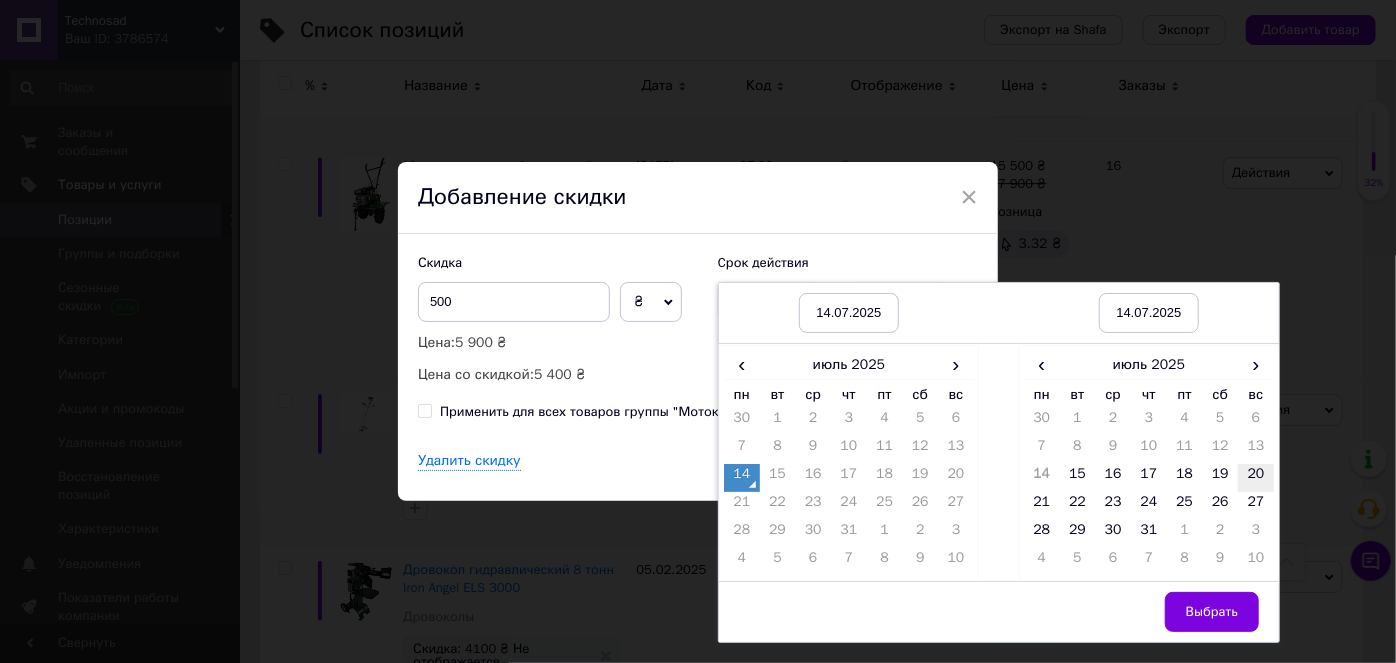 click on "20" at bounding box center (1256, 478) 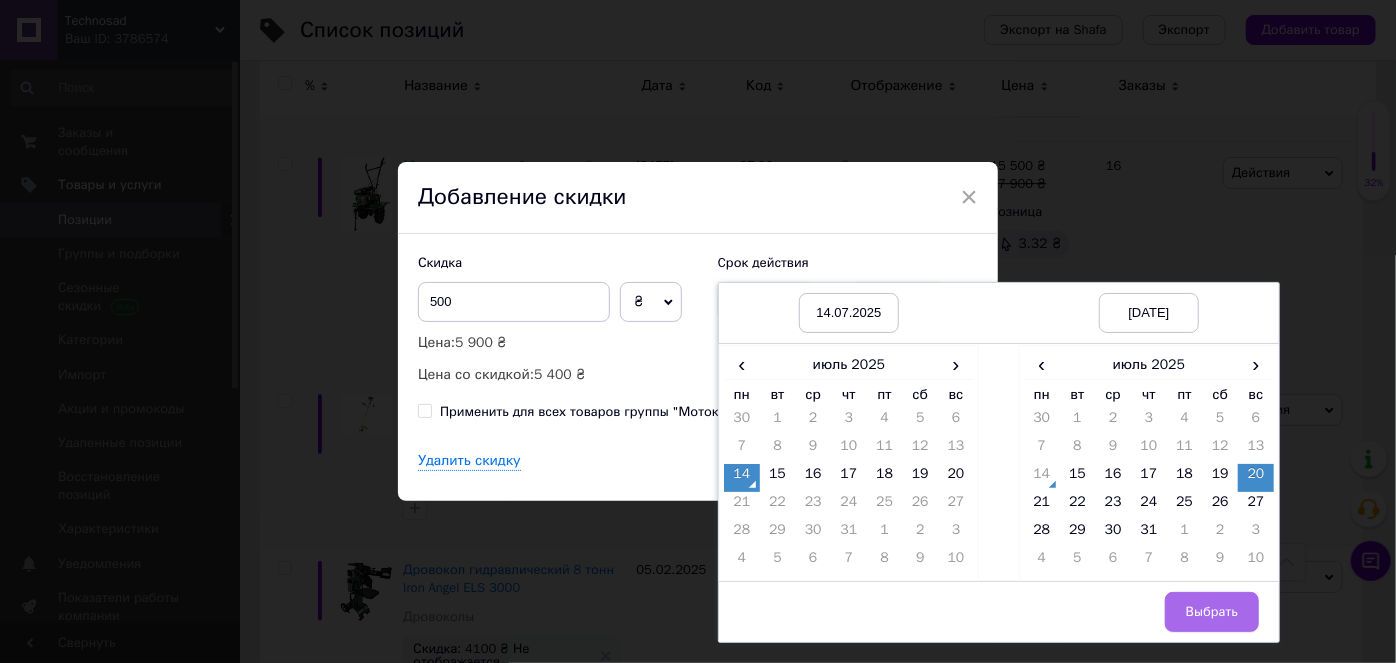 click on "Выбрать" at bounding box center [1212, 612] 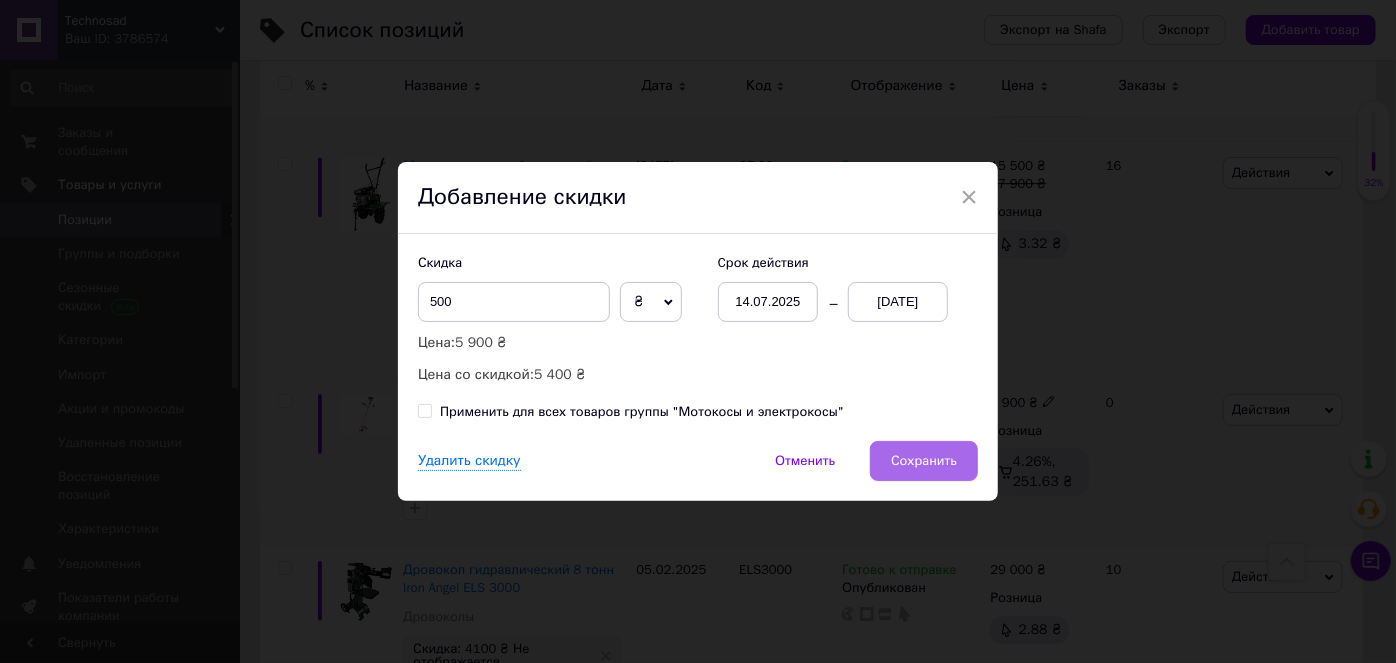 click on "Сохранить" at bounding box center [924, 461] 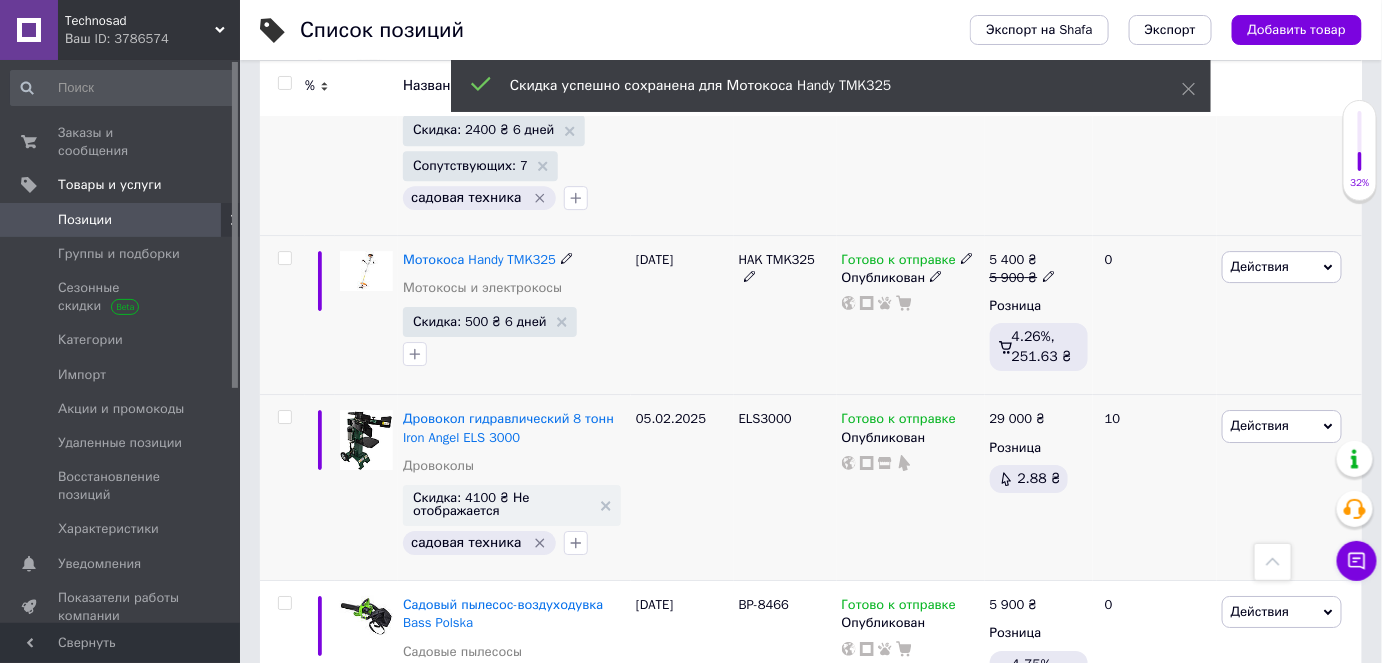 scroll, scrollTop: 14727, scrollLeft: 0, axis: vertical 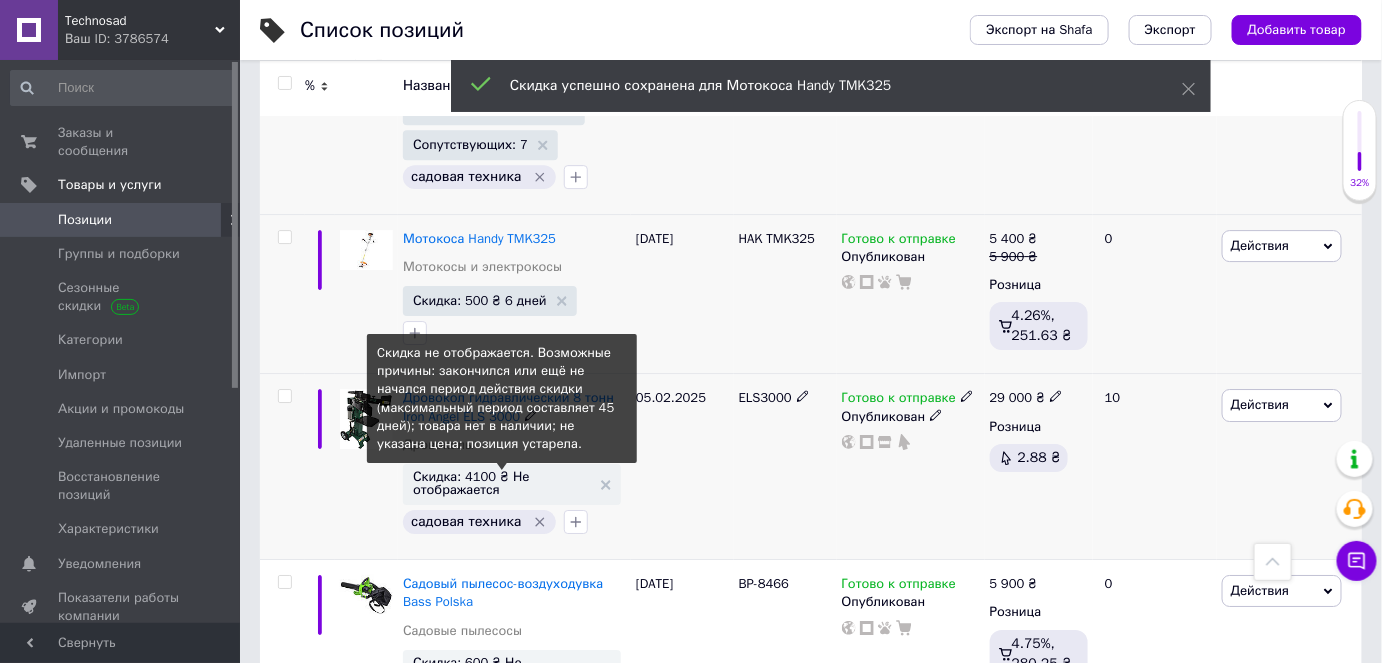 click on "Скидка: 4100 ₴ Не отображается" at bounding box center [502, 483] 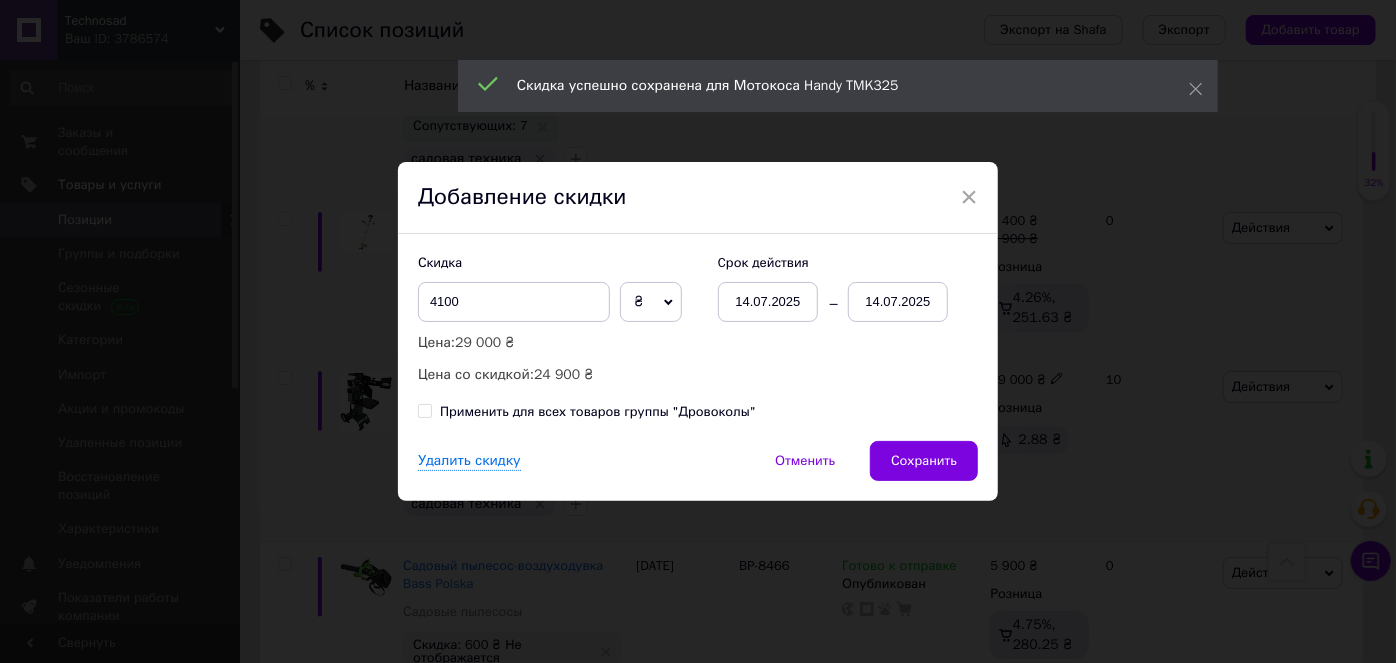 click on "14.07.2025" at bounding box center (898, 302) 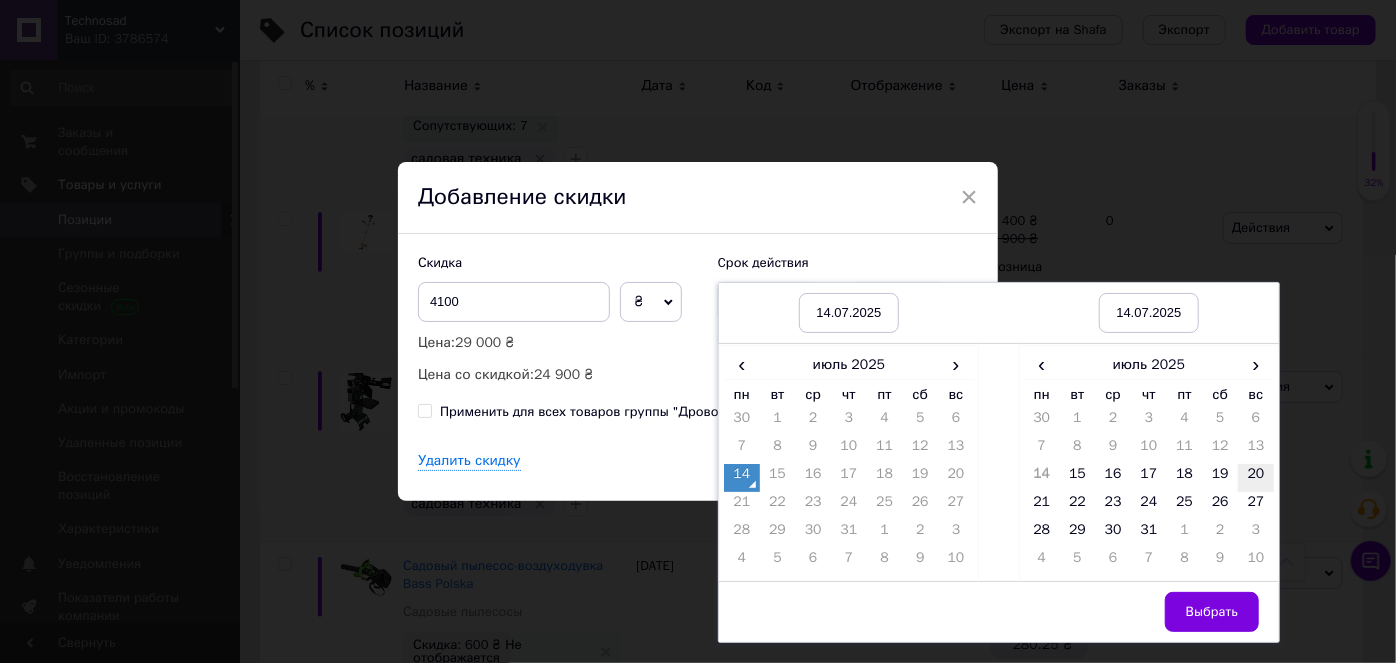 click on "20" at bounding box center [1256, 478] 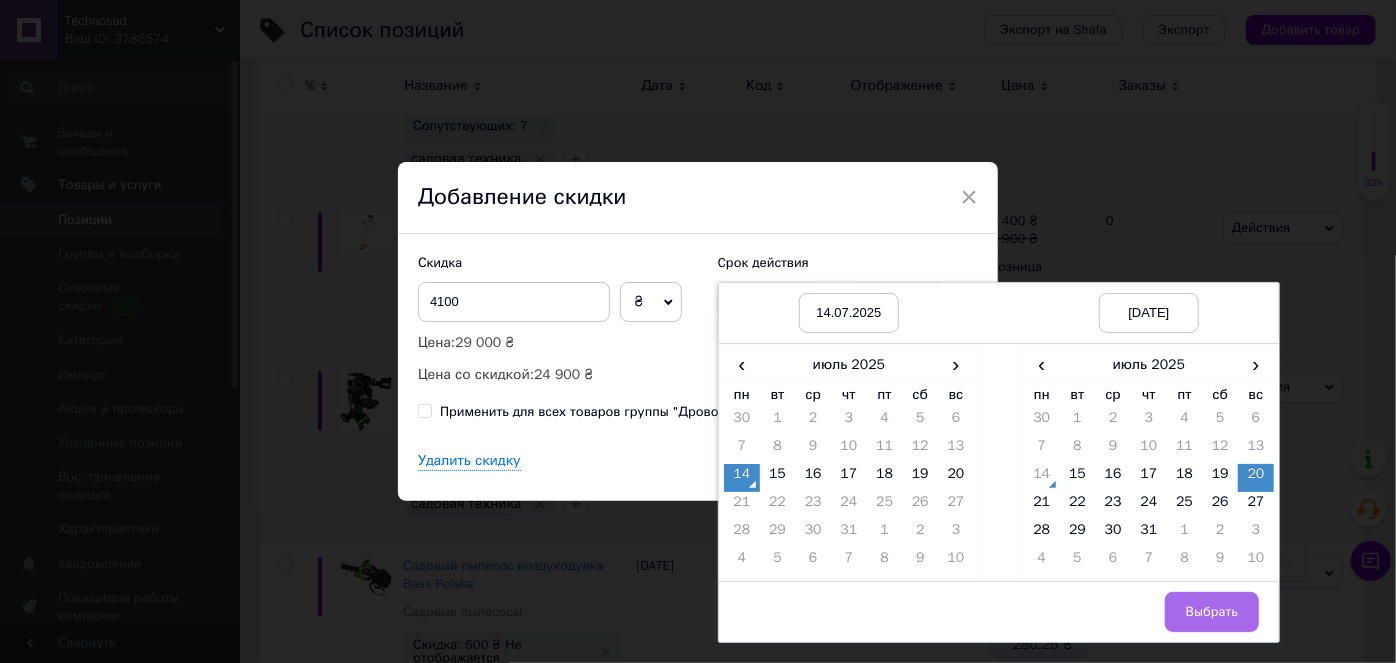 click on "Выбрать" at bounding box center (1212, 612) 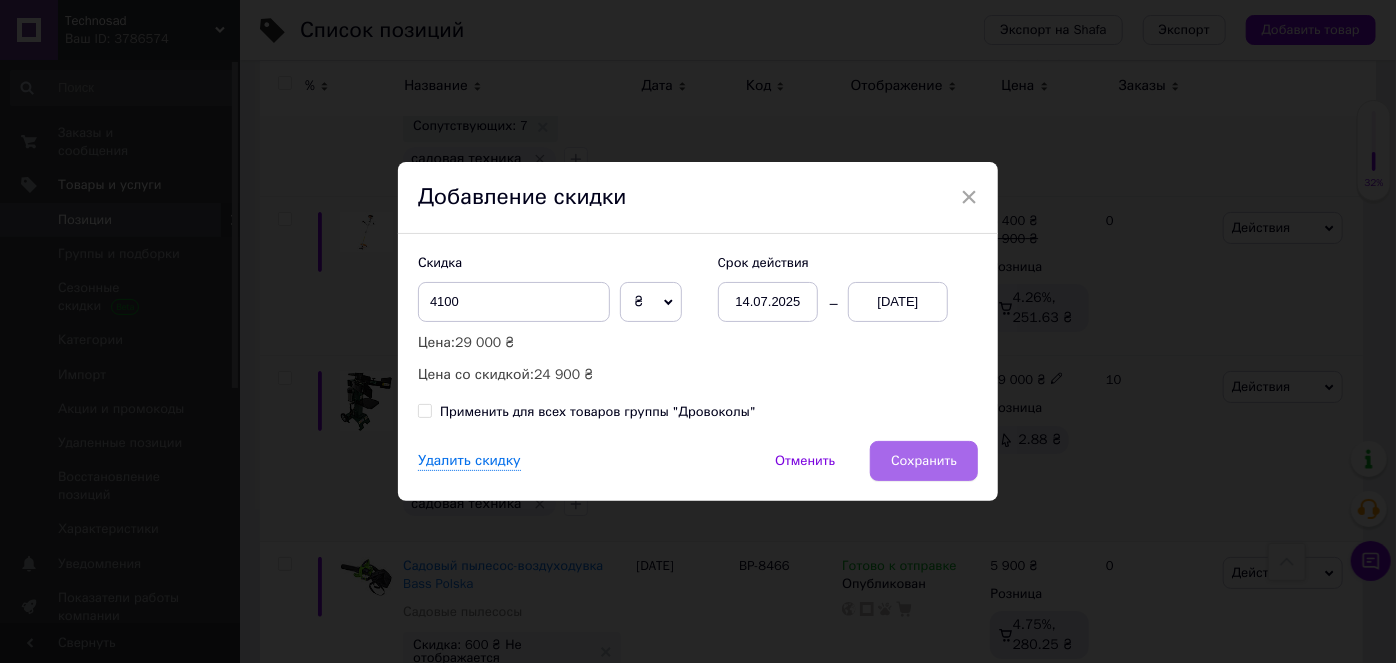 click on "Сохранить" at bounding box center [924, 461] 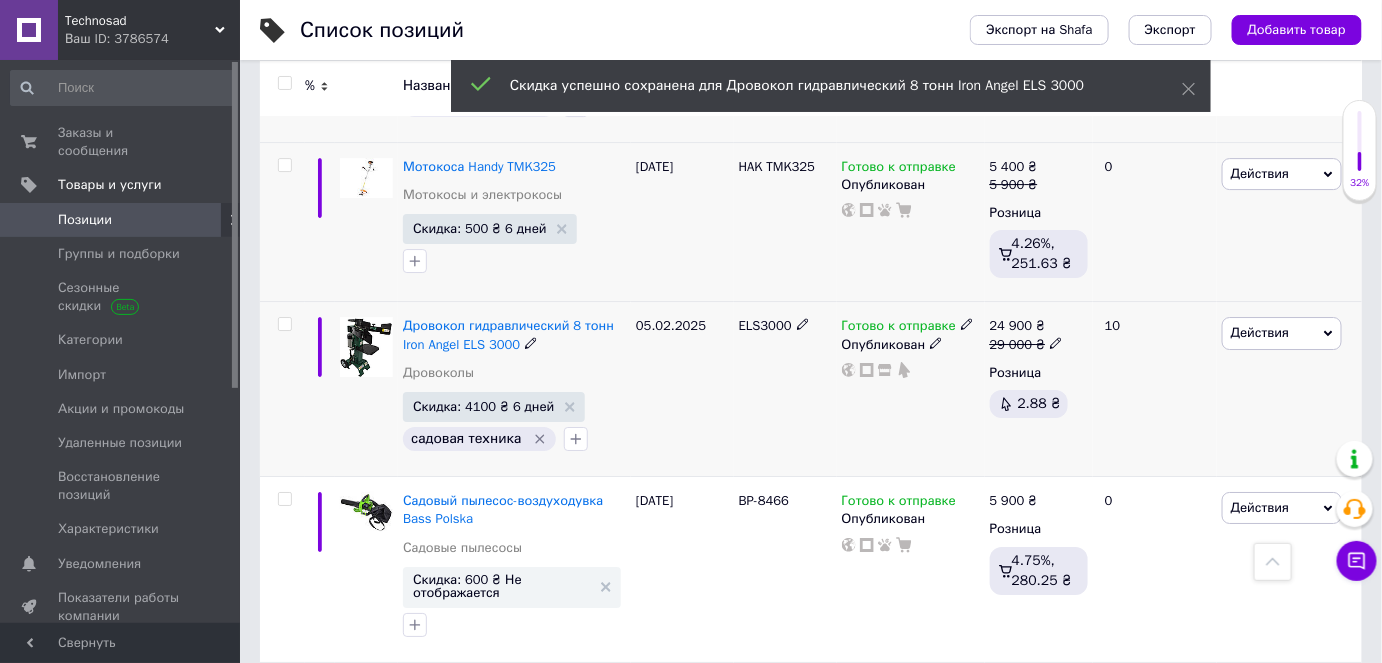 scroll, scrollTop: 14909, scrollLeft: 0, axis: vertical 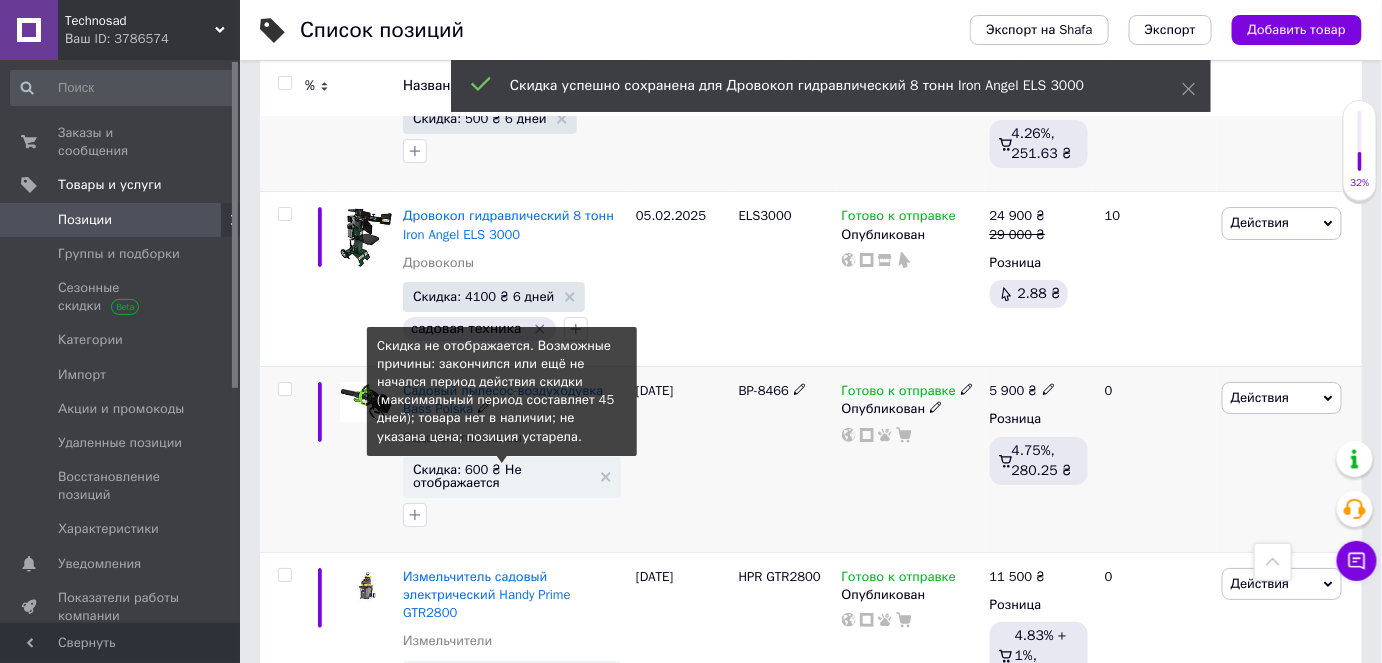 click on "Скидка: 600 ₴ Не отображается" at bounding box center (502, 476) 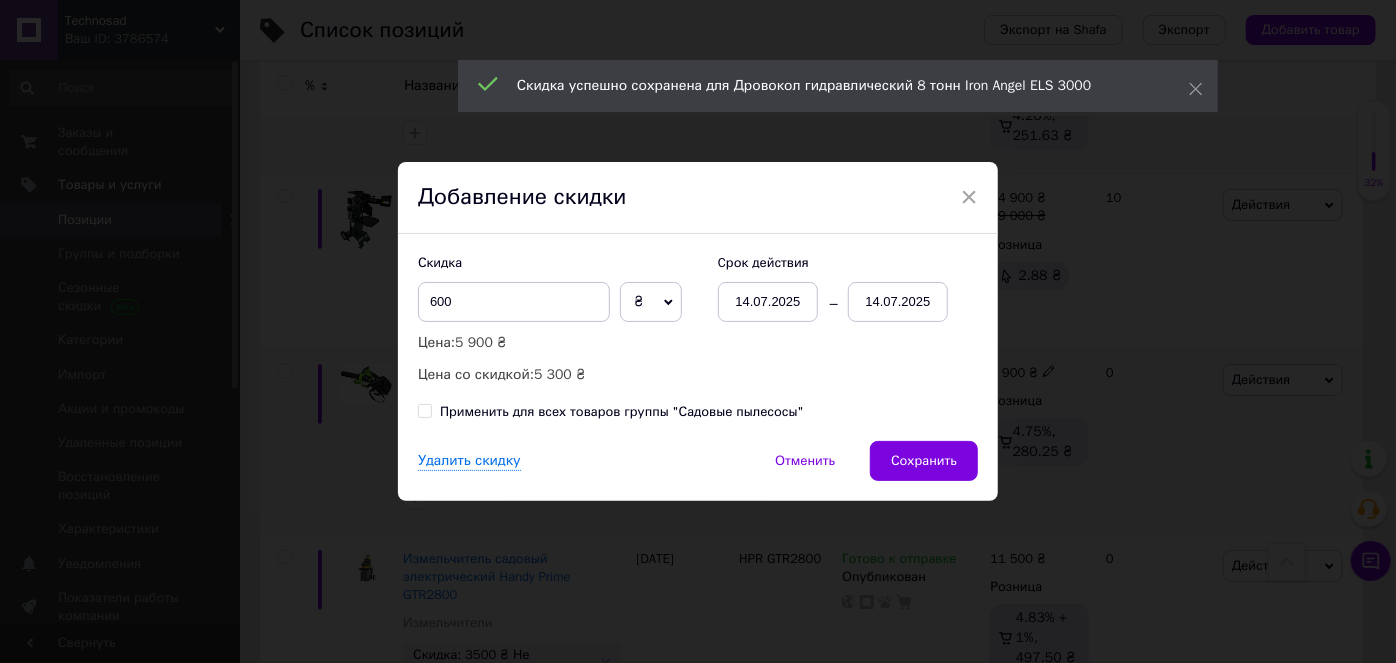 click on "14.07.2025" at bounding box center [898, 302] 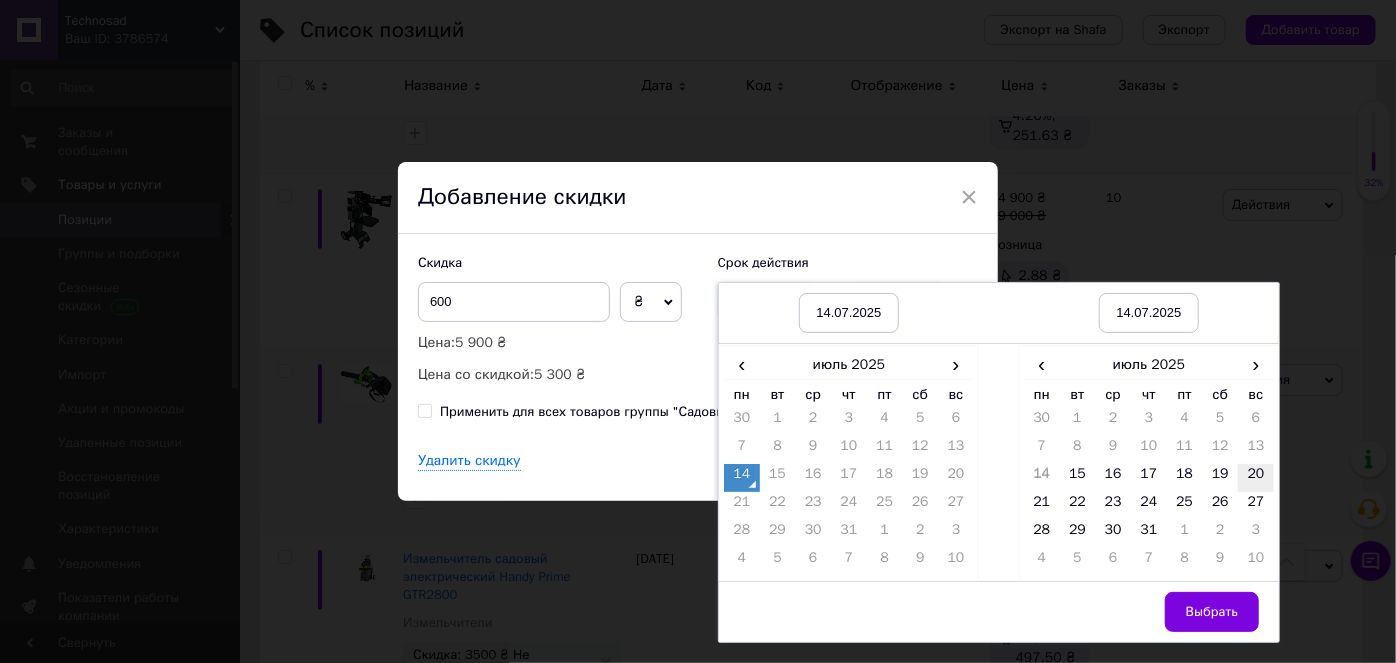 click on "20" at bounding box center (1256, 478) 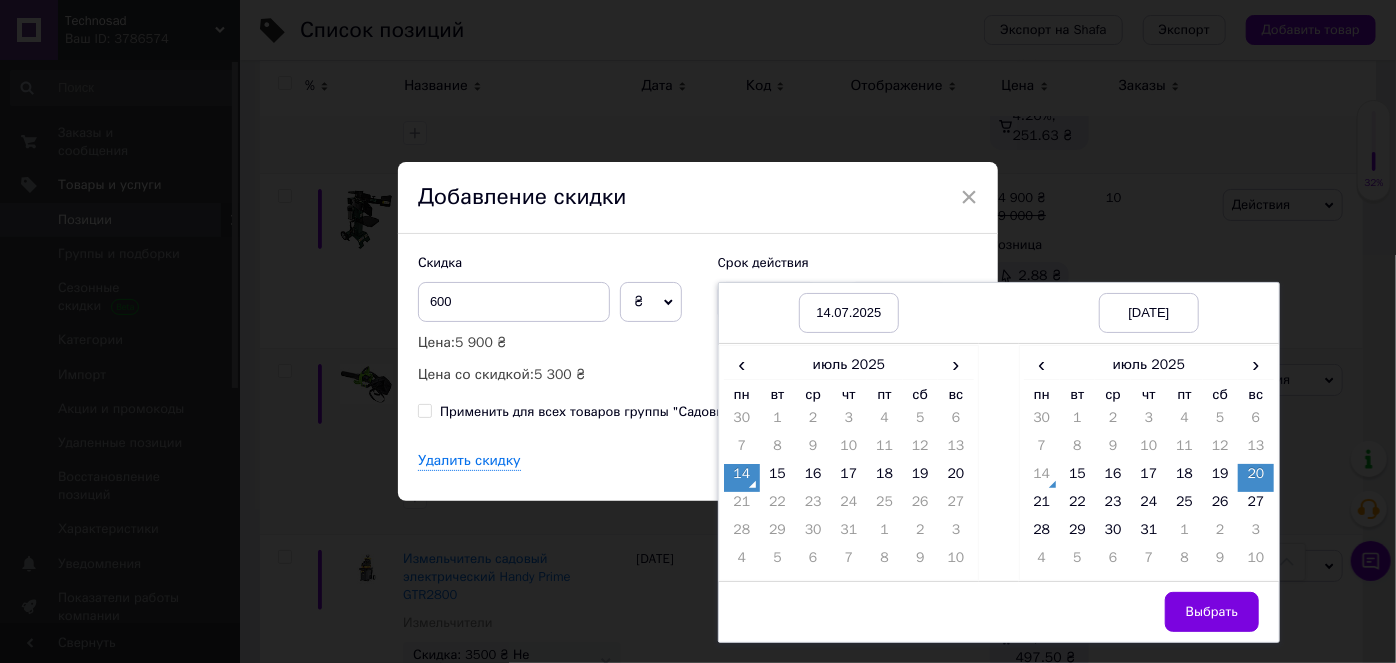 drag, startPoint x: 1218, startPoint y: 603, endPoint x: 1198, endPoint y: 596, distance: 21.189621 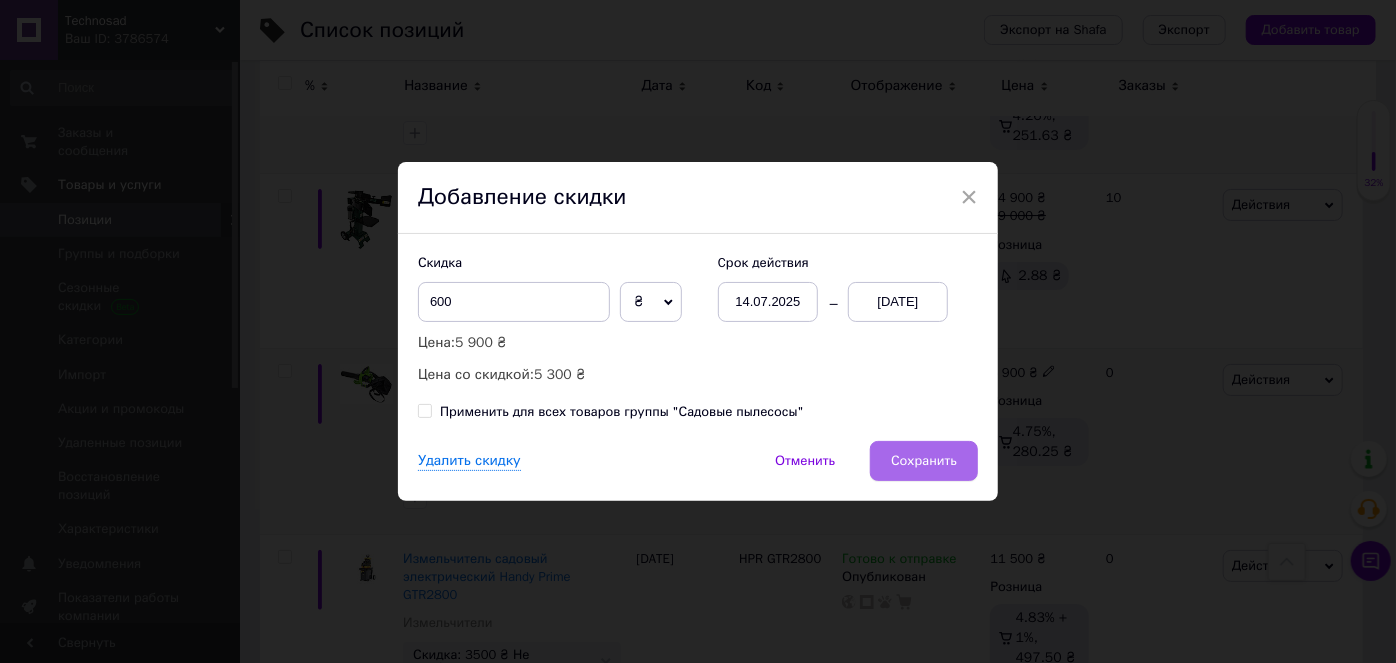 click on "Сохранить" at bounding box center [924, 461] 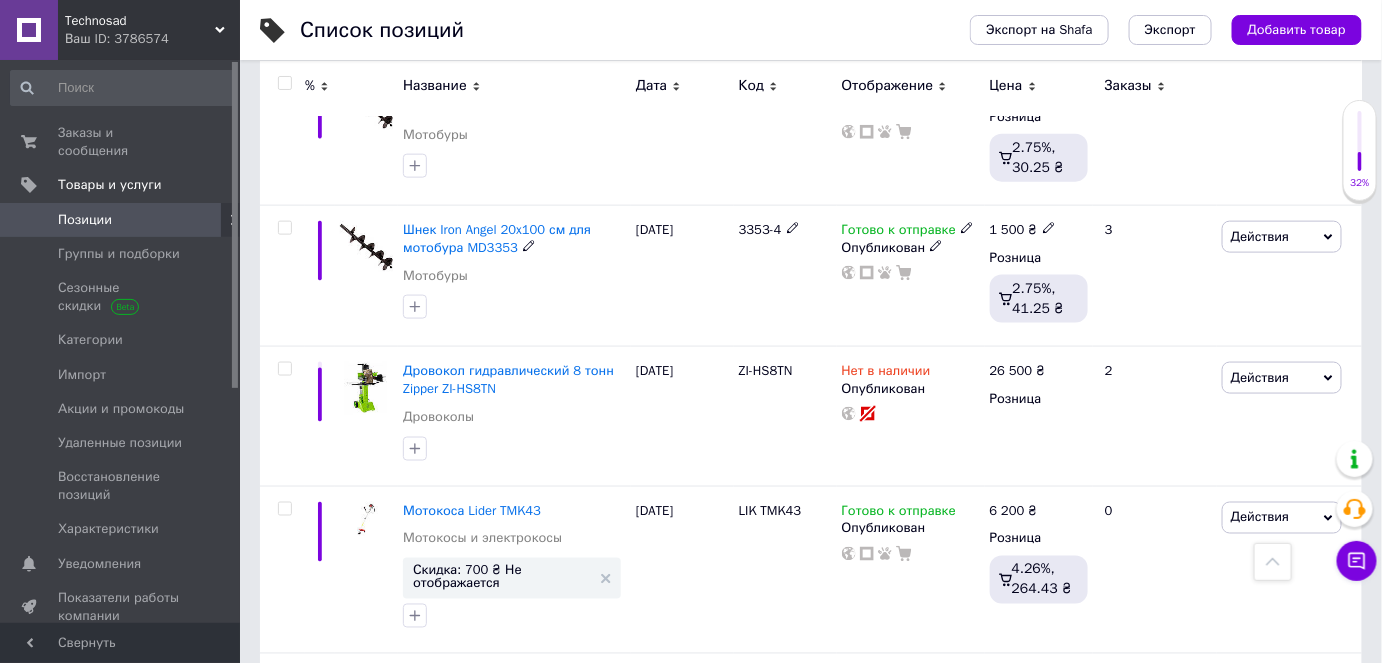 scroll, scrollTop: 16000, scrollLeft: 0, axis: vertical 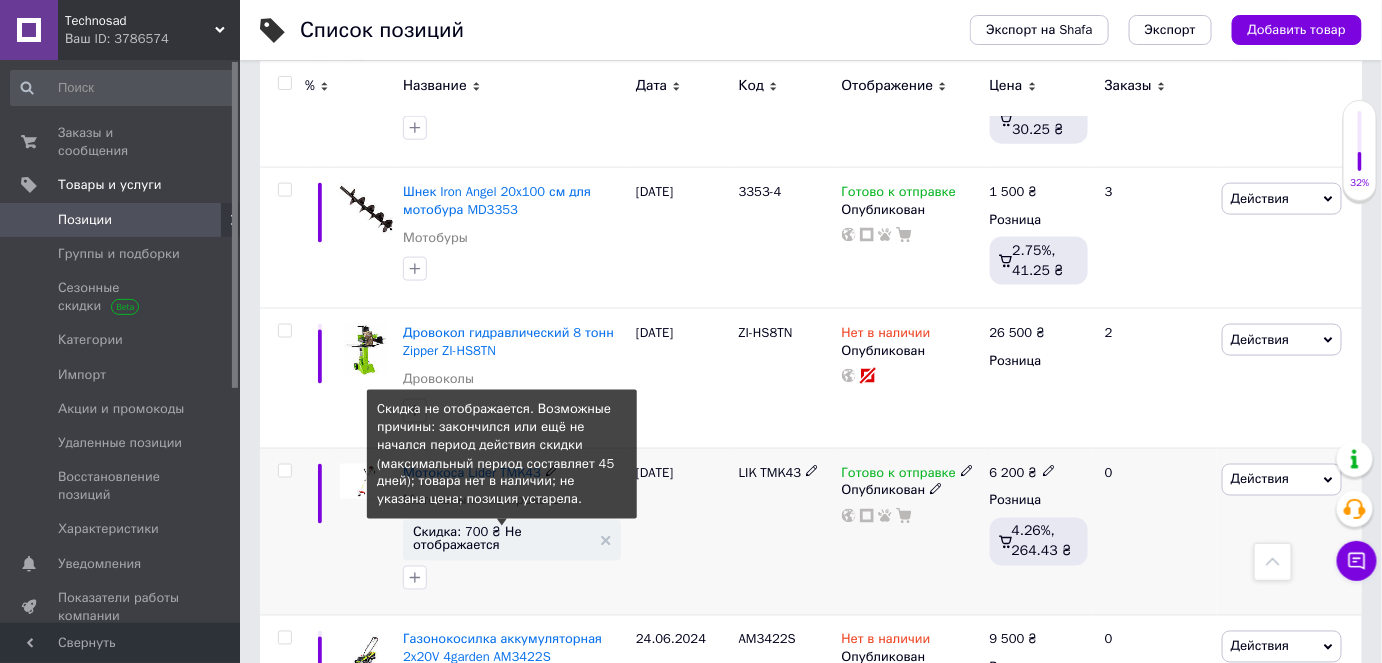 click on "Скидка: 700 ₴ Не отображается" at bounding box center [502, 539] 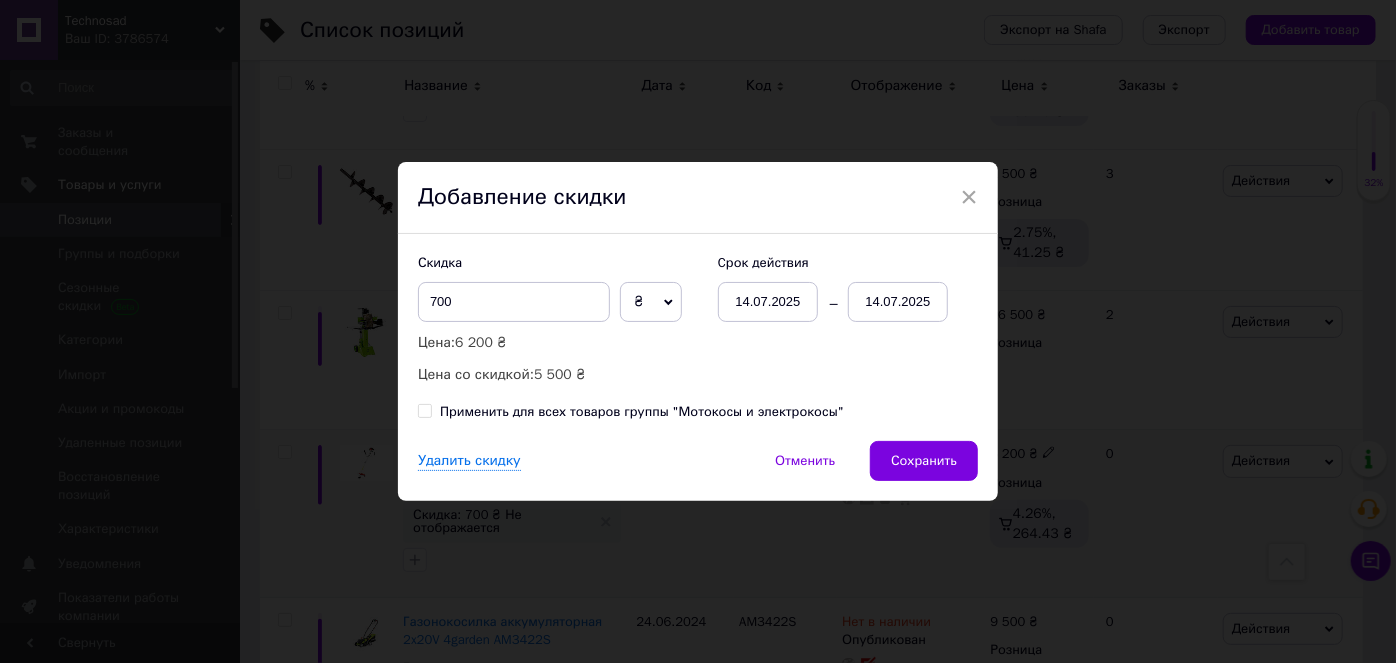 click on "14.07.2025" at bounding box center [898, 302] 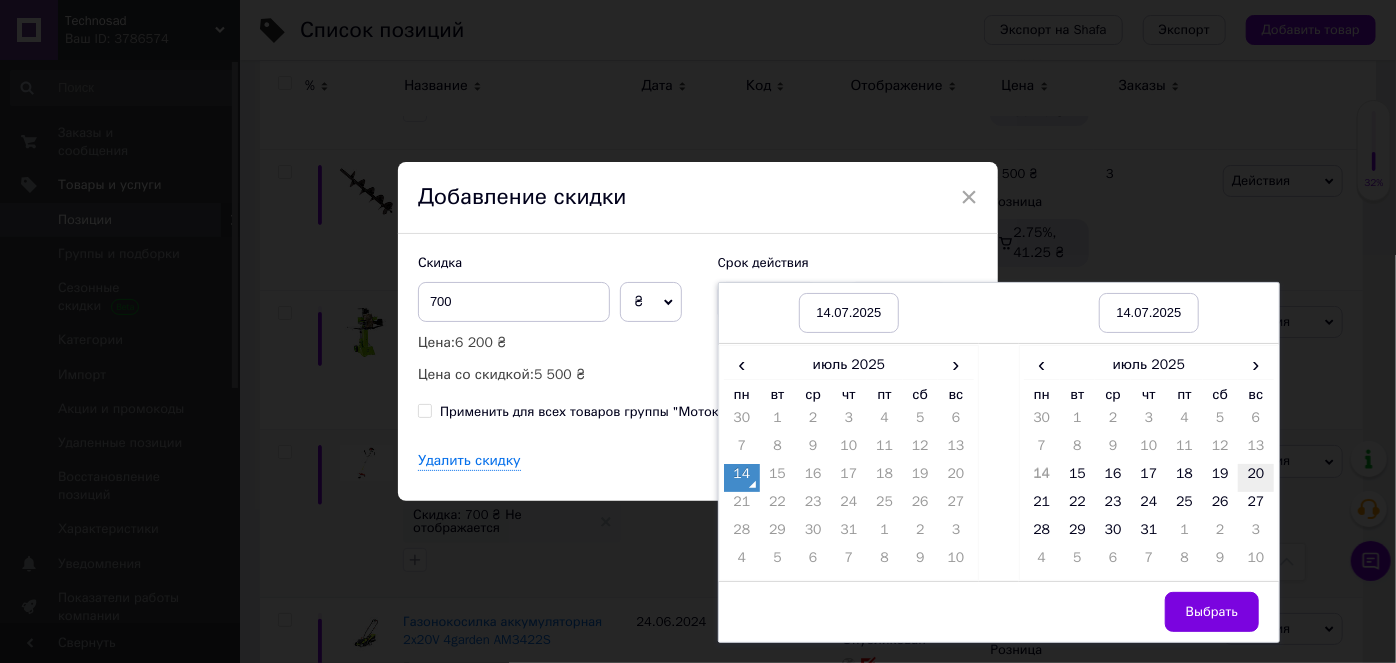 click on "20" at bounding box center [1256, 478] 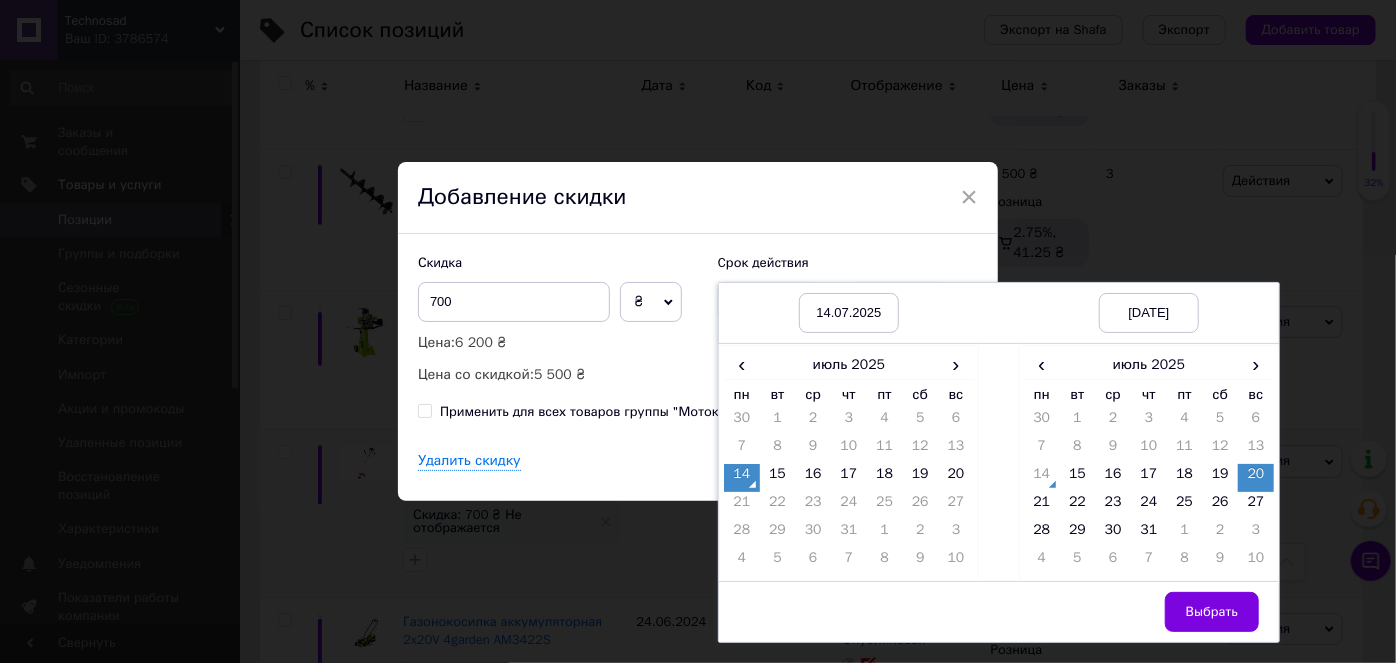 drag, startPoint x: 1217, startPoint y: 607, endPoint x: 1103, endPoint y: 571, distance: 119.54916 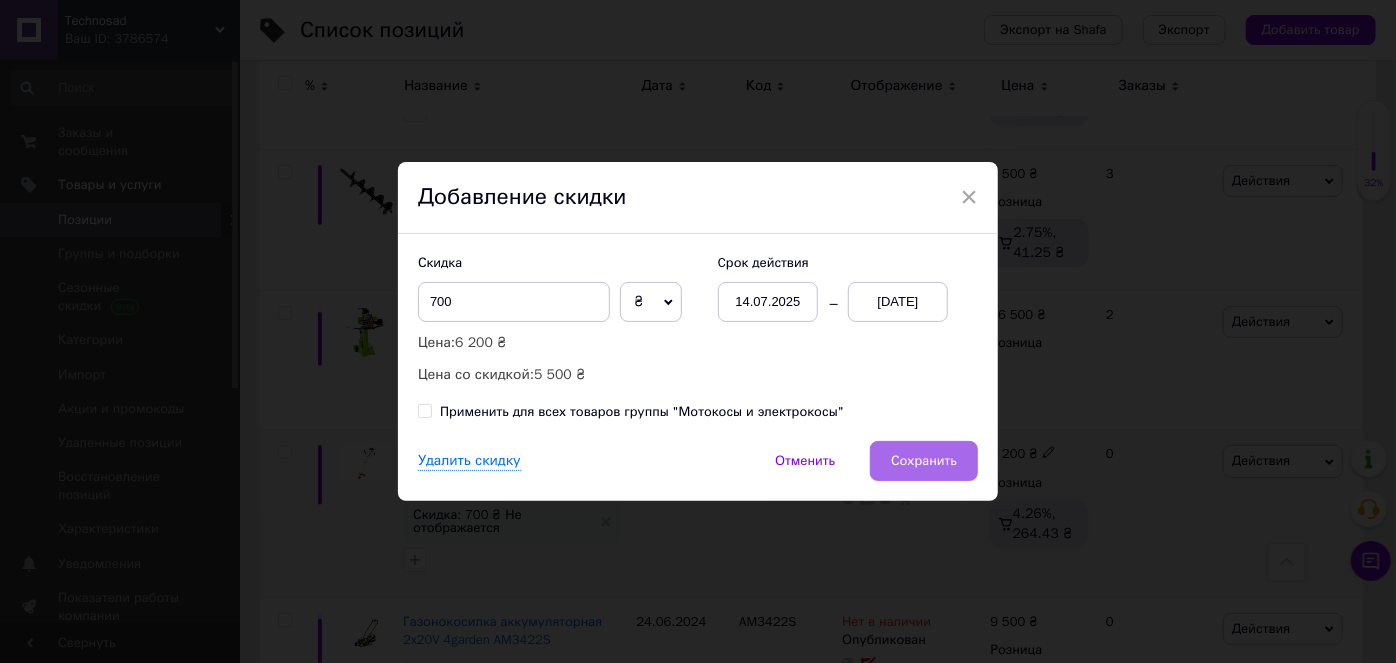 click on "Сохранить" at bounding box center [924, 461] 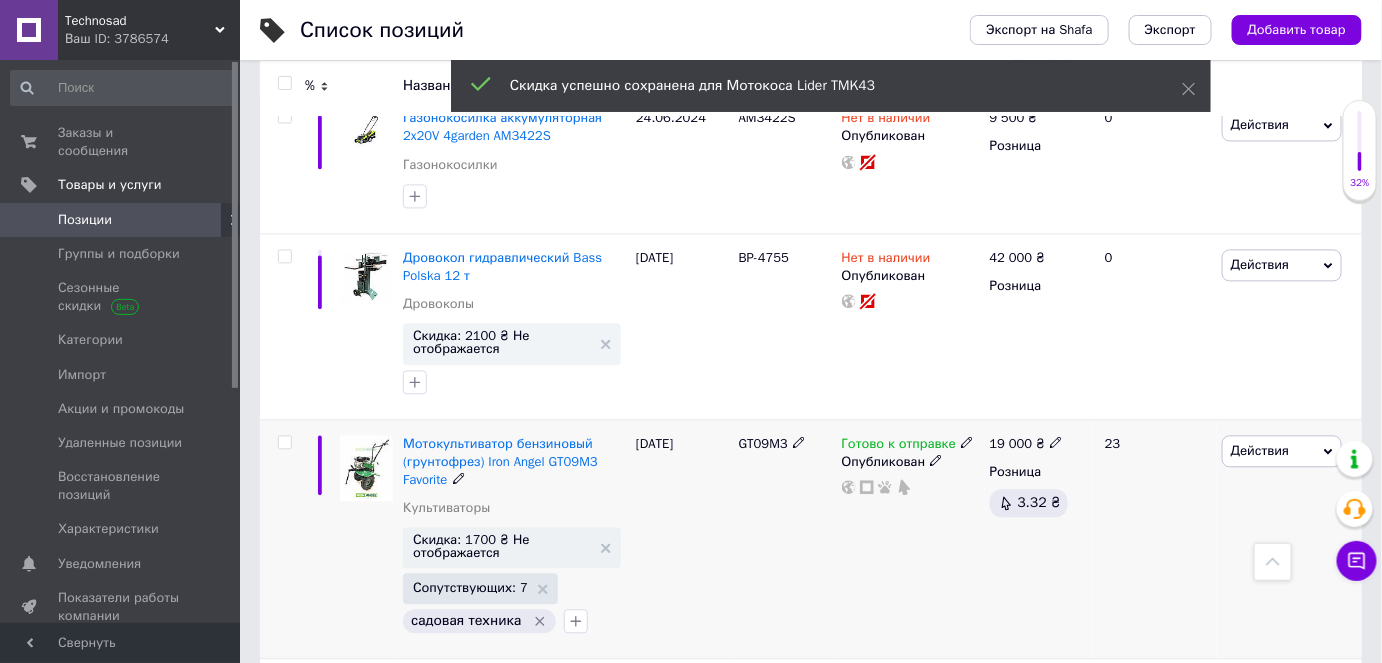 scroll, scrollTop: 16545, scrollLeft: 0, axis: vertical 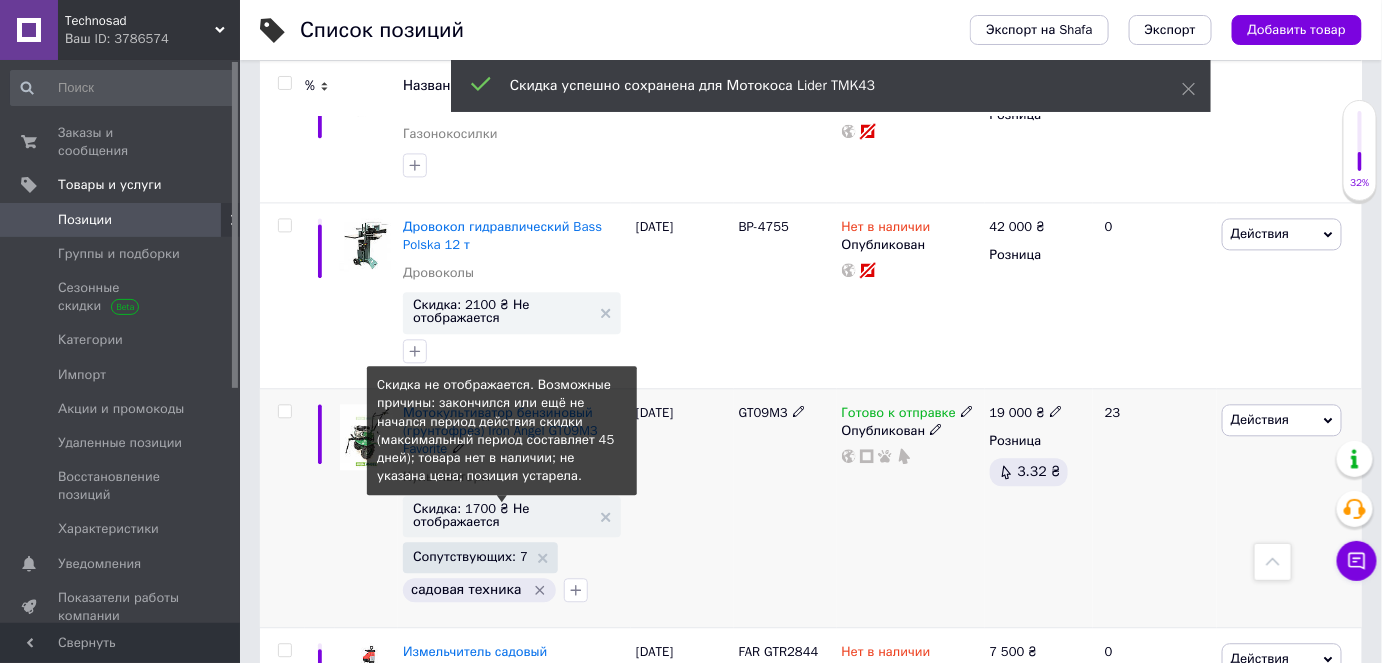 click on "Скидка: 1700 ₴ Не отображается" at bounding box center [502, 515] 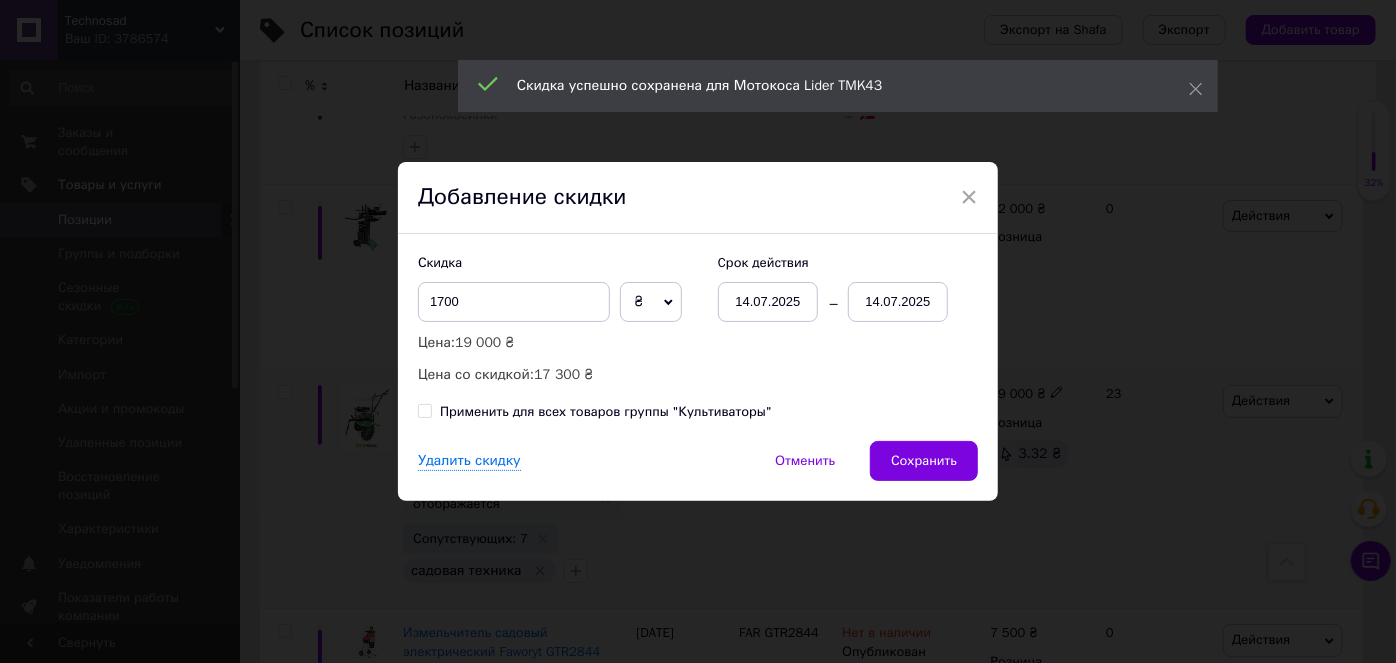 click on "14.07.2025" at bounding box center [898, 302] 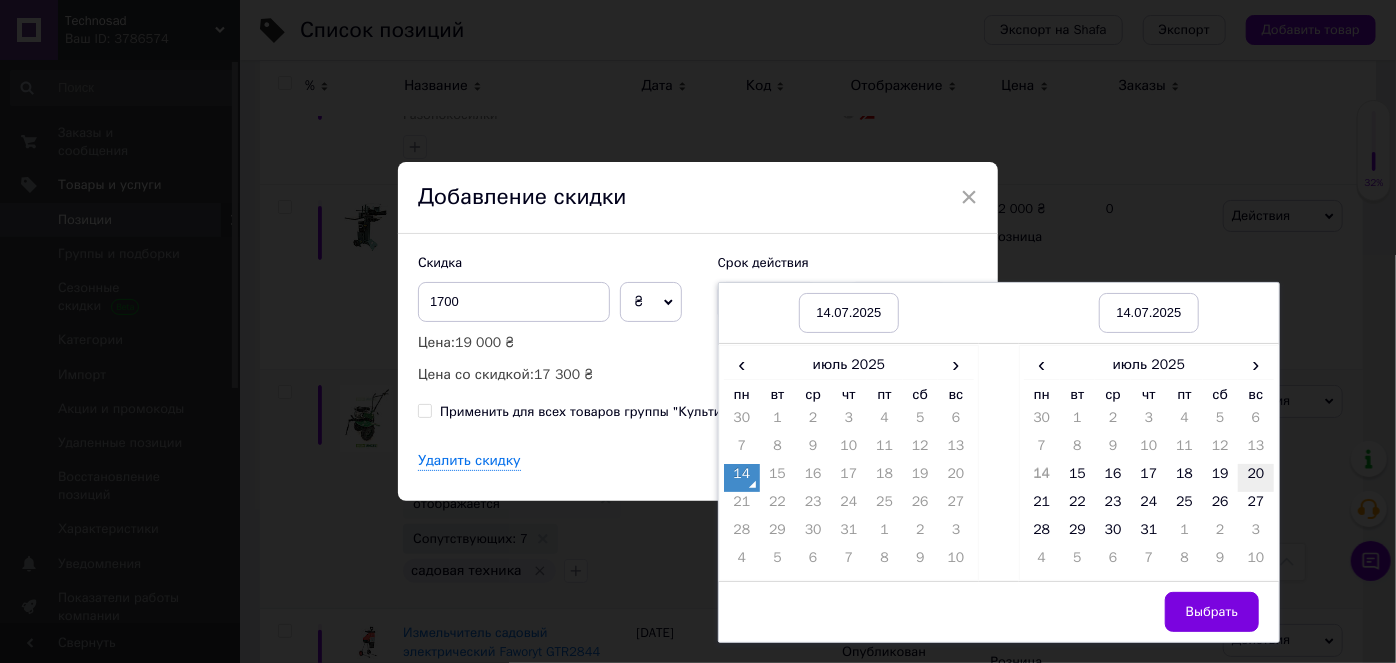 click on "20" at bounding box center (1256, 478) 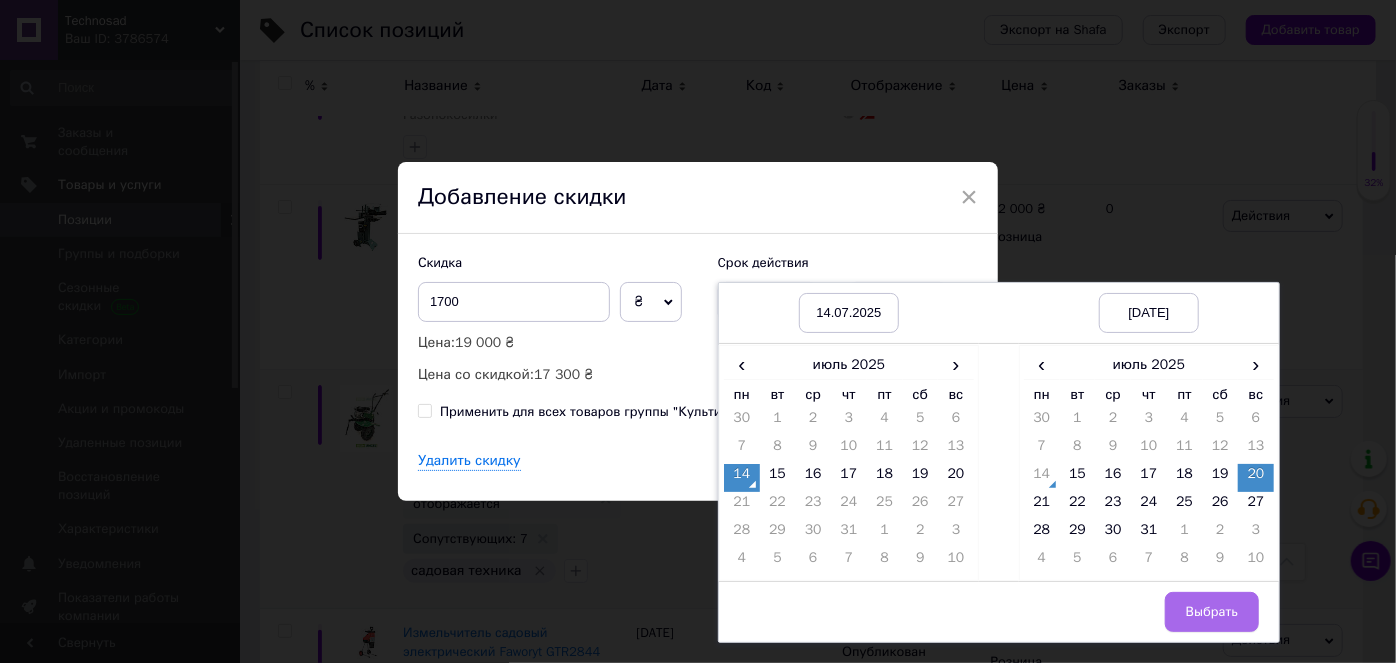 click on "Выбрать" at bounding box center [1212, 612] 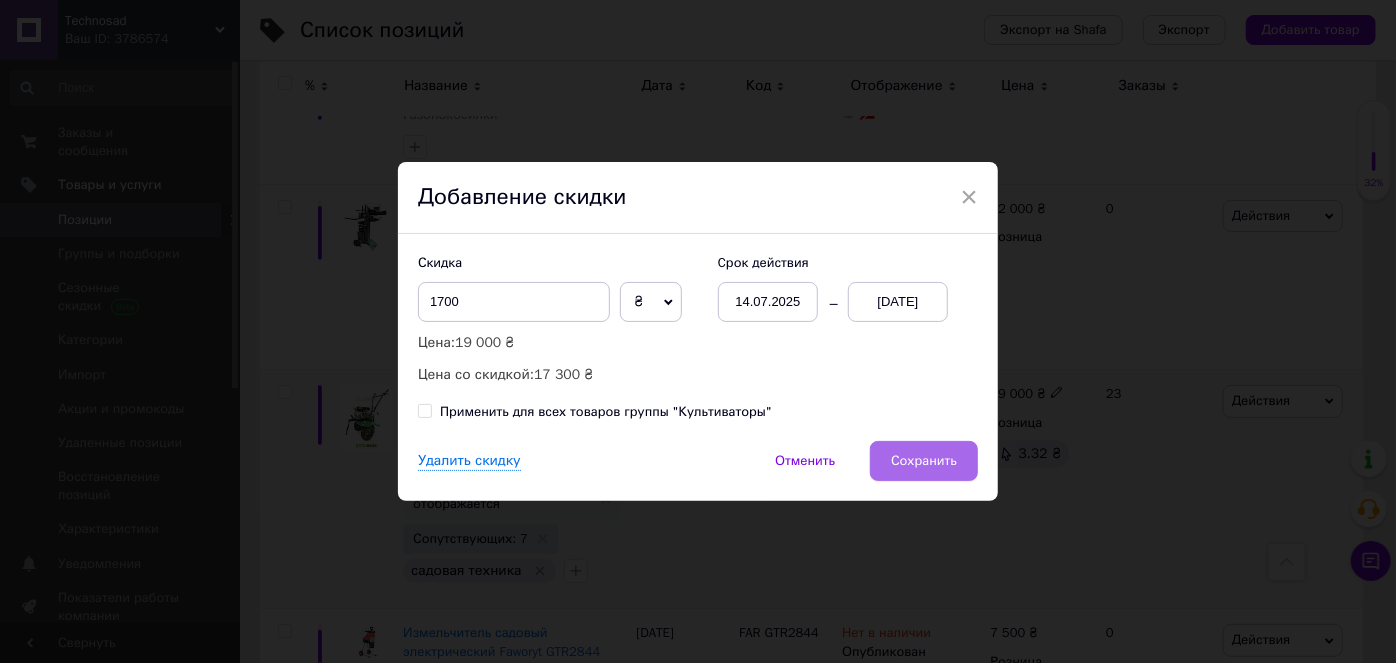 click on "Сохранить" at bounding box center [924, 461] 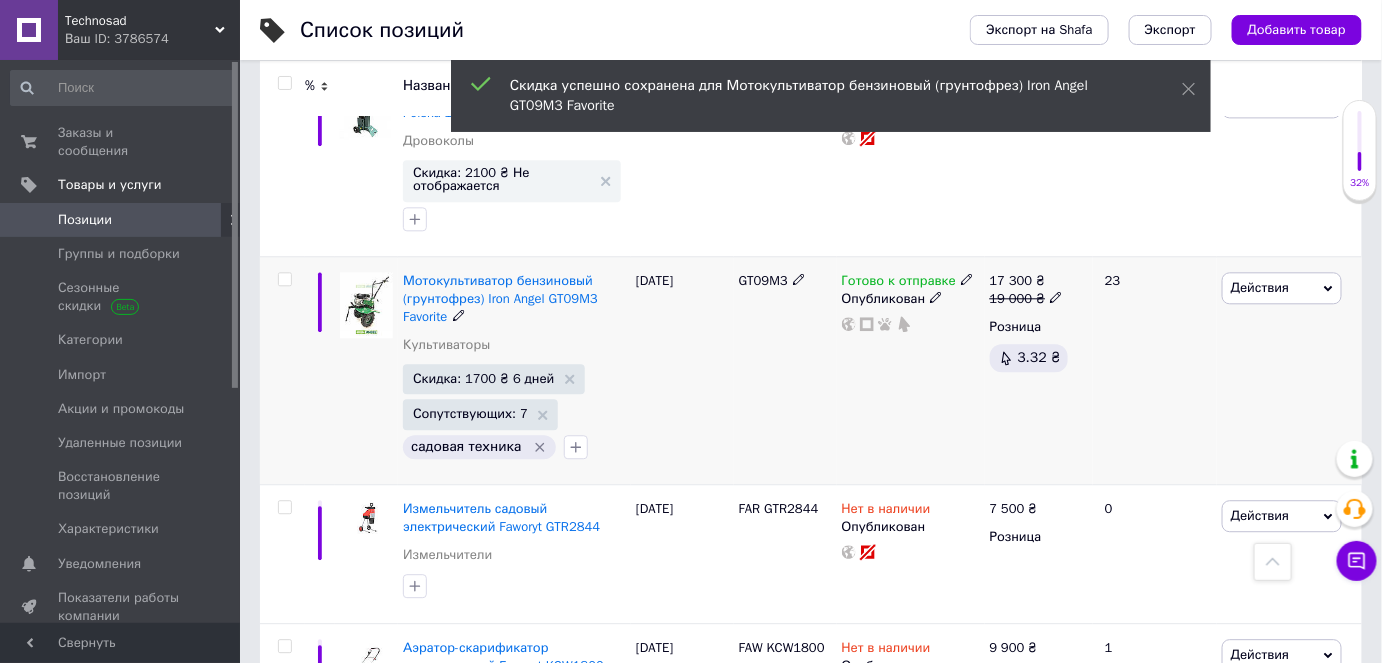 scroll, scrollTop: 16682, scrollLeft: 0, axis: vertical 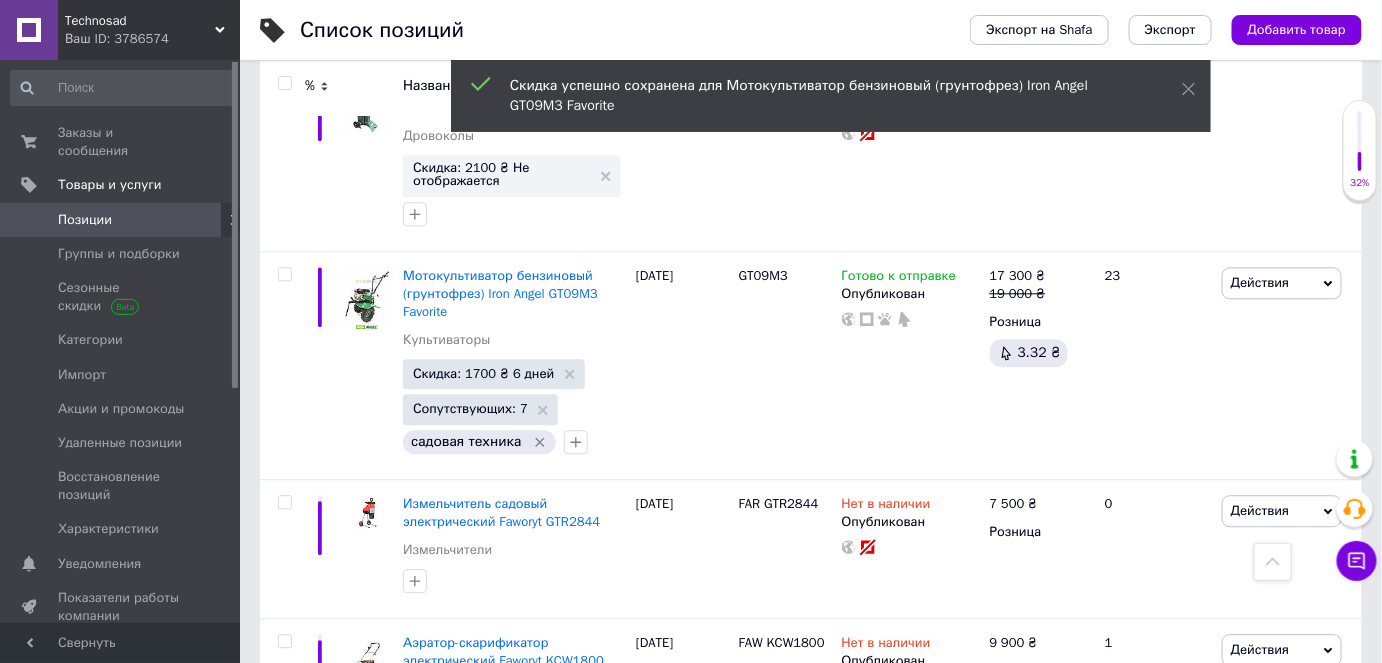 click on "Следующая" at bounding box center (412, 799) 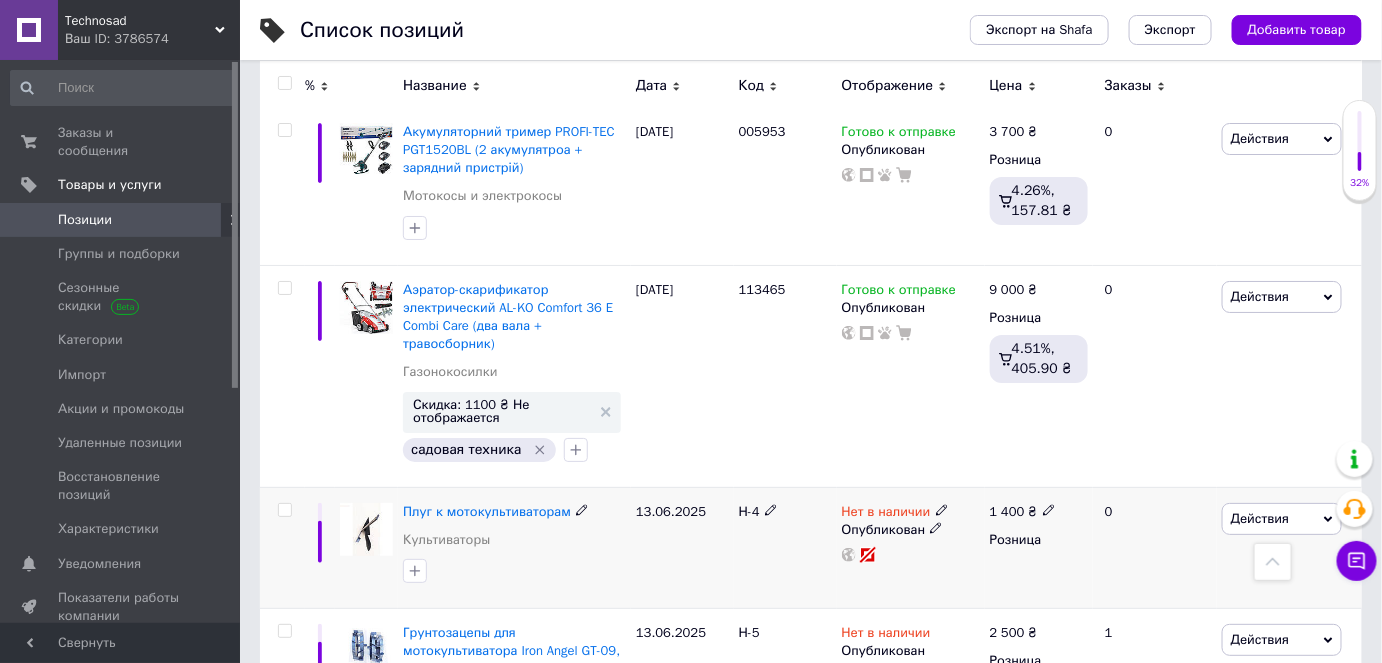 scroll, scrollTop: 4814, scrollLeft: 0, axis: vertical 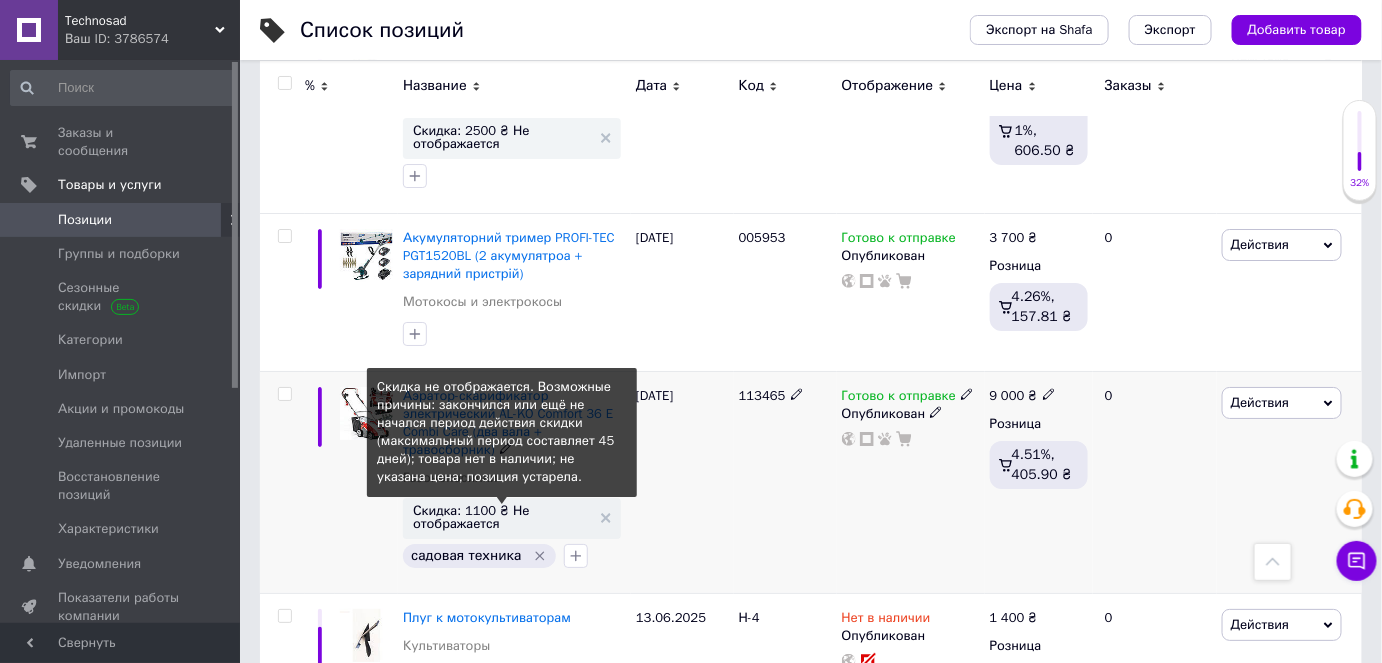 click on "Скидка: 1100 ₴ Не отображается" at bounding box center [502, 517] 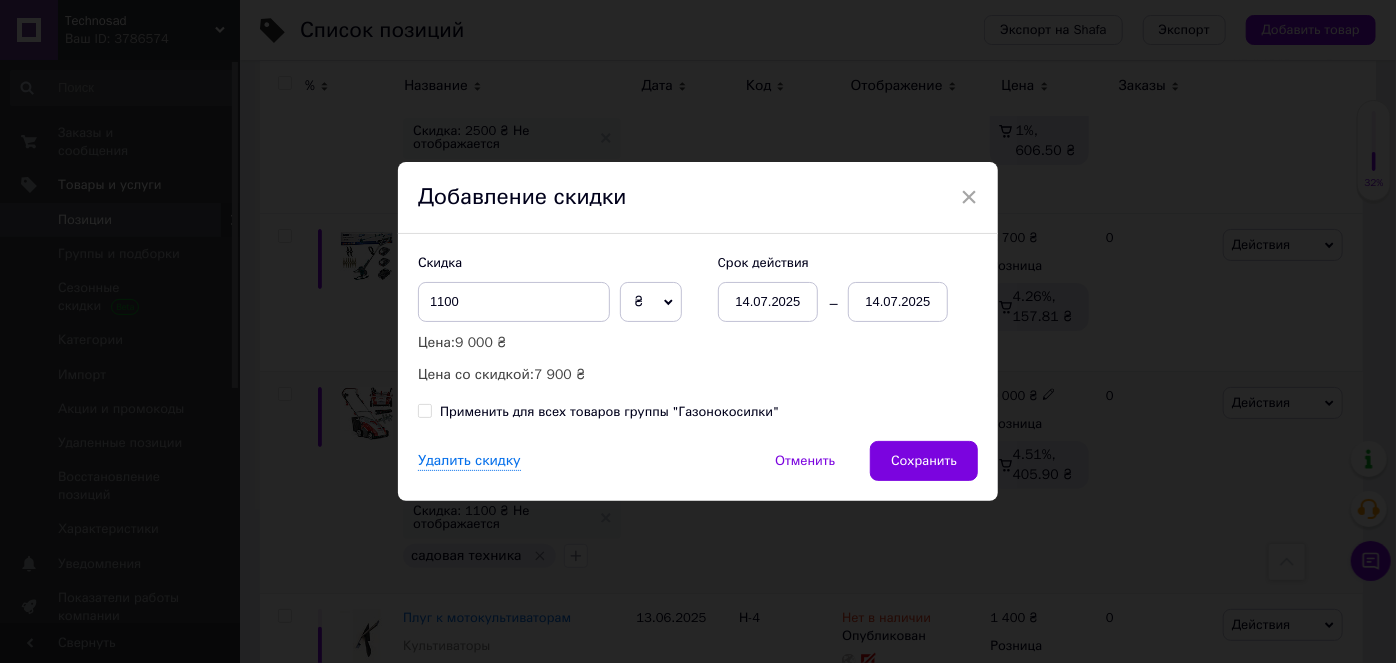 click on "14.07.2025" at bounding box center (898, 302) 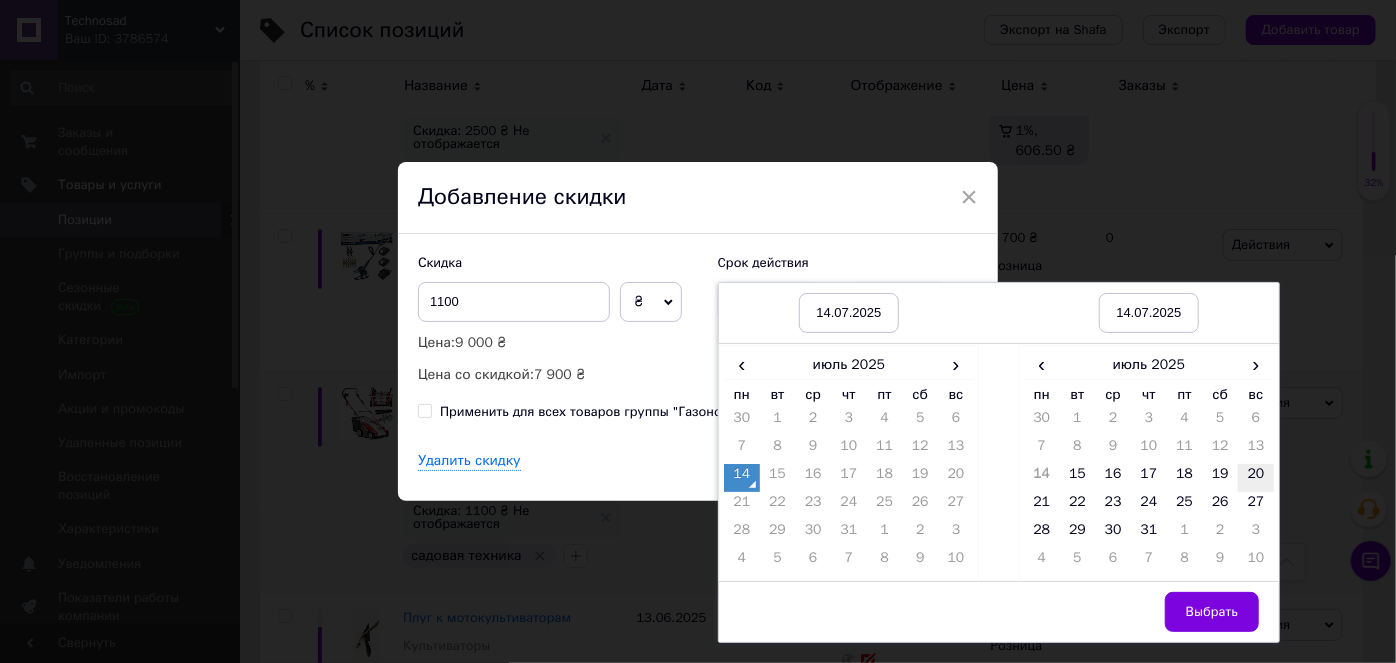 click on "20" at bounding box center [1256, 478] 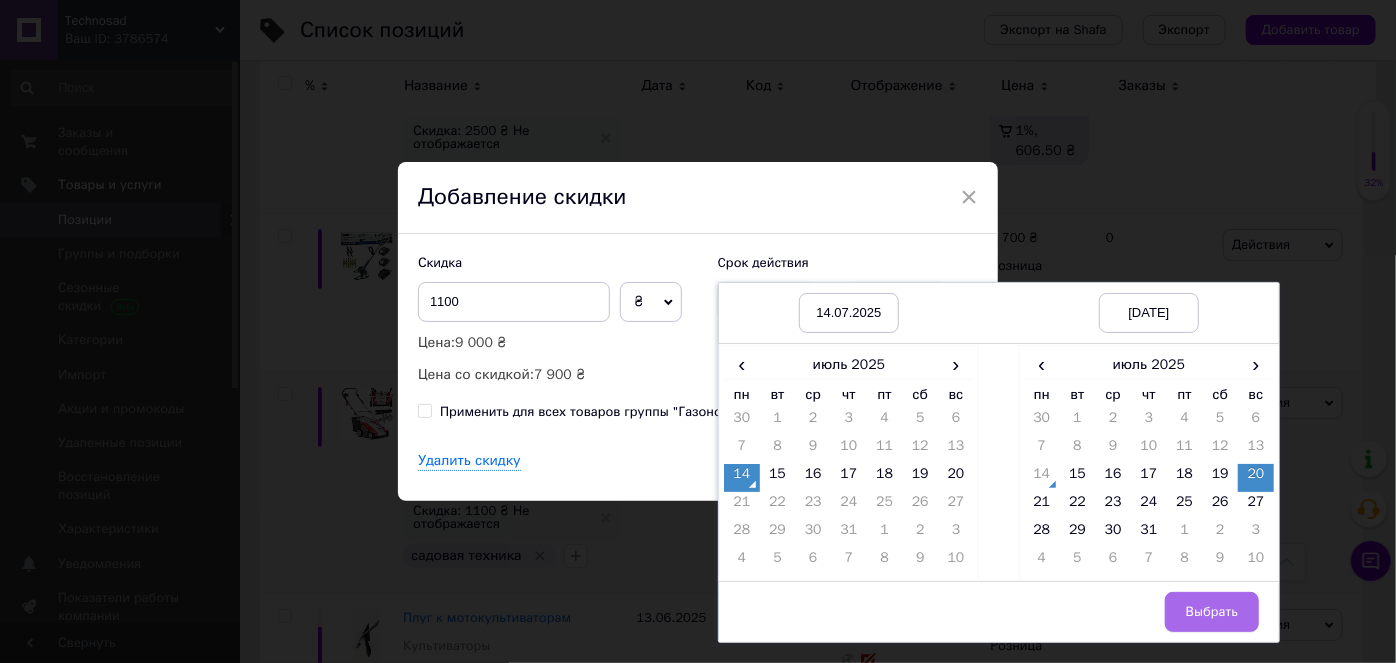click on "Выбрать" at bounding box center [1212, 612] 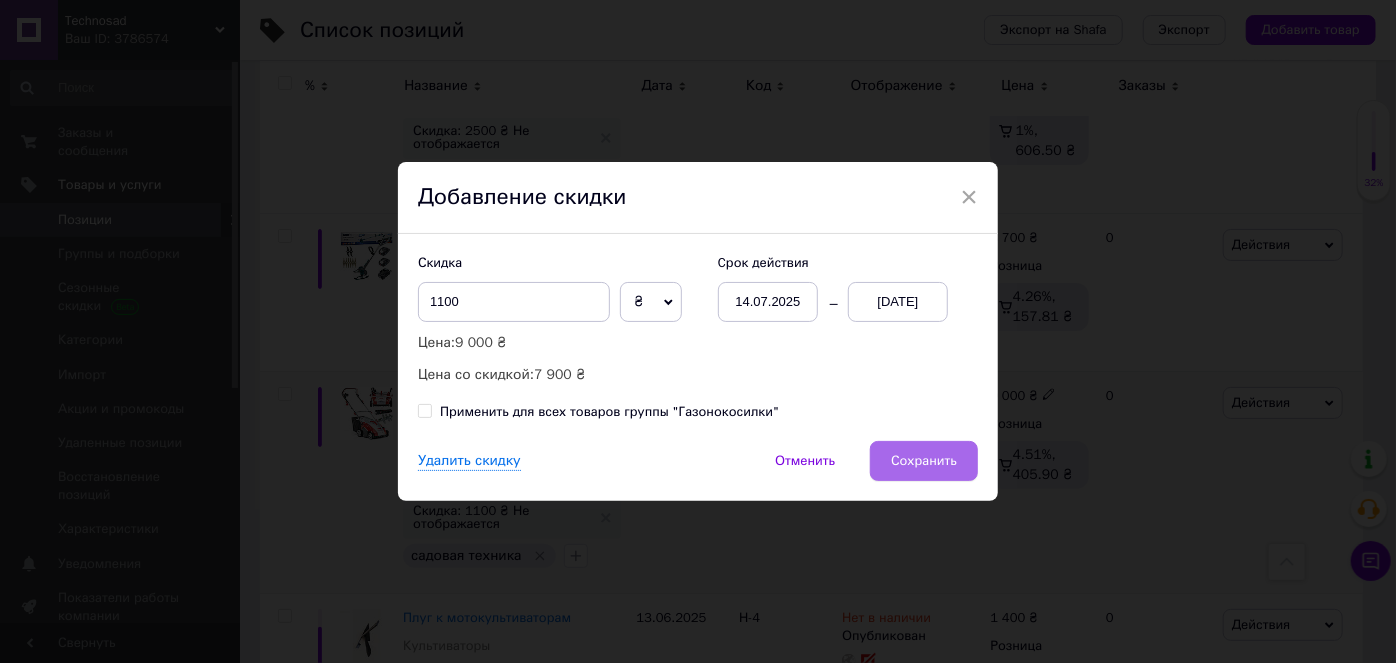 click on "Сохранить" at bounding box center [924, 461] 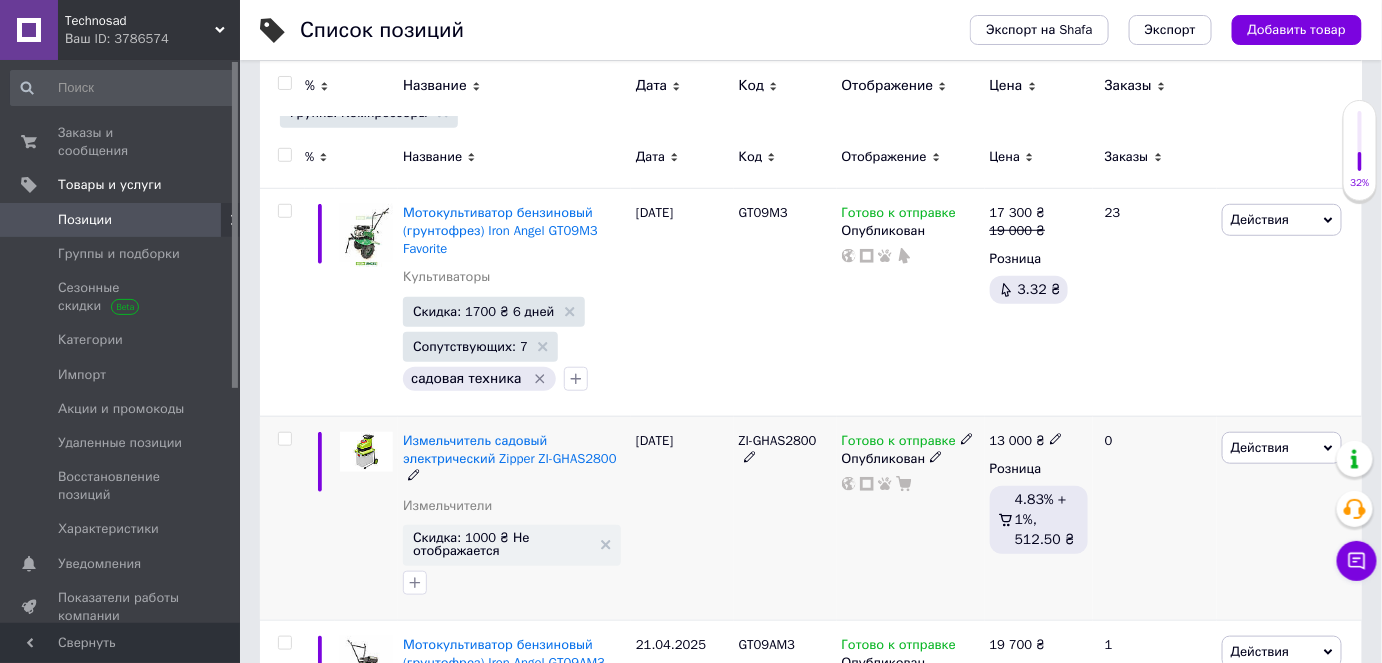 scroll, scrollTop: 454, scrollLeft: 0, axis: vertical 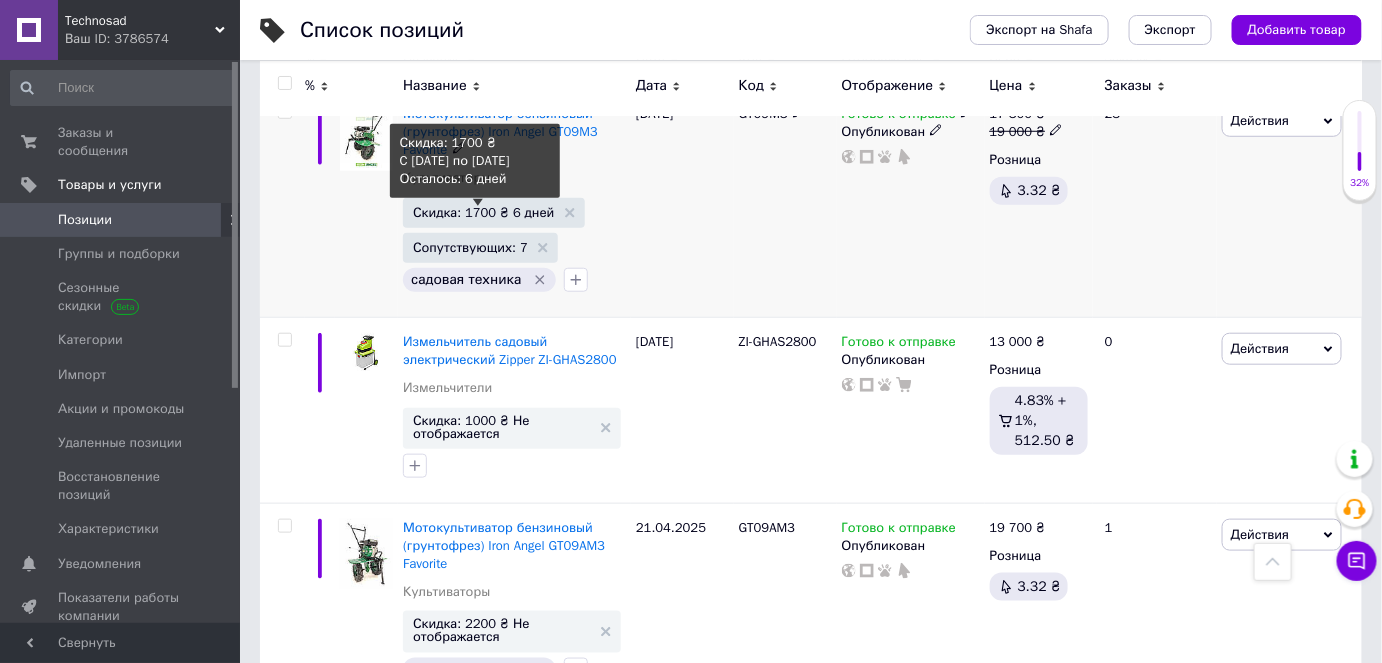 click on "Скидка: 1700 ₴ 6 дней" at bounding box center [483, 212] 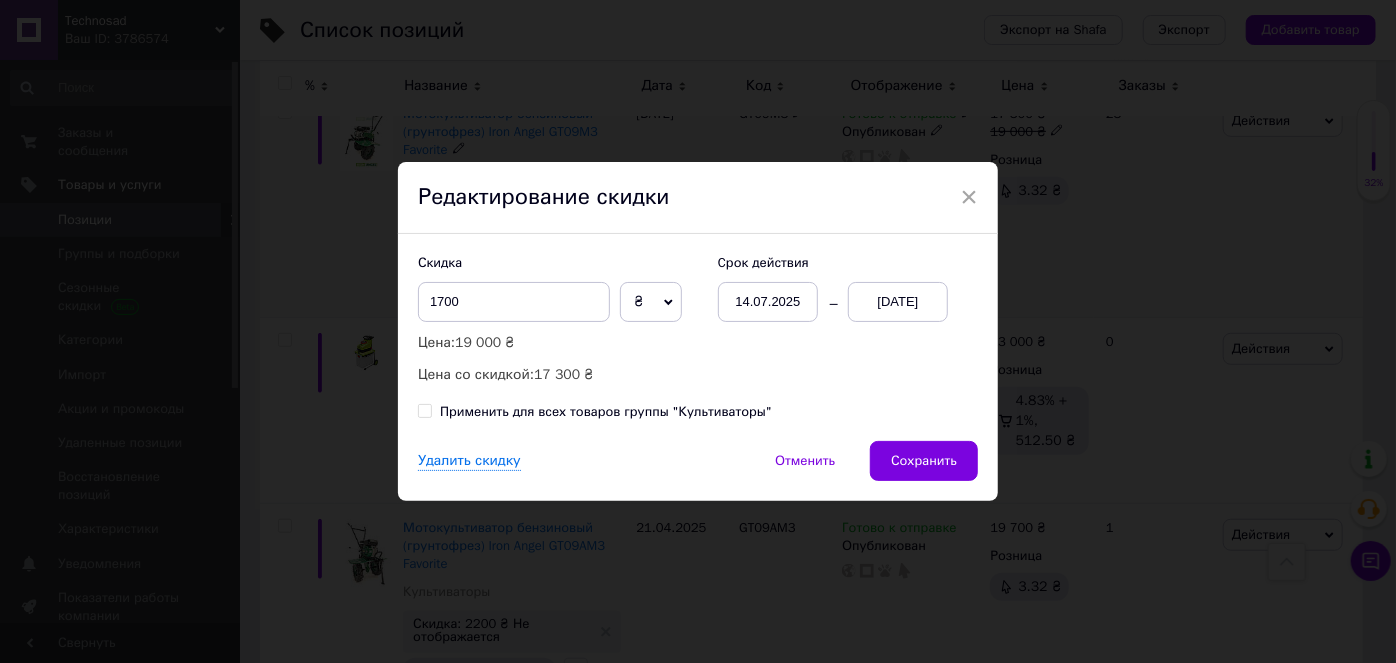 click on "[DATE]" at bounding box center [898, 302] 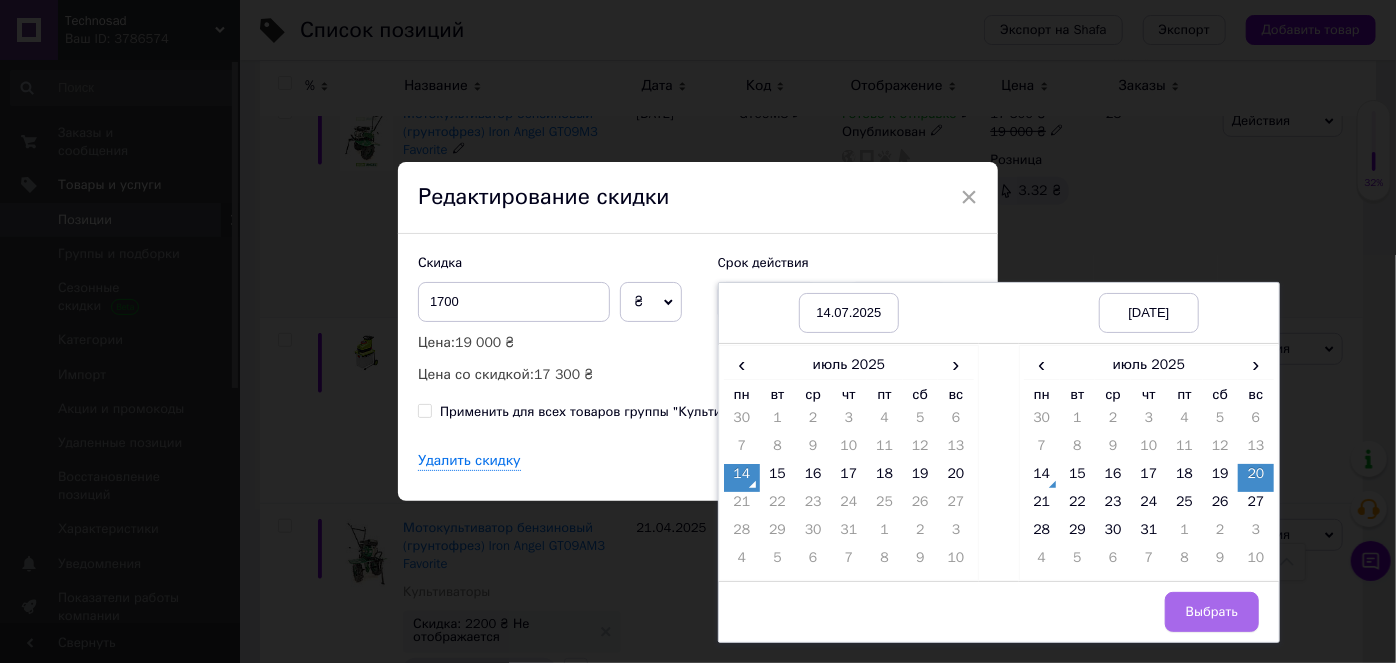 click on "Выбрать" at bounding box center (1212, 612) 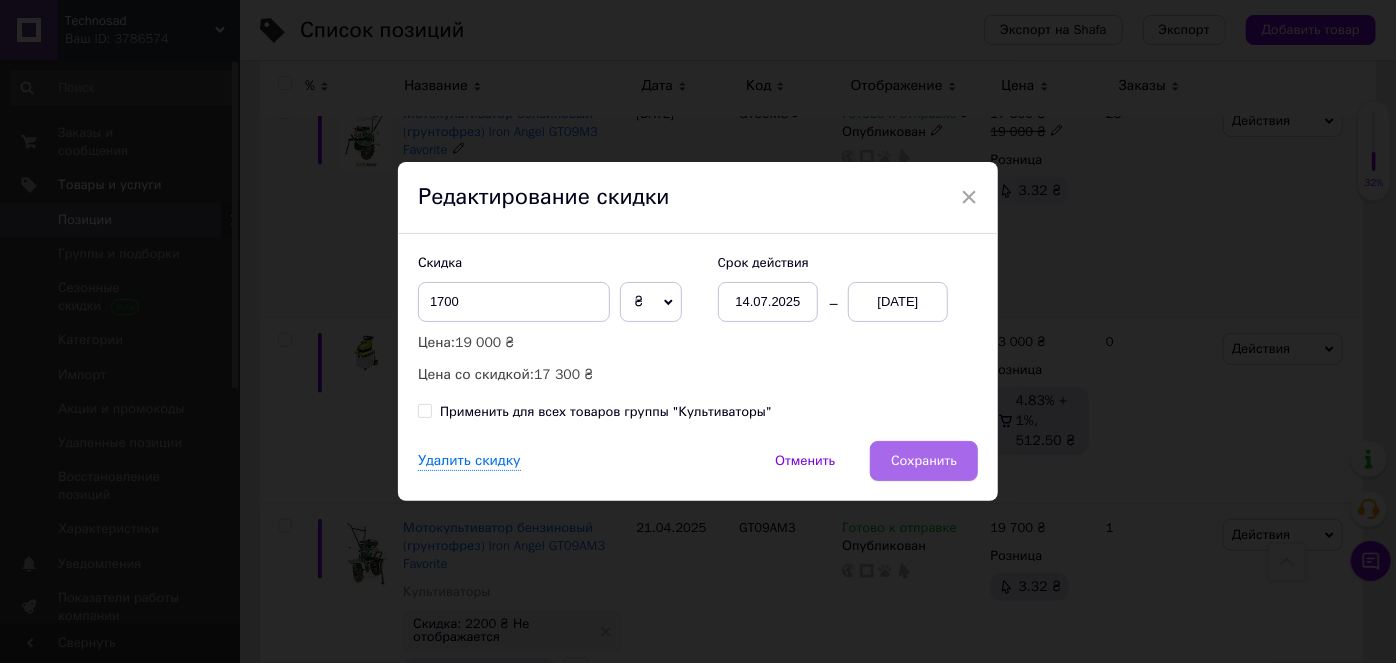 click on "Сохранить" at bounding box center [924, 461] 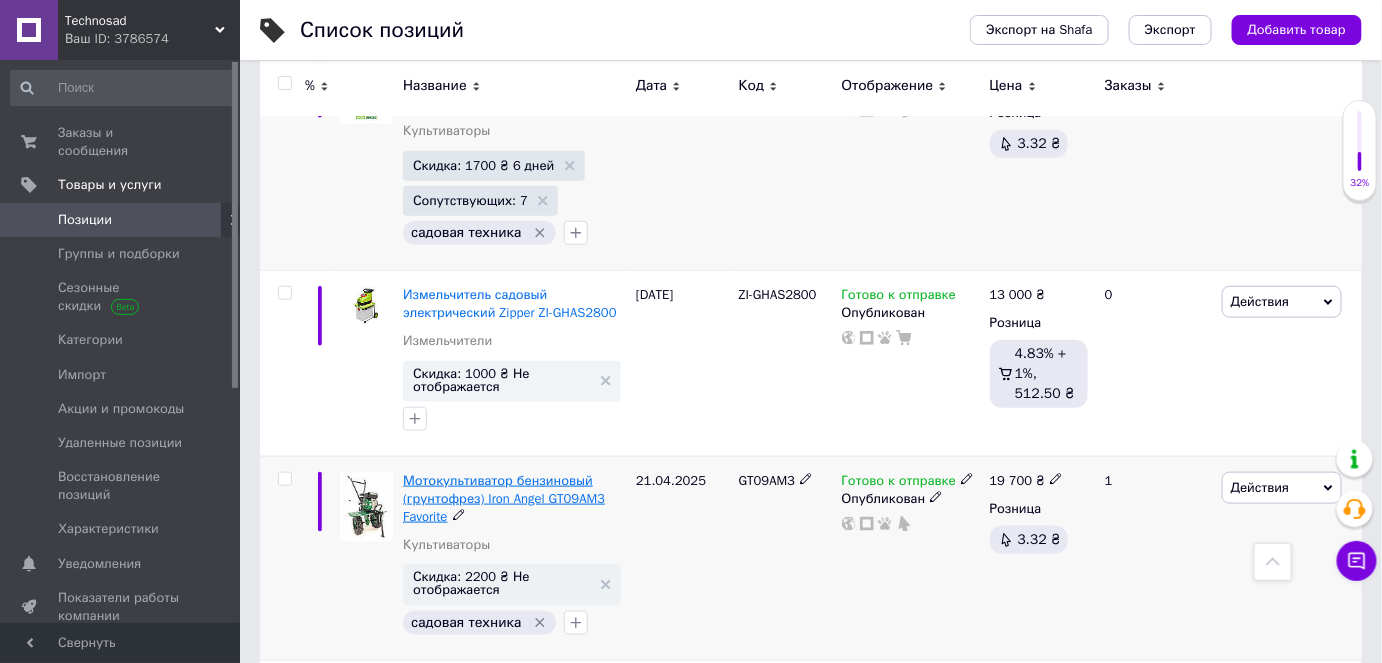 scroll, scrollTop: 545, scrollLeft: 0, axis: vertical 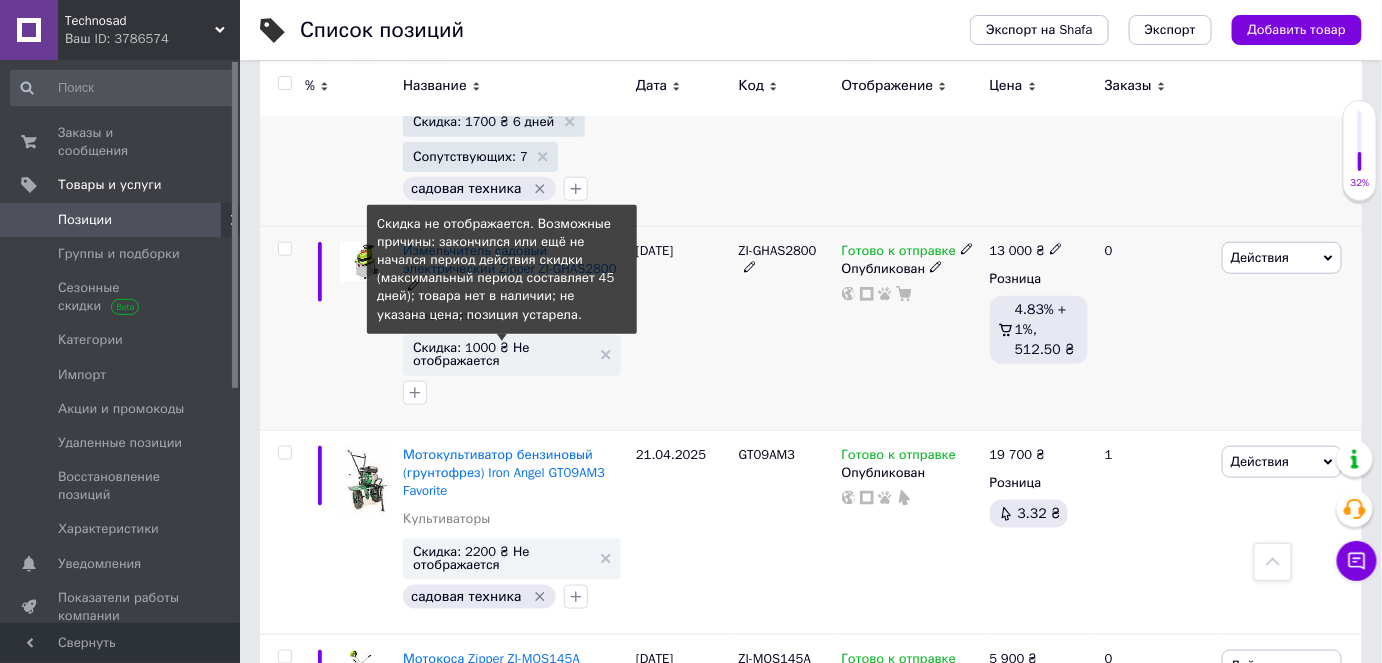 click on "Скидка: 1000 ₴ Не отображается" at bounding box center [502, 354] 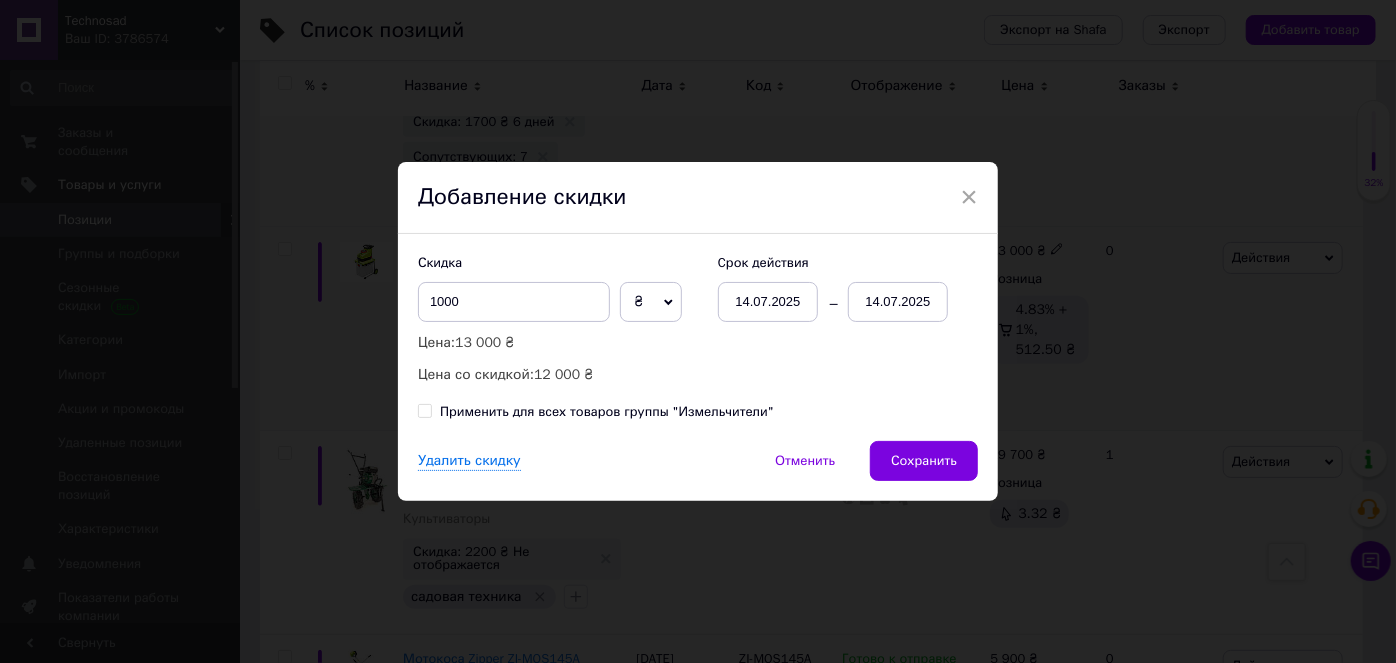 click on "14.07.2025" at bounding box center (898, 302) 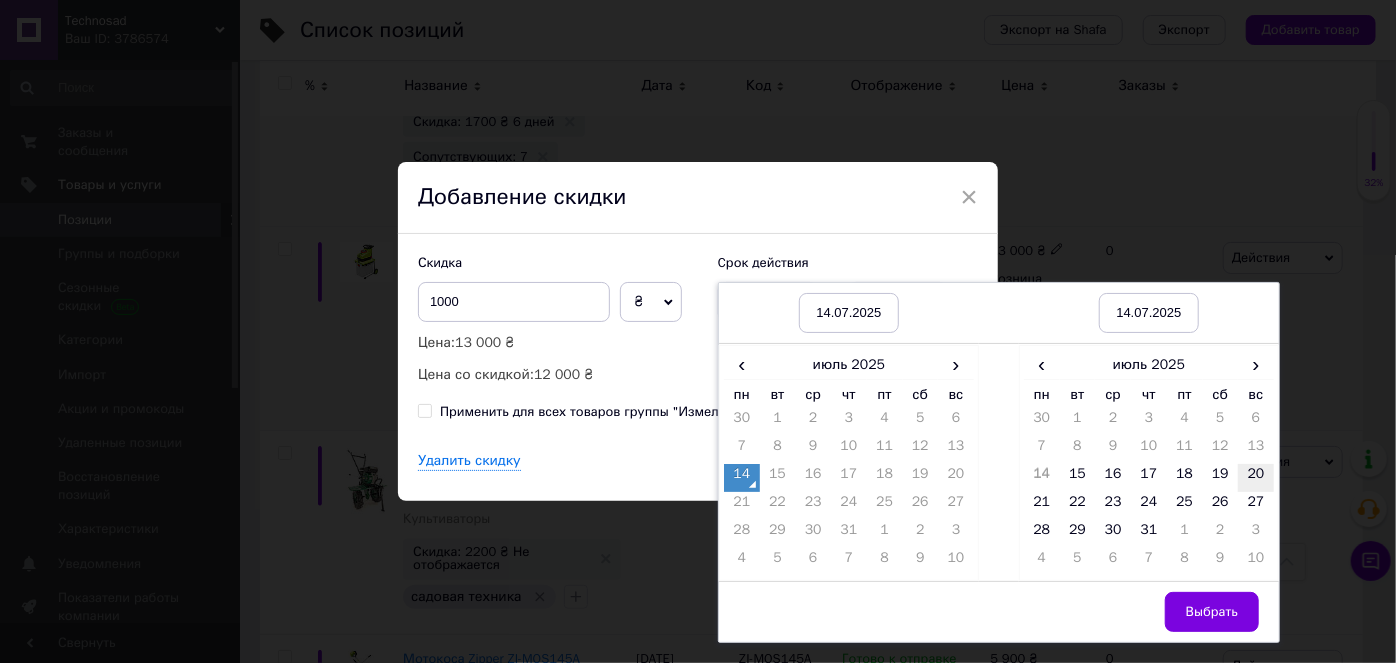 click on "20" at bounding box center [1256, 478] 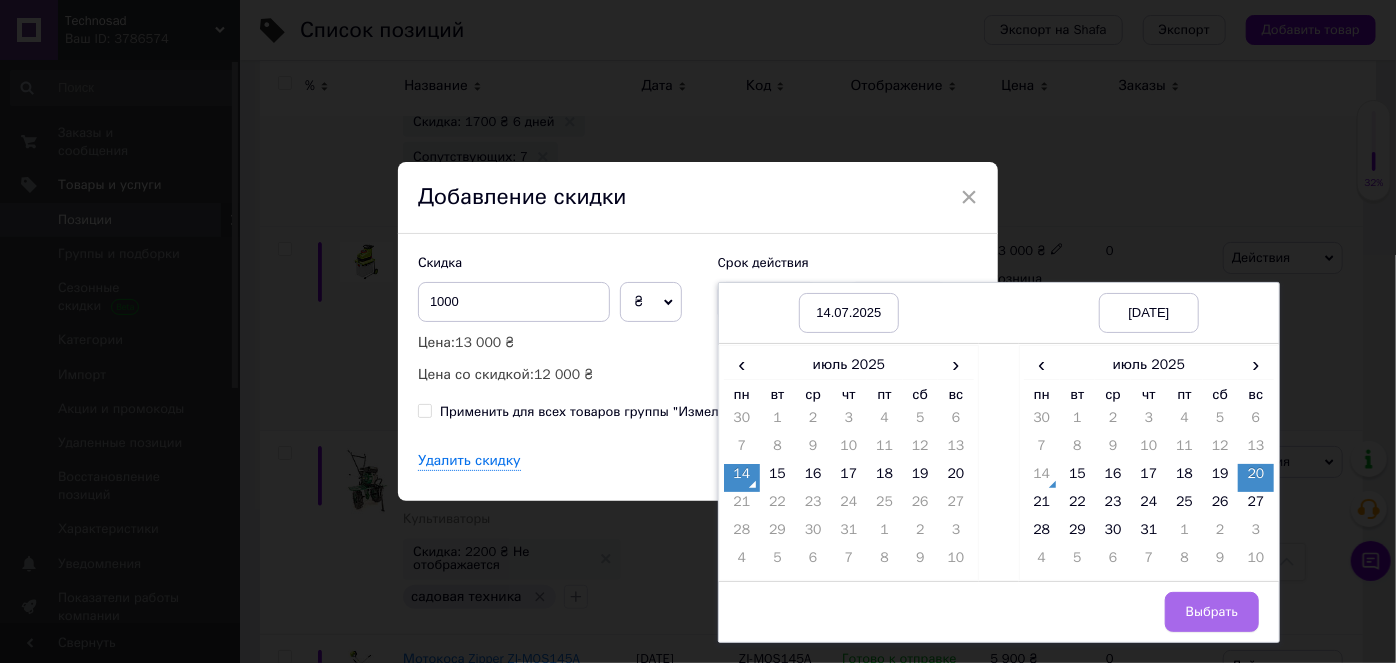 click on "Выбрать" at bounding box center (1212, 612) 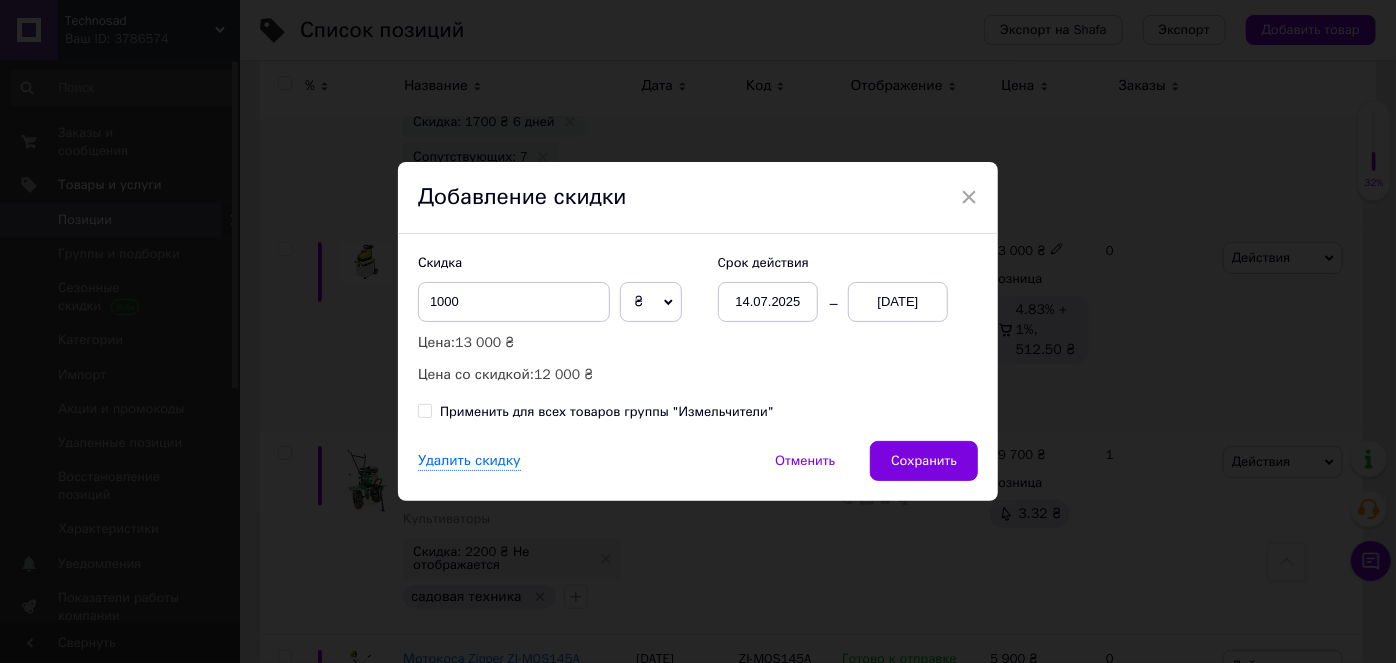 click on "Сохранить" at bounding box center (924, 461) 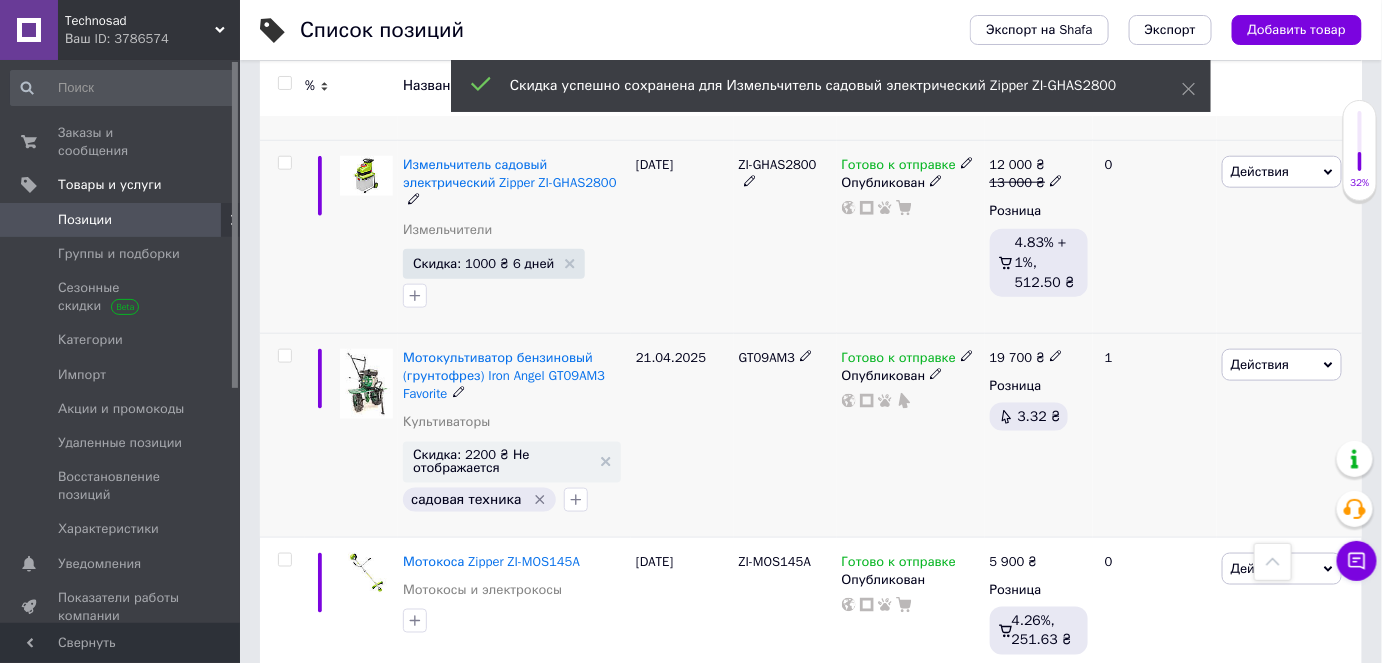 scroll, scrollTop: 818, scrollLeft: 0, axis: vertical 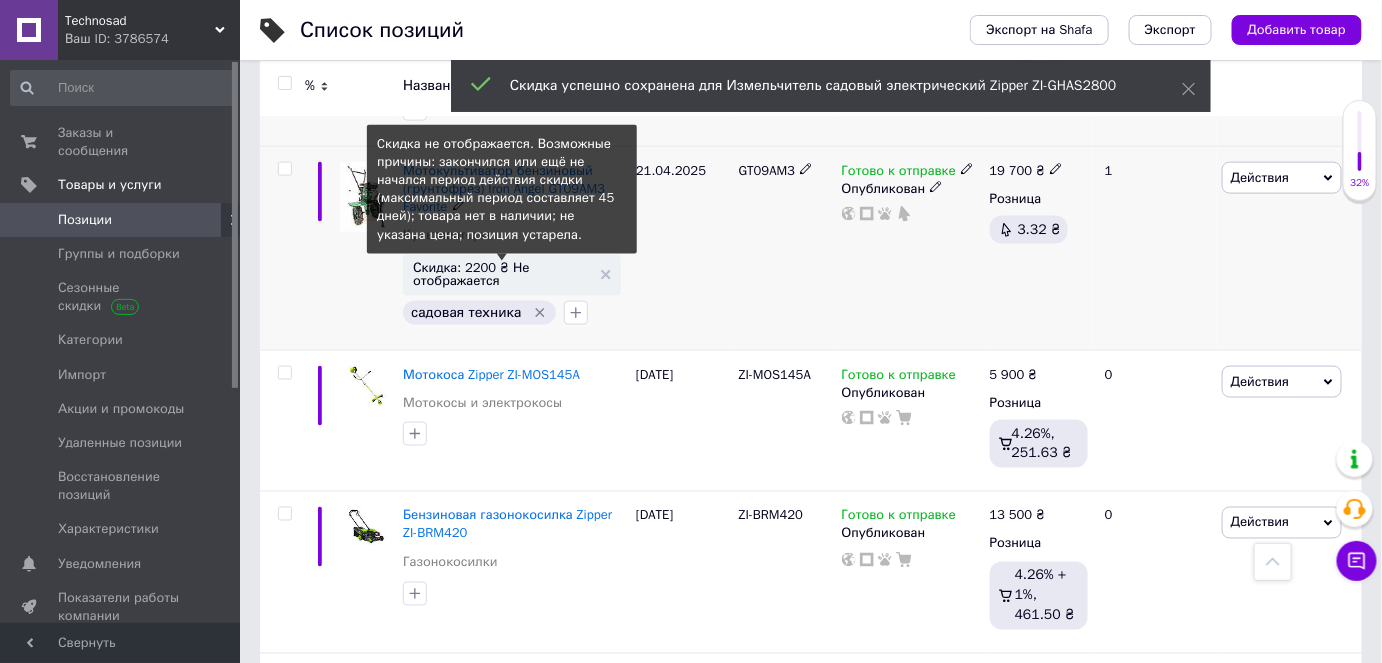 click on "Скидка: 2200 ₴ Не отображается" at bounding box center [502, 274] 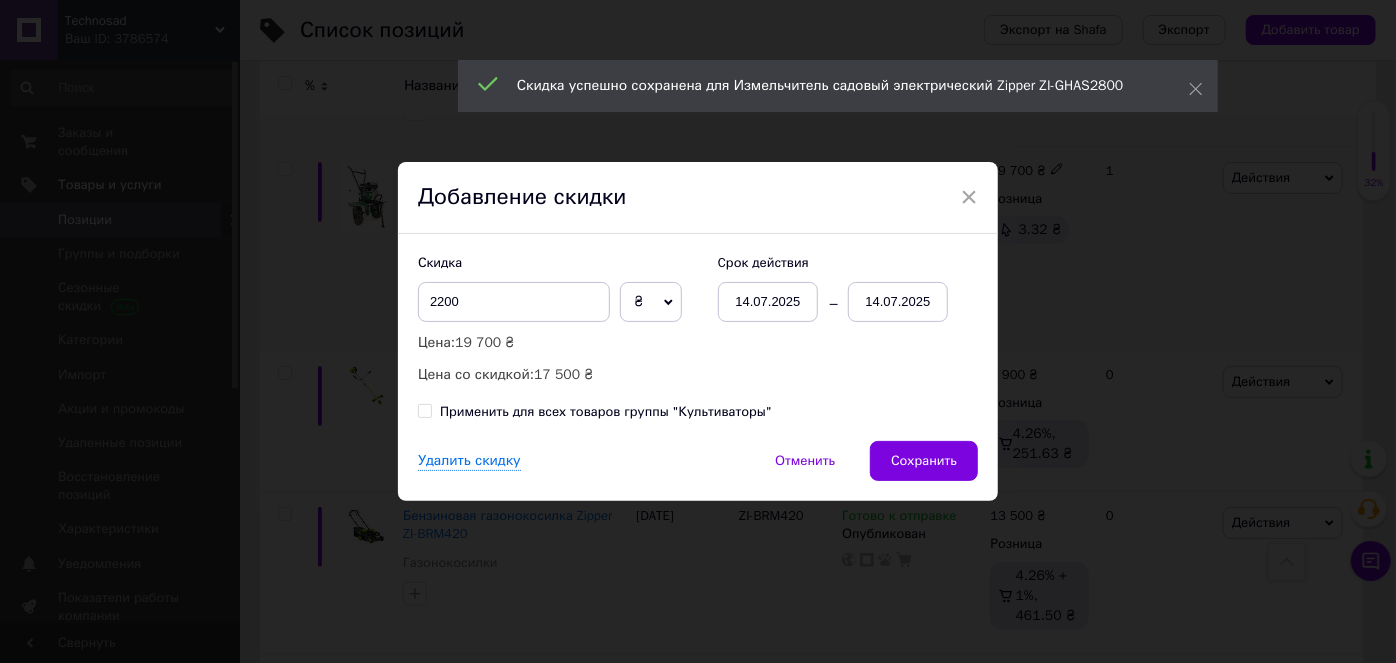 click on "14.07.2025" at bounding box center [898, 302] 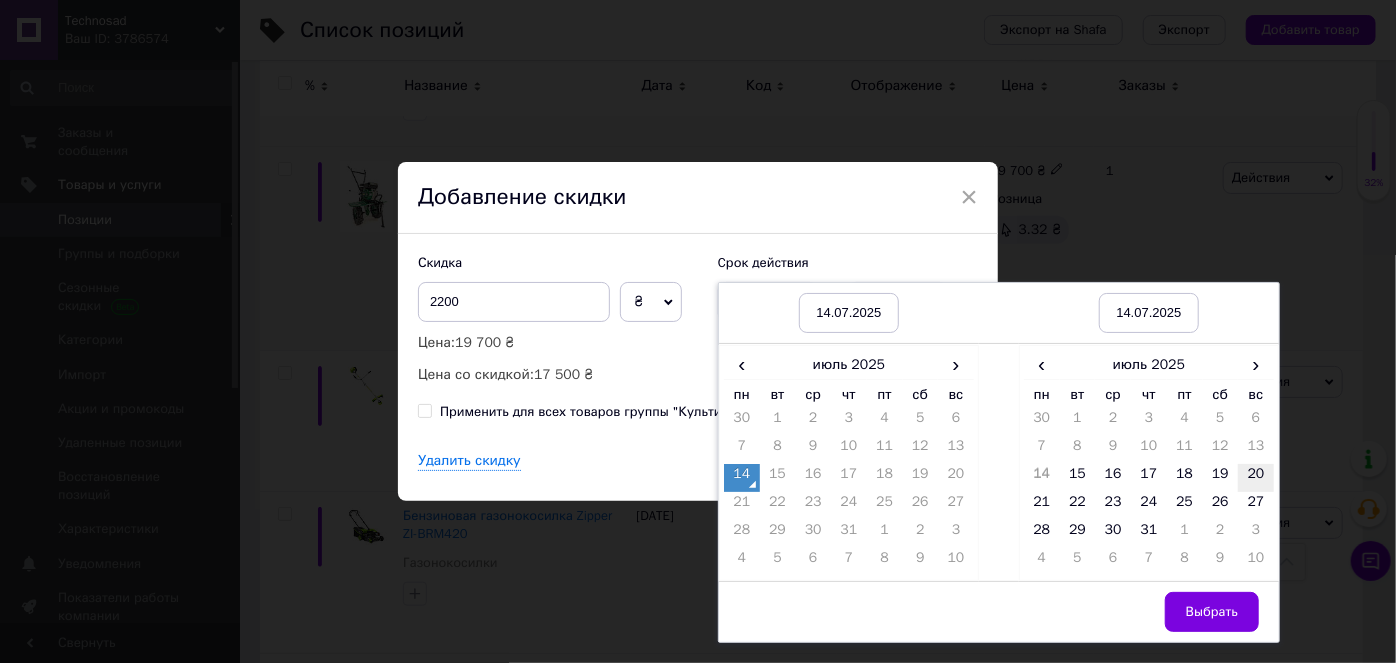 click on "20" at bounding box center (1256, 478) 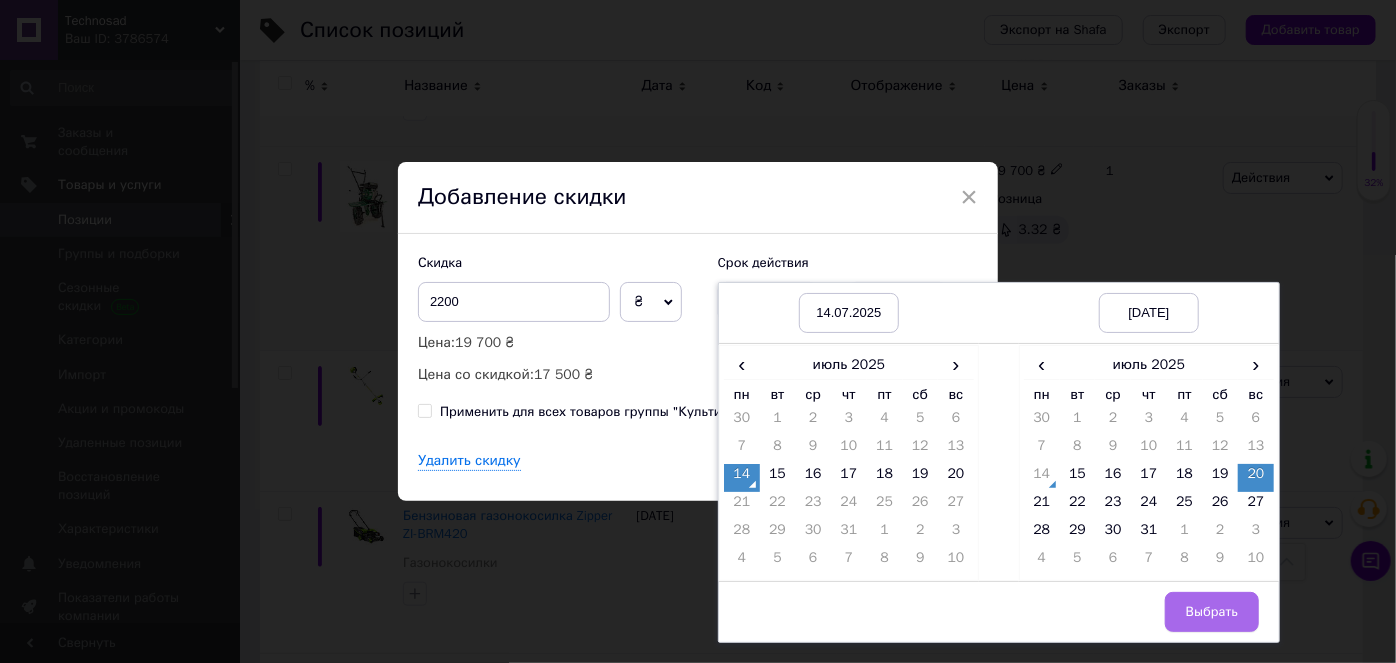 click on "Выбрать" at bounding box center [1212, 612] 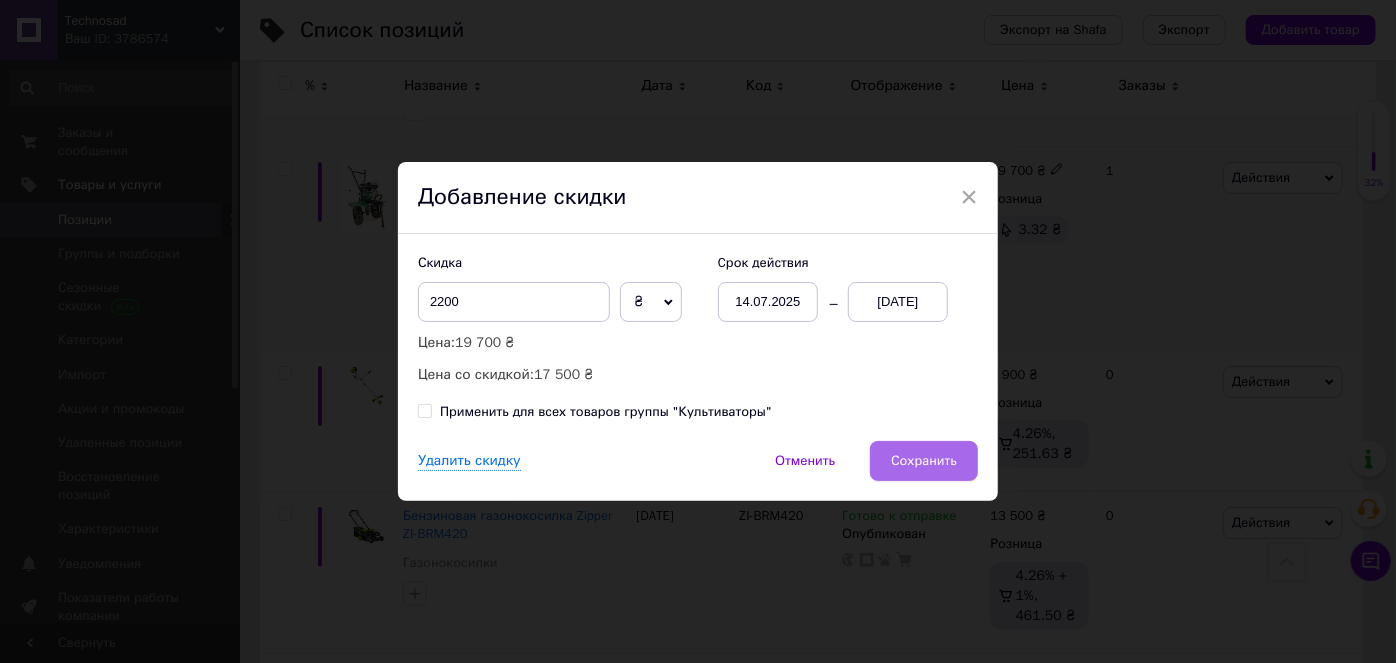 click on "Сохранить" at bounding box center [924, 461] 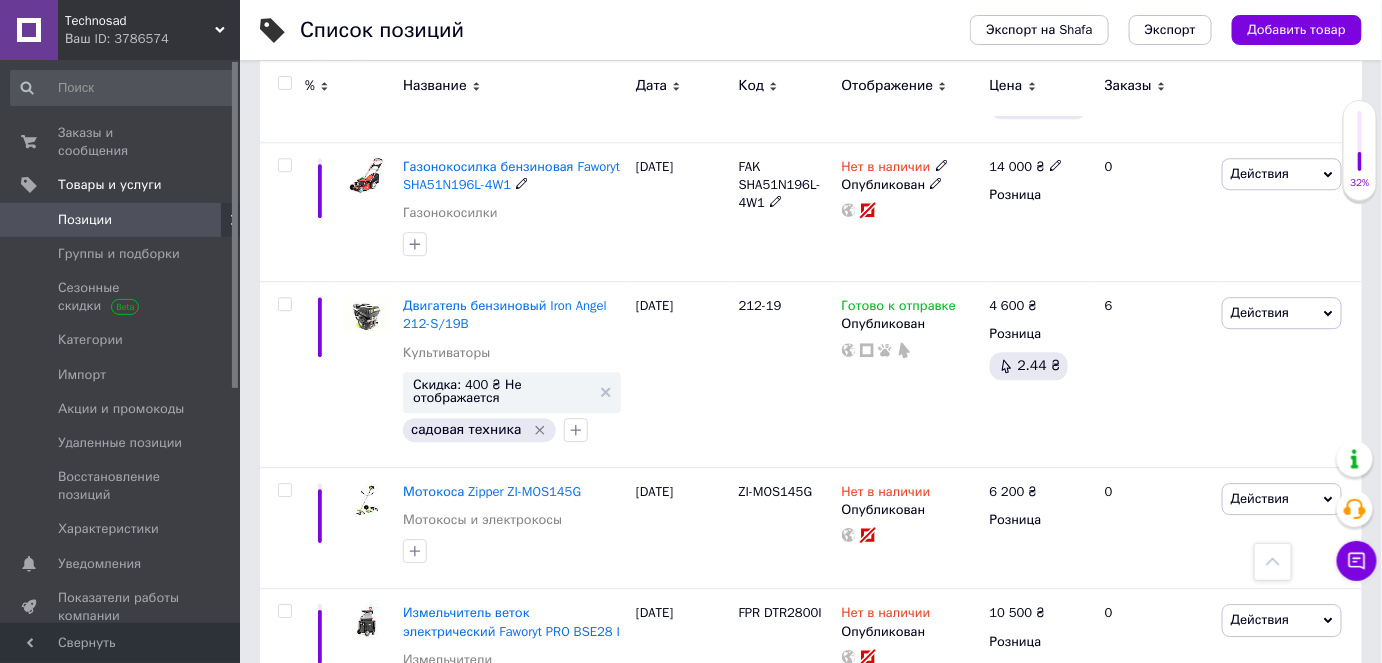 scroll, scrollTop: 1818, scrollLeft: 0, axis: vertical 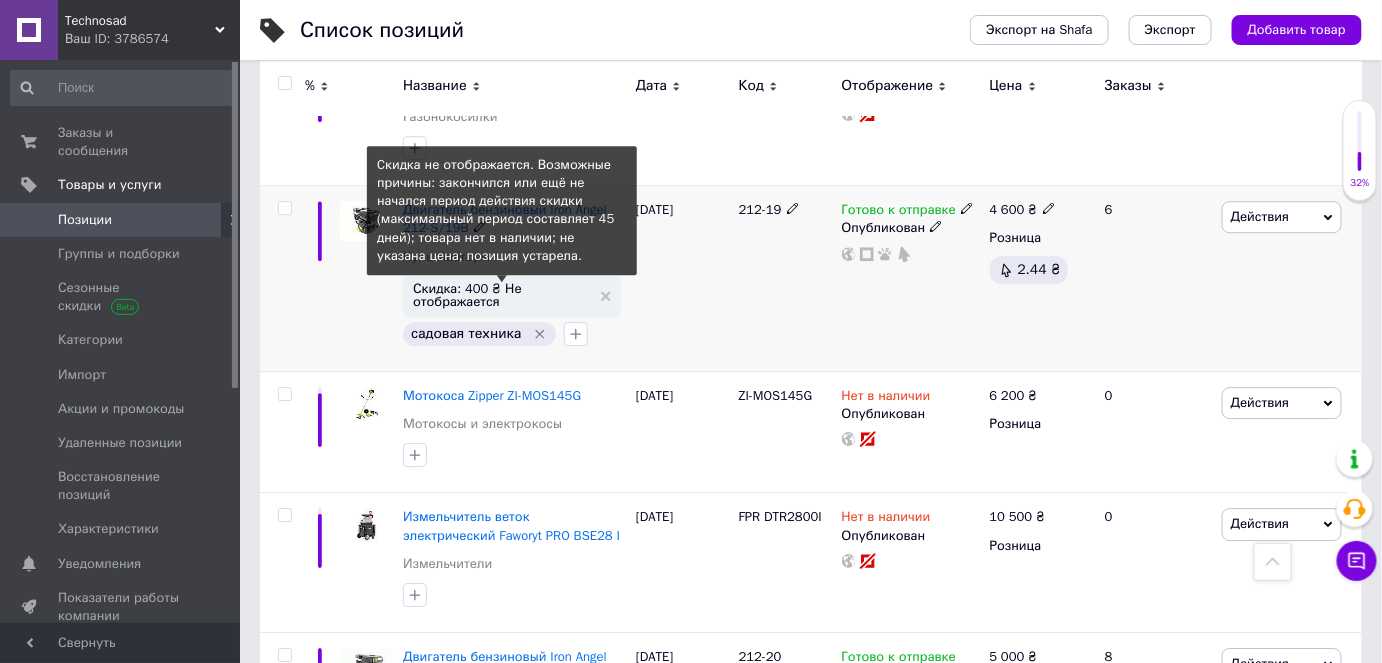 click on "Скидка: 400 ₴ Не отображается" at bounding box center [502, 295] 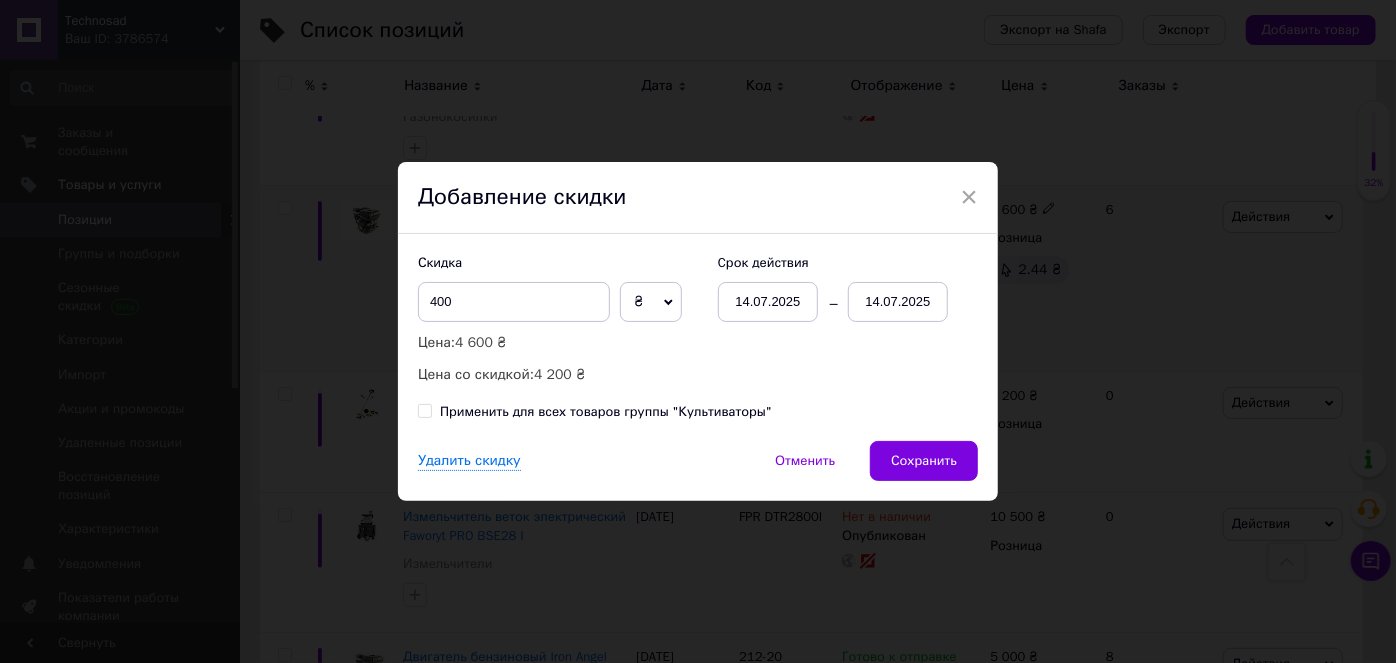 click on "14.07.2025" at bounding box center [898, 302] 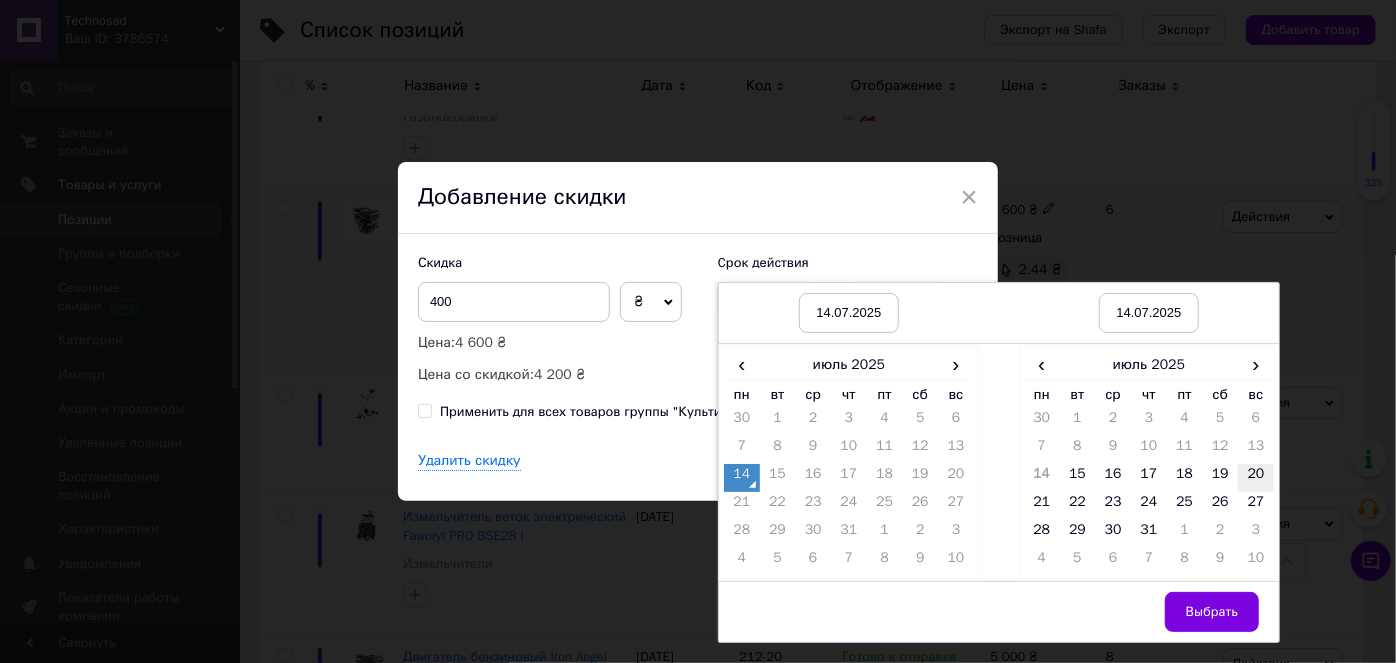 click on "20" at bounding box center (1256, 478) 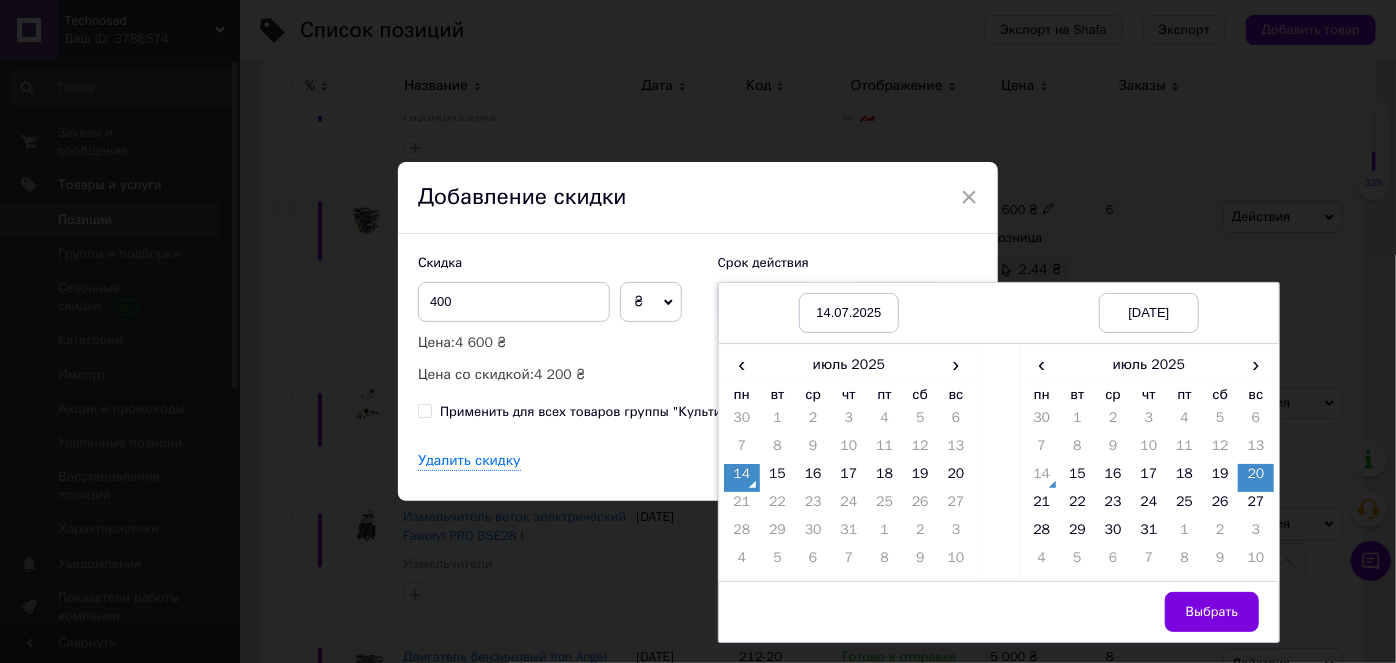 click on "Выбрать" at bounding box center (1212, 612) 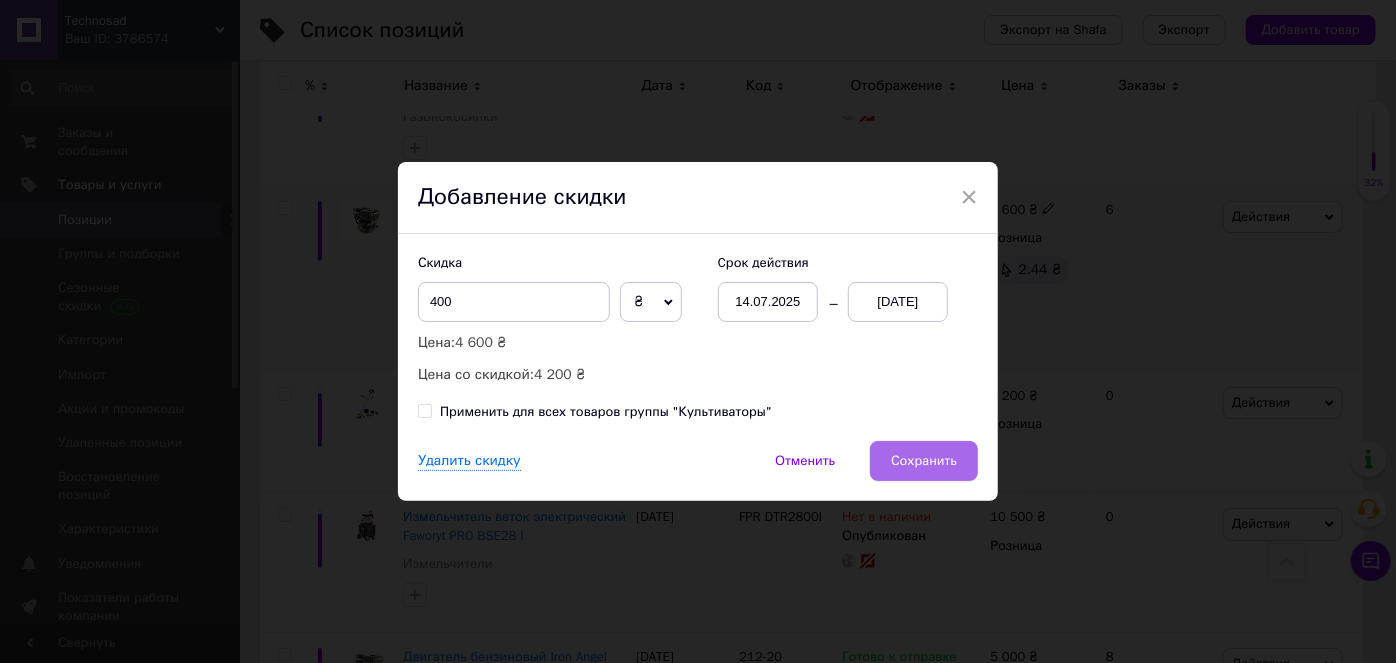 click on "Сохранить" at bounding box center [924, 461] 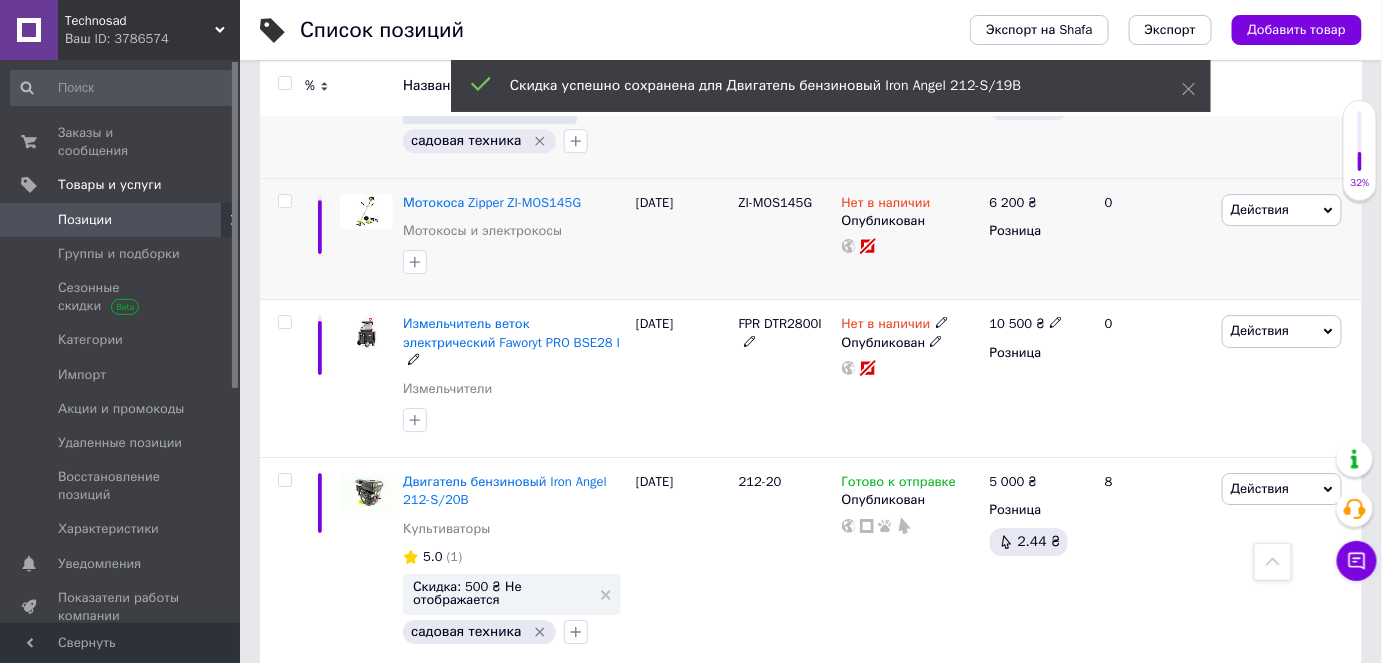 scroll, scrollTop: 2272, scrollLeft: 0, axis: vertical 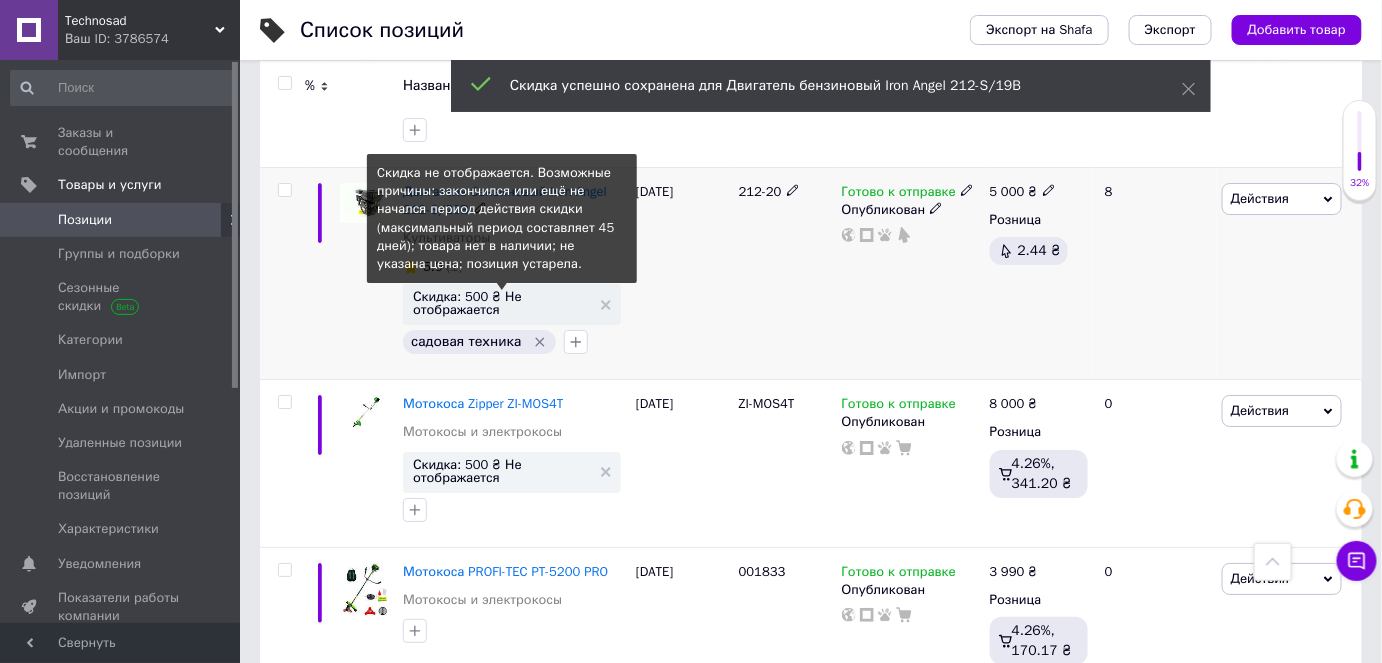 click on "Скидка: 500 ₴ Не отображается" at bounding box center [502, 303] 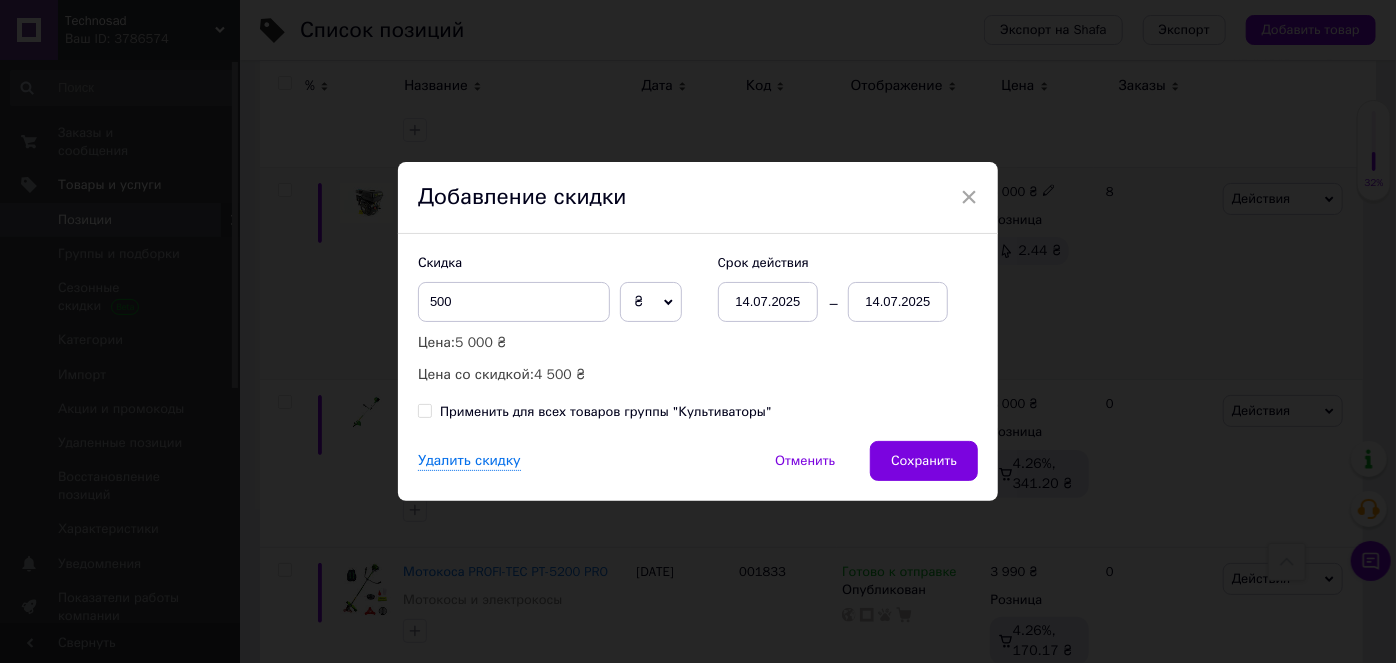 click on "14.07.2025" at bounding box center [898, 302] 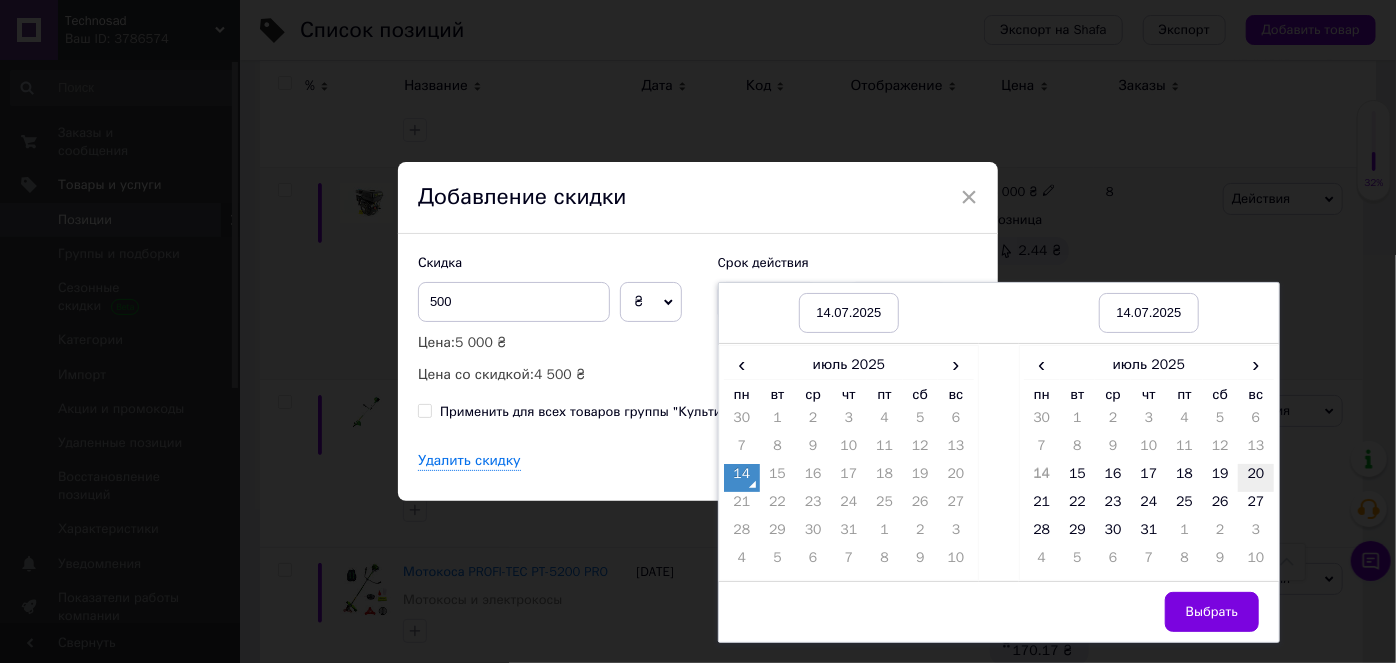 click on "20" at bounding box center (1256, 478) 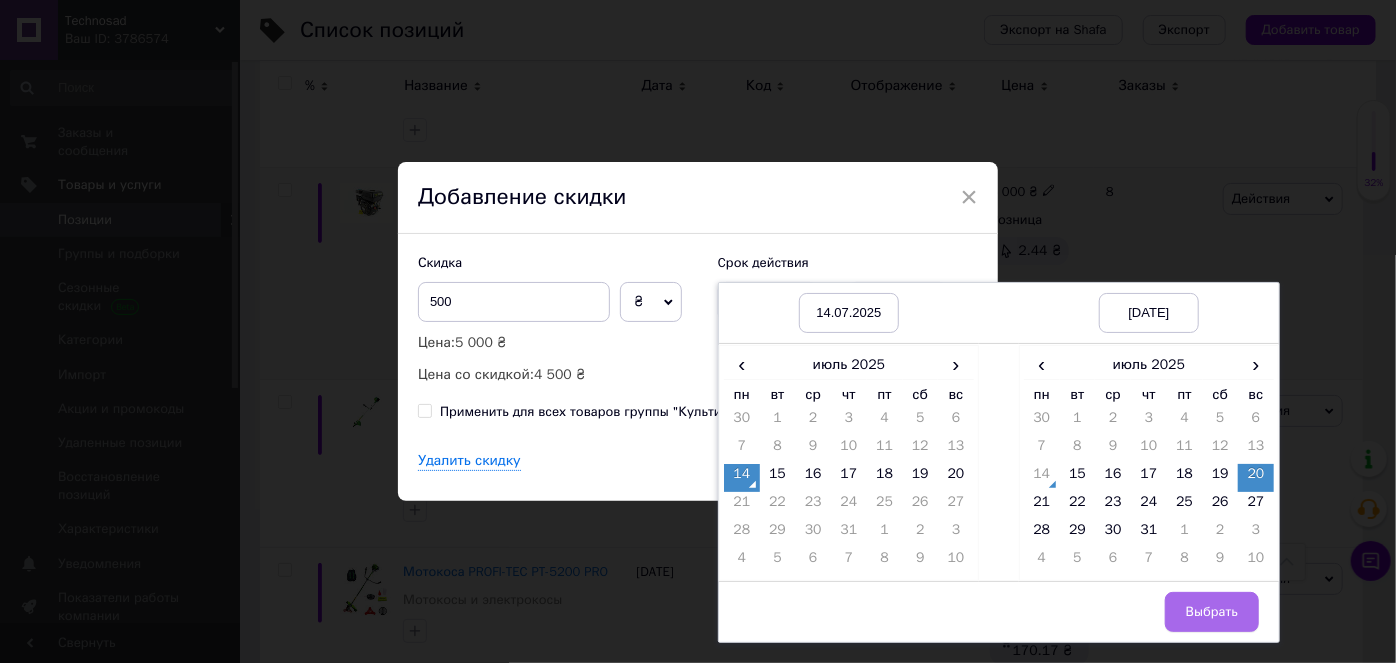 click on "Выбрать" at bounding box center [1212, 612] 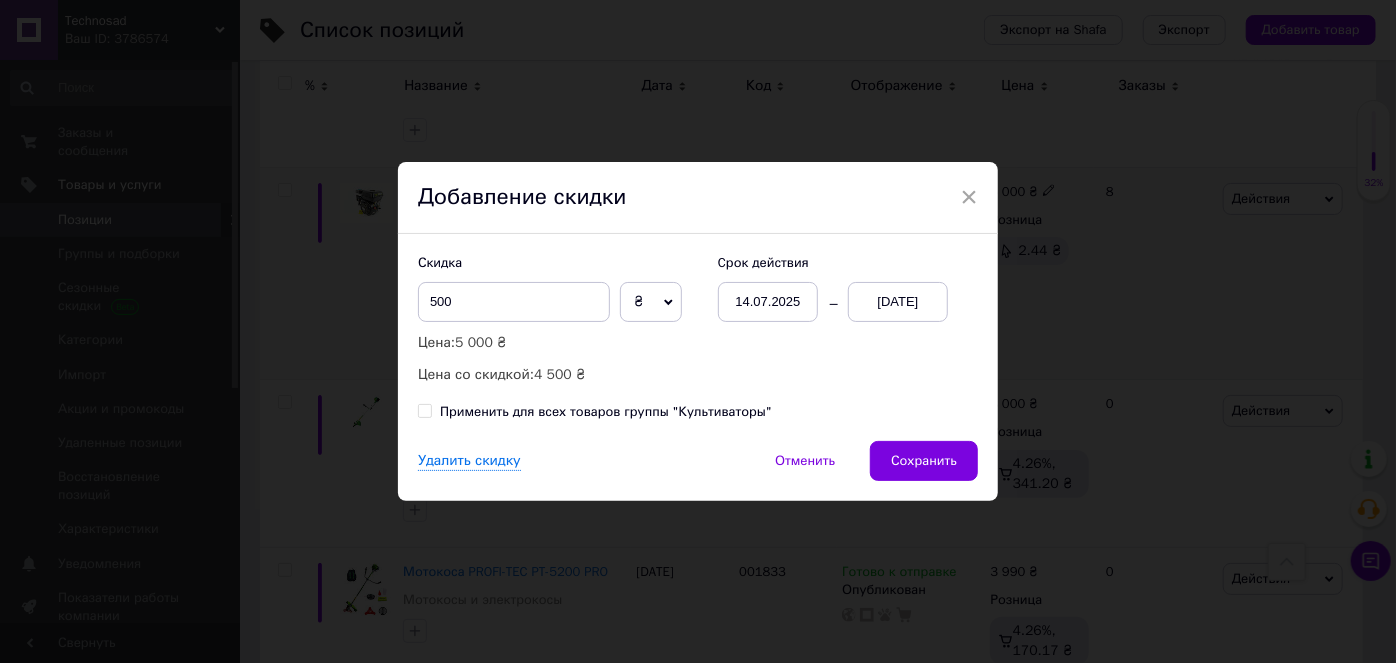 click on "Сохранить" at bounding box center [924, 461] 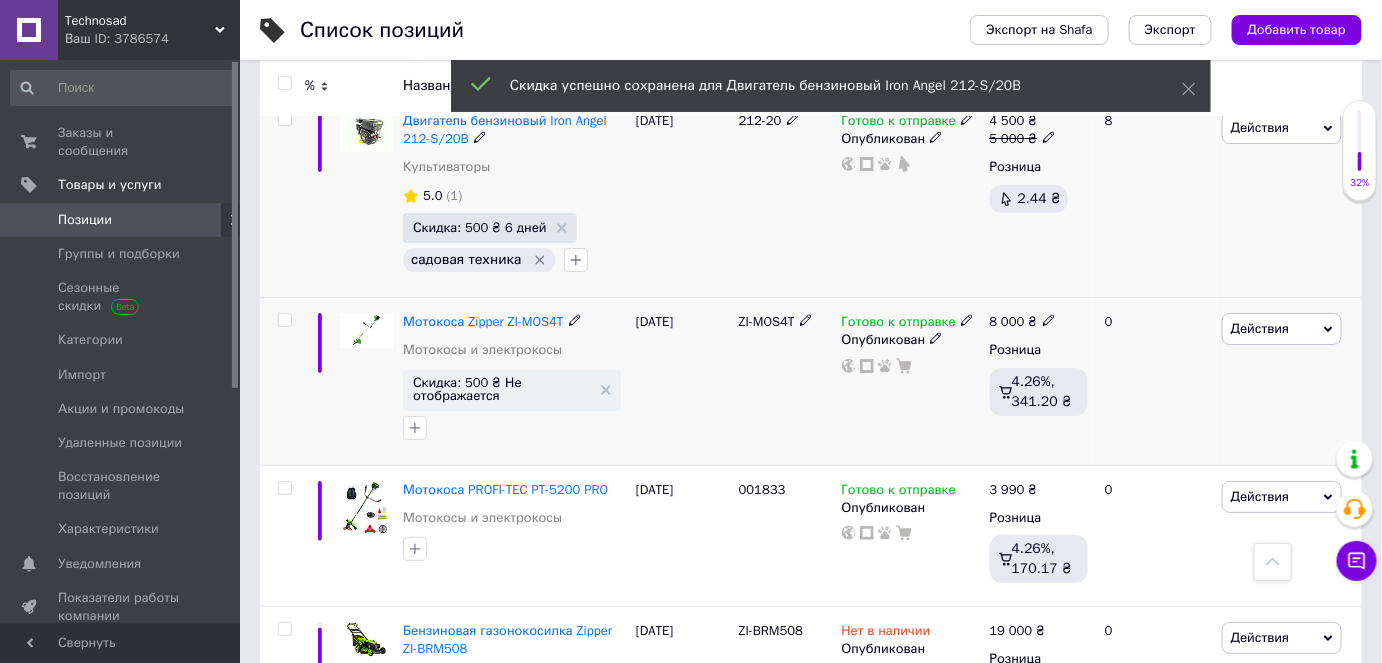 scroll, scrollTop: 2363, scrollLeft: 0, axis: vertical 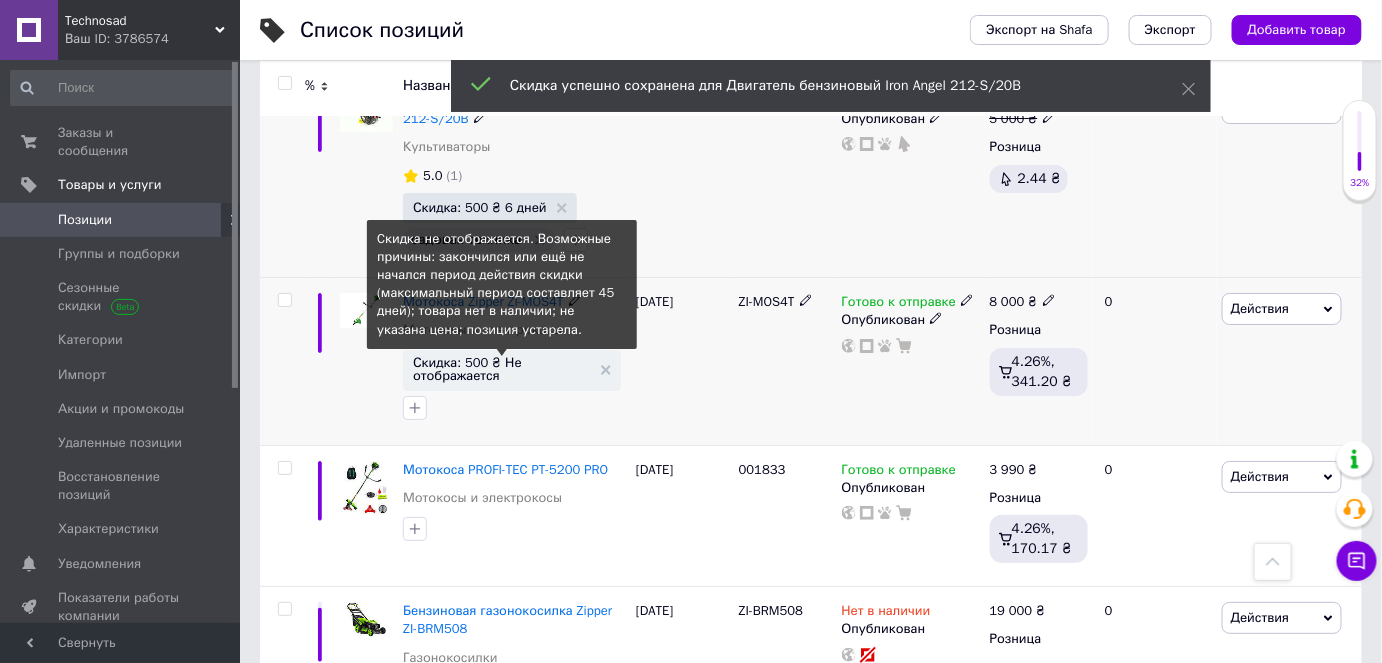 click on "Скидка: 500 ₴ Не отображается" at bounding box center [502, 369] 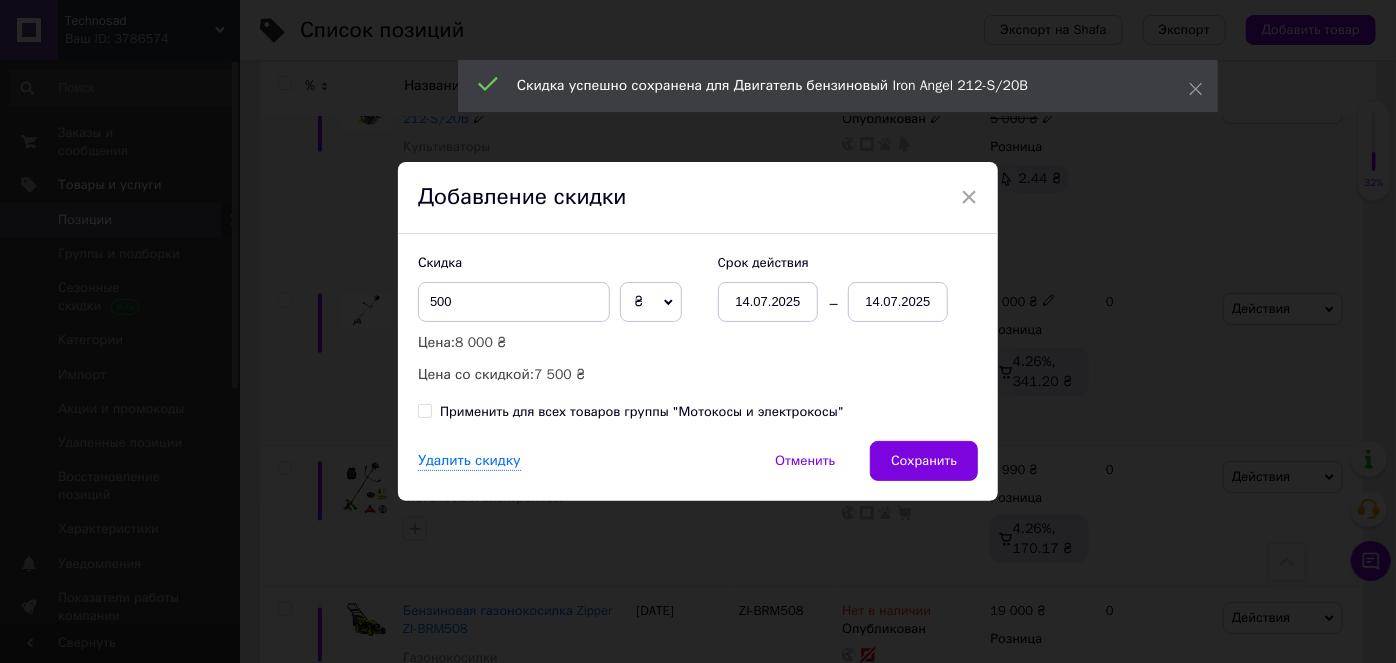 click on "14.07.2025" at bounding box center (898, 302) 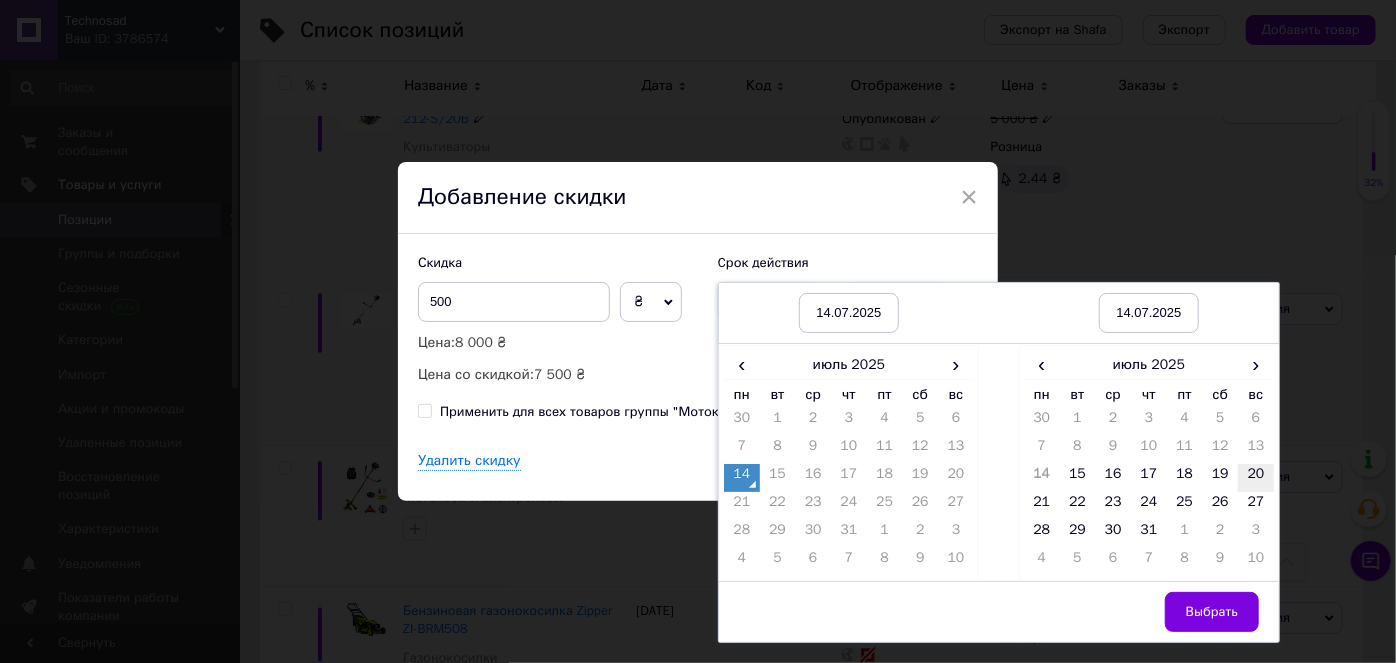 click on "20" at bounding box center [1256, 478] 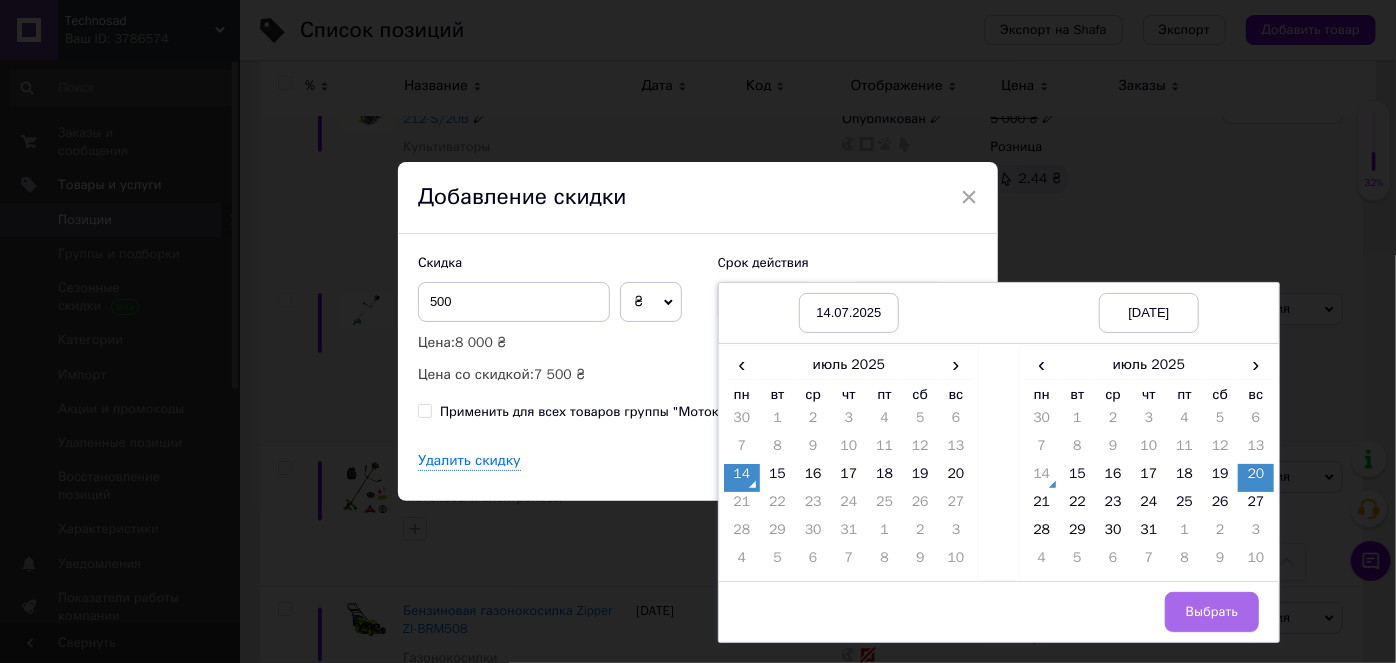 click on "Выбрать" at bounding box center [1212, 612] 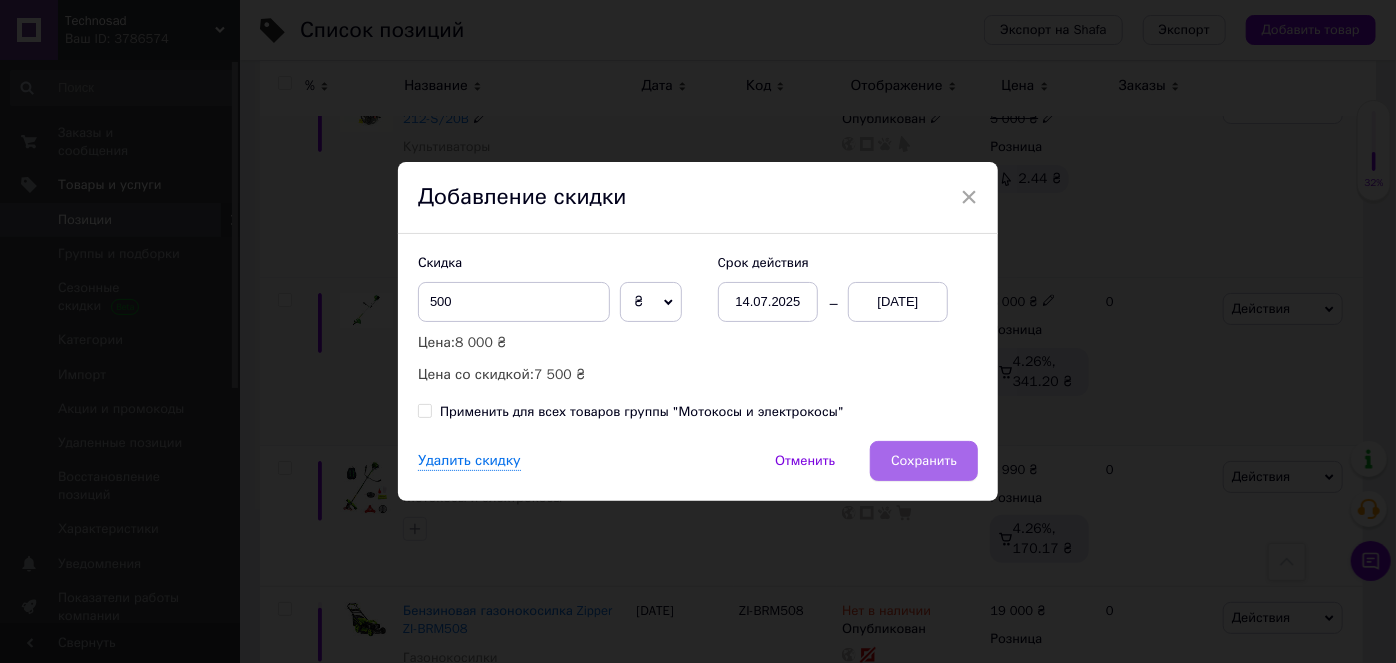 click on "Сохранить" at bounding box center (924, 461) 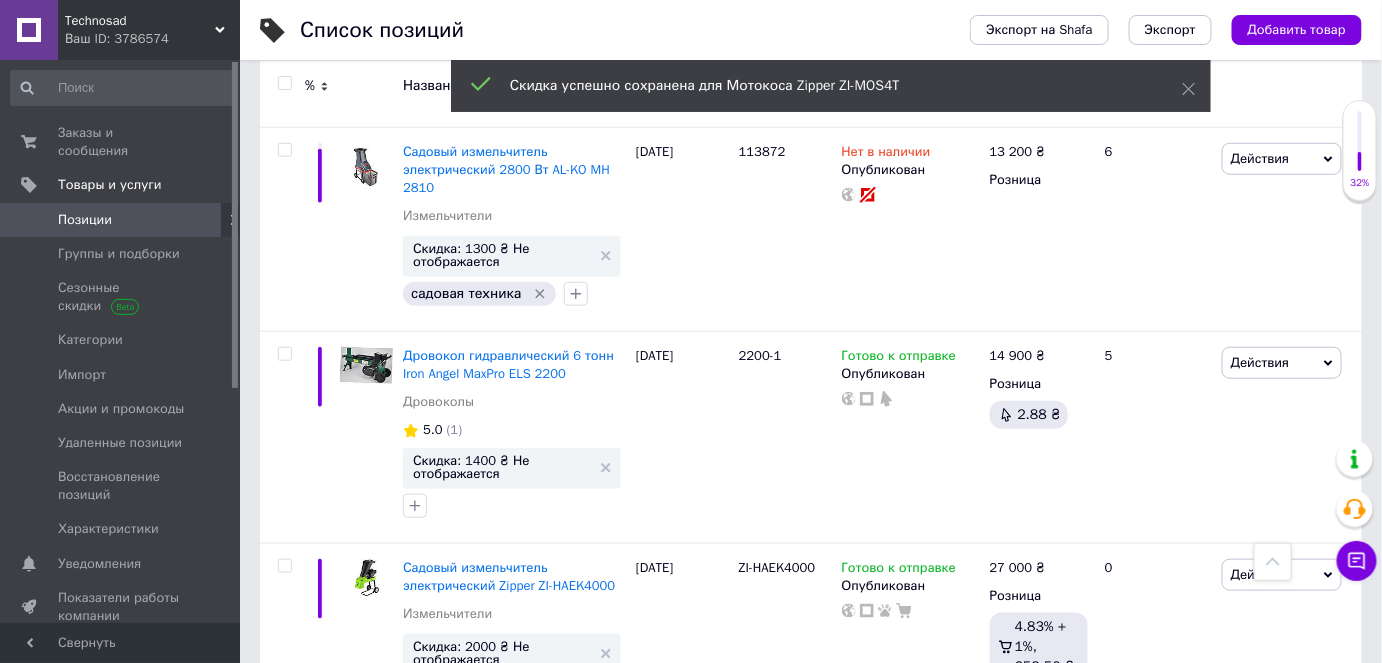 scroll, scrollTop: 3000, scrollLeft: 0, axis: vertical 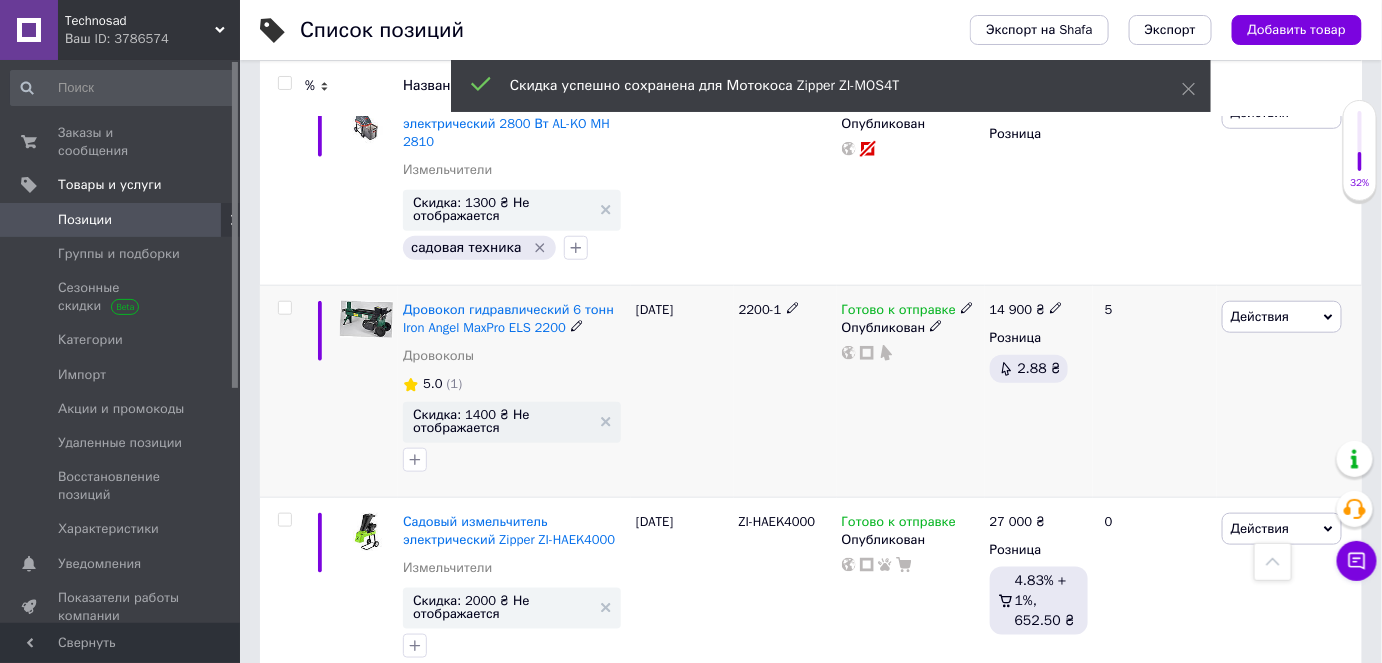 click on "Скидка: 1400 ₴ Не отображается" at bounding box center [512, 422] 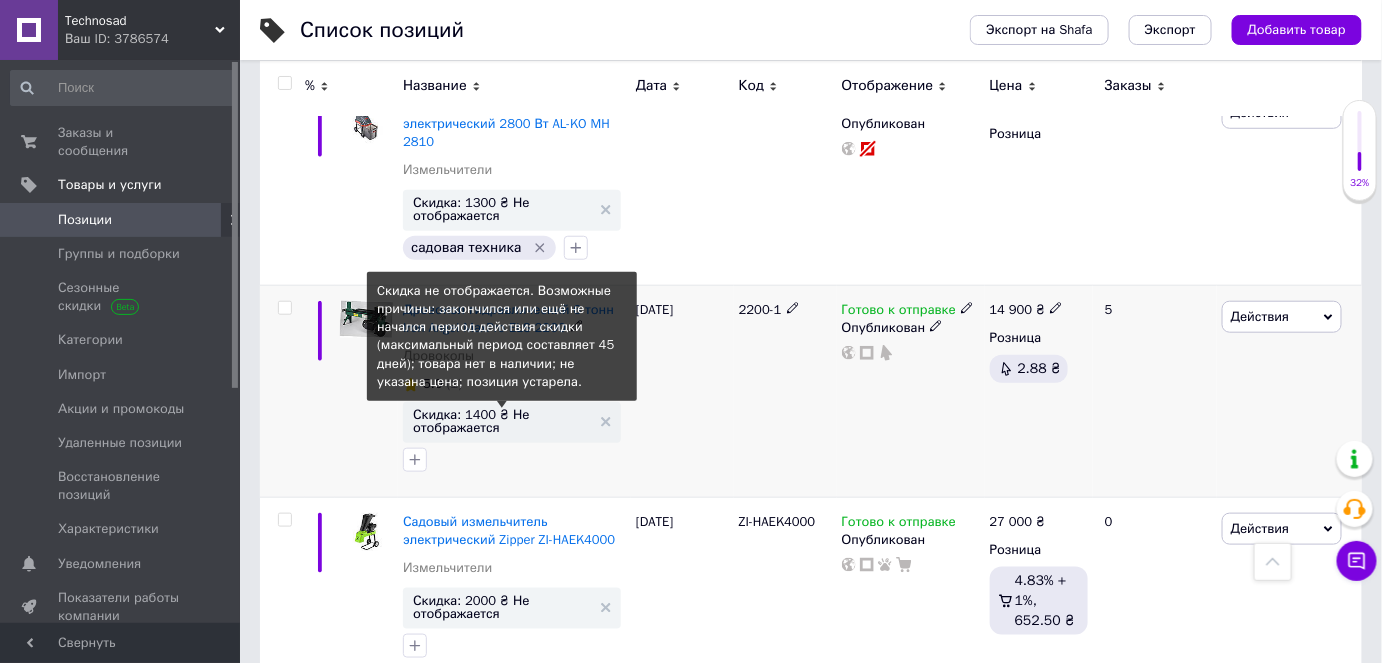 click on "Скидка: 1400 ₴ Не отображается" at bounding box center (502, 421) 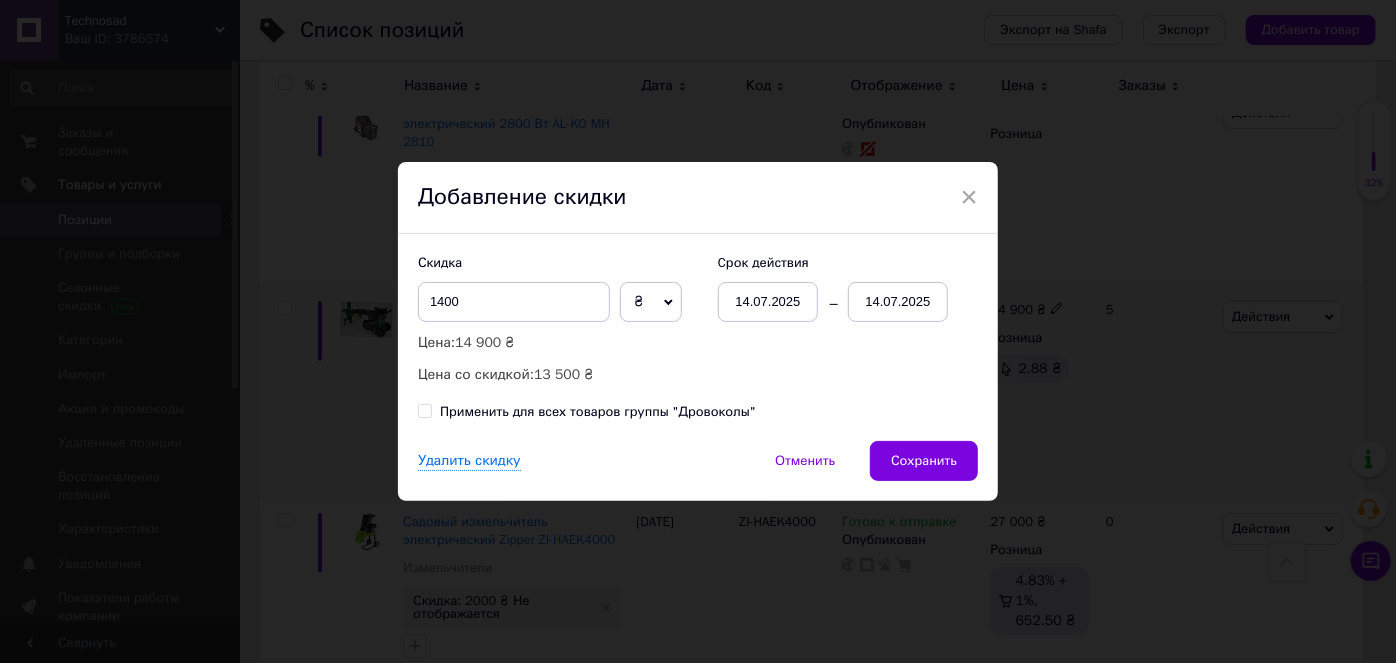 click on "14.07.2025" at bounding box center (898, 302) 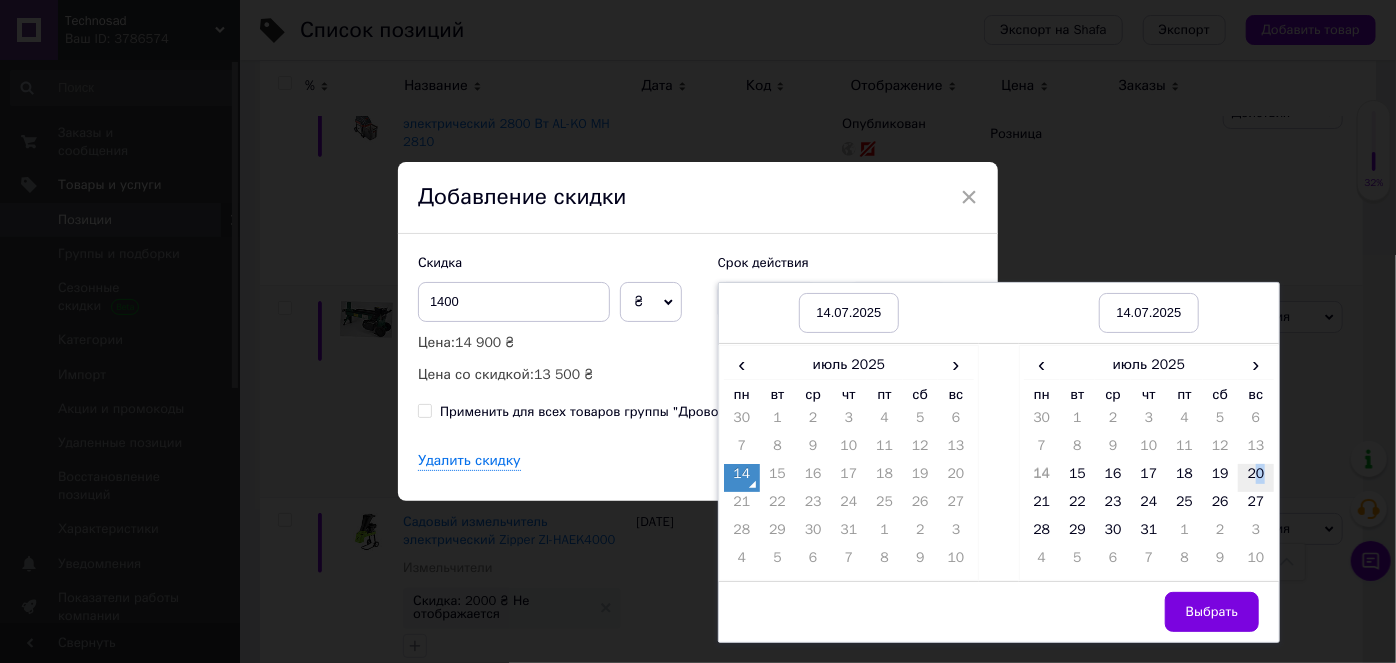 click on "20" at bounding box center [1256, 478] 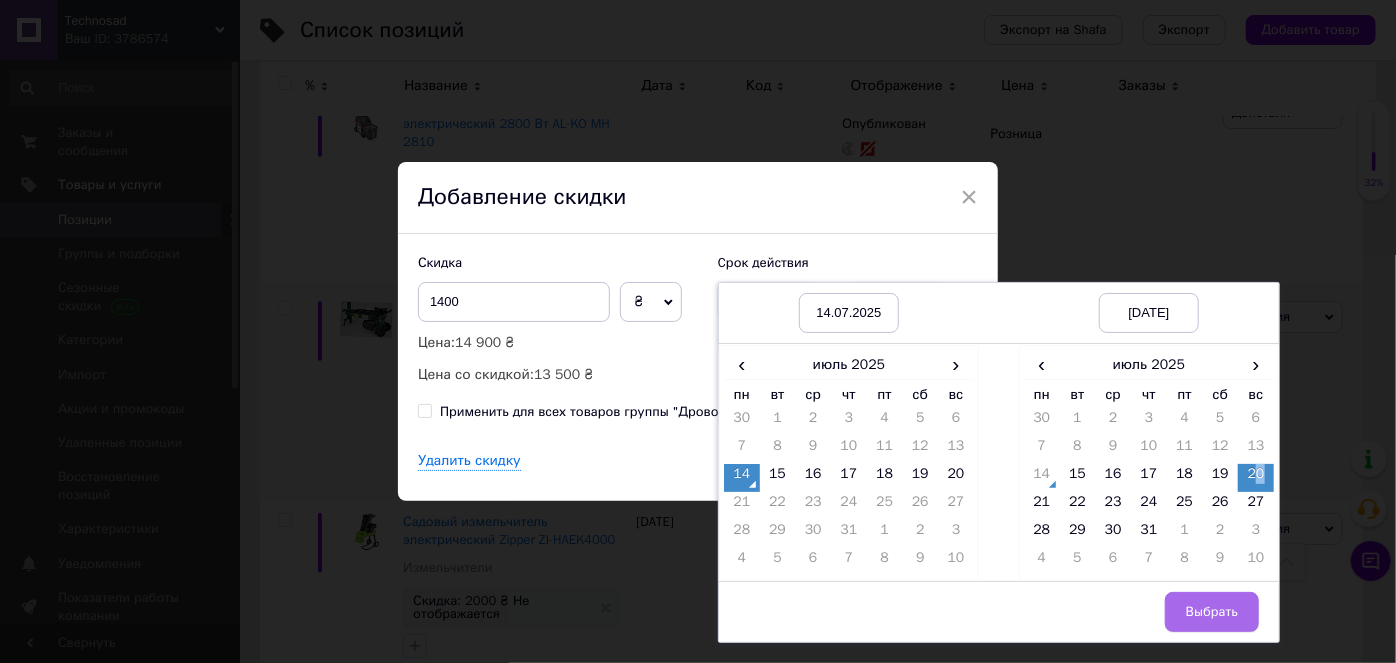 click on "Выбрать" at bounding box center (1212, 612) 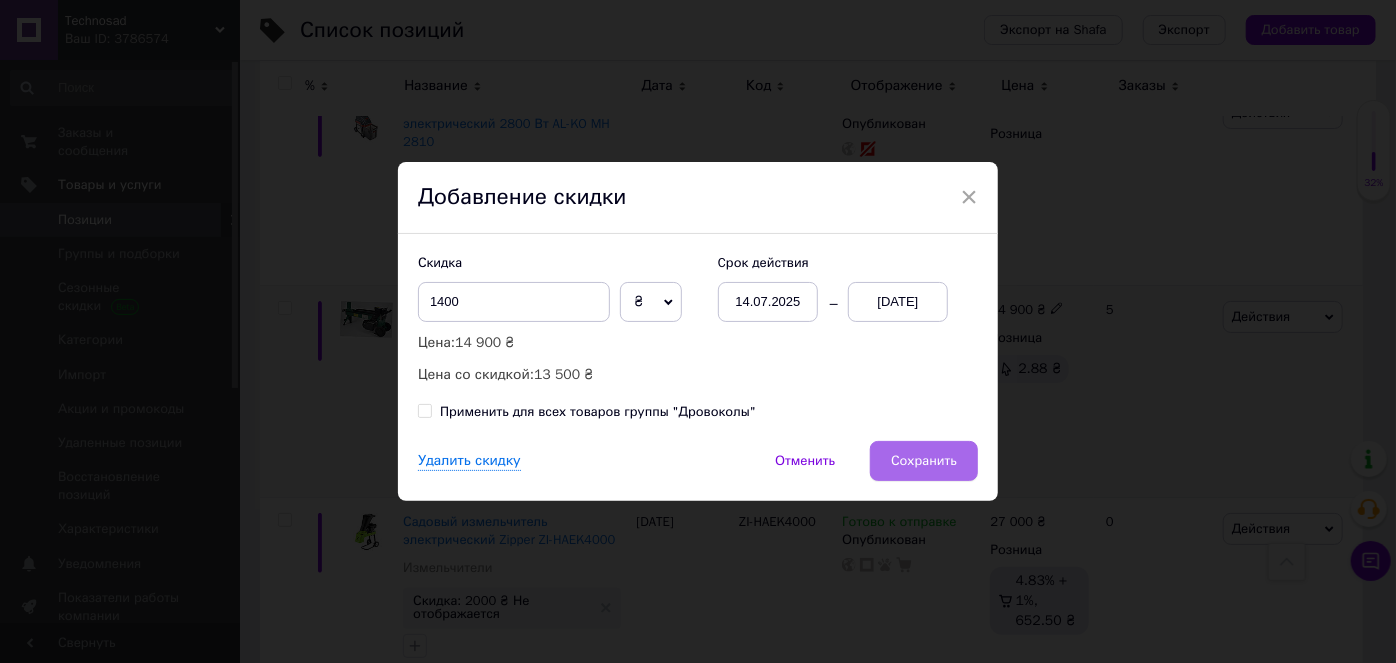click on "Сохранить" at bounding box center (924, 461) 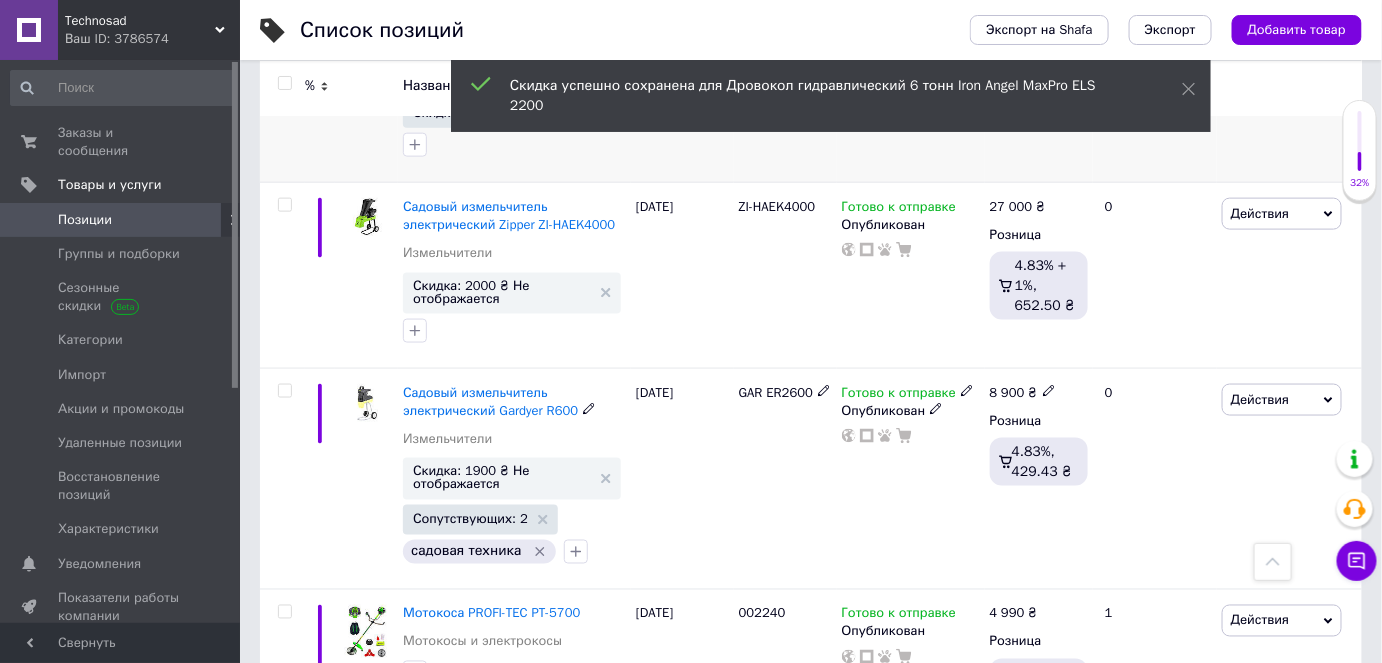 scroll, scrollTop: 3272, scrollLeft: 0, axis: vertical 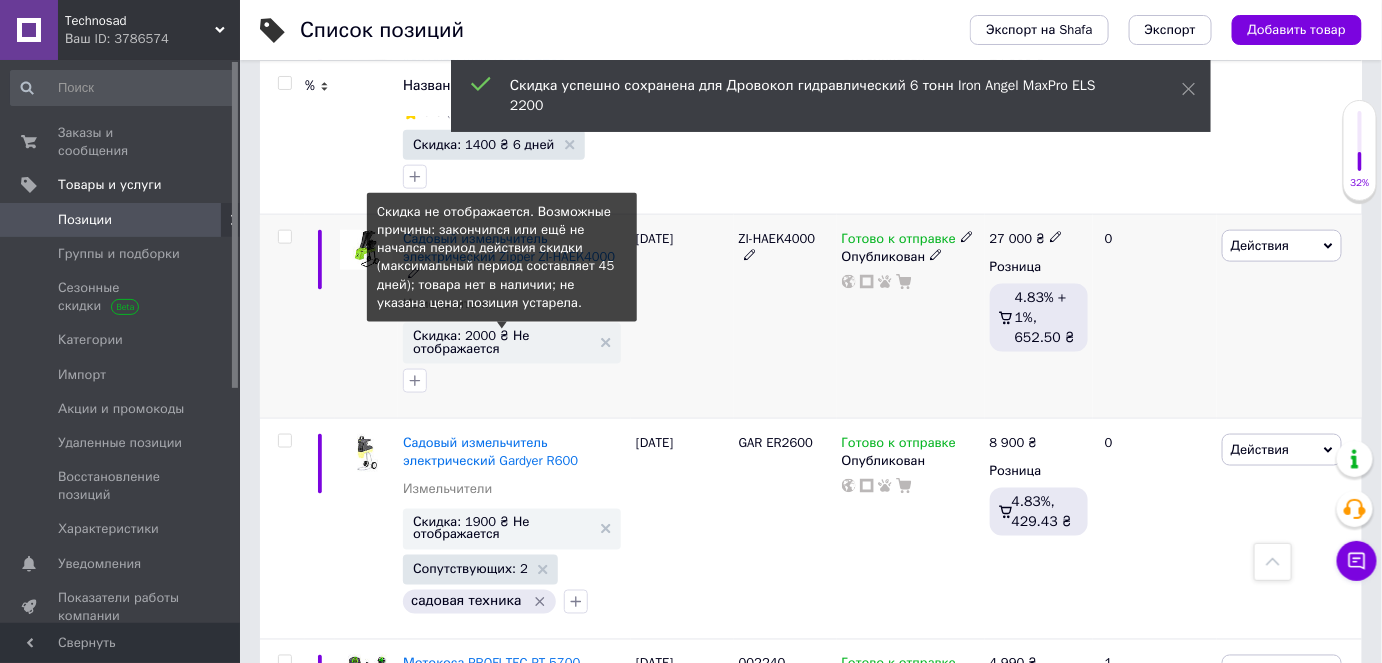 click on "Скидка: 2000 ₴ Не отображается" at bounding box center (502, 342) 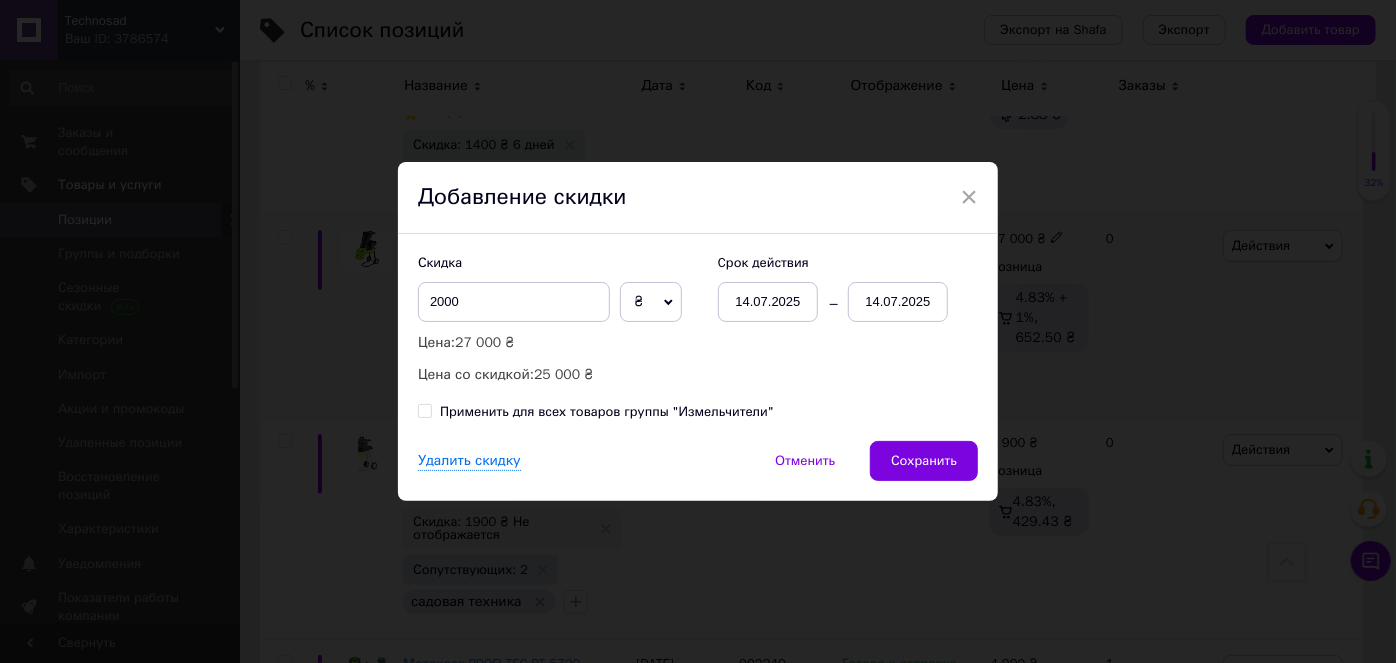 click on "14.07.2025" at bounding box center [898, 302] 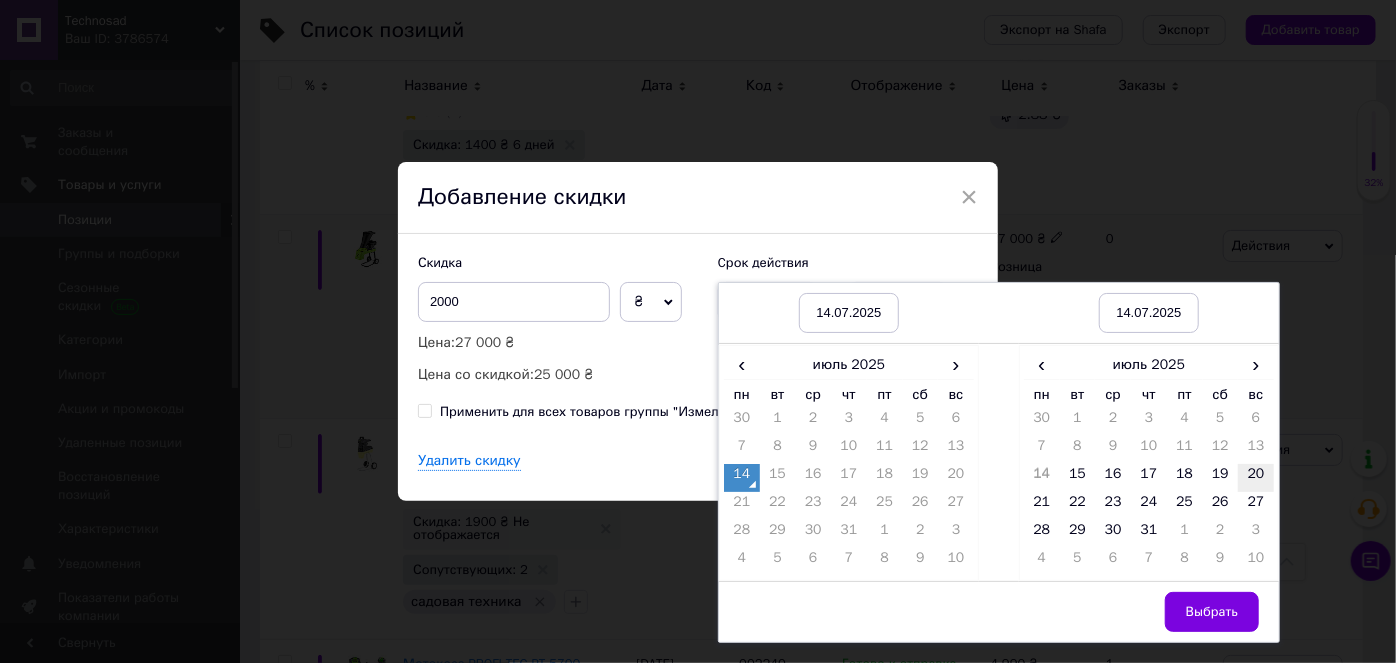 click on "20" at bounding box center [1256, 478] 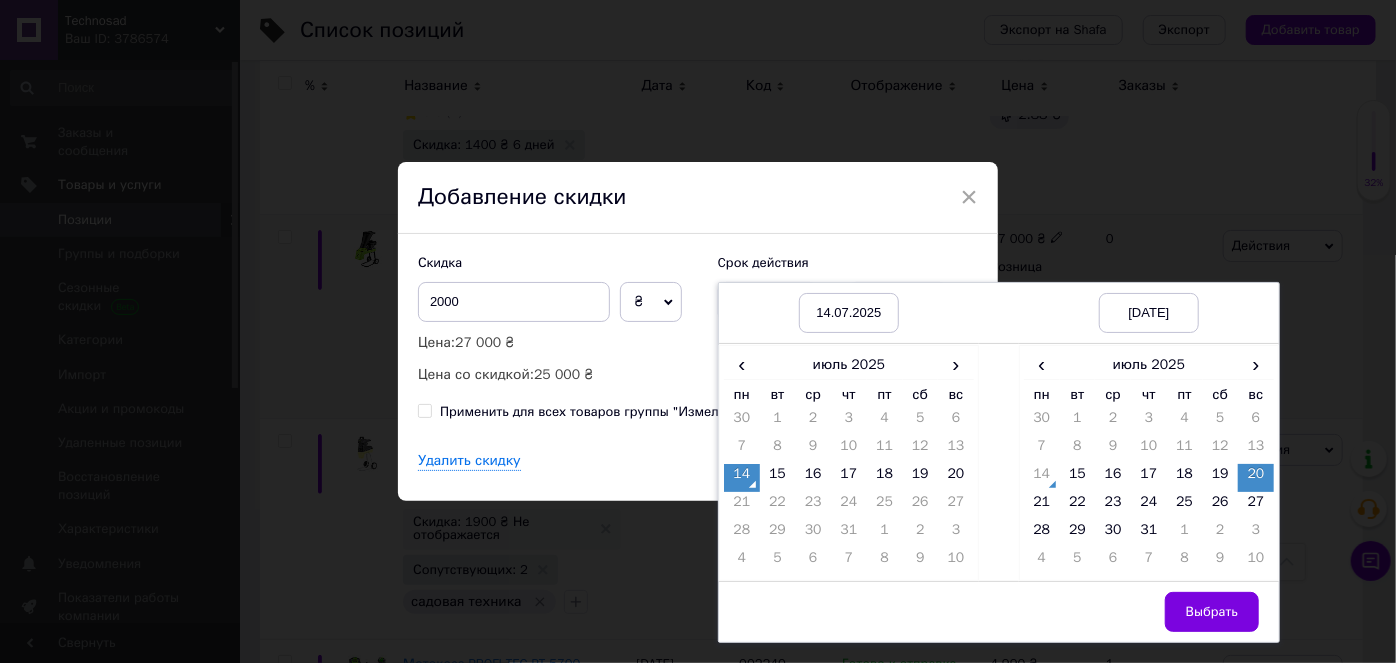drag, startPoint x: 1212, startPoint y: 618, endPoint x: 1201, endPoint y: 606, distance: 16.27882 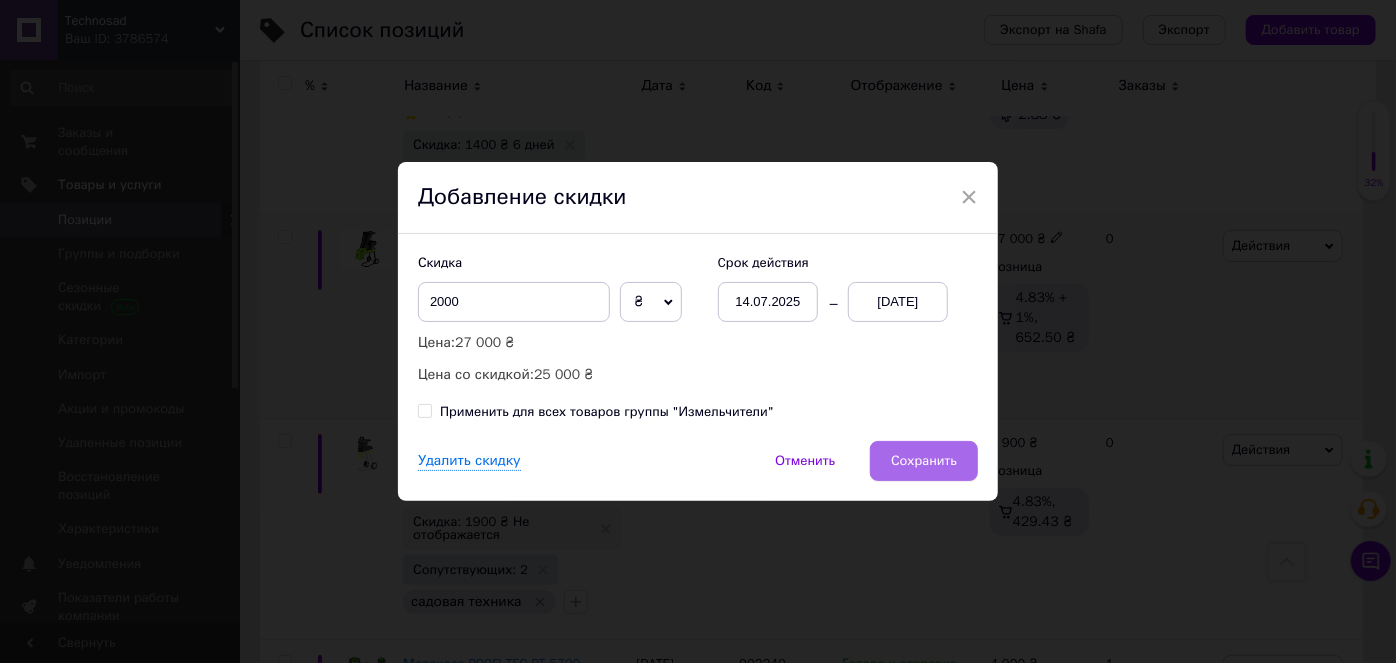 click on "Сохранить" at bounding box center (924, 461) 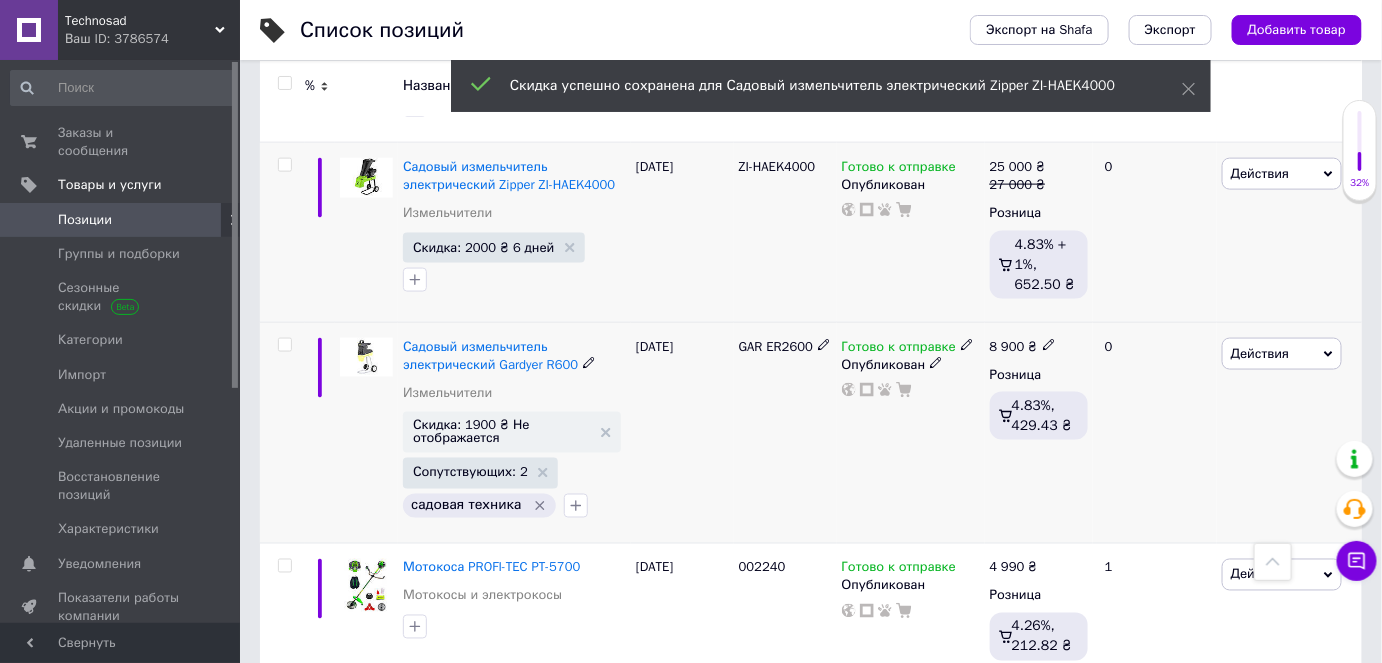 scroll, scrollTop: 3363, scrollLeft: 0, axis: vertical 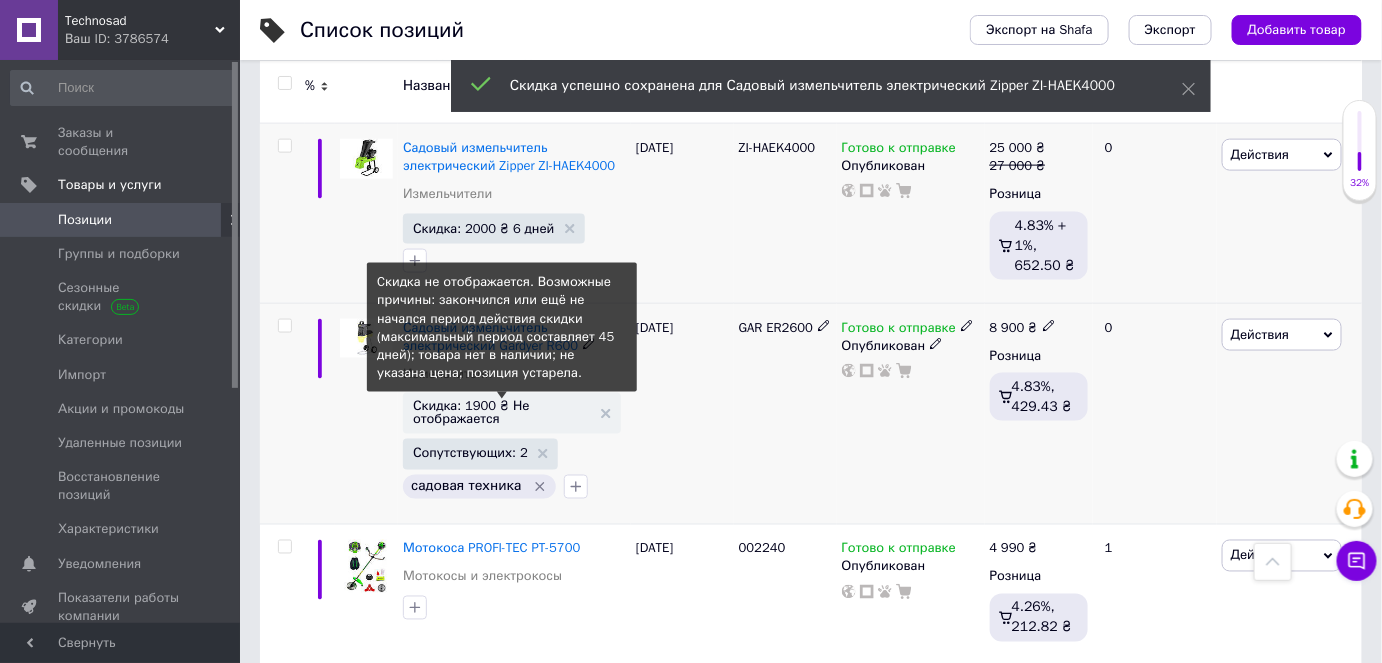click on "Скидка: 1900 ₴ Не отображается" at bounding box center [502, 412] 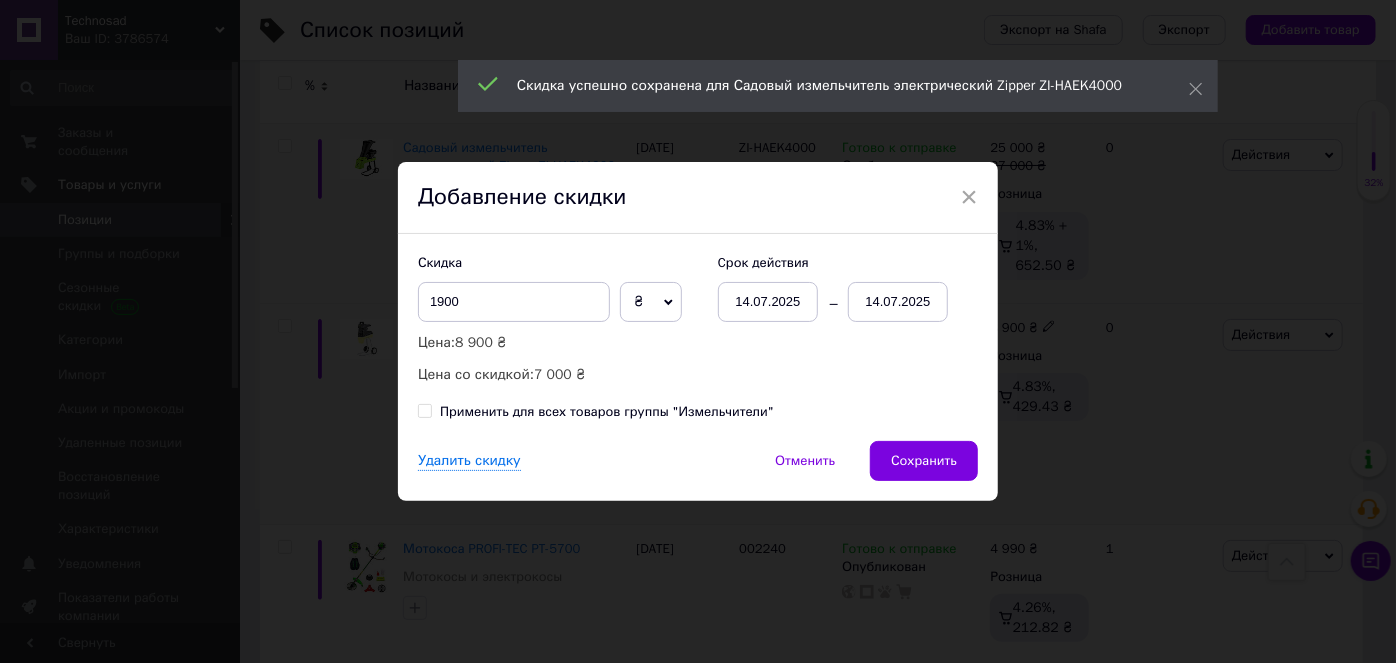 click on "14.07.2025" at bounding box center [898, 302] 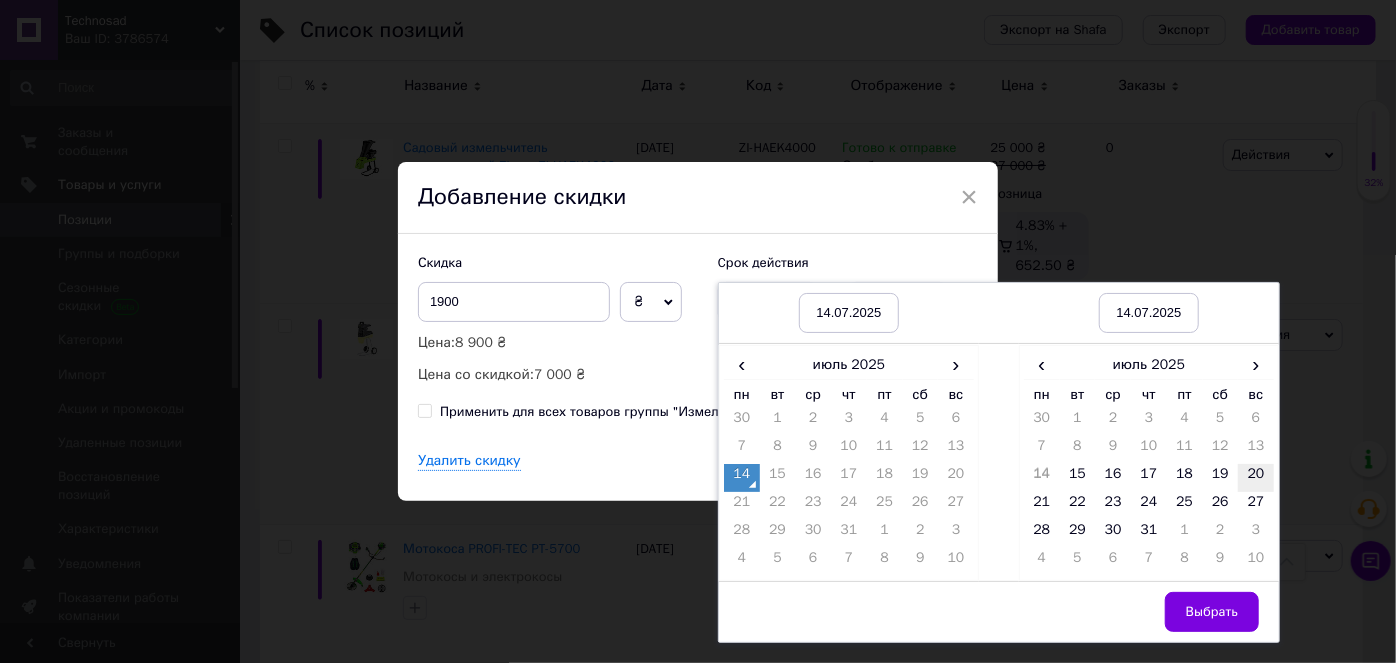 click on "20" at bounding box center (1256, 478) 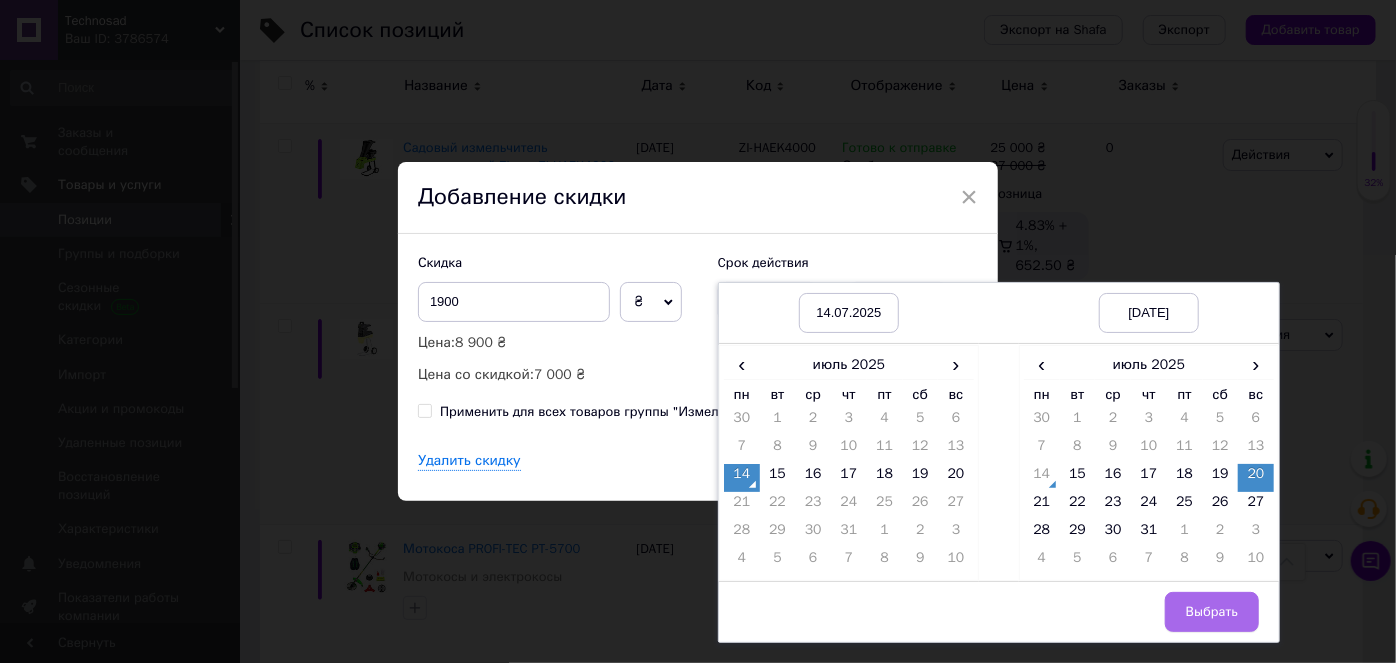 click on "Выбрать" at bounding box center (1212, 612) 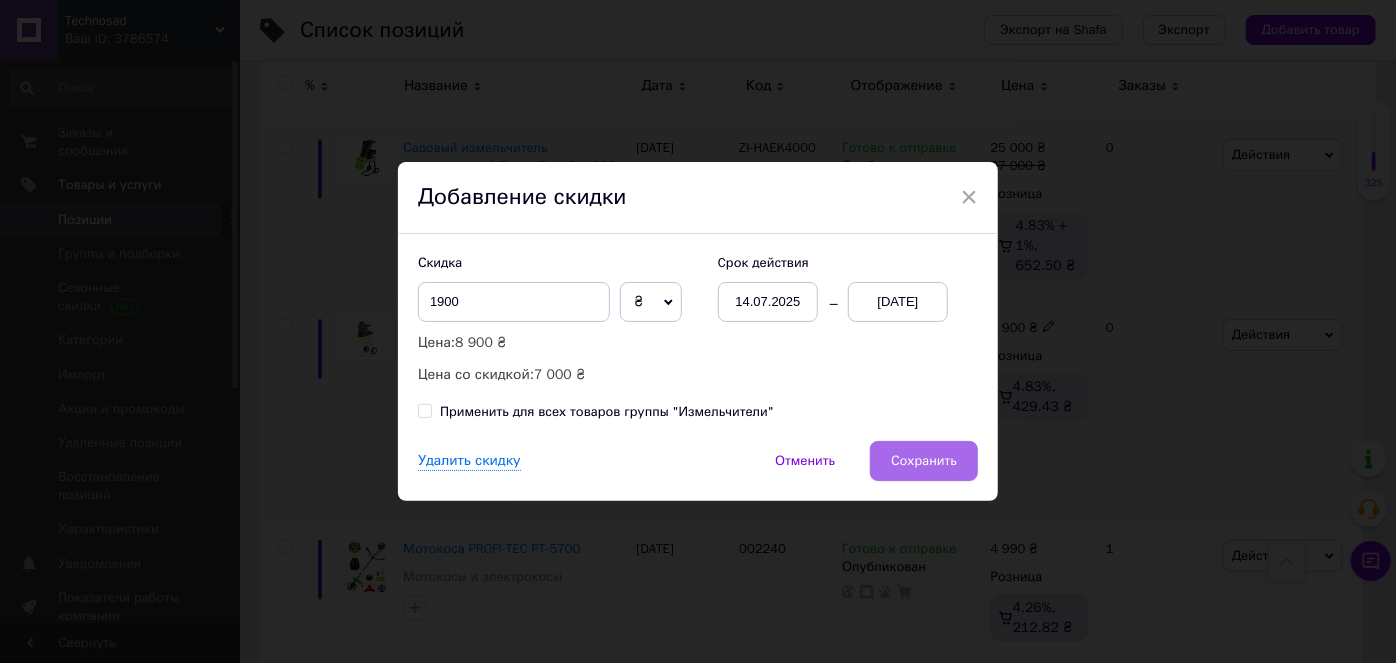click on "Сохранить" at bounding box center (924, 461) 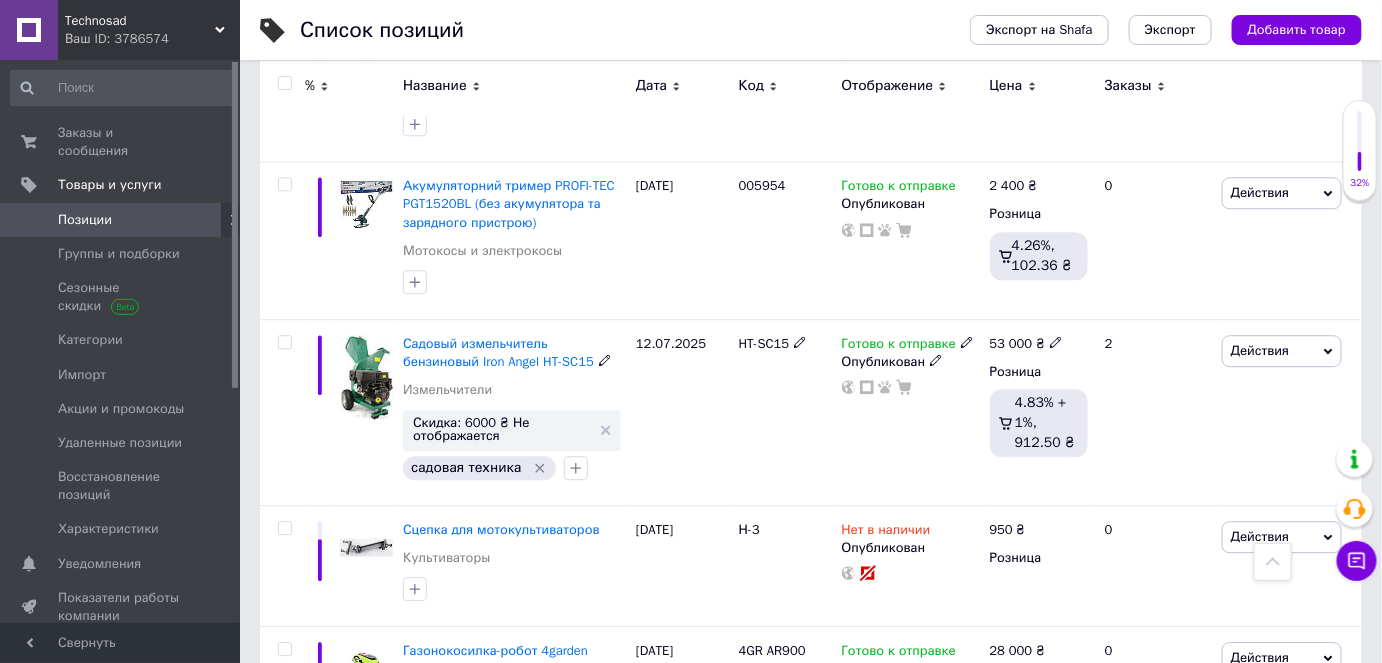 scroll, scrollTop: 4181, scrollLeft: 0, axis: vertical 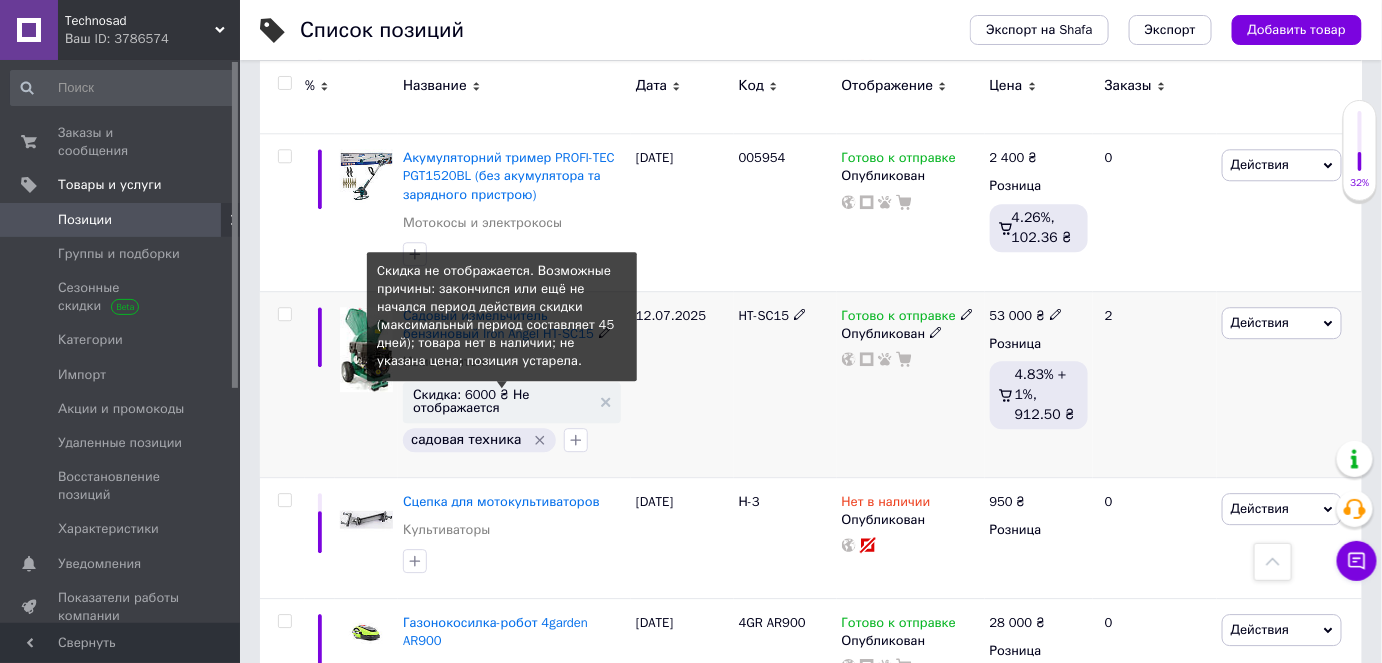 click on "Скидка: 6000 ₴ Не отображается" at bounding box center (502, 401) 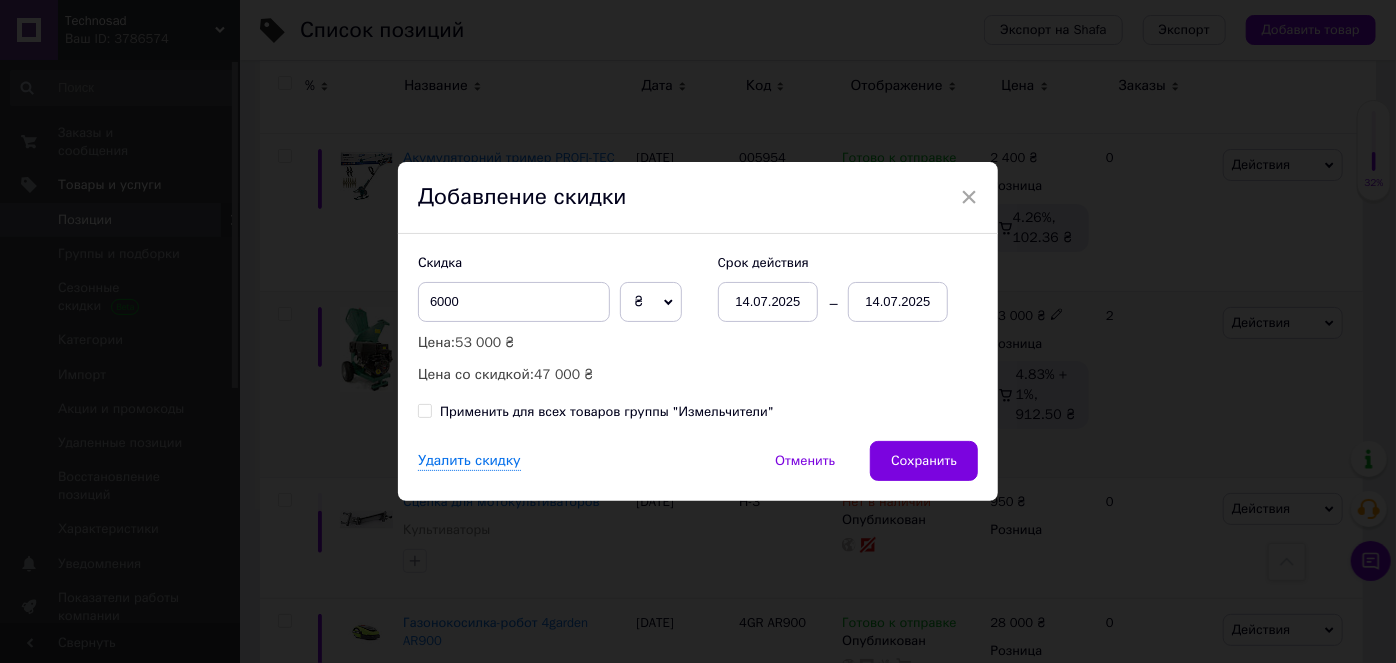 click on "14.07.2025" at bounding box center [898, 302] 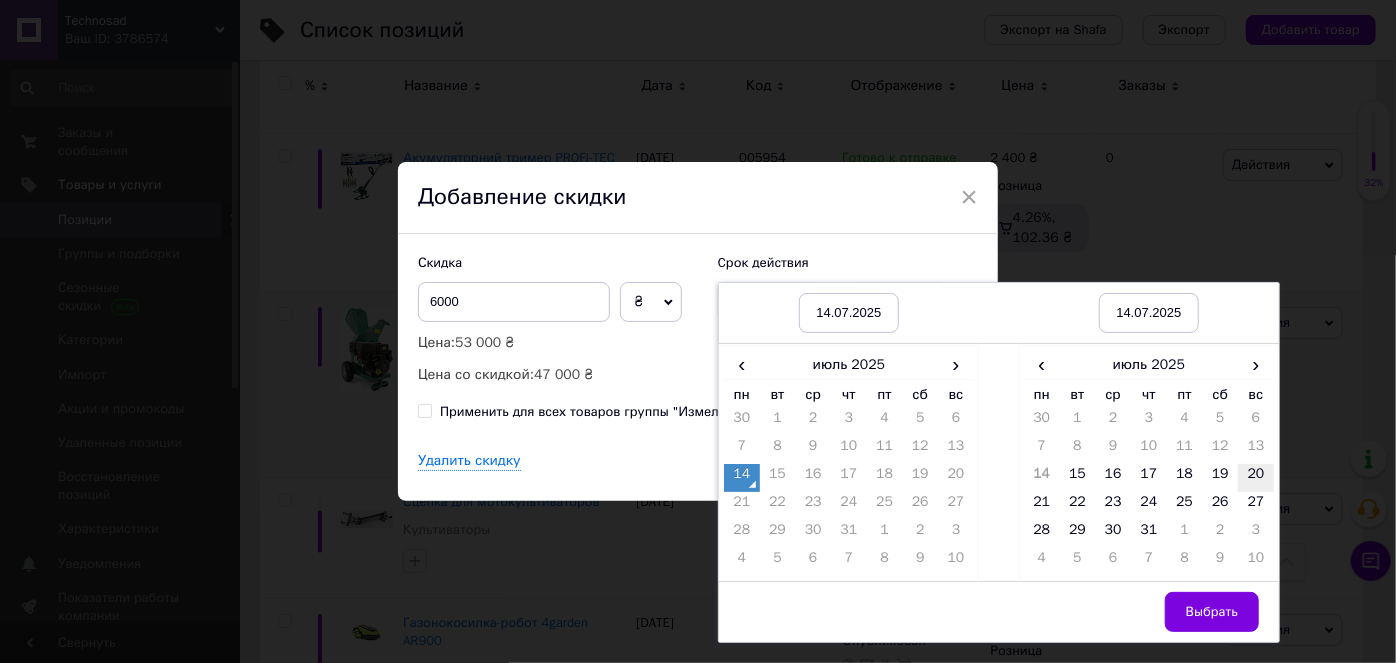 click on "20" at bounding box center [1256, 478] 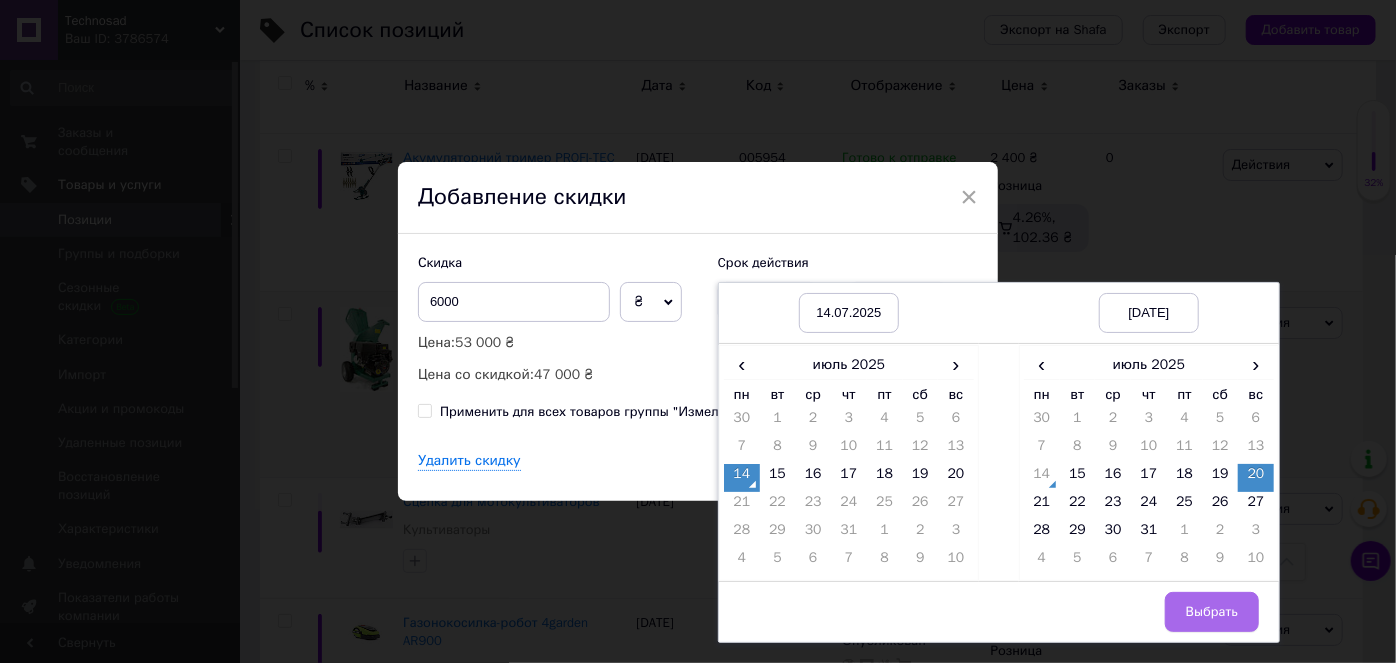 click on "Выбрать" at bounding box center (1212, 612) 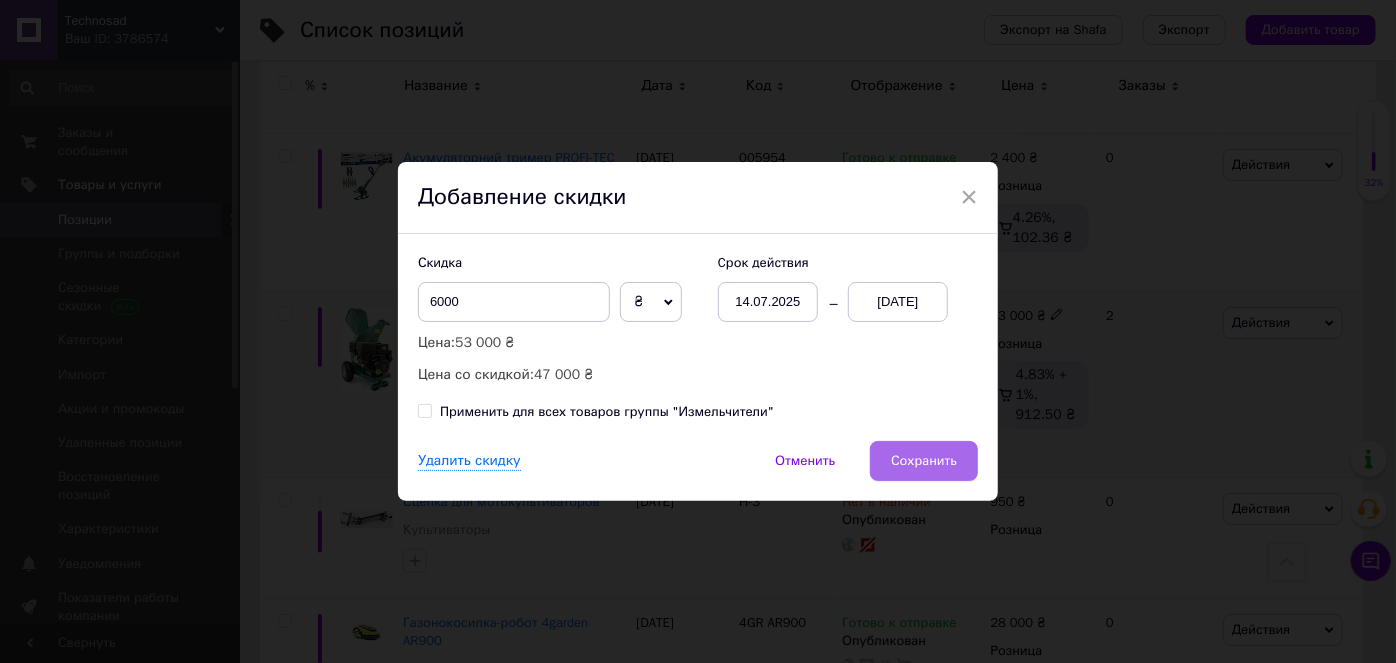 click on "Сохранить" at bounding box center [924, 461] 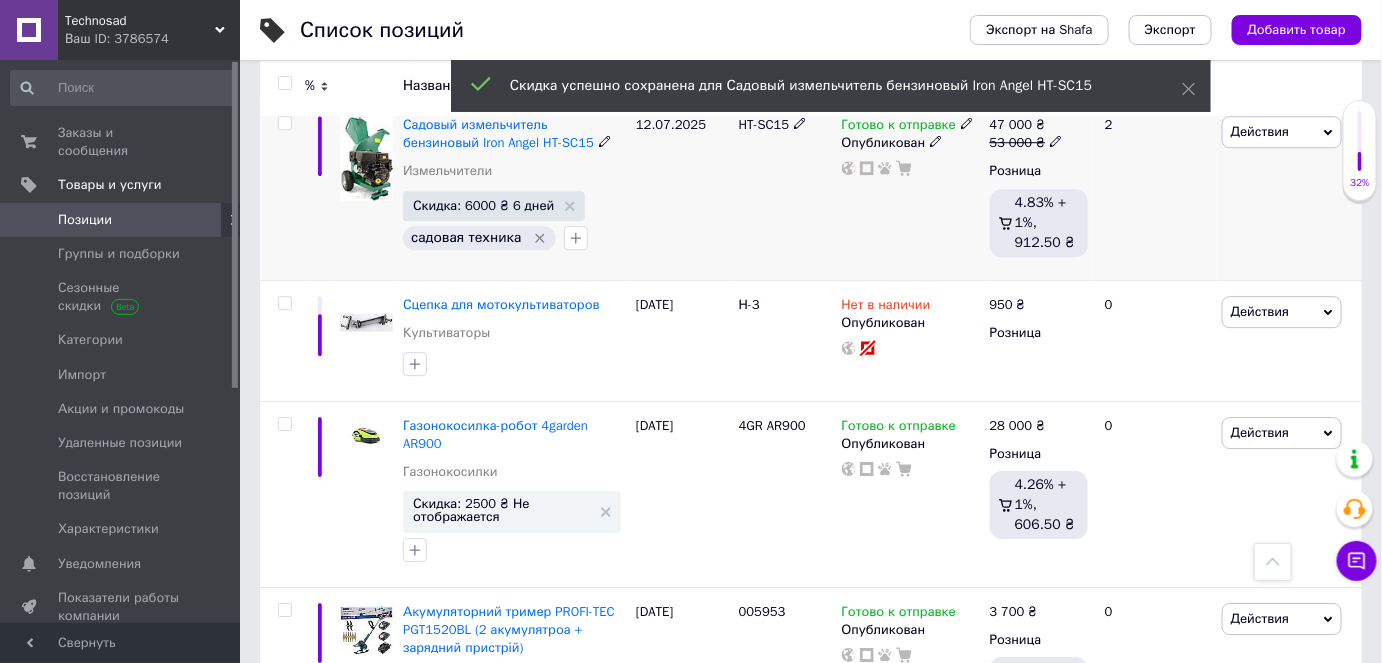 scroll, scrollTop: 4454, scrollLeft: 0, axis: vertical 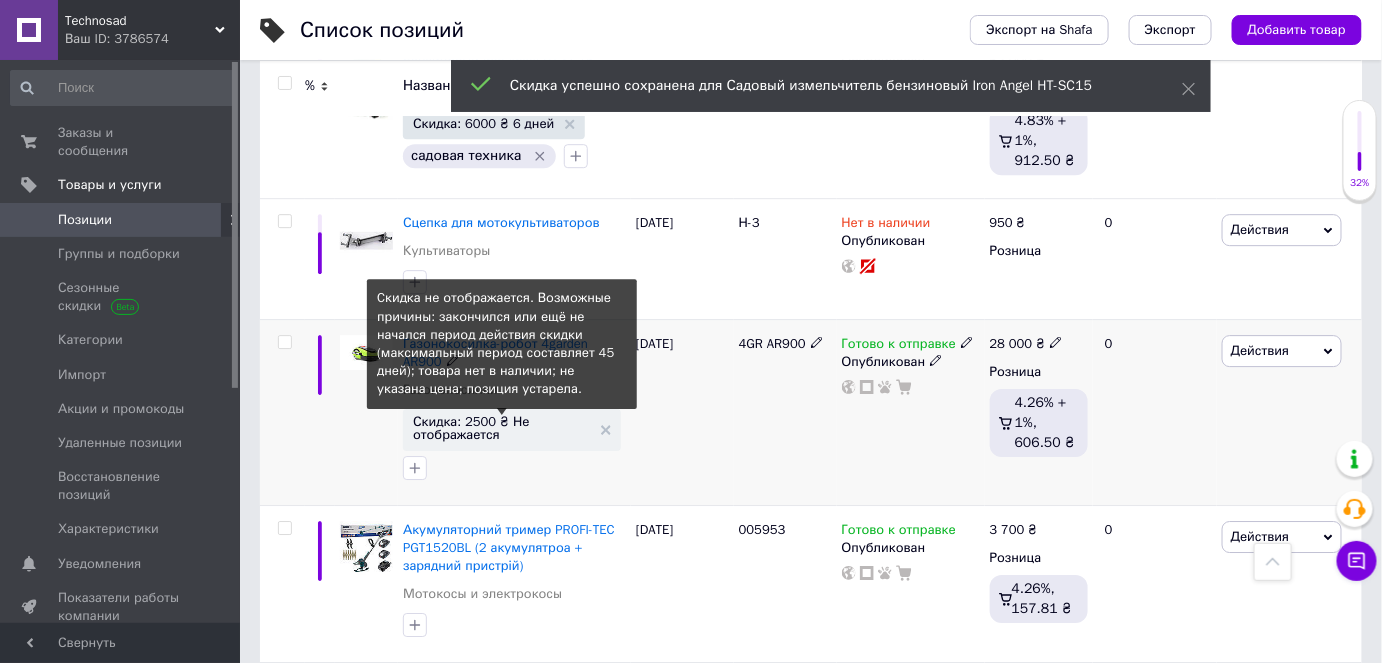 click on "Скидка: 2500 ₴ Не отображается" at bounding box center [502, 428] 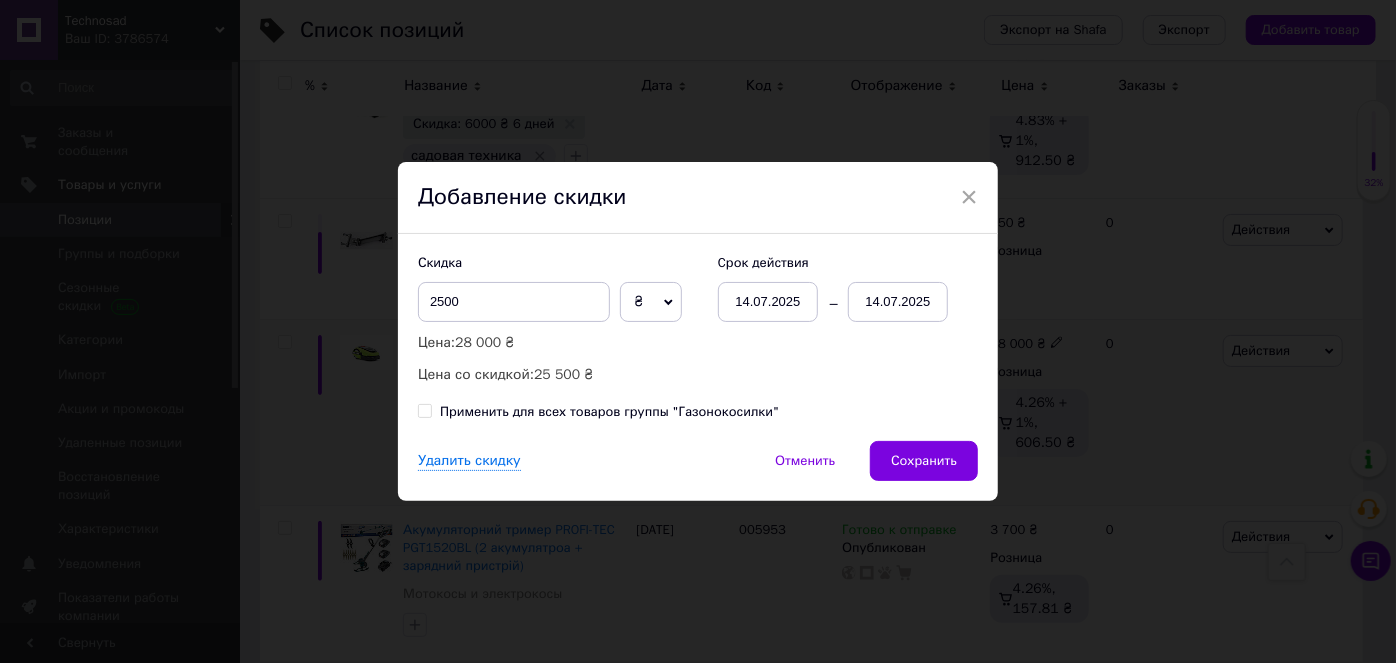 click on "14.07.2025" at bounding box center [898, 302] 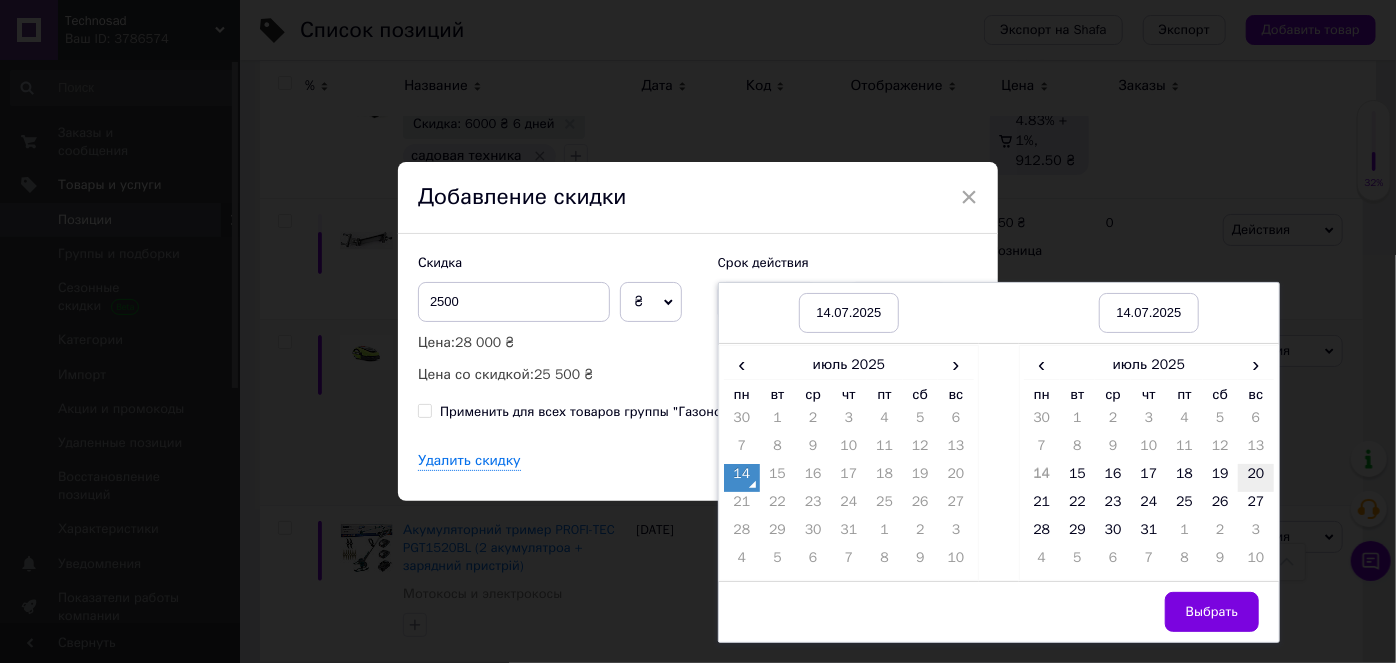 click on "20" at bounding box center [1256, 478] 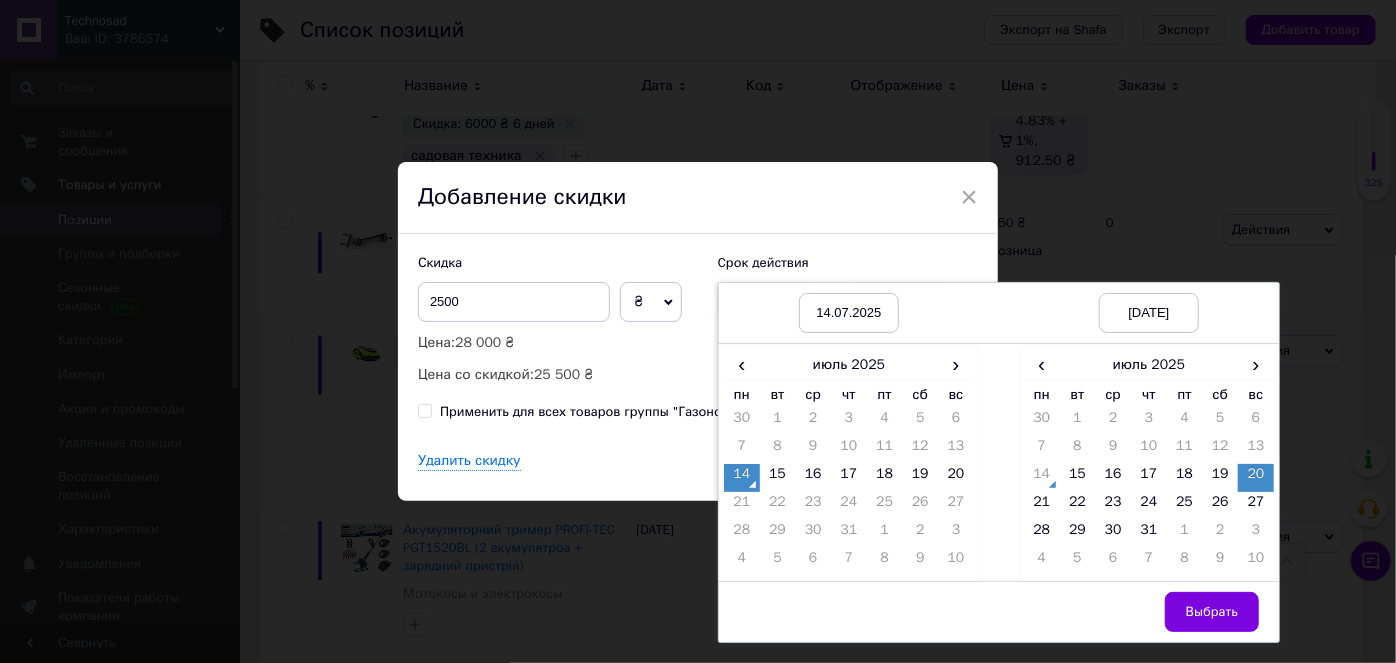 click on "Выбрать" at bounding box center (1212, 612) 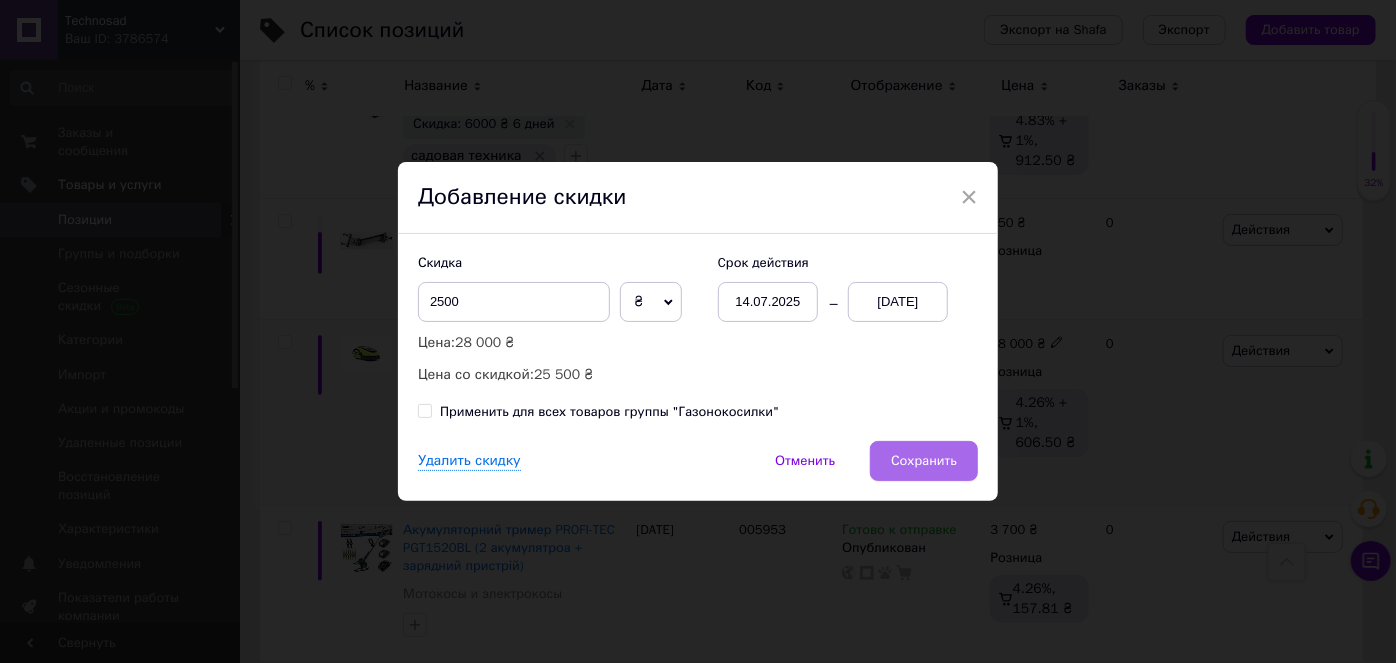 click on "Сохранить" at bounding box center [924, 461] 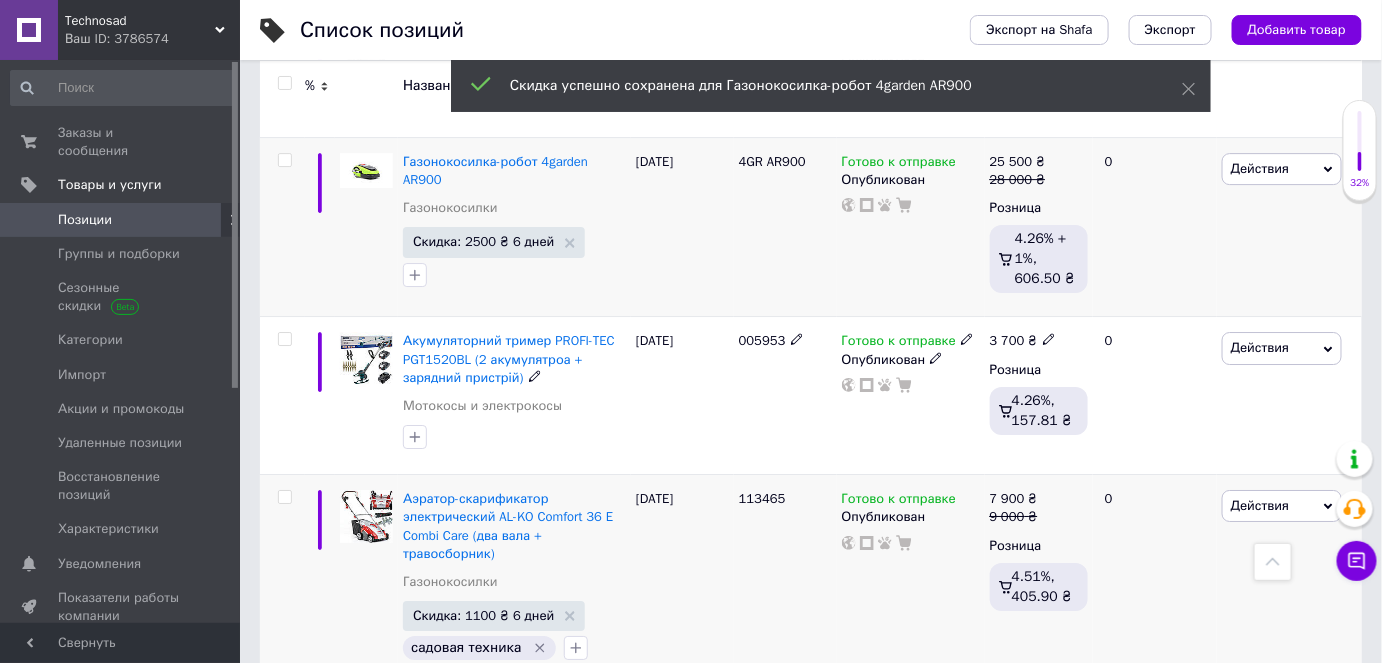 scroll, scrollTop: 4818, scrollLeft: 0, axis: vertical 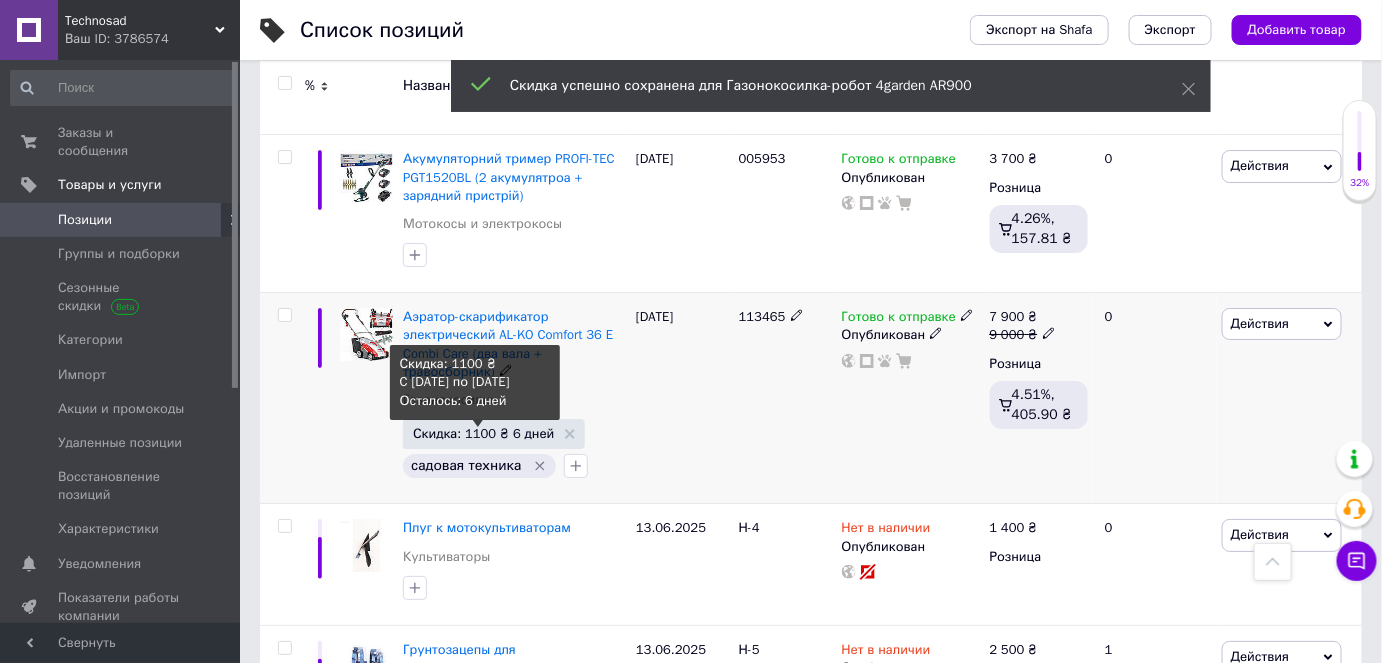 click on "Скидка: 1100 ₴ 6 дней" at bounding box center (483, 433) 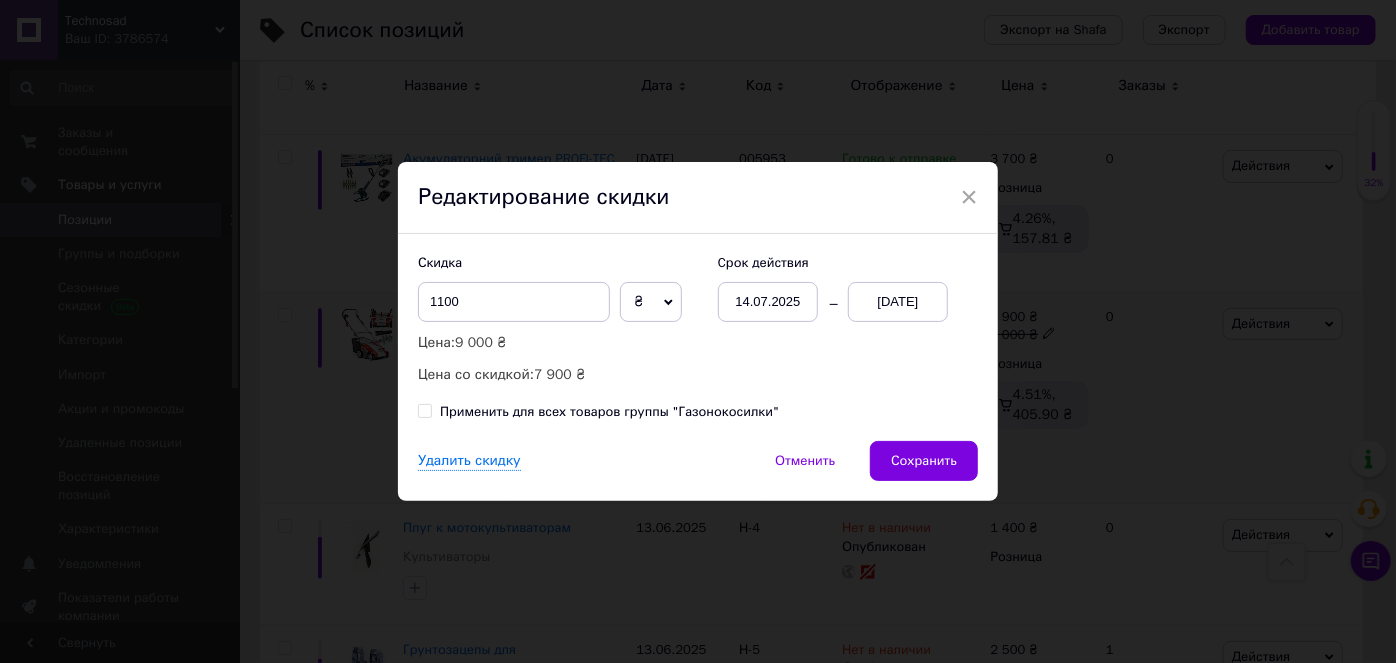 click on "[DATE]" at bounding box center [898, 302] 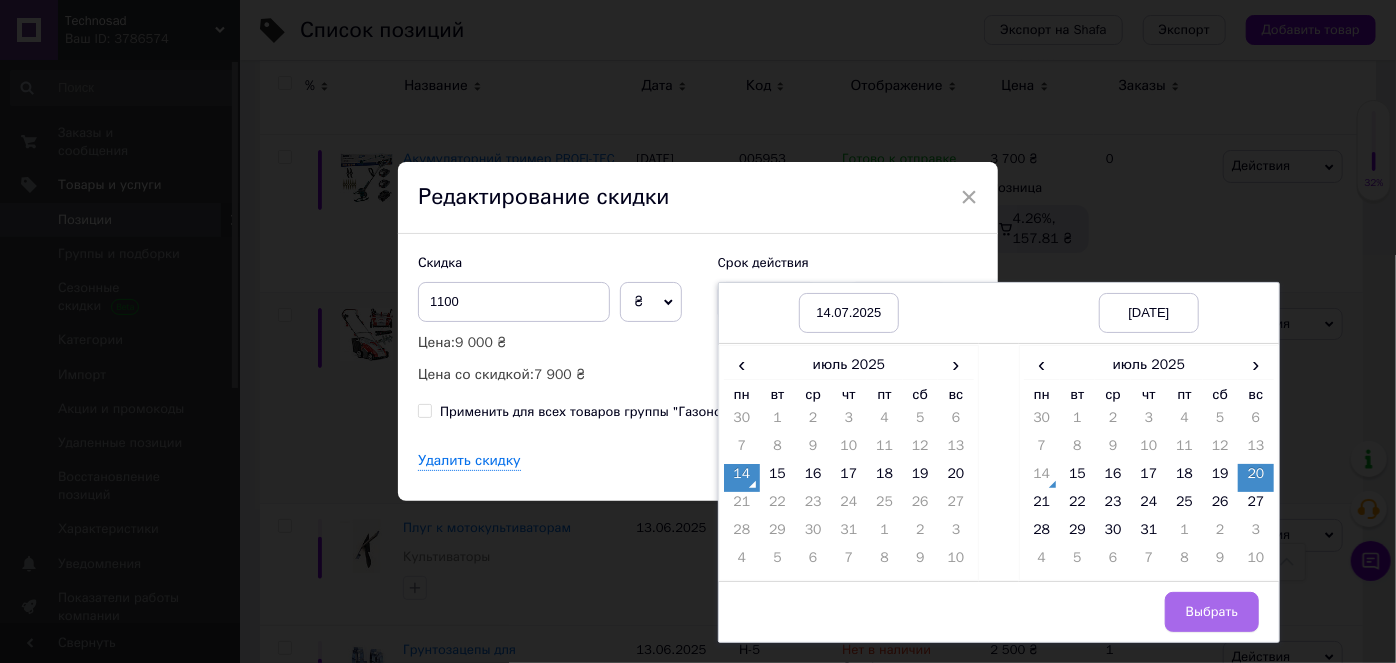 click on "Выбрать" at bounding box center (1212, 612) 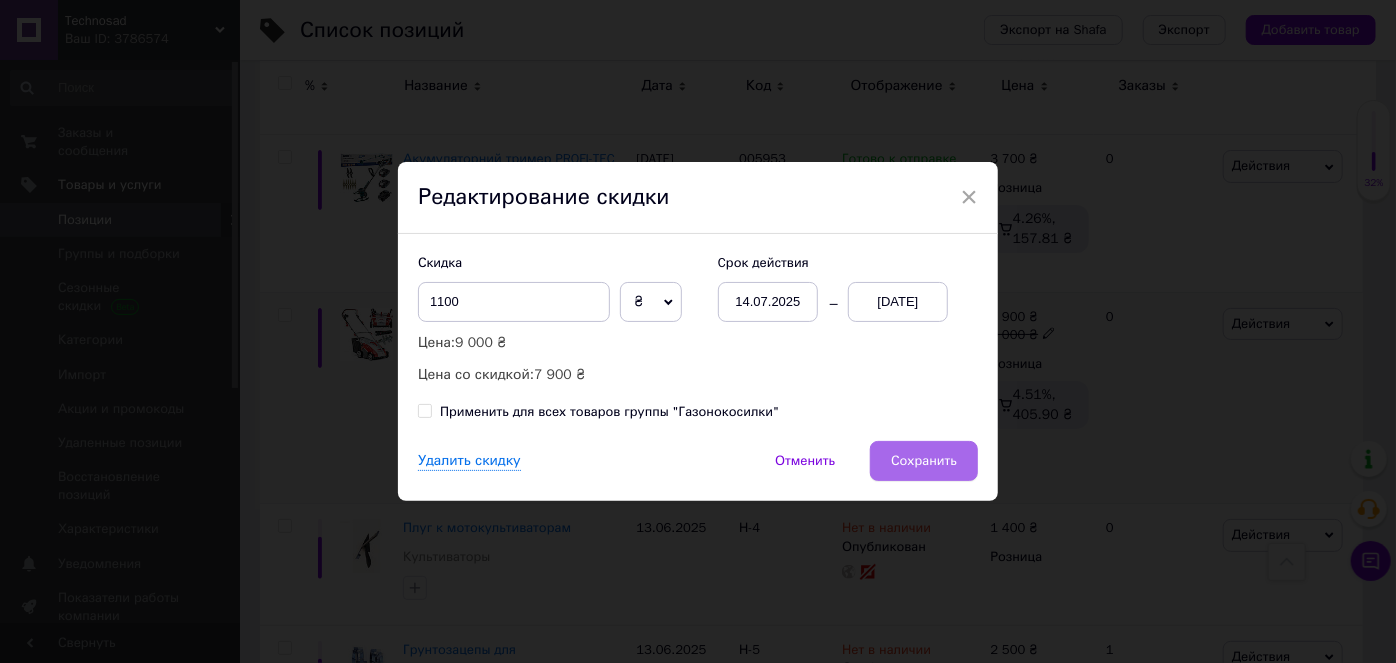 click on "Сохранить" at bounding box center [924, 461] 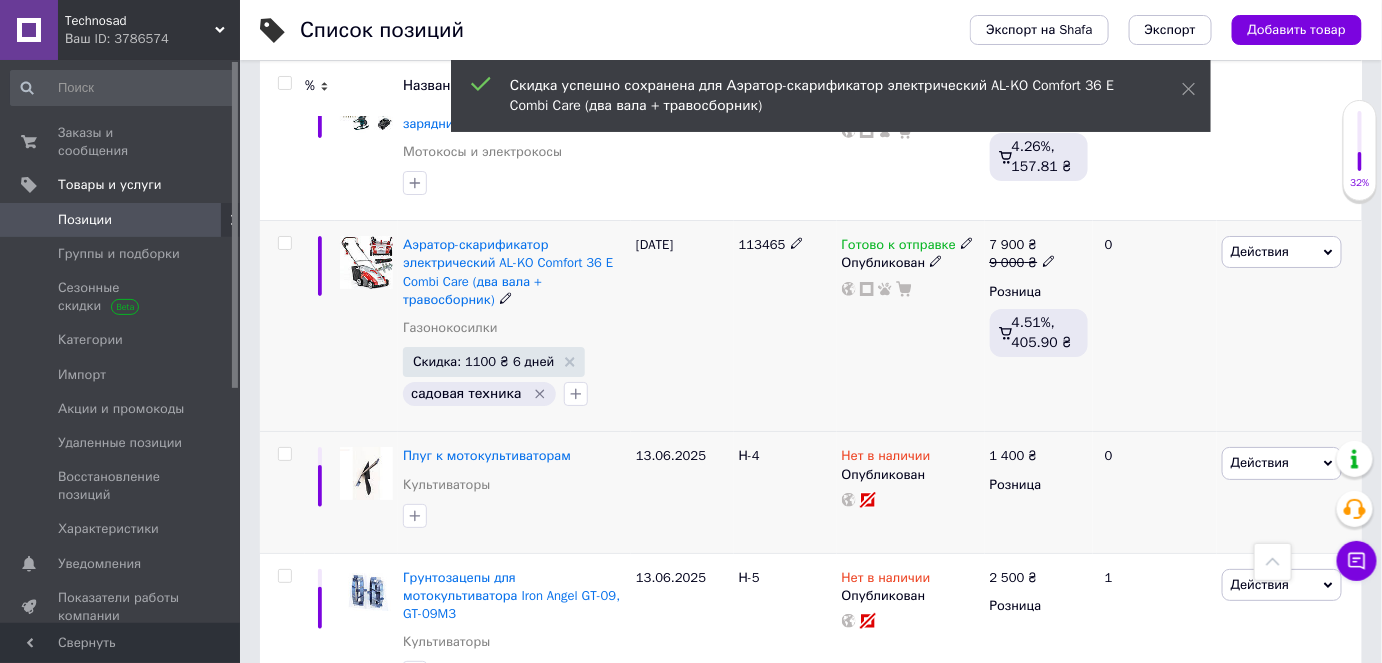 scroll, scrollTop: 4938, scrollLeft: 0, axis: vertical 